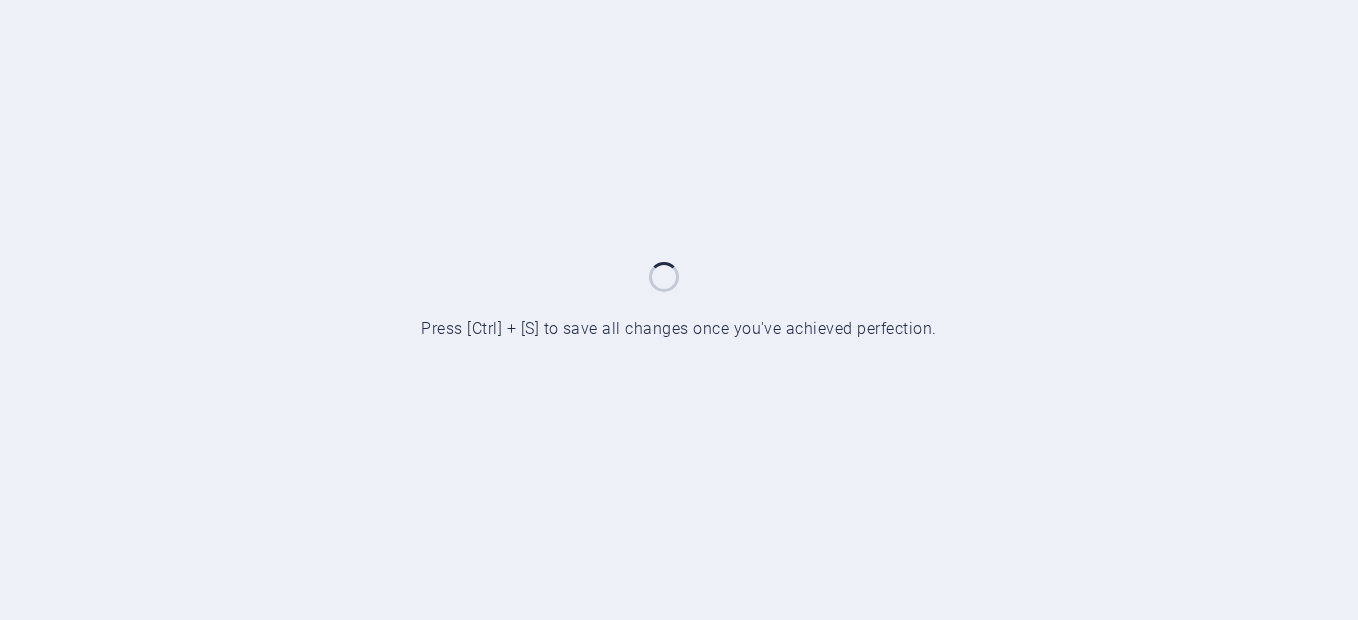 scroll, scrollTop: 0, scrollLeft: 0, axis: both 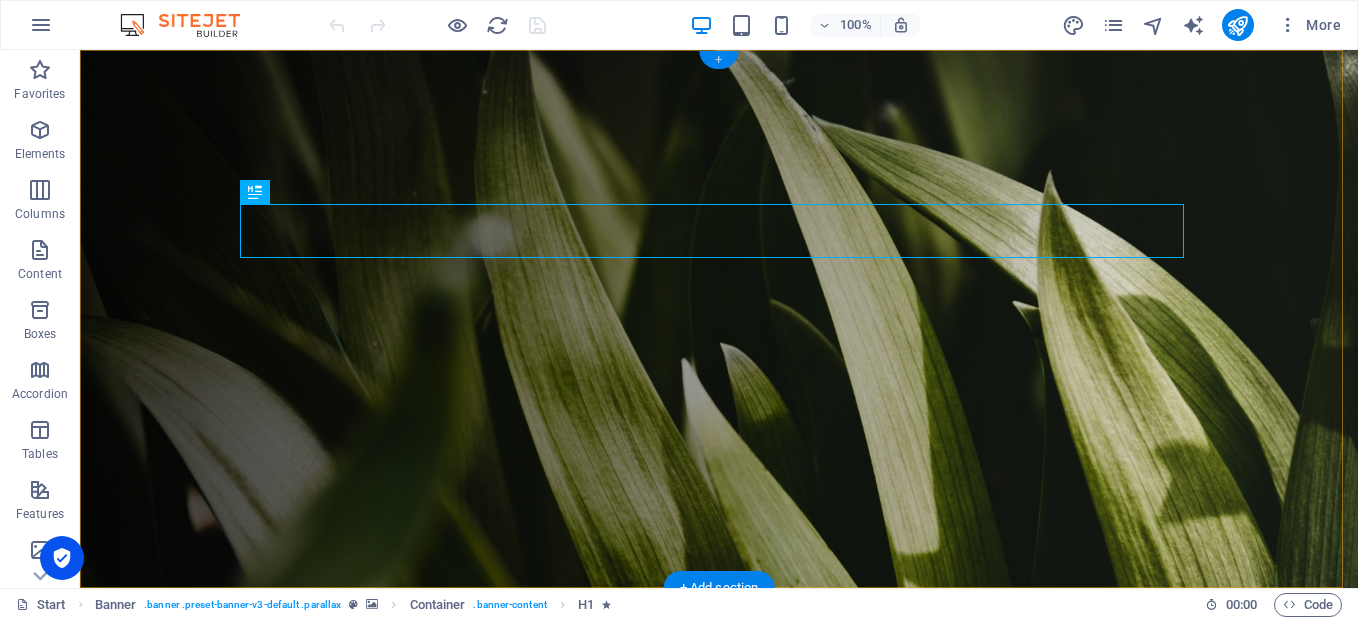 click on "+" at bounding box center [718, 60] 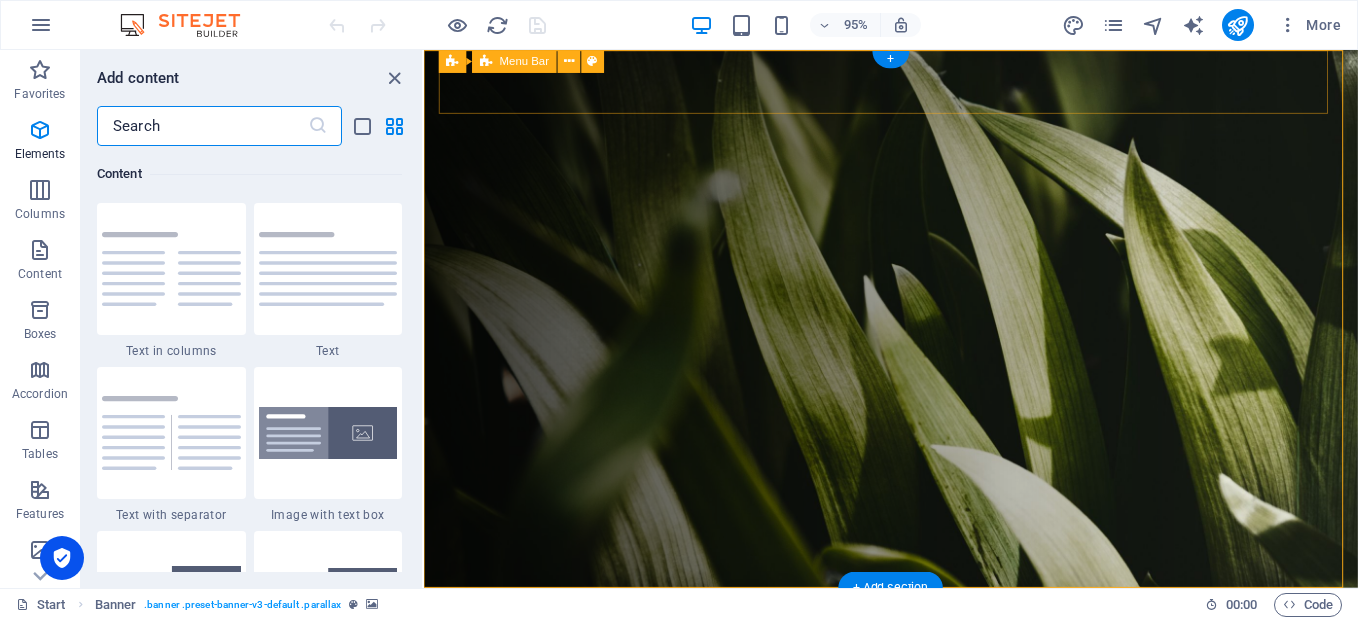 scroll, scrollTop: 3499, scrollLeft: 0, axis: vertical 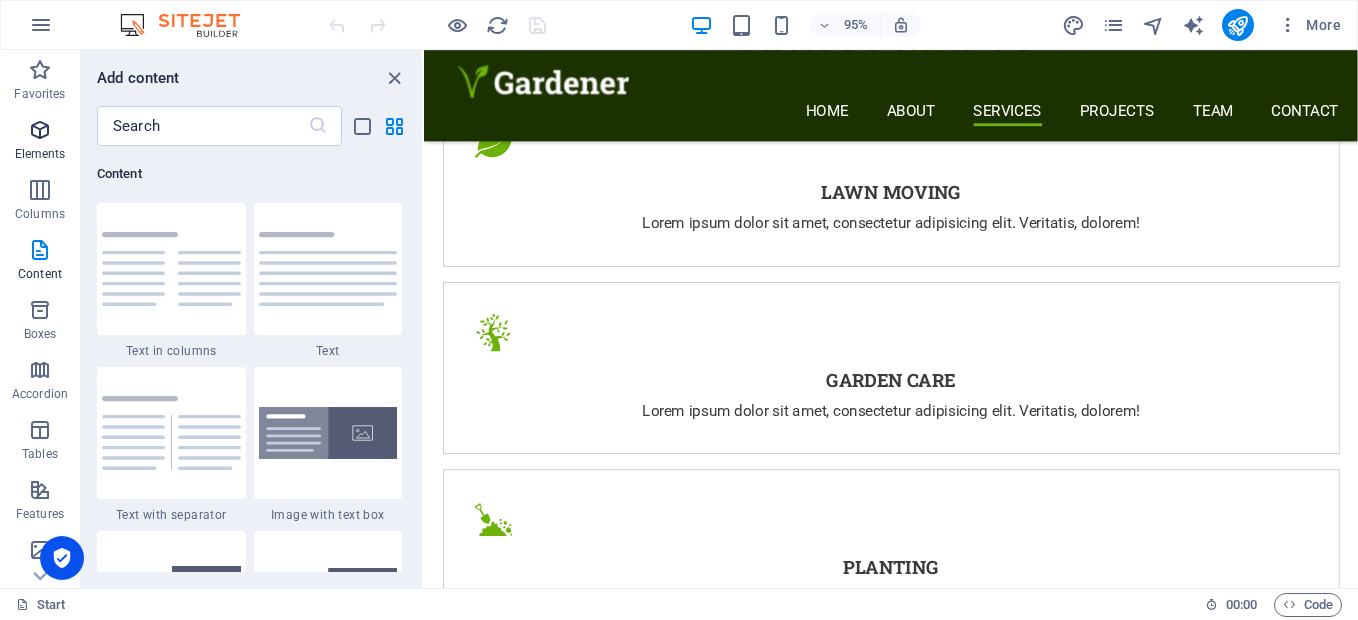 click on "Elements" at bounding box center (40, 154) 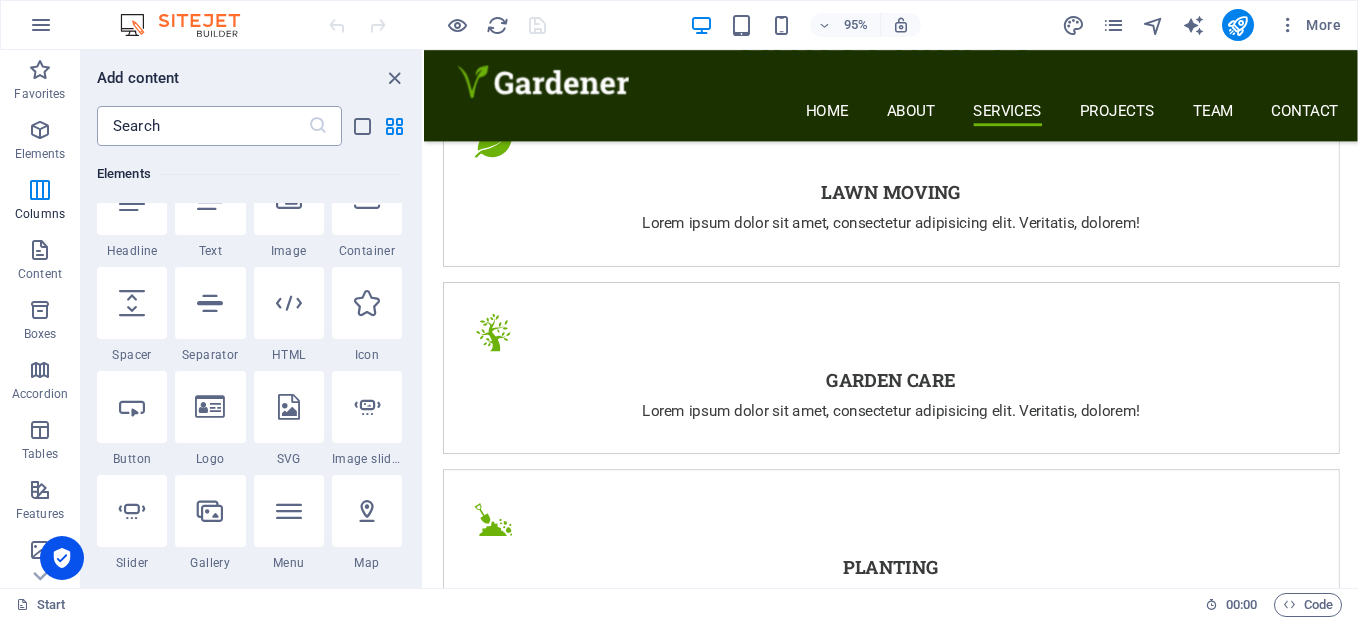 scroll, scrollTop: 213, scrollLeft: 0, axis: vertical 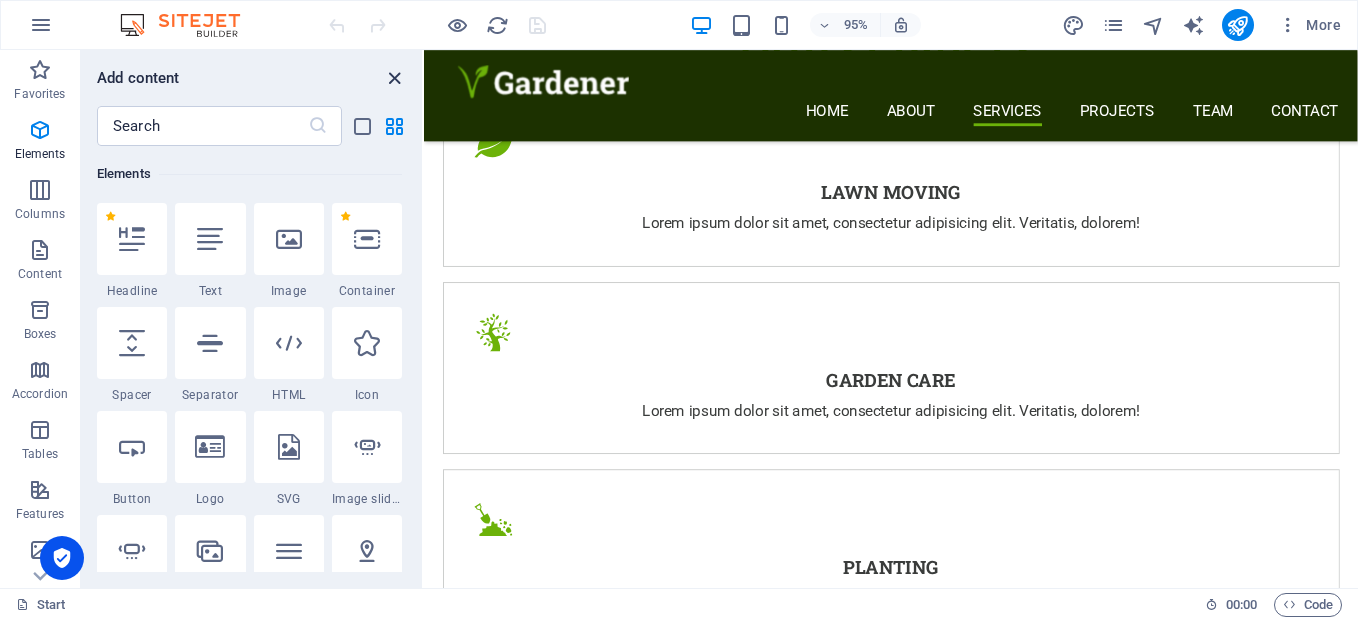 click at bounding box center (394, 78) 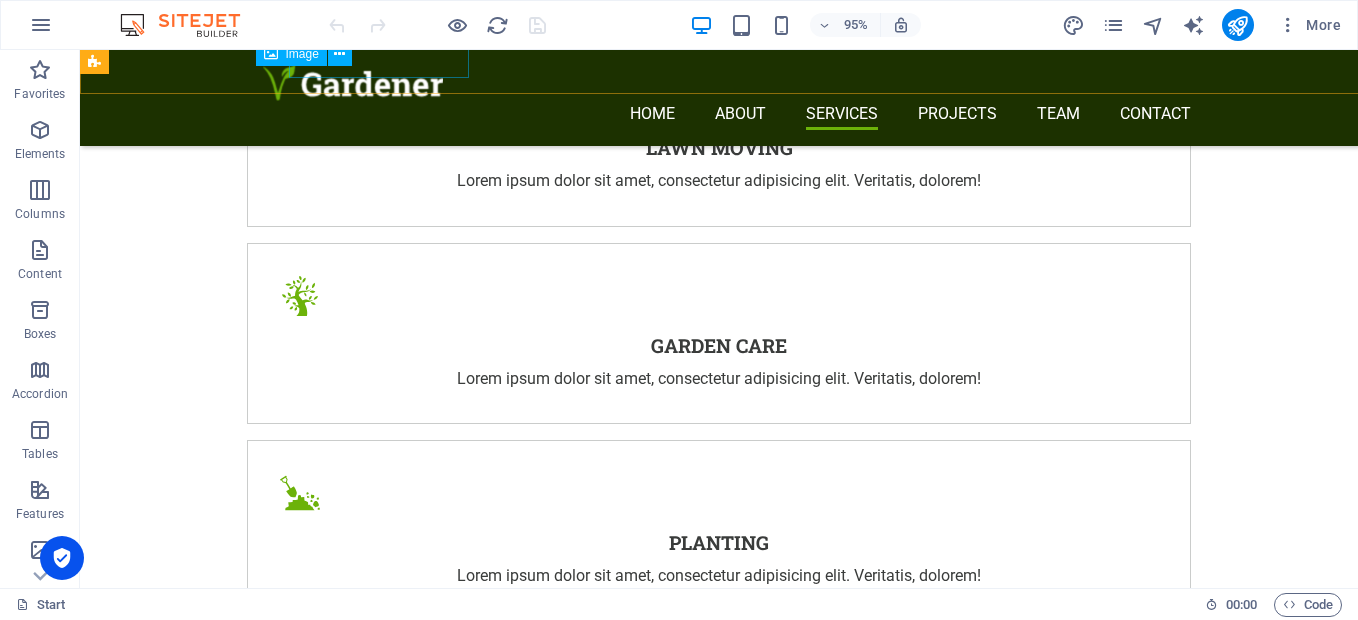 scroll, scrollTop: 3364, scrollLeft: 0, axis: vertical 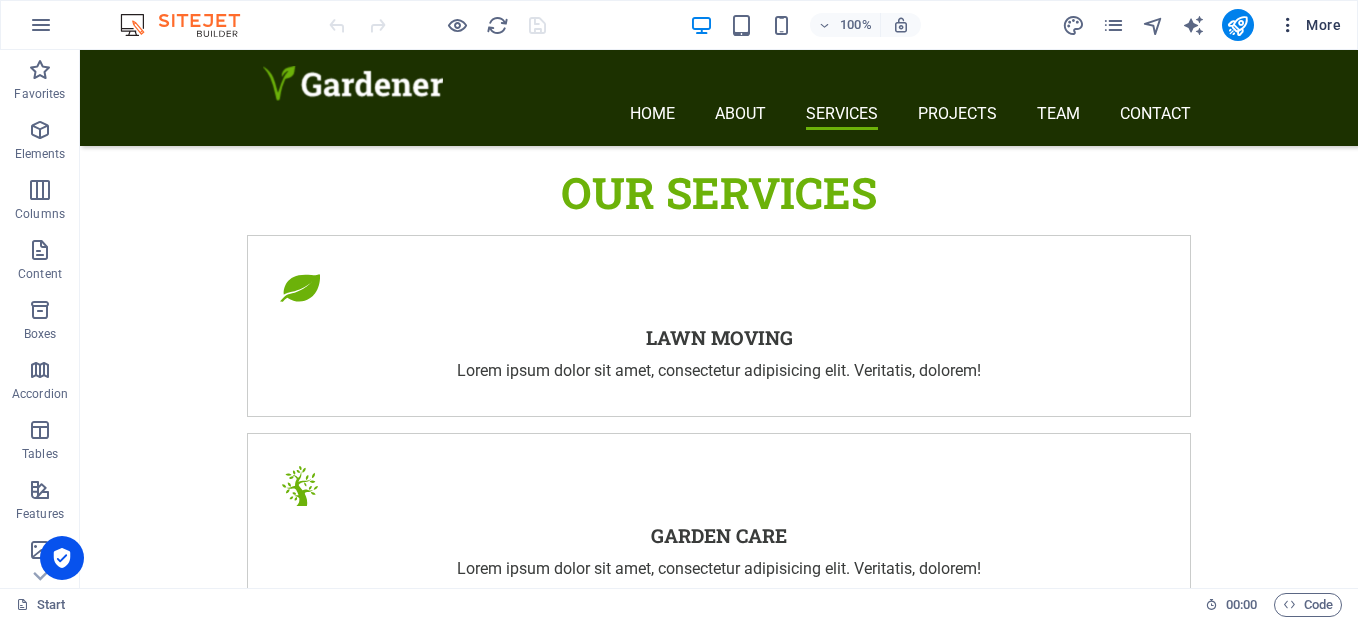 click at bounding box center [1288, 25] 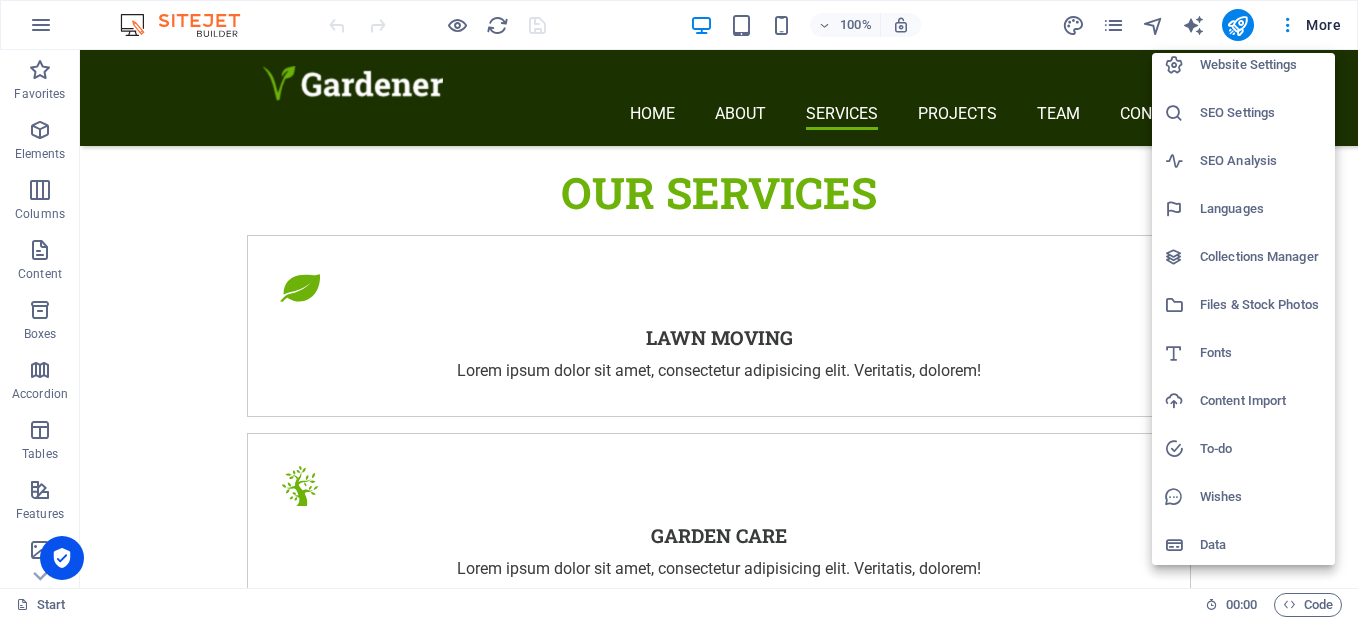 scroll, scrollTop: 16, scrollLeft: 0, axis: vertical 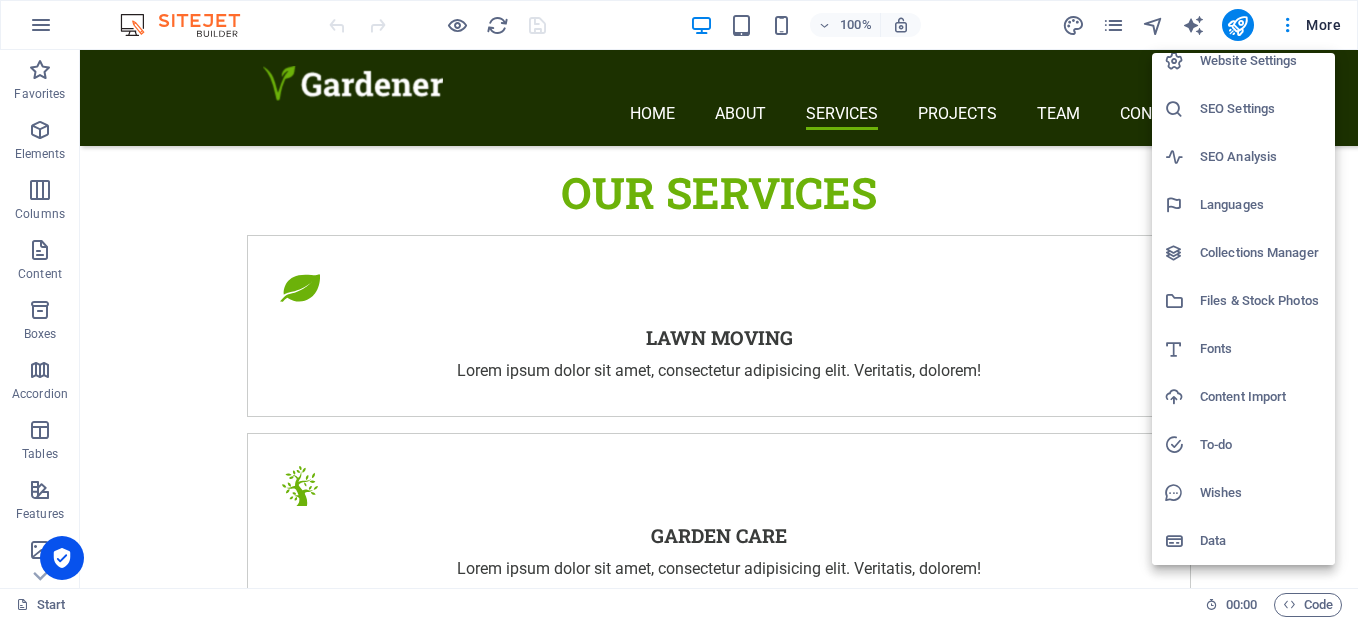 click at bounding box center (679, 310) 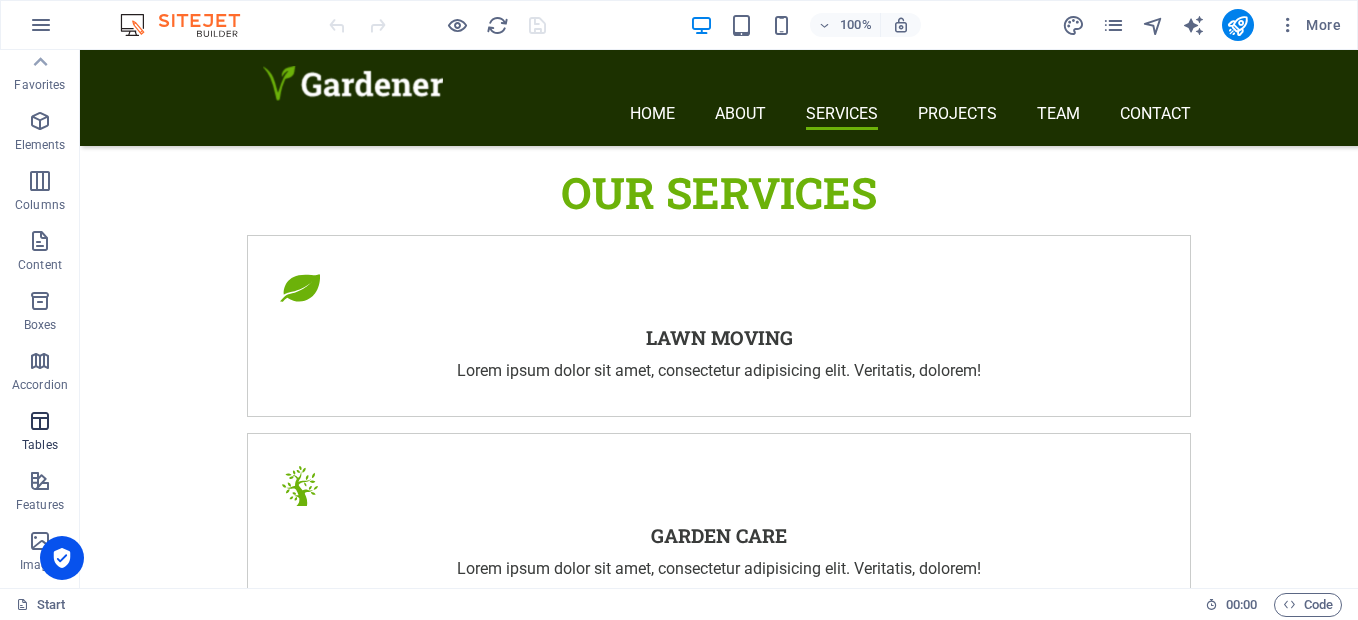 scroll, scrollTop: 0, scrollLeft: 0, axis: both 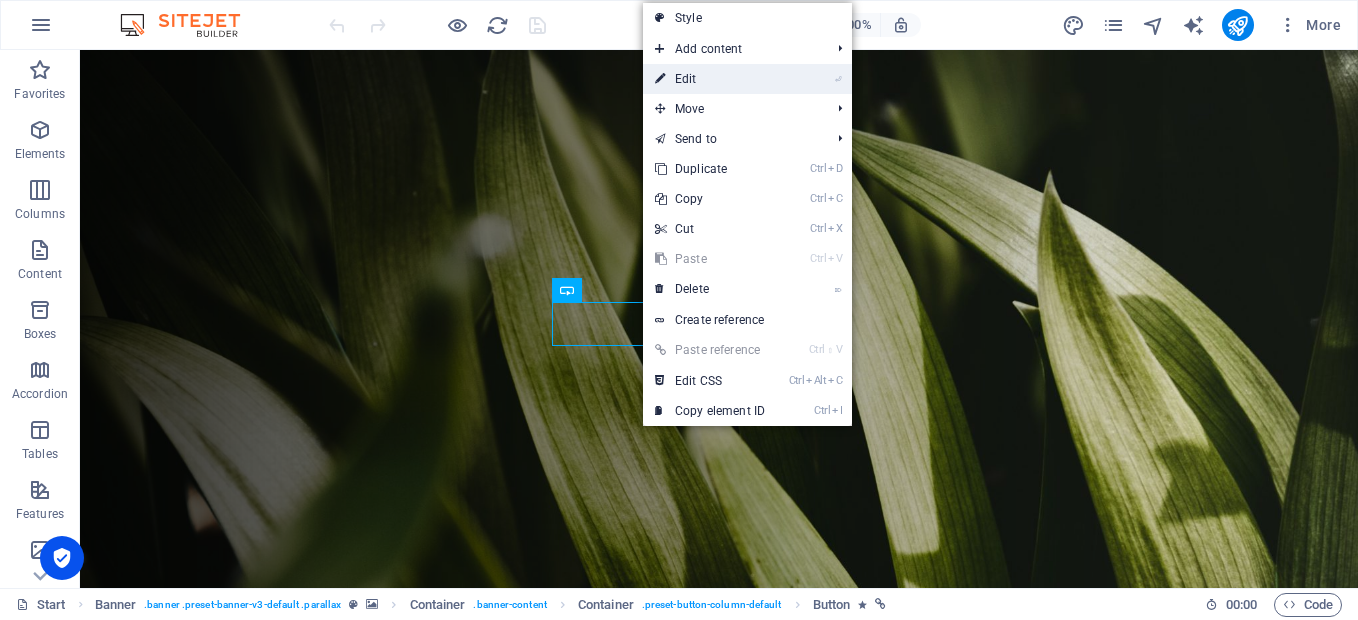 click on "⏎  Edit" at bounding box center [710, 79] 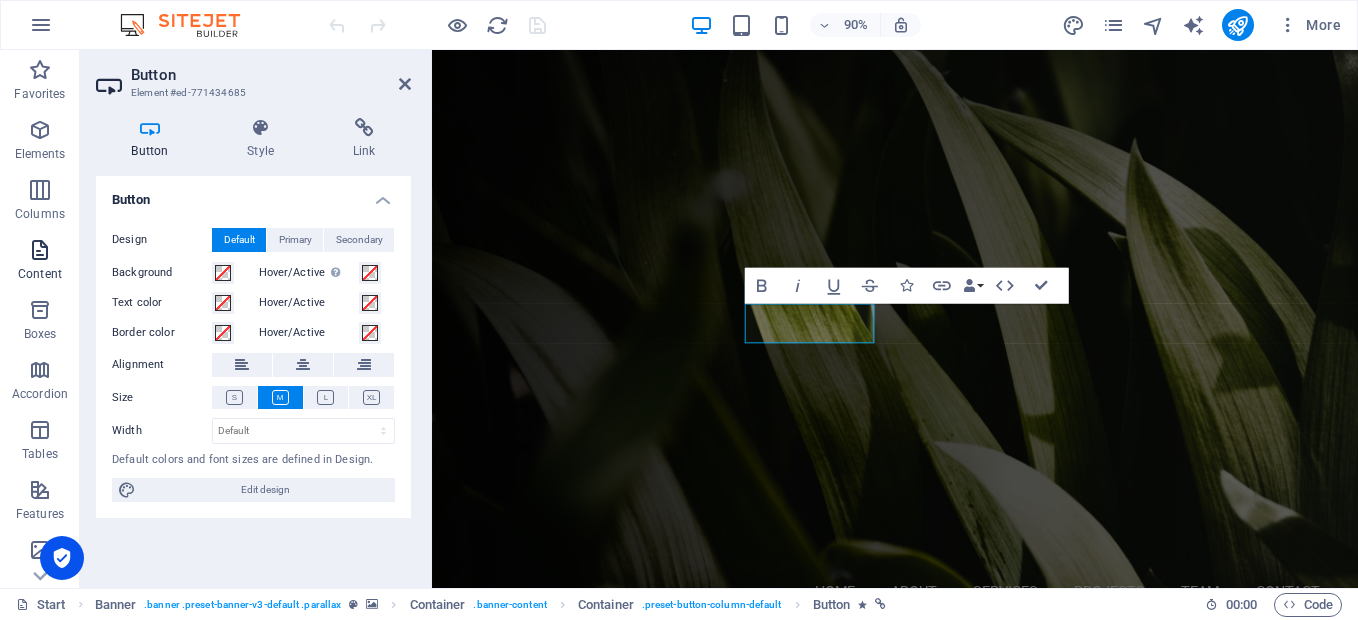 click on "Content" at bounding box center [40, 262] 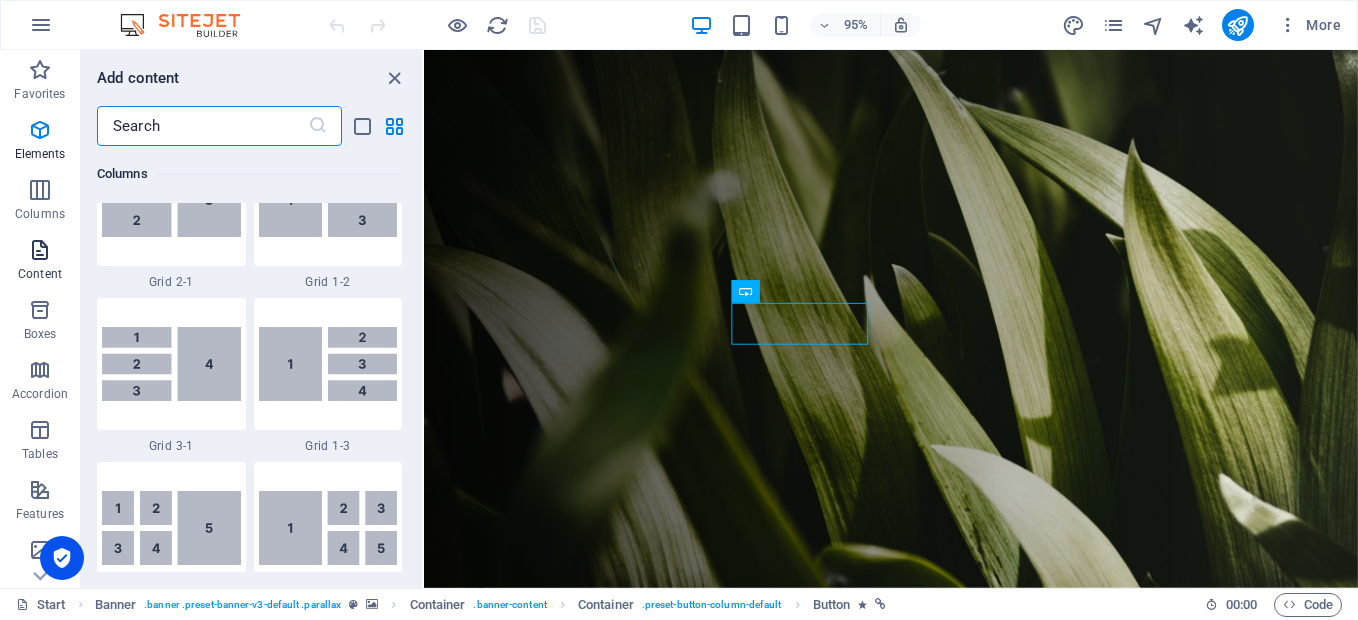 scroll, scrollTop: 3499, scrollLeft: 0, axis: vertical 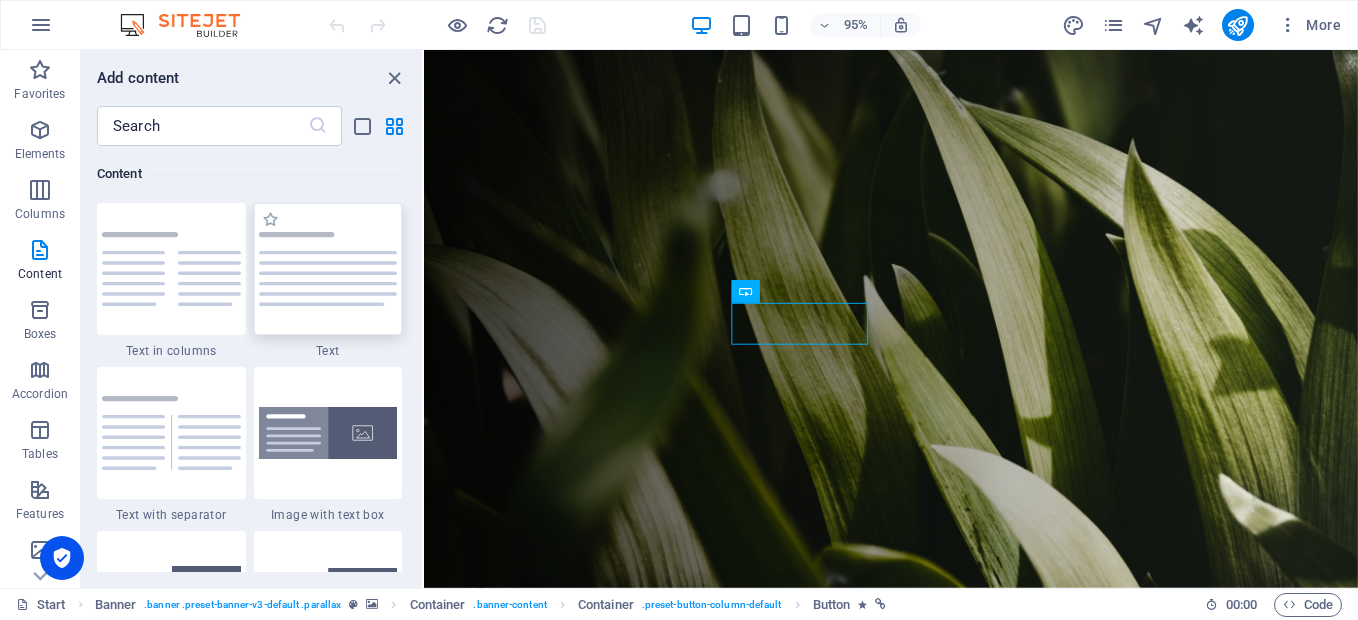 click at bounding box center (328, 269) 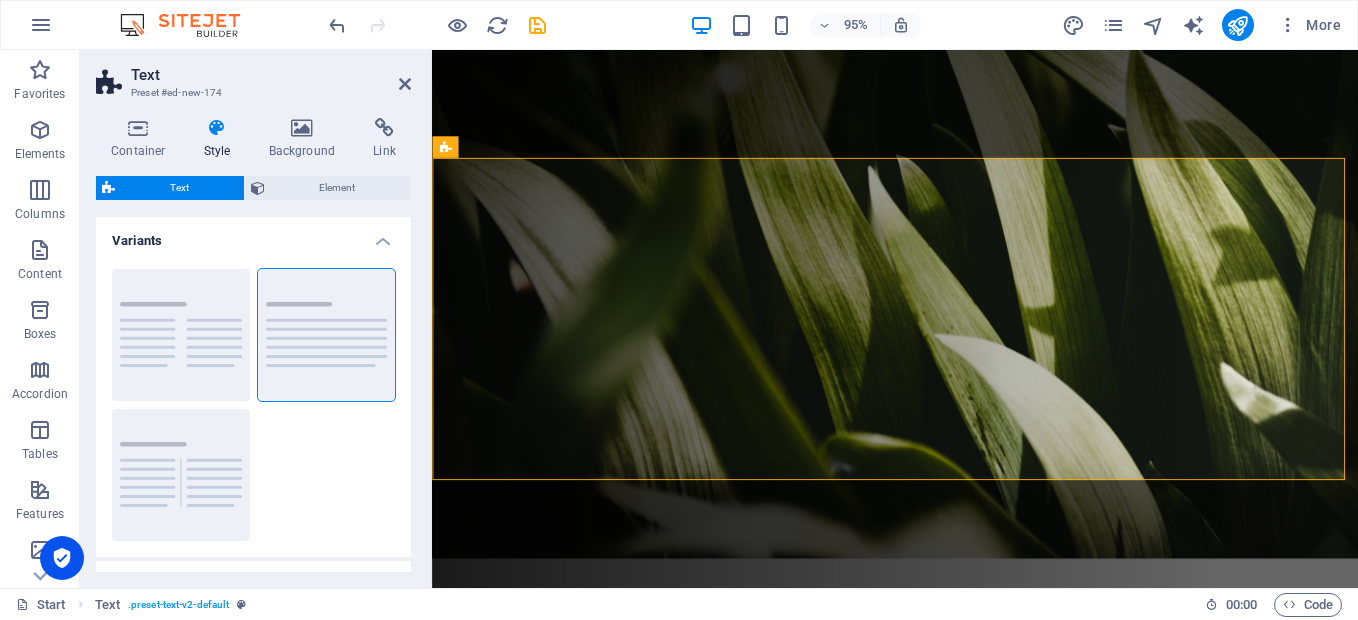 scroll, scrollTop: 478, scrollLeft: 0, axis: vertical 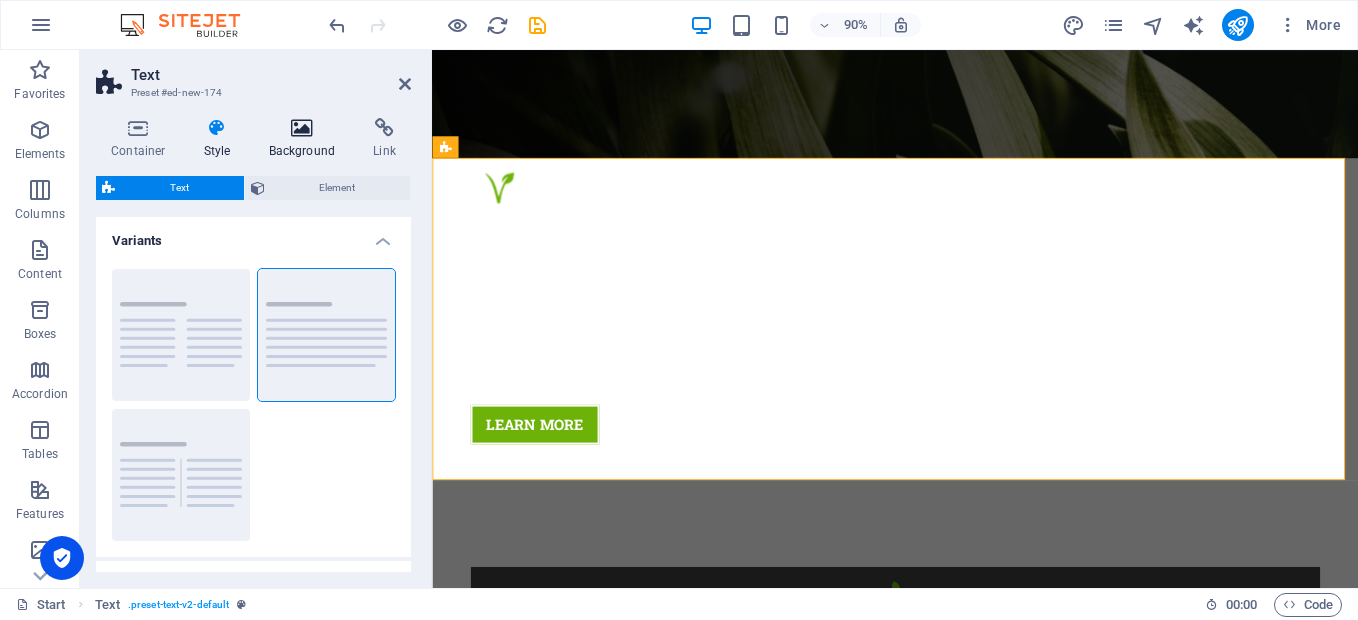 click on "Background" at bounding box center [306, 139] 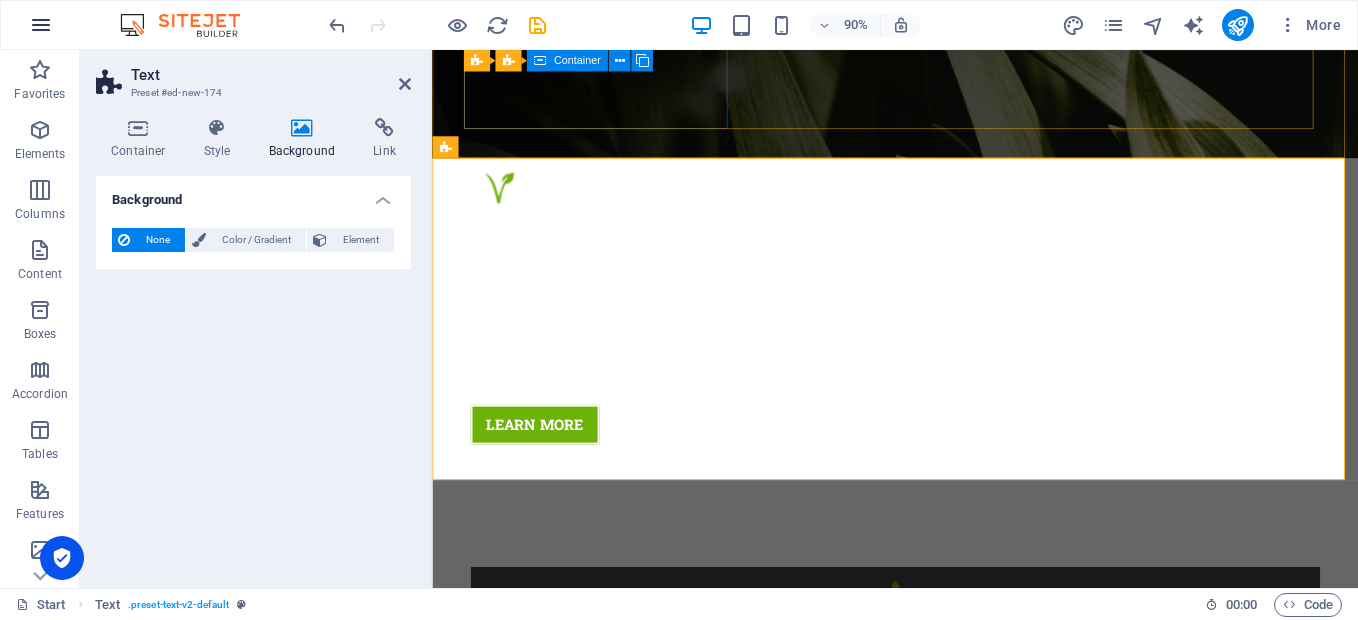 click at bounding box center (41, 25) 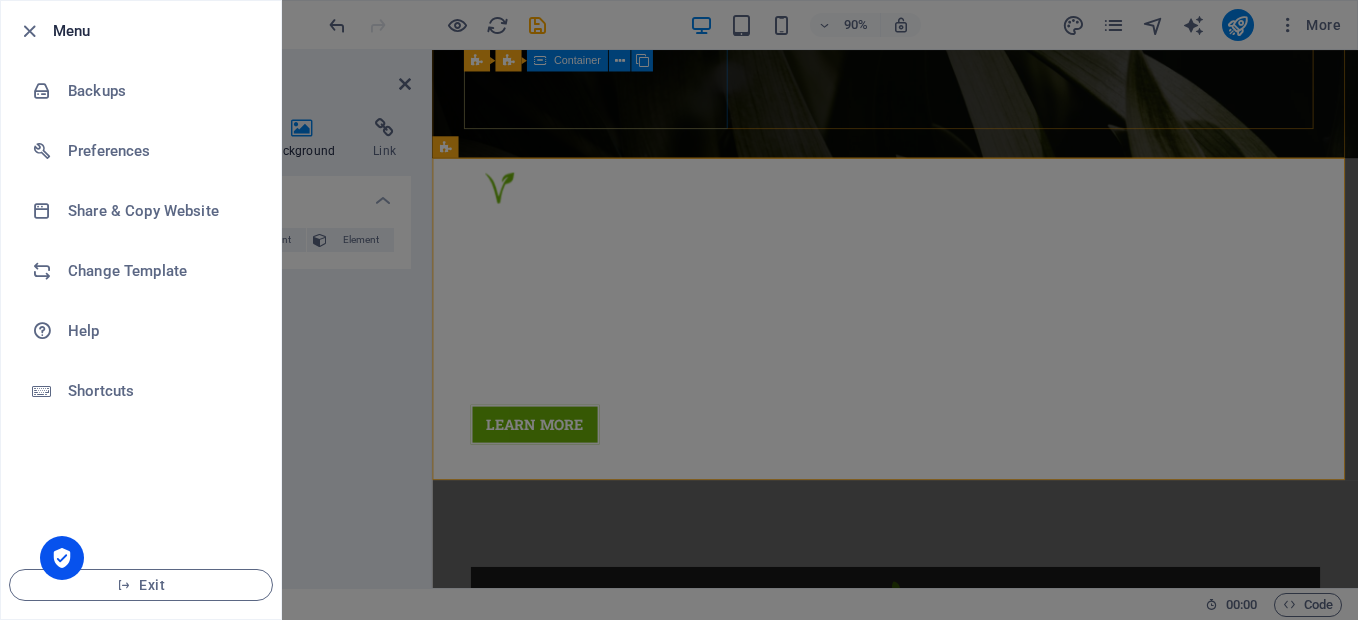 click at bounding box center [679, 310] 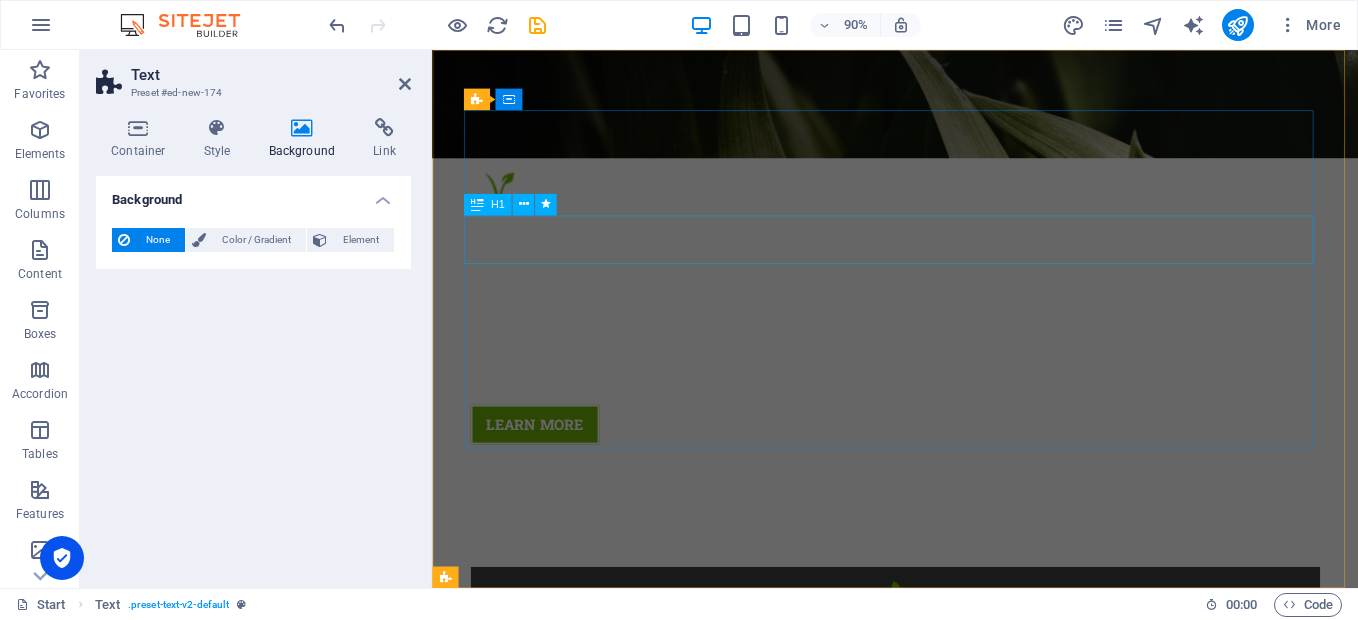 scroll, scrollTop: 0, scrollLeft: 0, axis: both 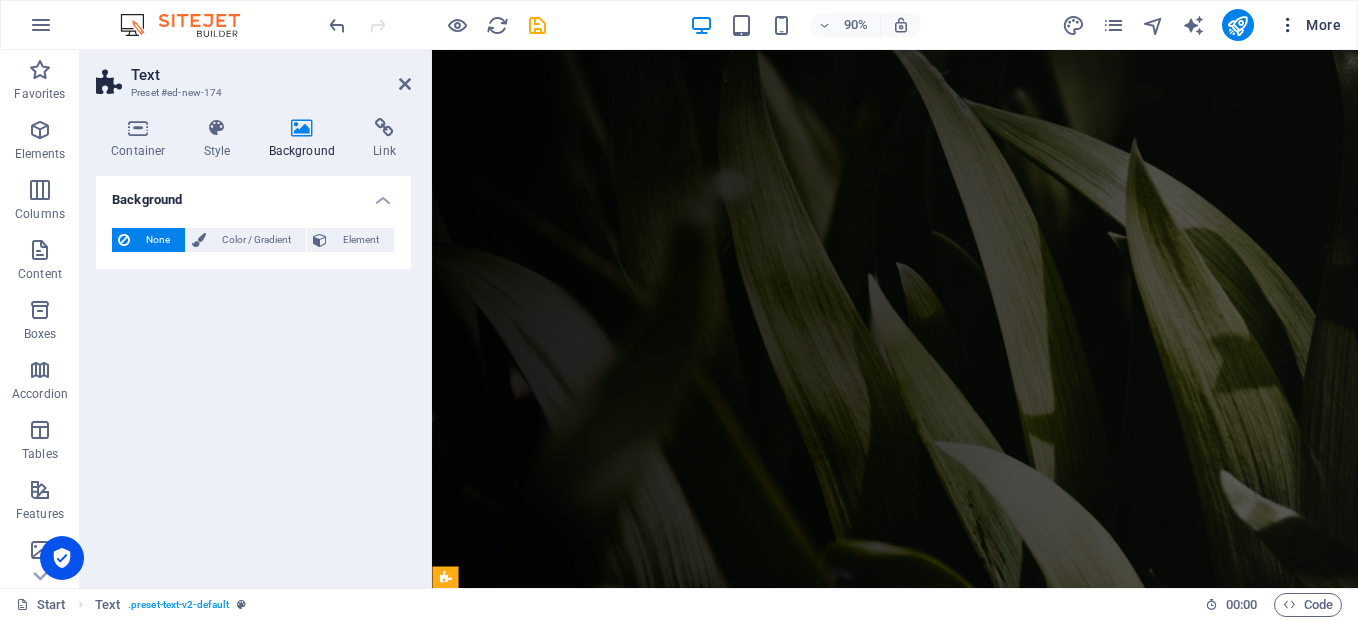 click at bounding box center (1288, 25) 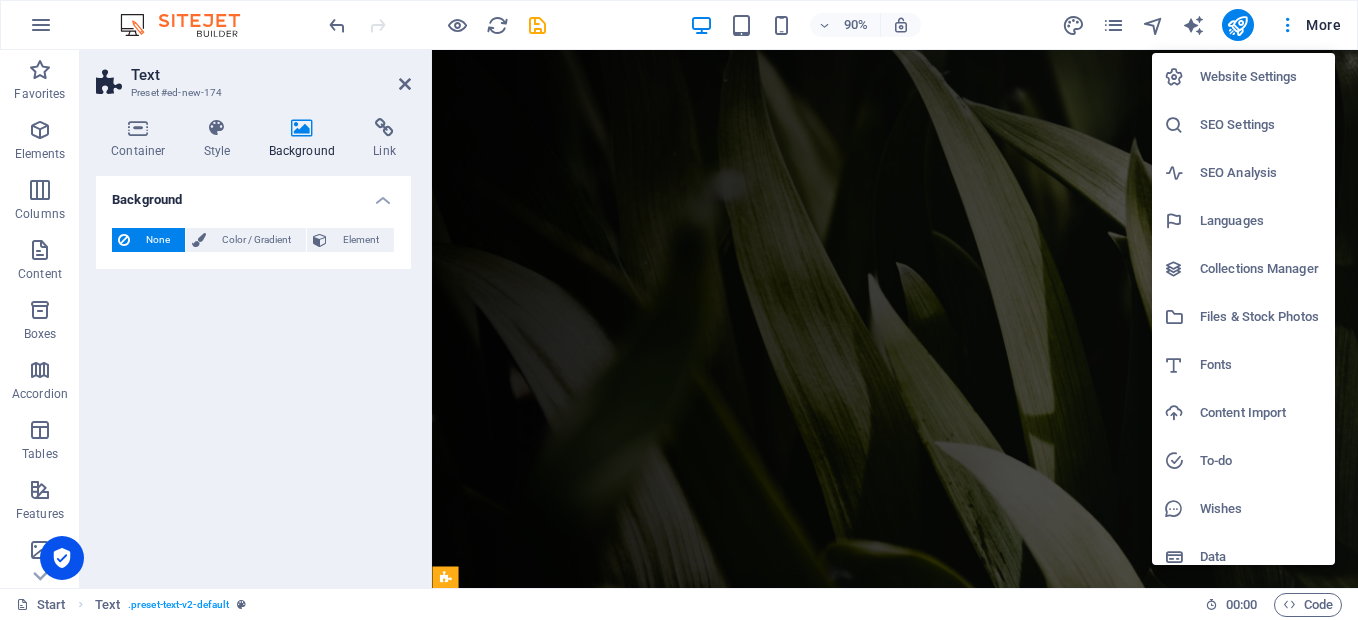 click at bounding box center [679, 310] 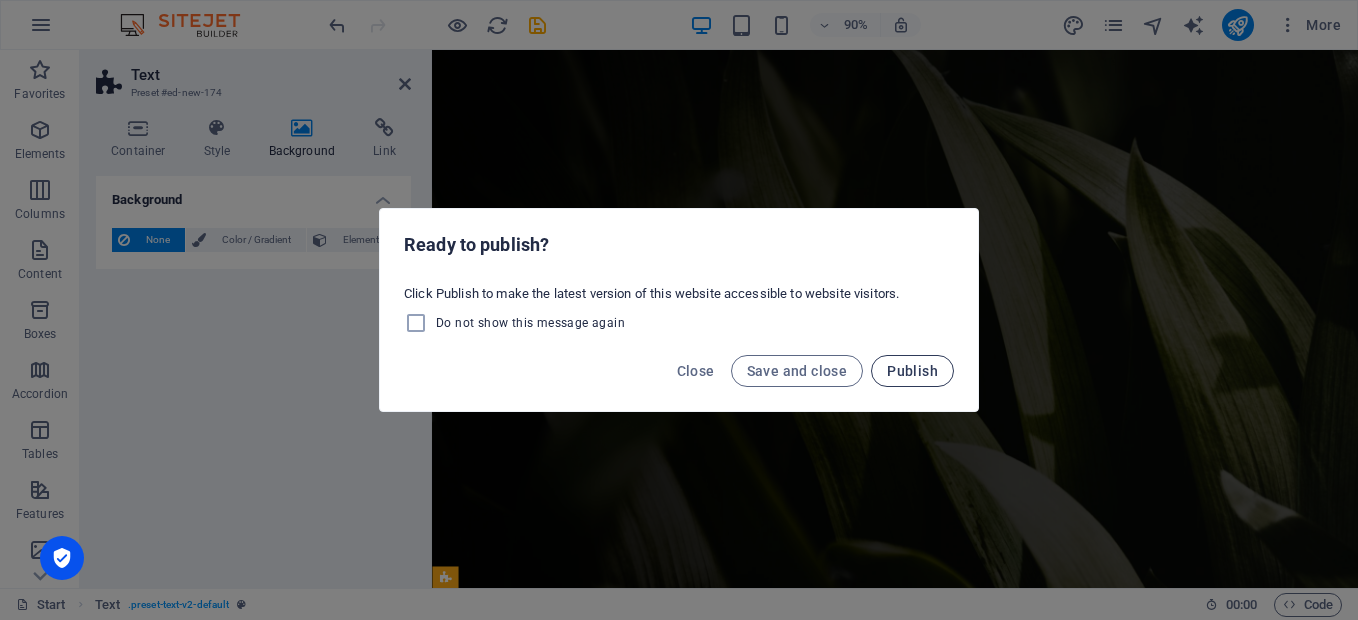 click on "Publish" at bounding box center [912, 371] 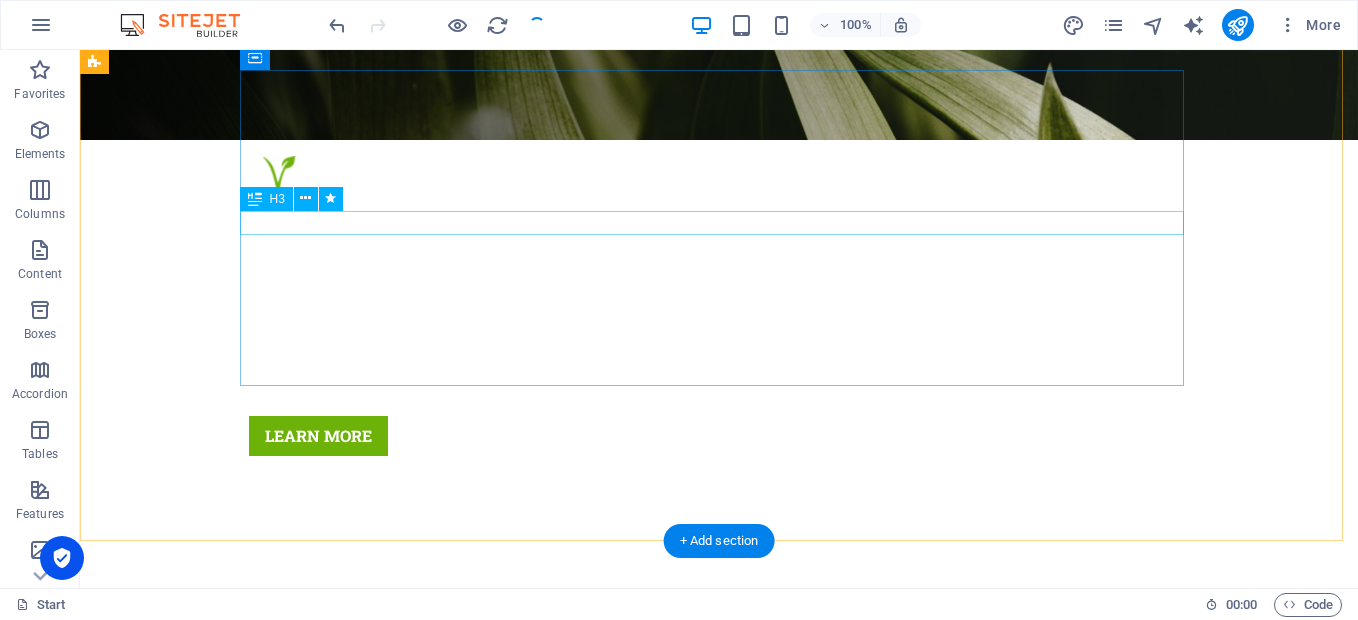 scroll, scrollTop: 0, scrollLeft: 0, axis: both 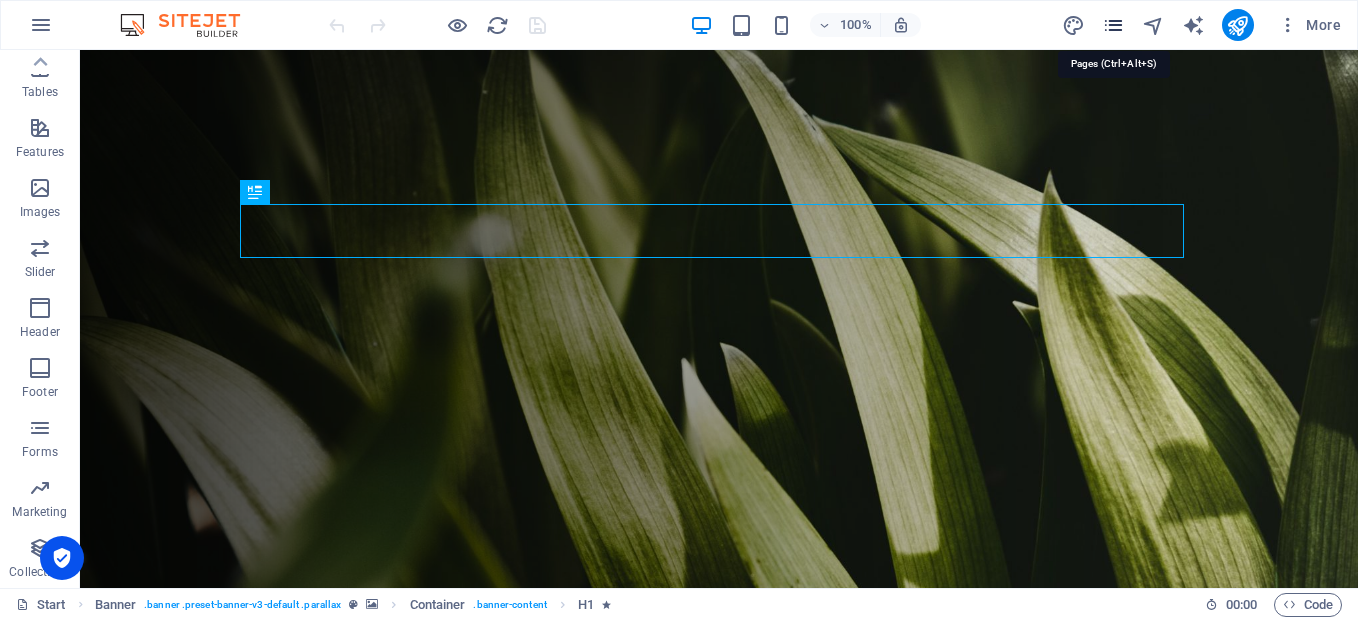 click at bounding box center (1113, 25) 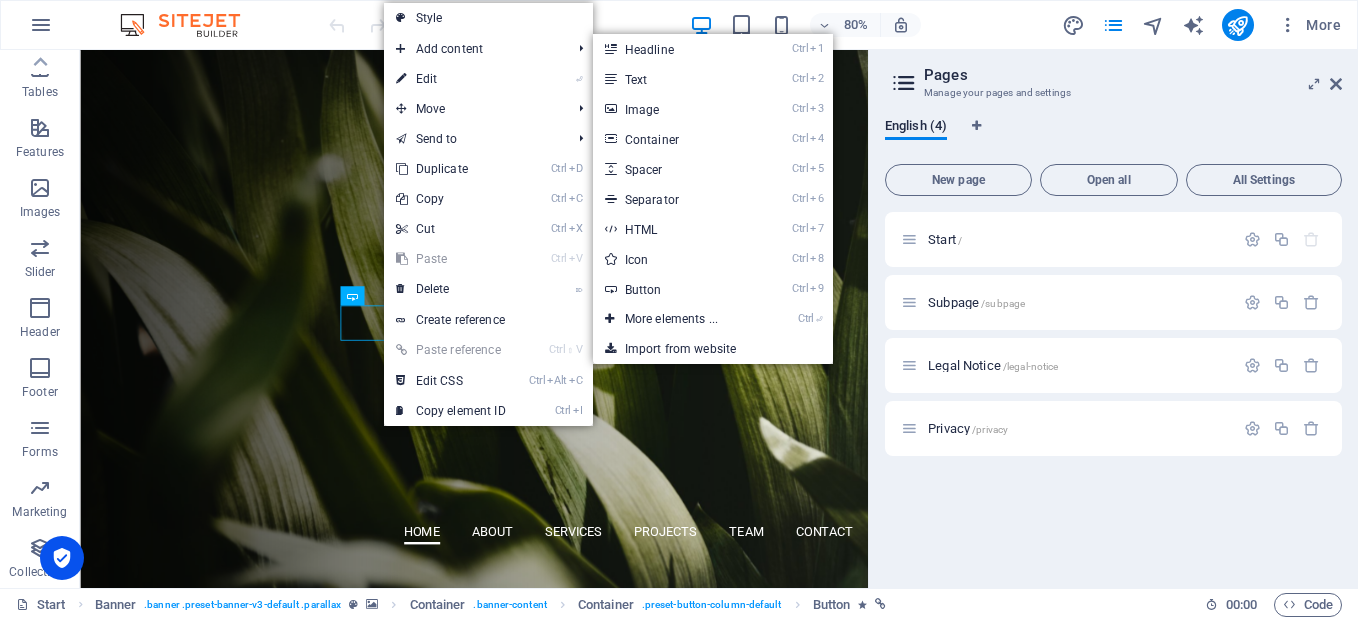 click on "Style" at bounding box center [488, 18] 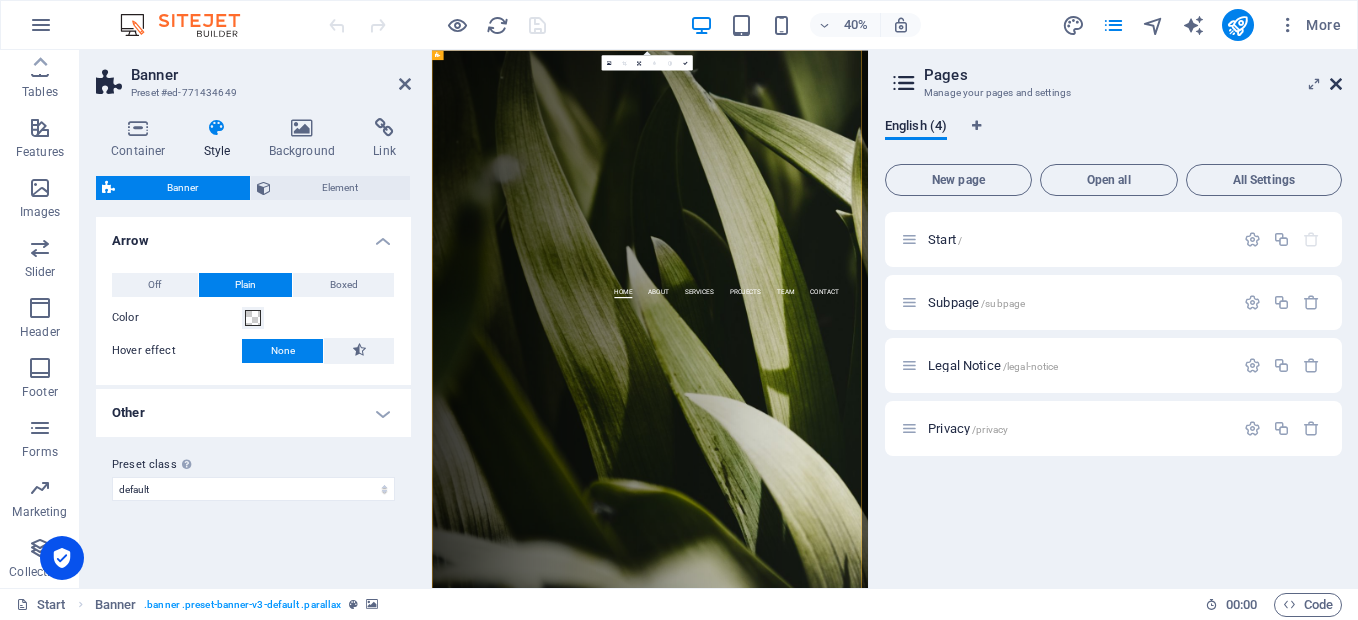 click at bounding box center (1336, 84) 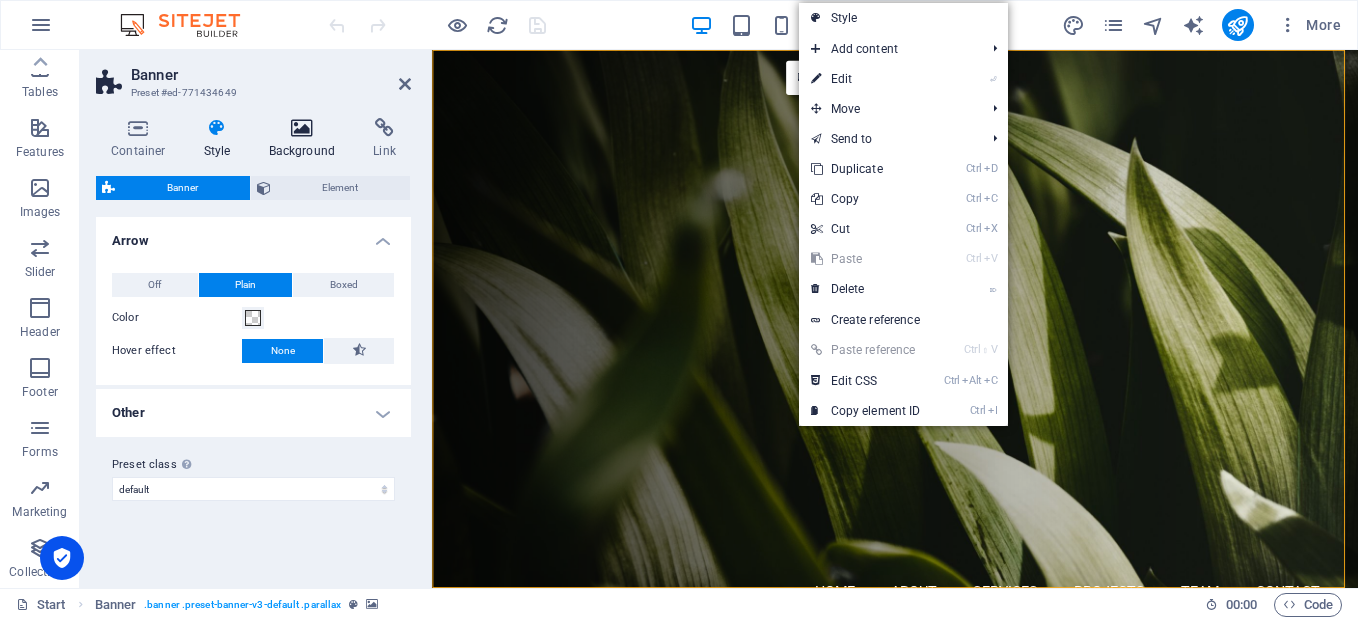 click on "Background" at bounding box center (306, 139) 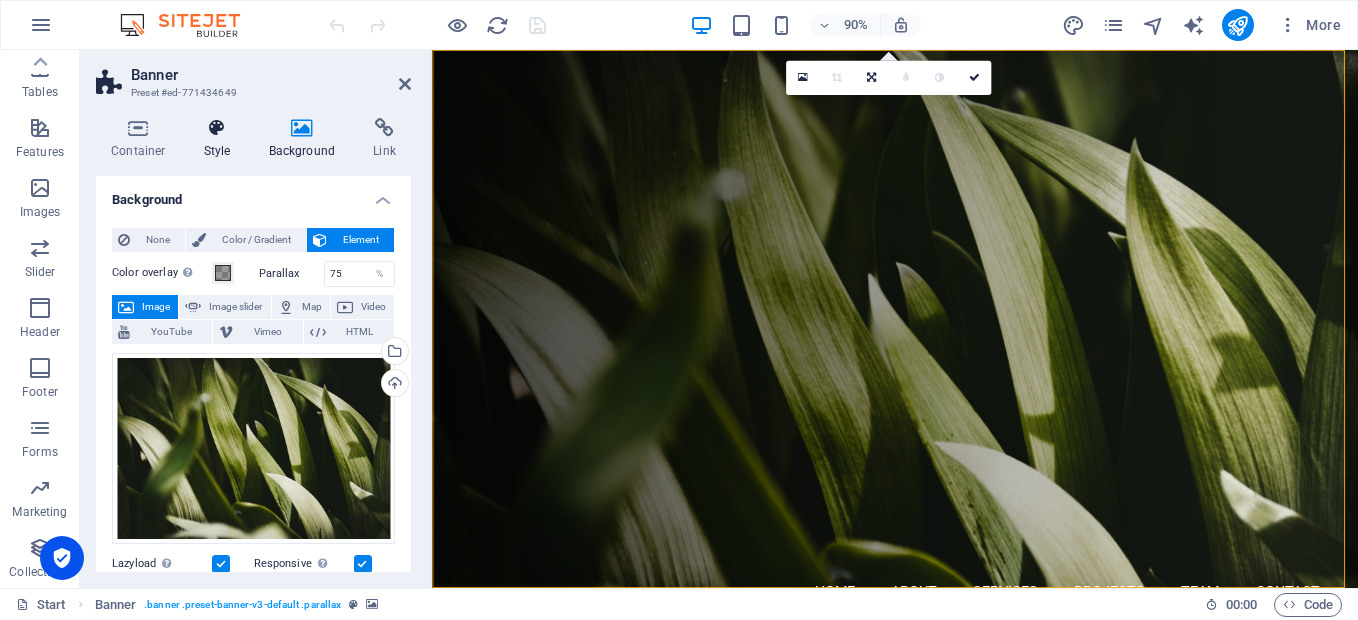 click on "Style" at bounding box center (221, 139) 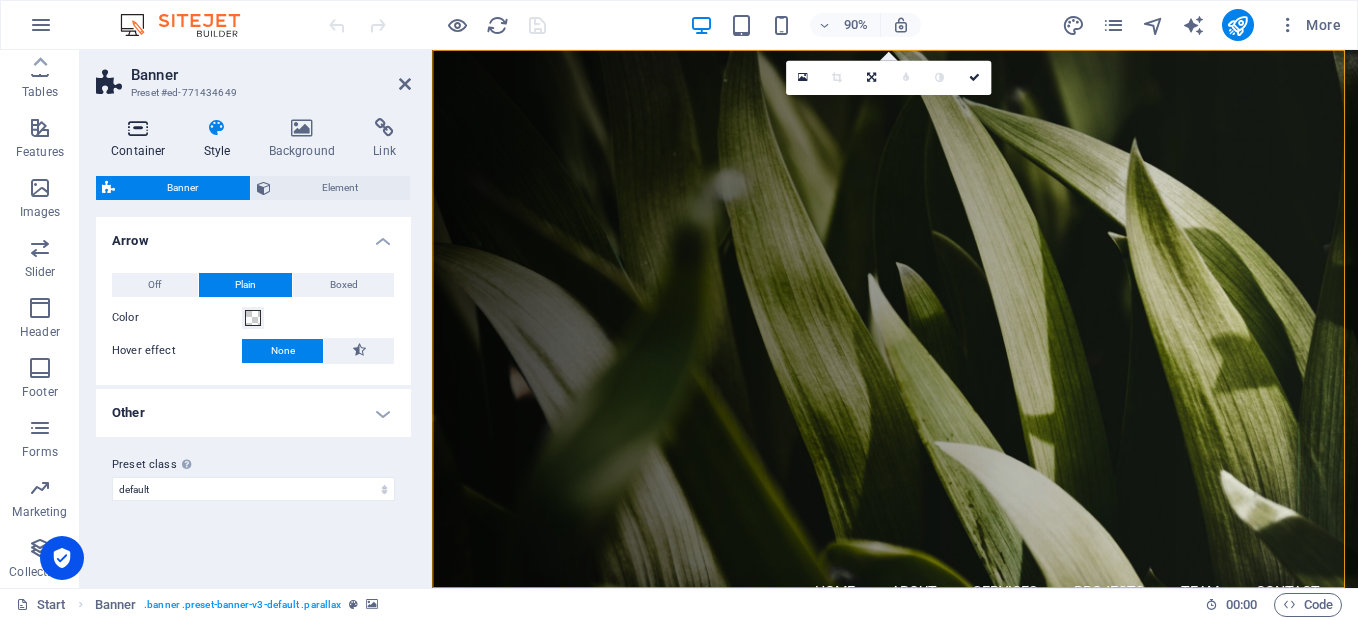 click at bounding box center (138, 128) 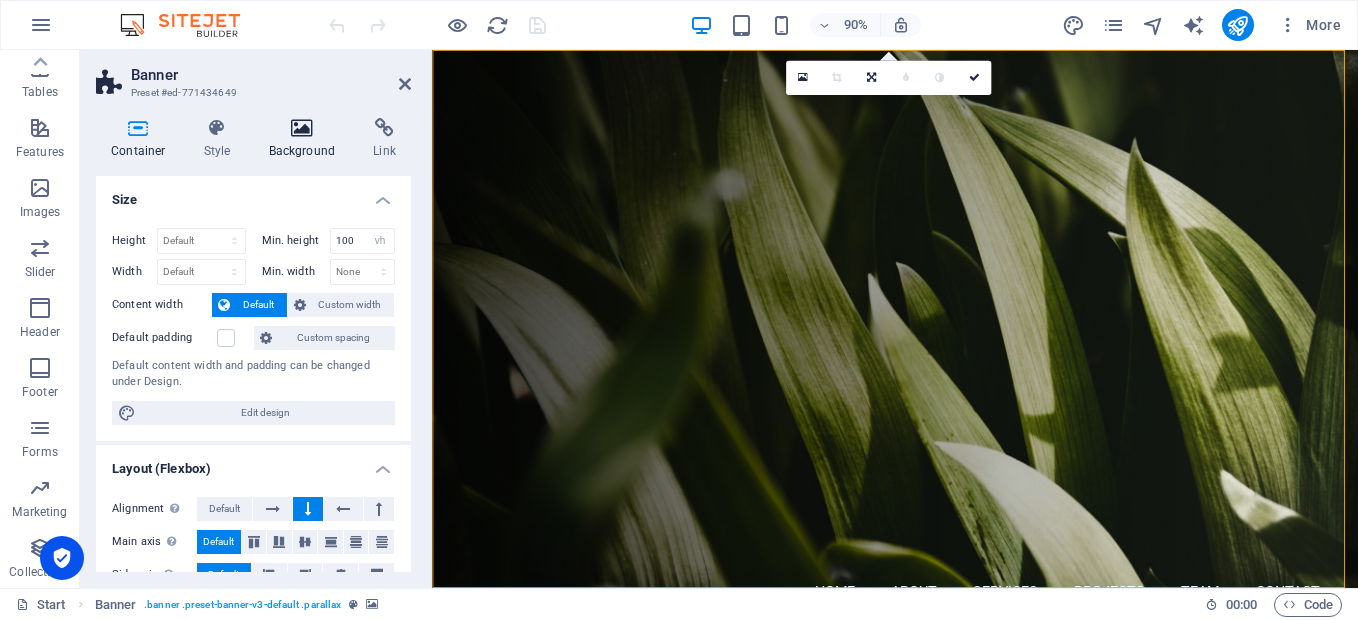 click at bounding box center (302, 128) 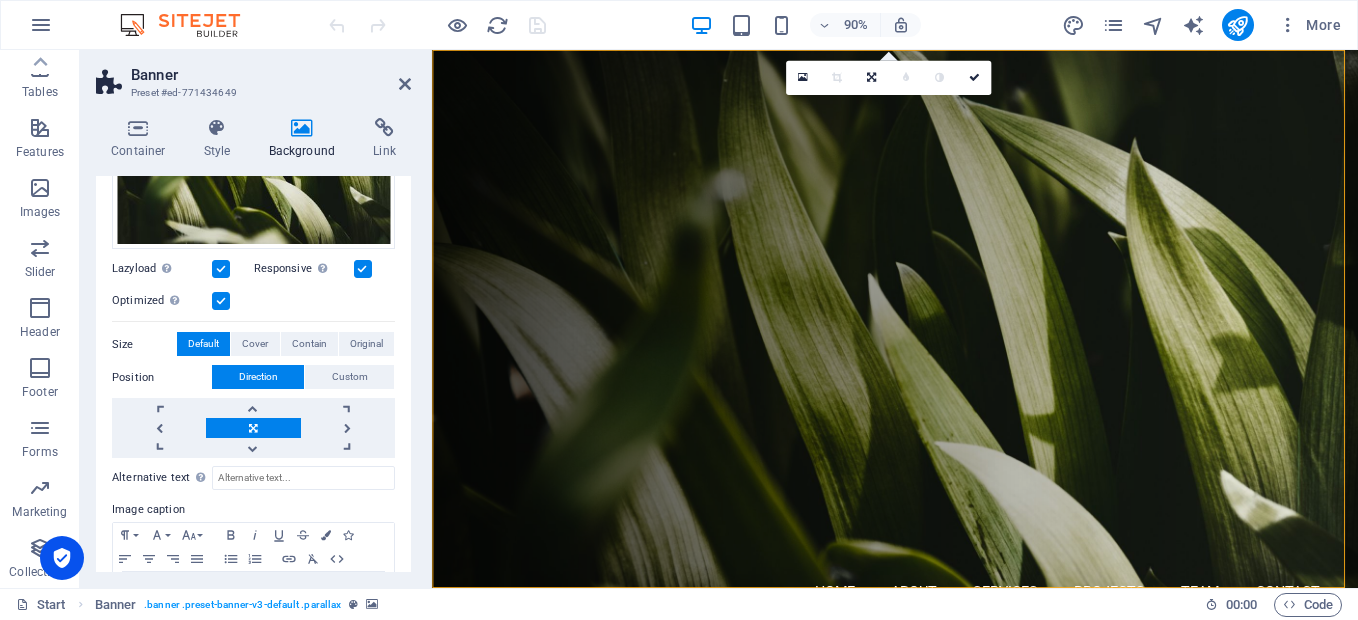 scroll, scrollTop: 300, scrollLeft: 0, axis: vertical 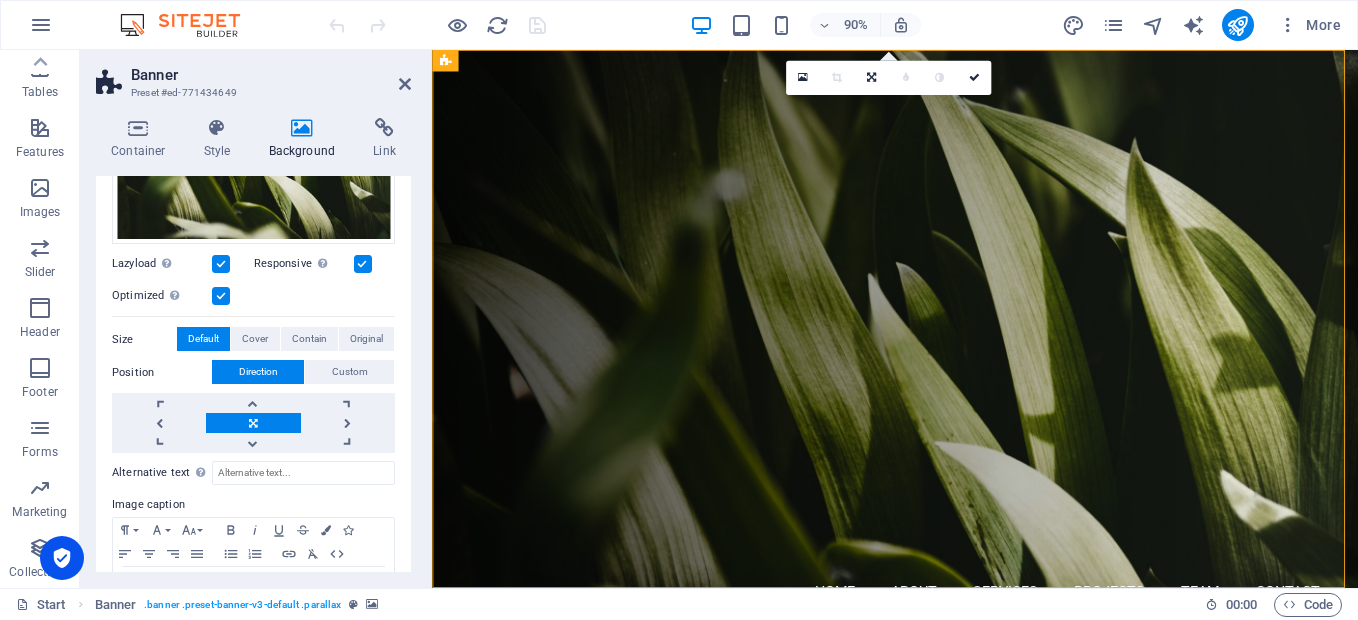 drag, startPoint x: 283, startPoint y: 150, endPoint x: 254, endPoint y: 141, distance: 30.364452 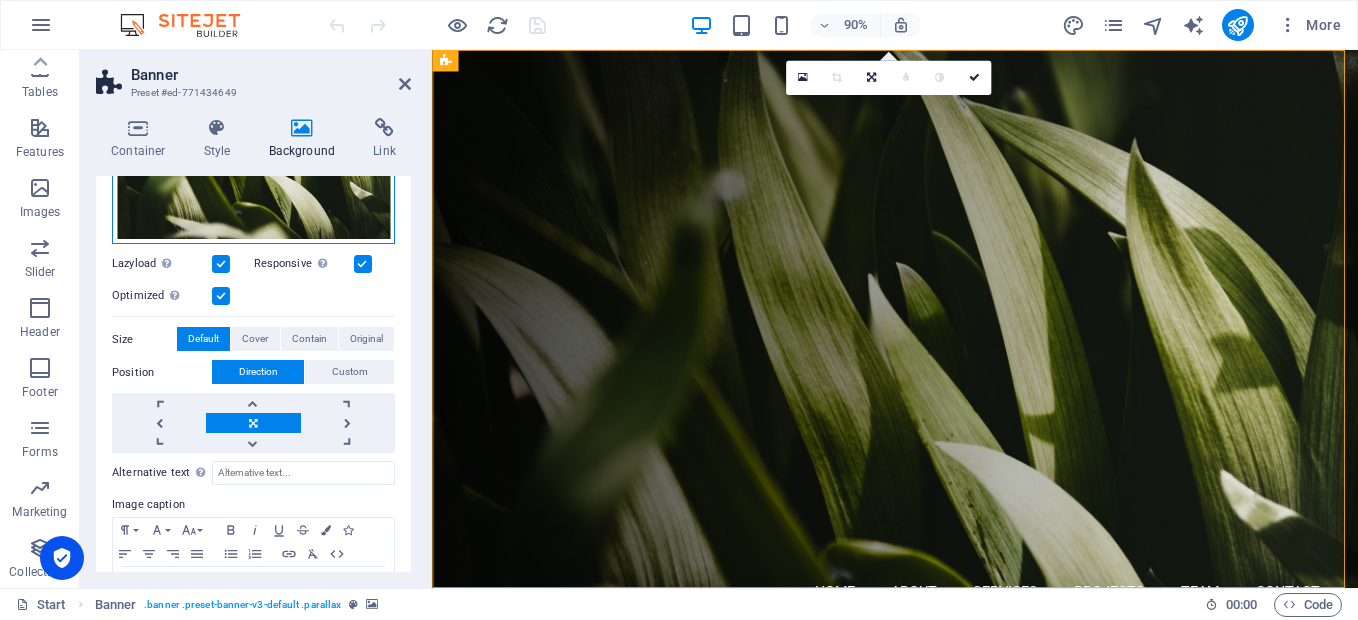 click on "Drag files here, click to choose files or select files from Files or our free stock photos & videos" at bounding box center (253, 149) 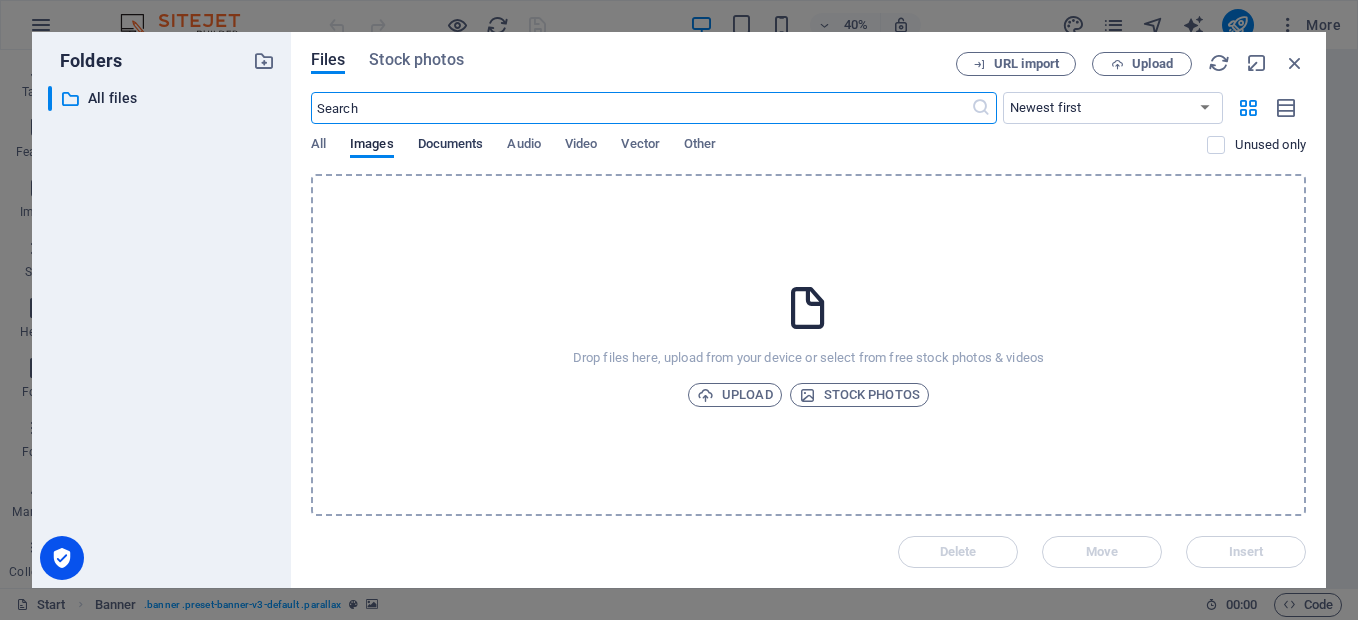 click on "​ Newest first Oldest first Name (A-Z) Name (Z-A) Size (0-9) Size (9-0) Resolution (0-9) Resolution (9-0) All Images Documents Audio Video Vector Other Unused only" at bounding box center (808, 133) 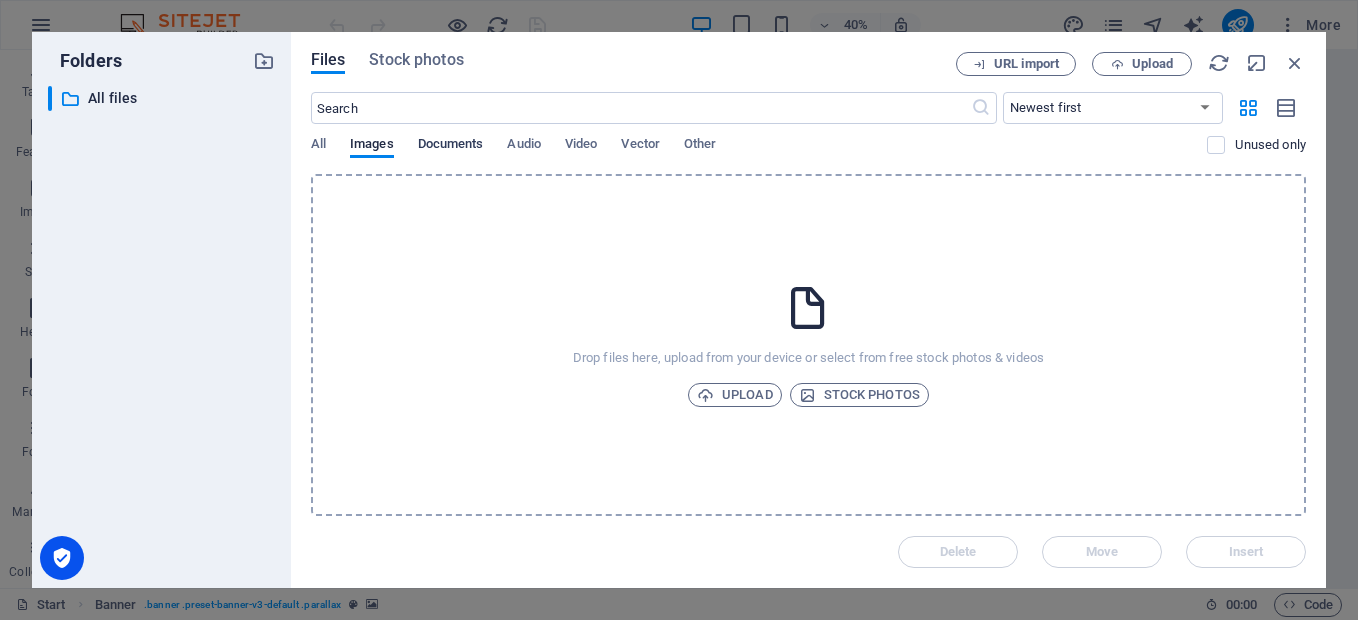 click on "Documents" at bounding box center [451, 146] 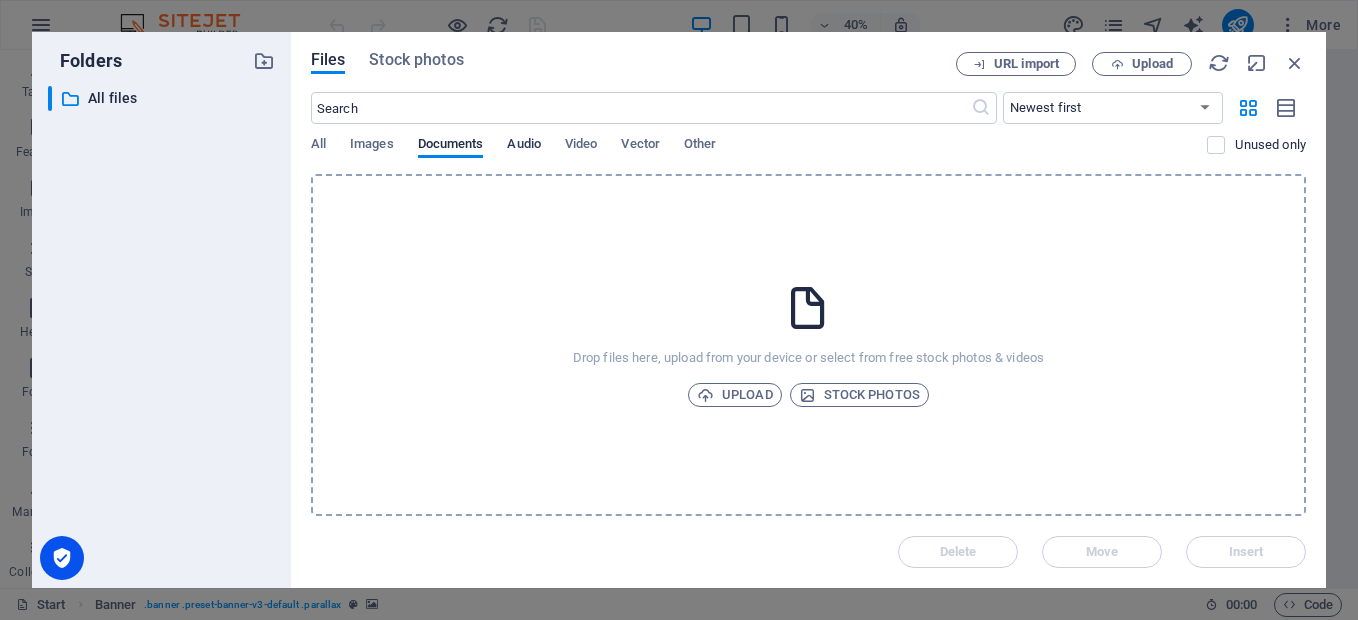 click on "Audio" at bounding box center (523, 146) 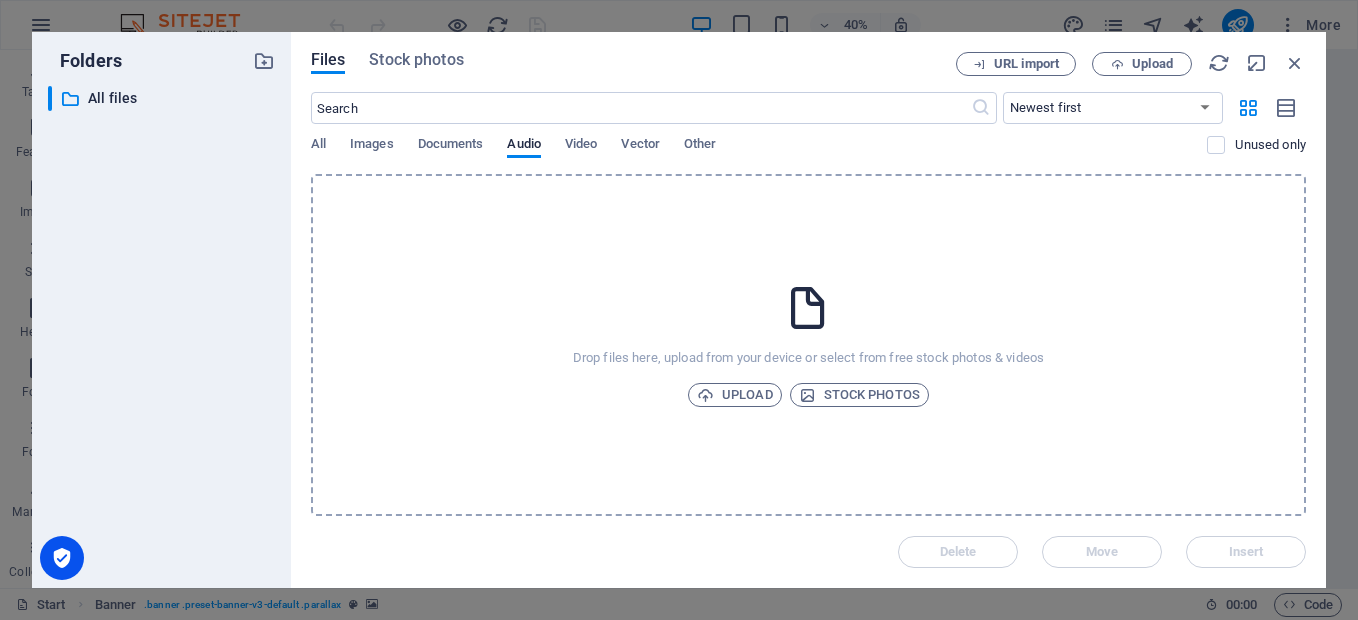 click on "All Images Documents Audio Video Vector Other" at bounding box center [759, 155] 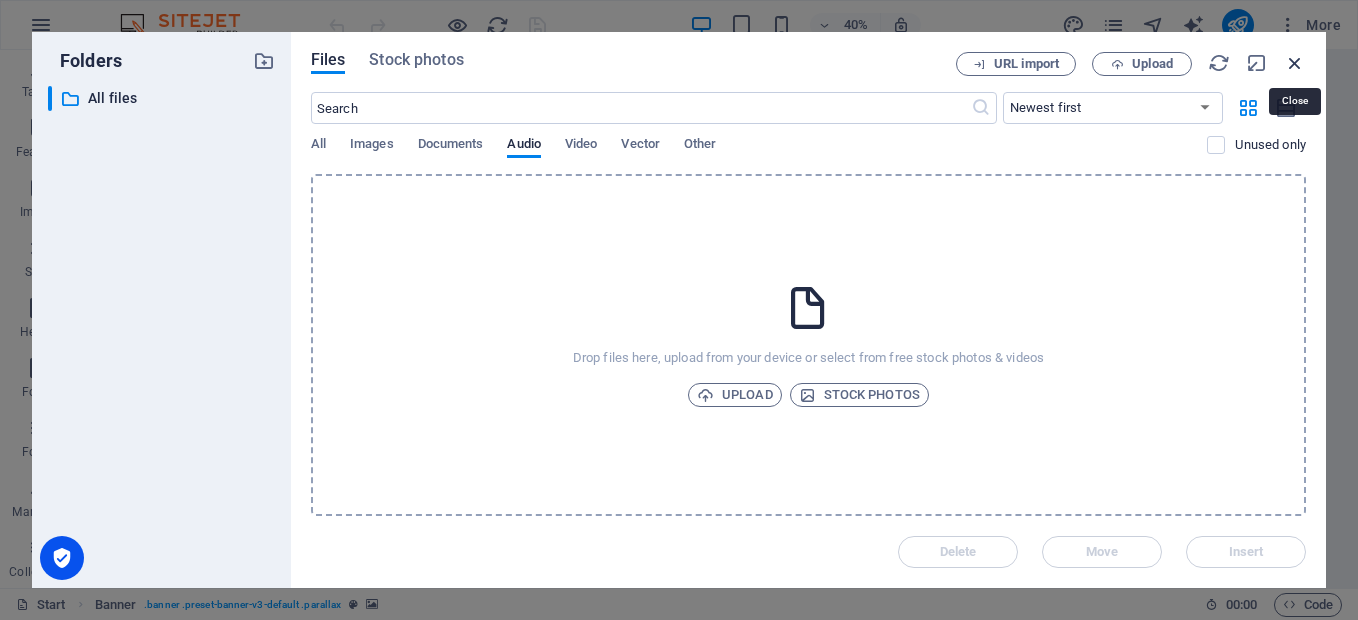 click at bounding box center (1295, 63) 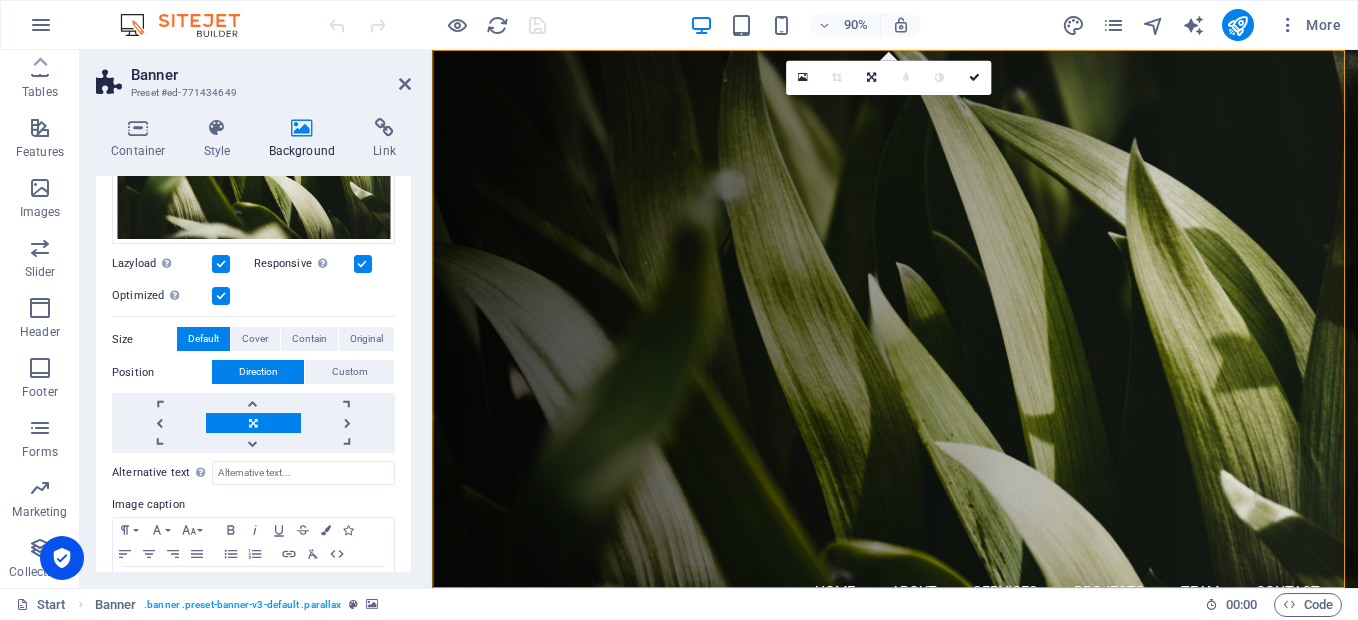click at bounding box center (221, 264) 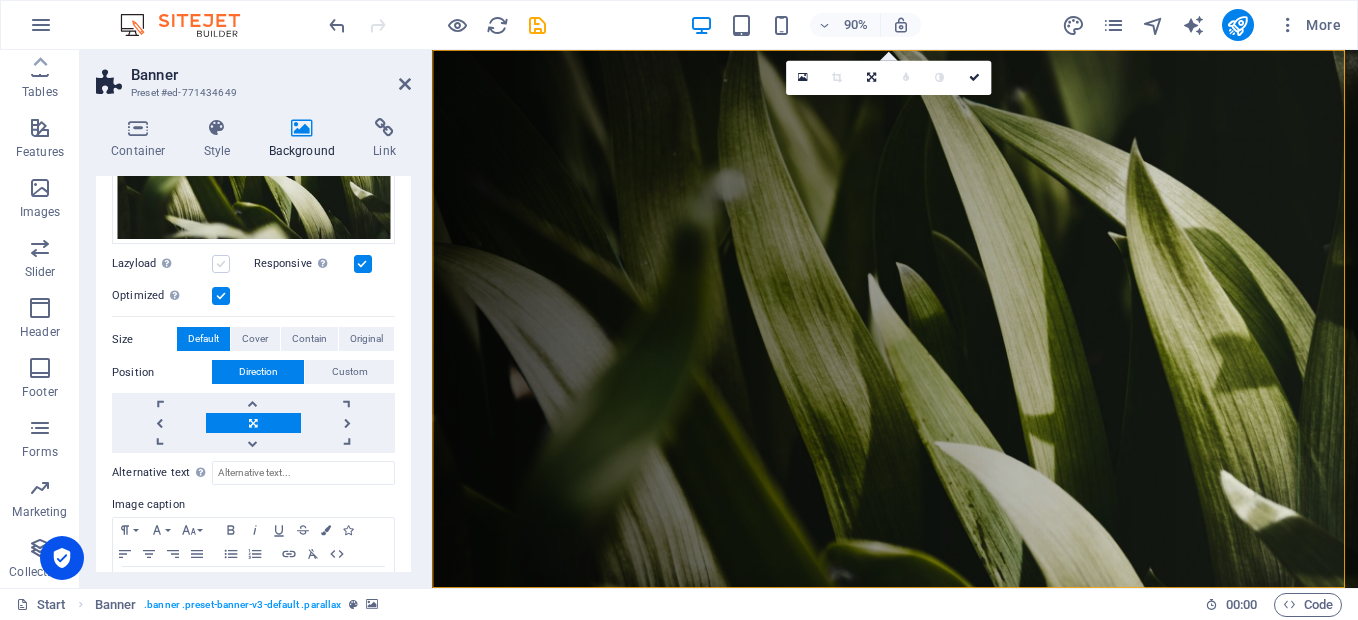 click at bounding box center [221, 264] 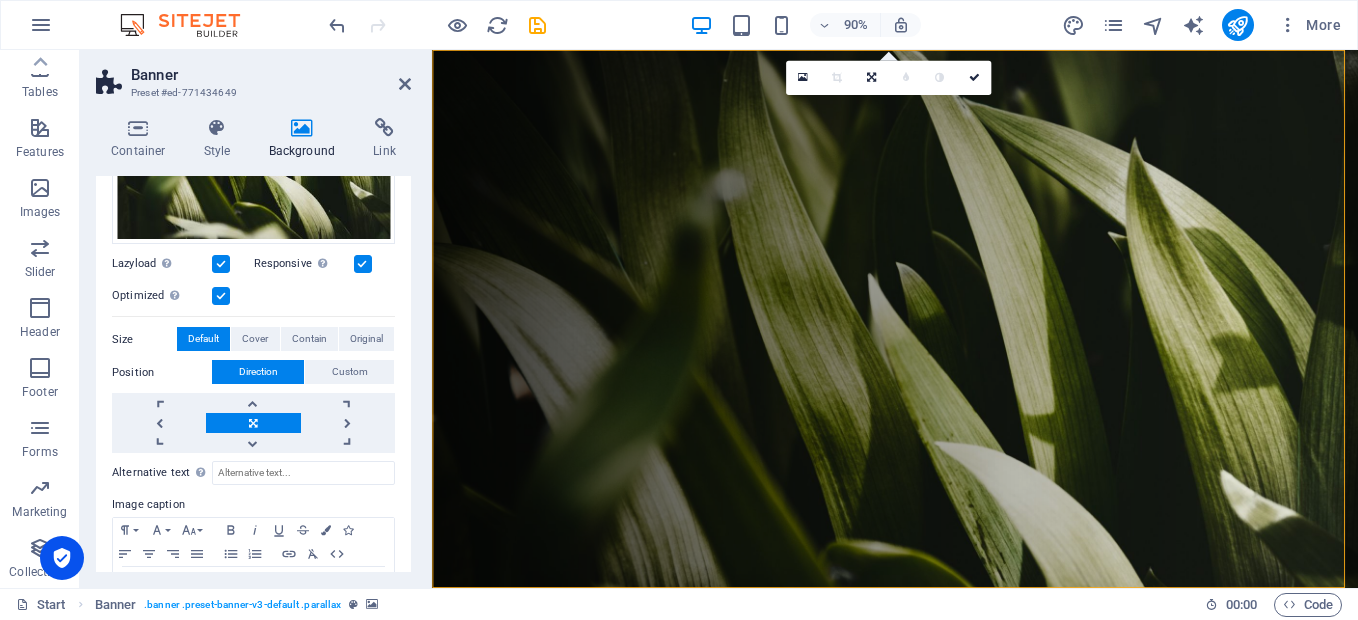 click at bounding box center (221, 264) 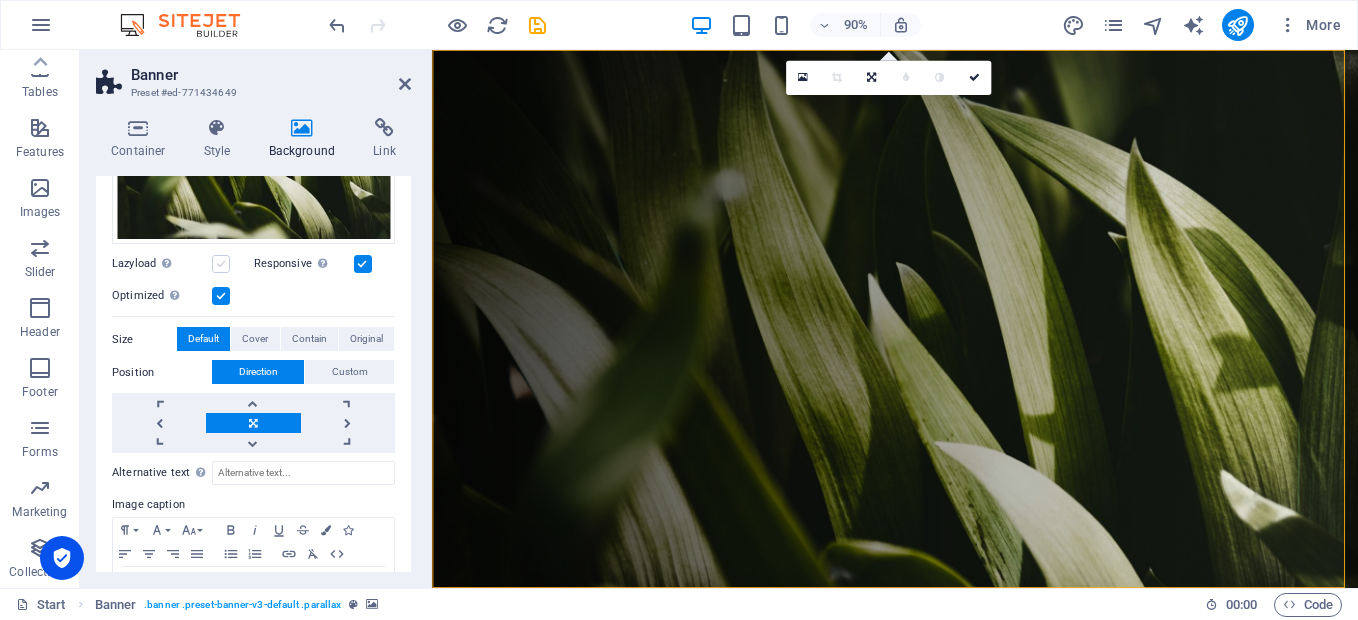 click at bounding box center (221, 264) 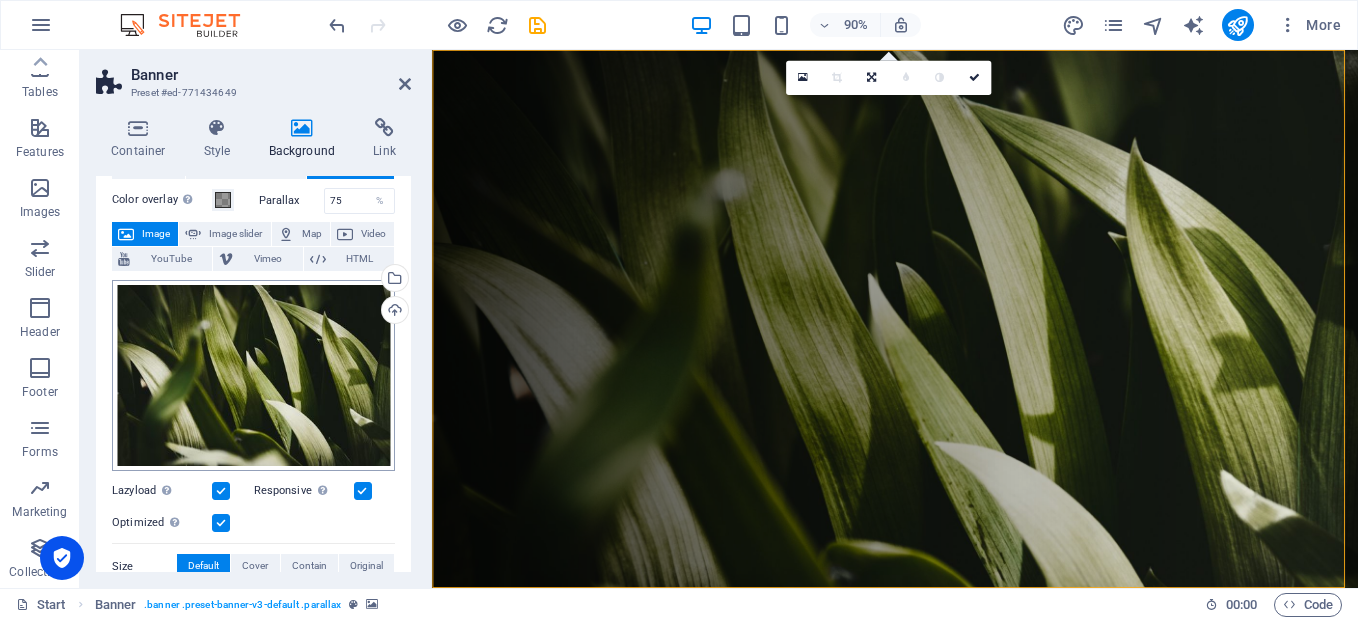 scroll, scrollTop: 0, scrollLeft: 0, axis: both 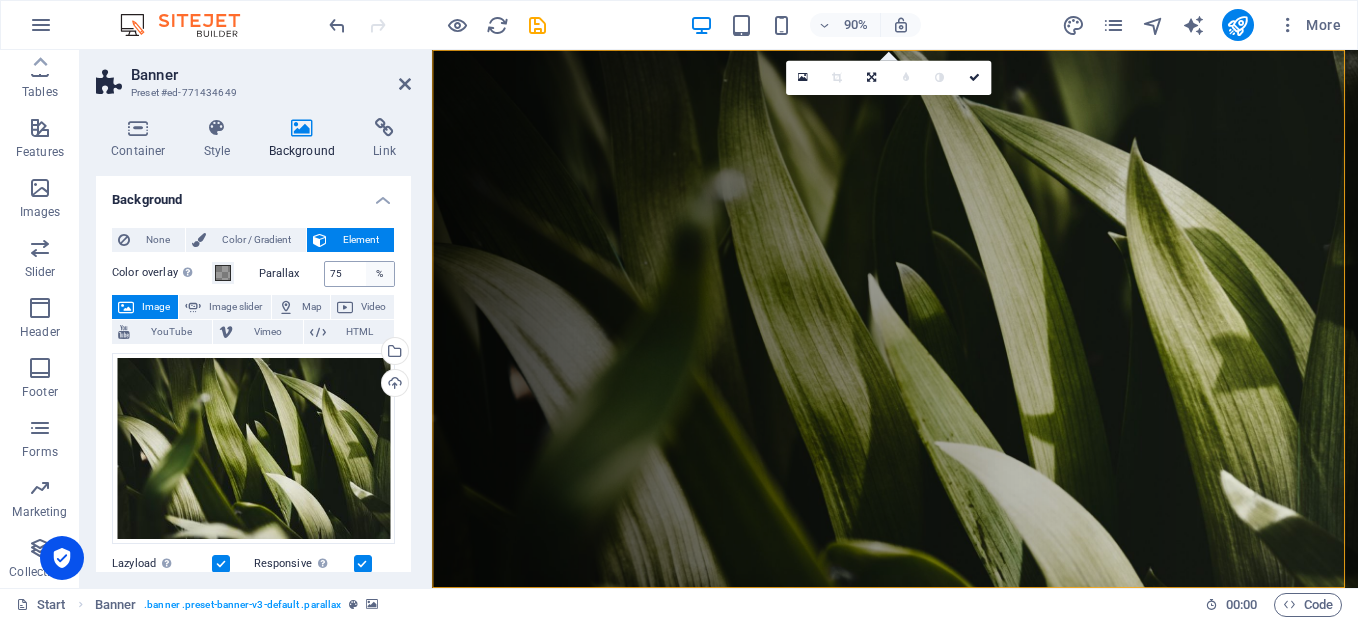 click on "%" at bounding box center [380, 274] 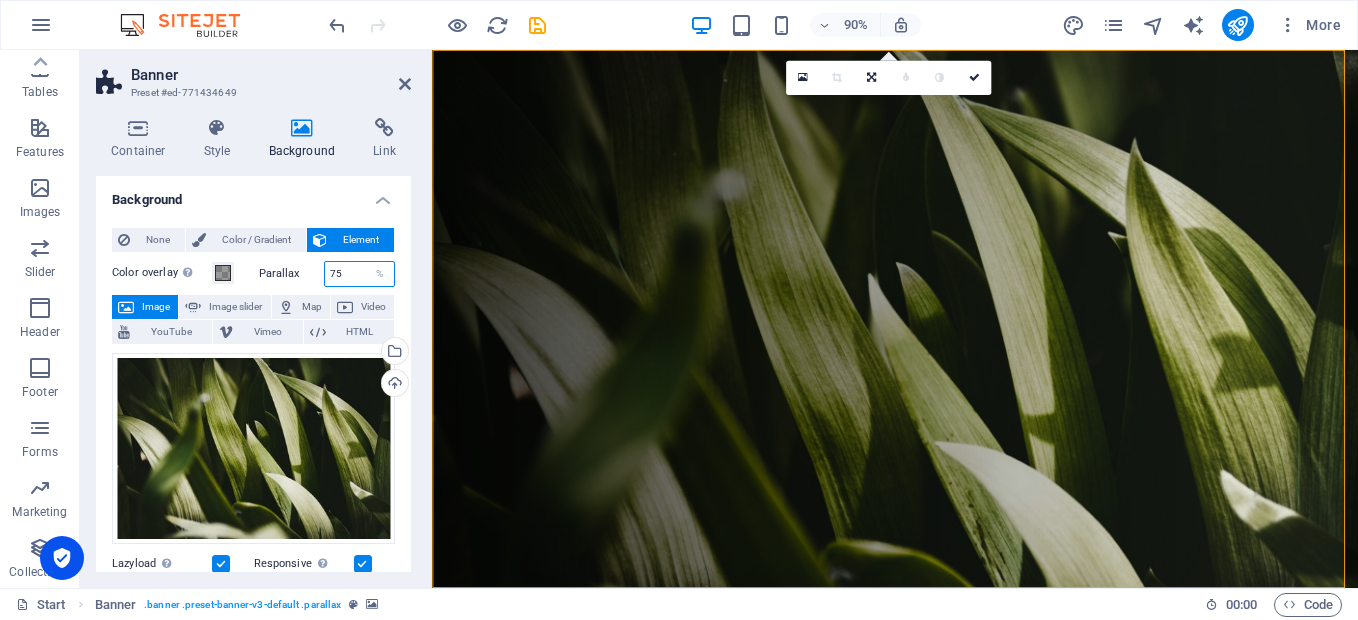 click on "75" at bounding box center [360, 274] 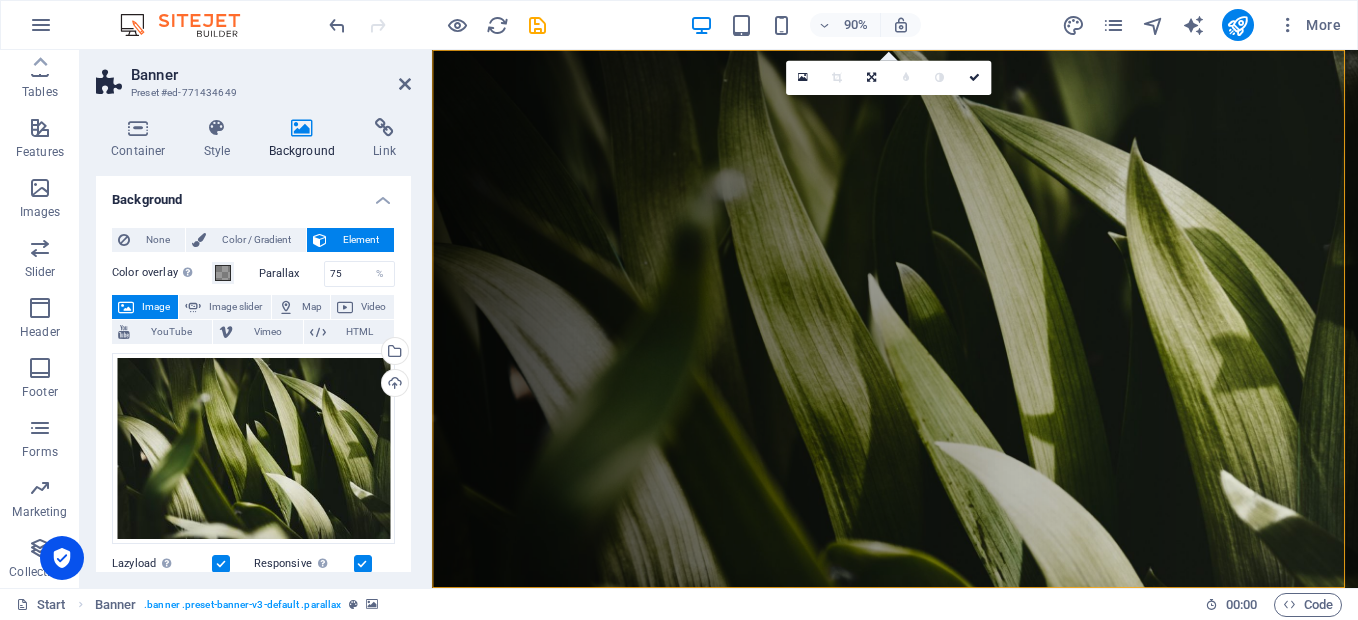 click on "Color overlay Places an overlay over the background to colorize it" at bounding box center (183, 274) 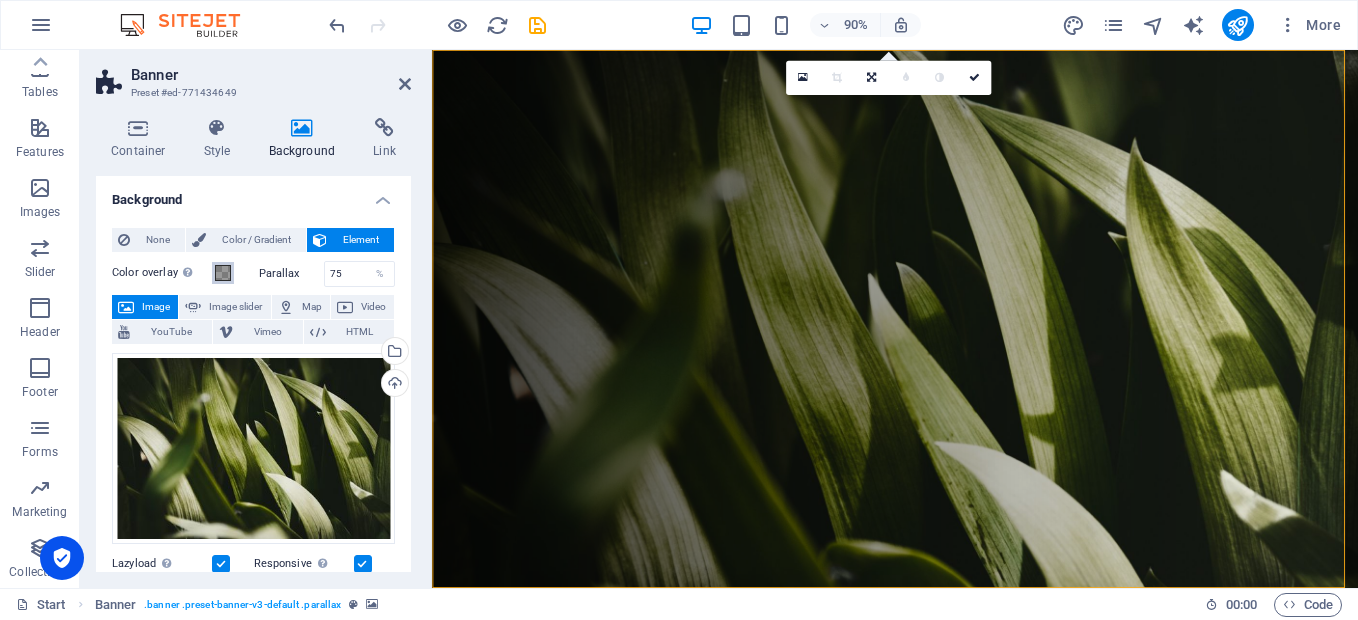 click at bounding box center [223, 273] 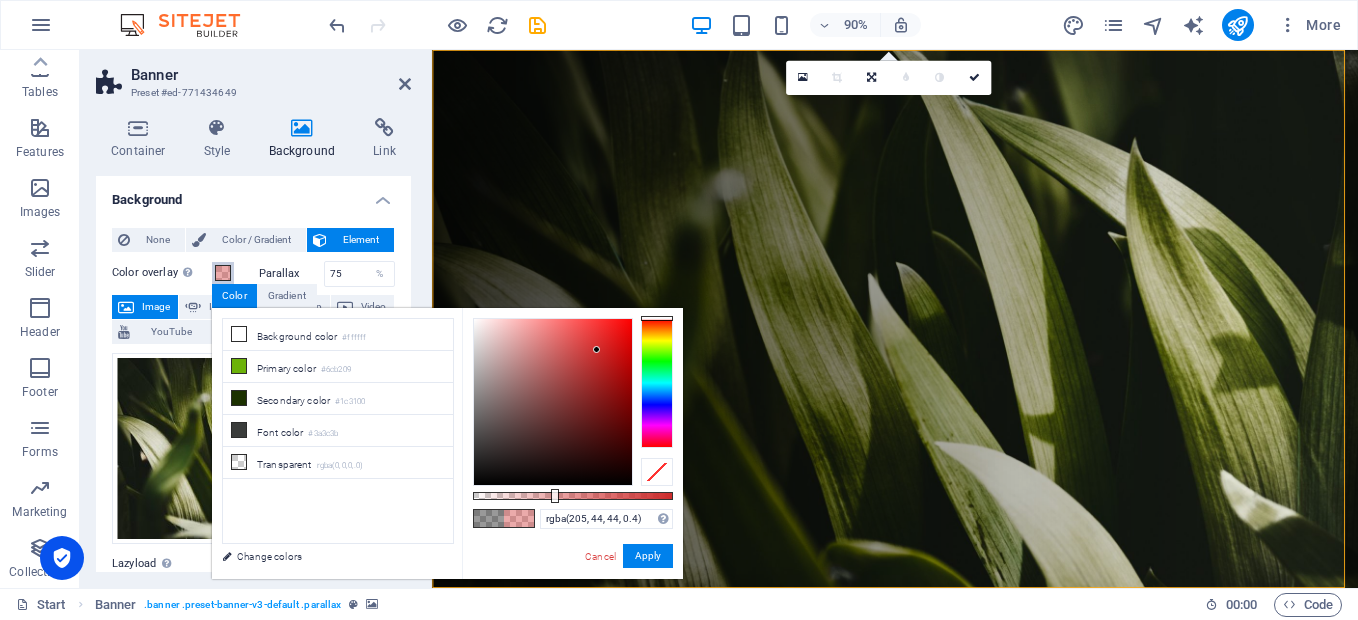 click at bounding box center (553, 402) 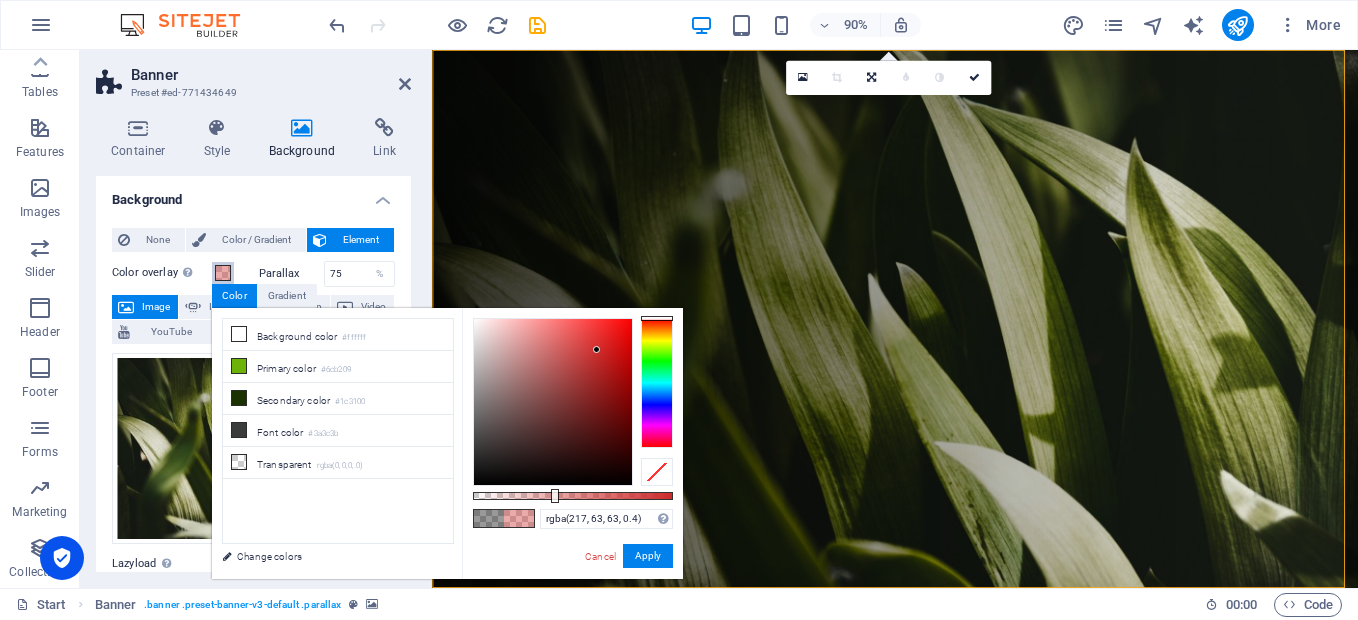 click at bounding box center (553, 402) 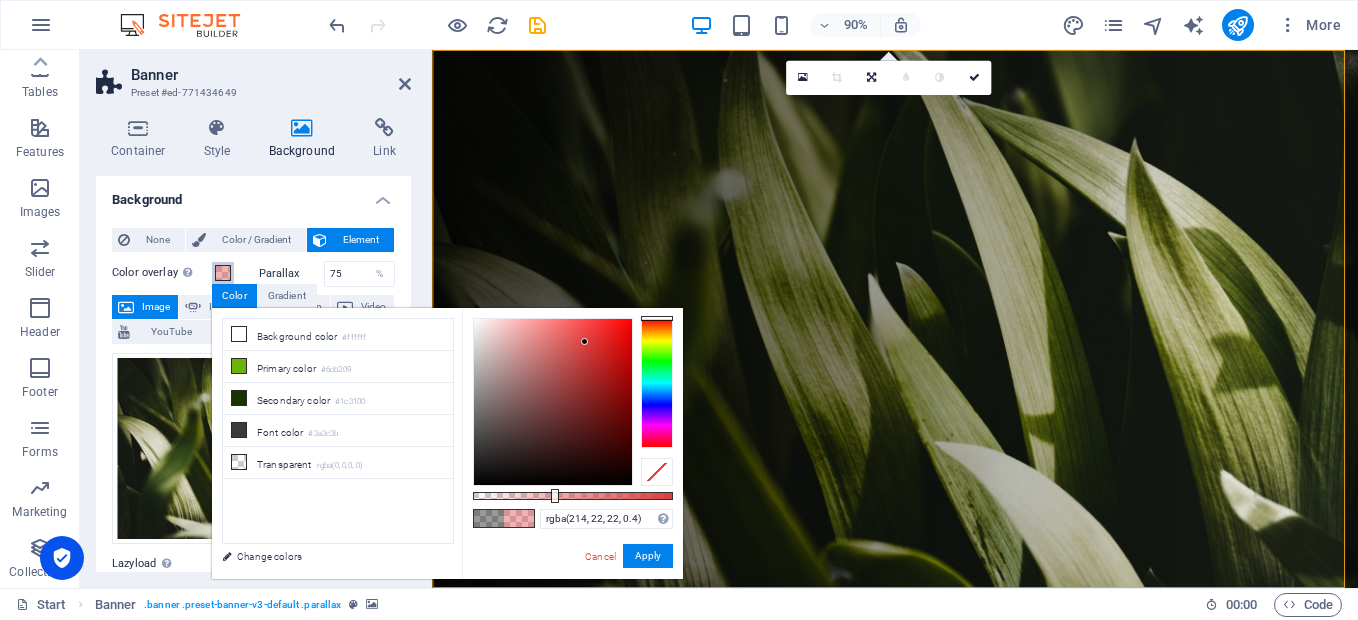 click at bounding box center (553, 402) 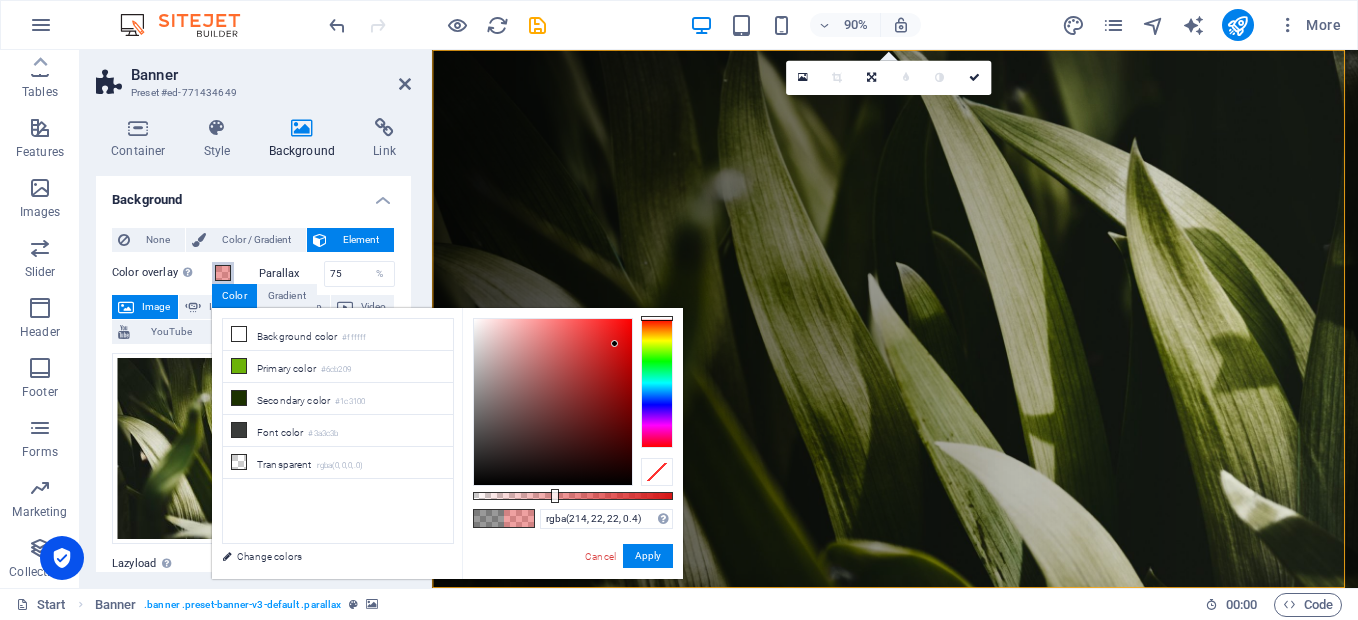 type on "rgba(52, 214, 22, 0.4)" 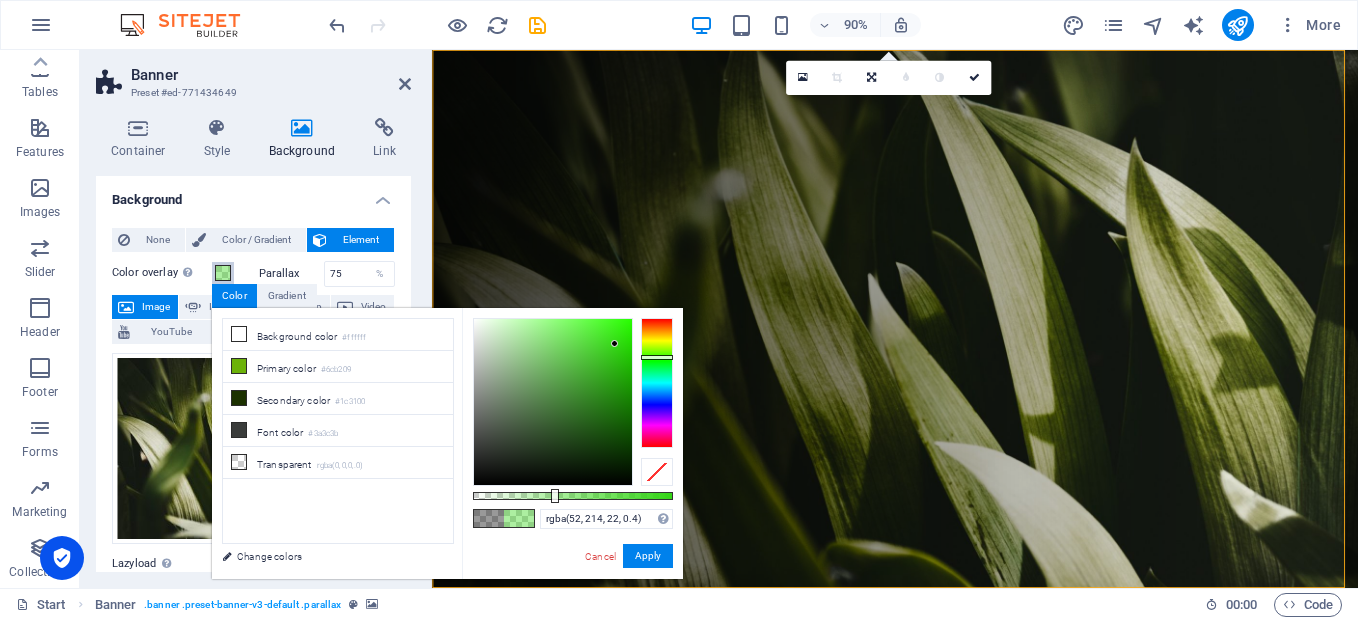 click at bounding box center (657, 383) 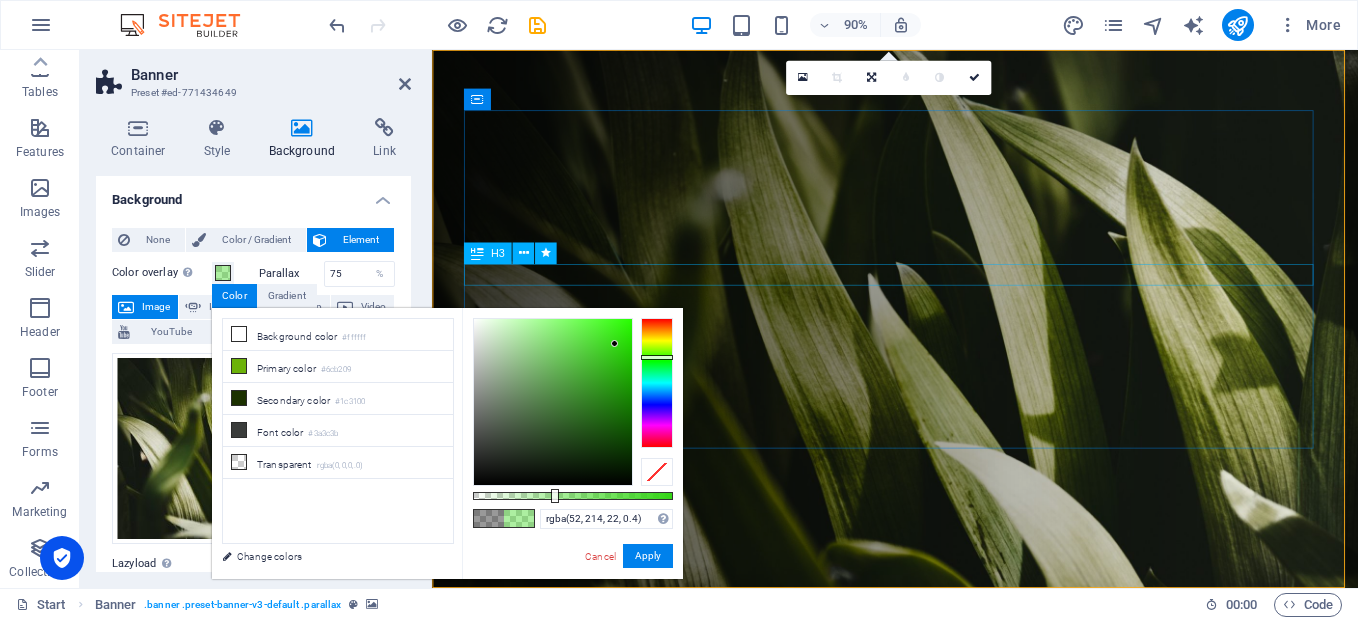click on "Your professional Partner in [GEOGRAPHIC_DATA] [US_STATE]." at bounding box center [947, 890] 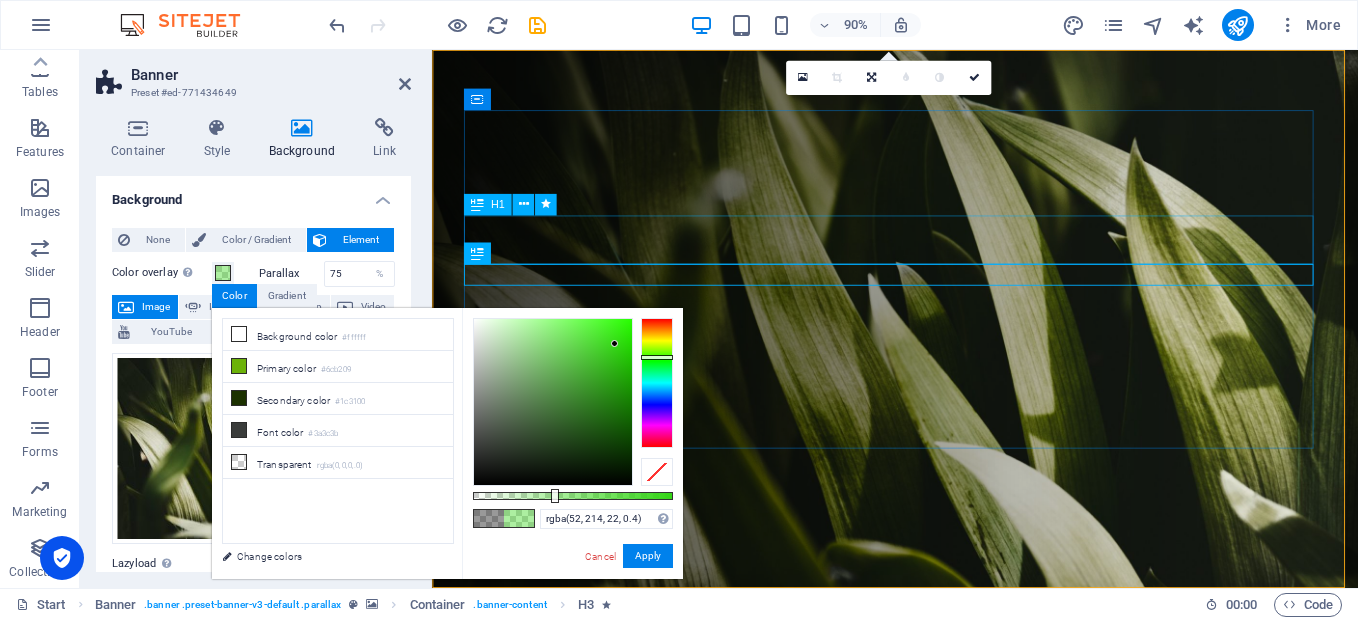 click on "H1" at bounding box center [498, 204] 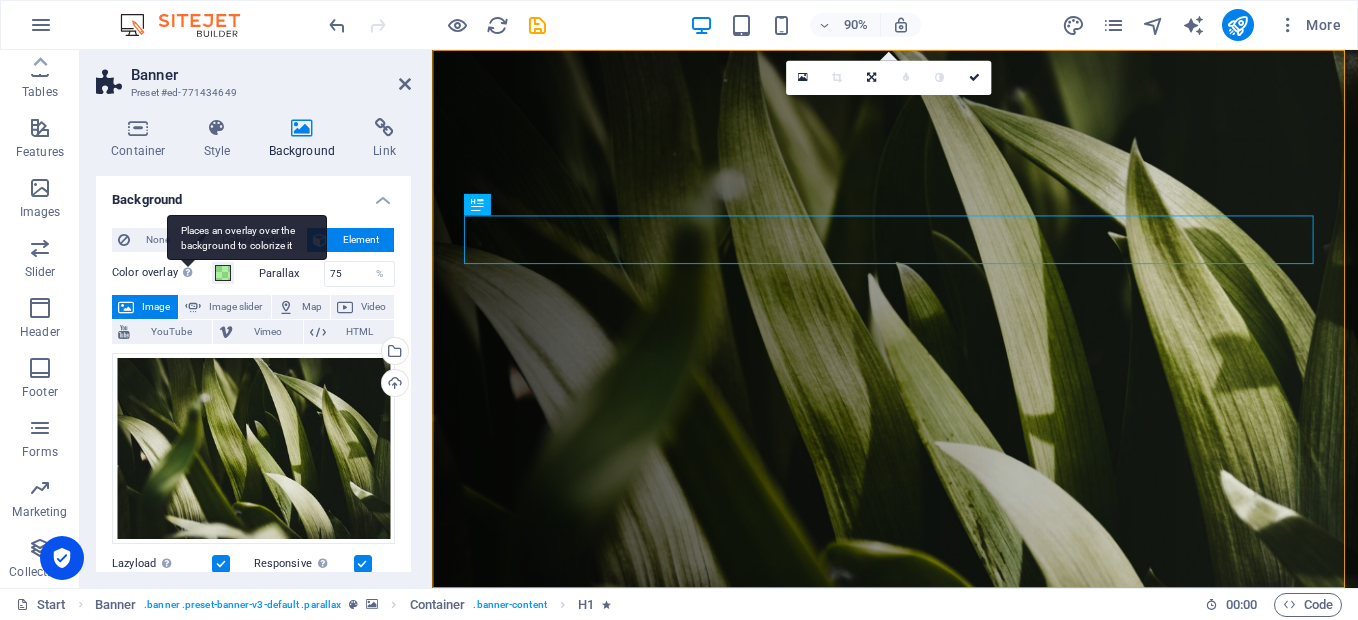 click on "Places an overlay over the background to colorize it" at bounding box center (188, 272) 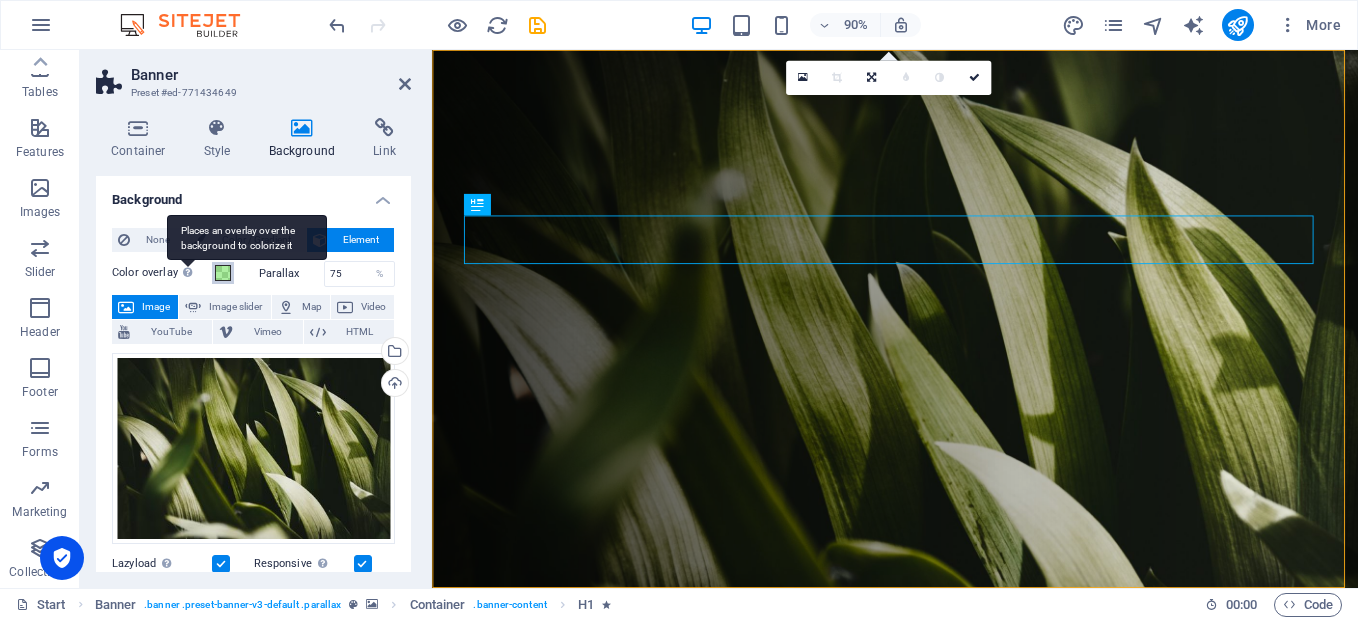 click on "Color overlay Places an overlay over the background to colorize it" at bounding box center [223, 273] 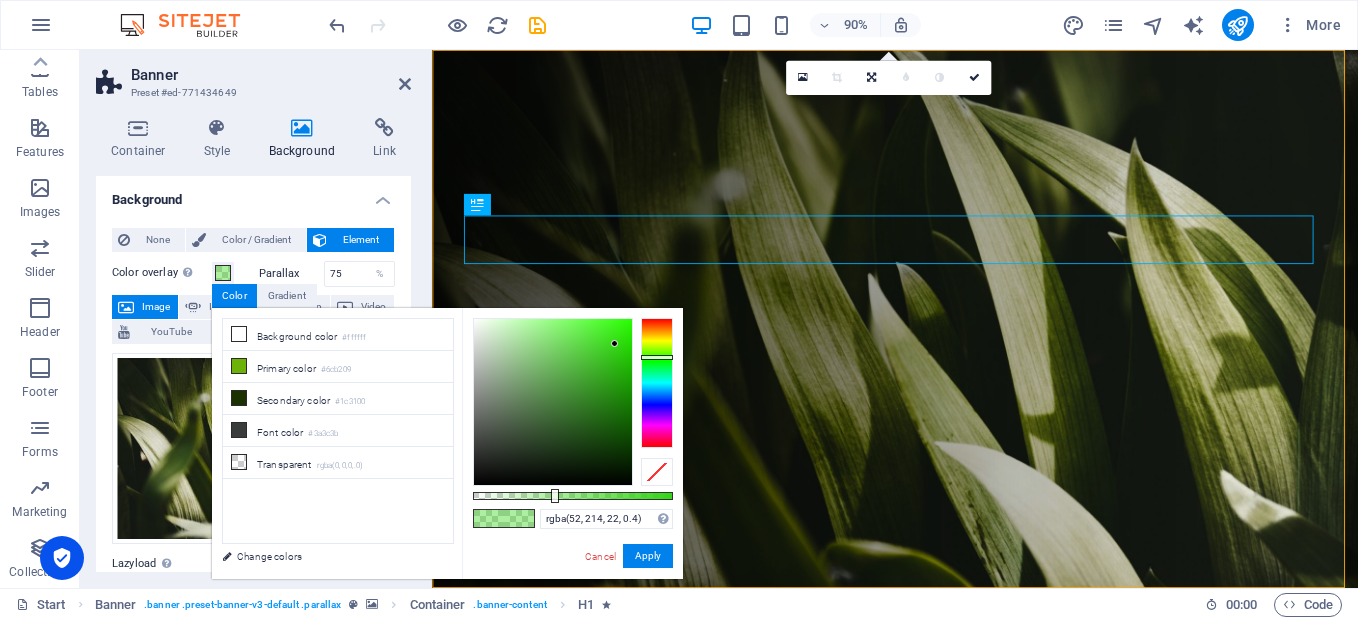 click on "Container Style Background Link Size Height Default px rem % vh vw Min. height 100 None px rem % vh vw Width Default px rem % em vh vw Min. width None px rem % vh vw Content width Default Custom width Width Default px rem % em vh vw Min. width None px rem % vh vw Default padding Custom spacing Default content width and padding can be changed under Design. Edit design Layout (Flexbox) Alignment Determines the flex direction. Default Main axis Determine how elements should behave along the main axis inside this container (justify content). Default Side axis Control the vertical direction of the element inside of the container (align items). Default Wrap Default On Off Fill Controls the distances and direction of elements on the y-axis across several lines (align content). Default Accessibility ARIA helps assistive technologies (like screen readers) to understand the role, state, and behavior of web elements Role The ARIA role defines the purpose of an element.  None Alert Article Banner Comment" at bounding box center (253, 345) 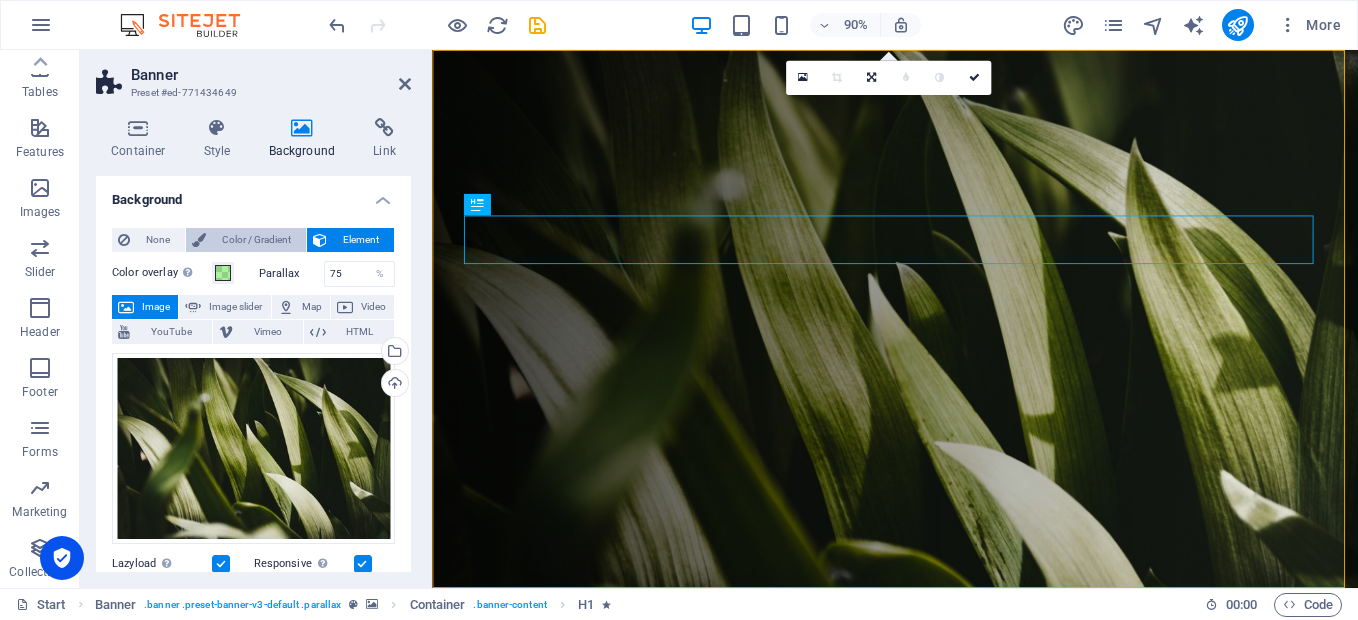 click on "Color / Gradient" at bounding box center (256, 240) 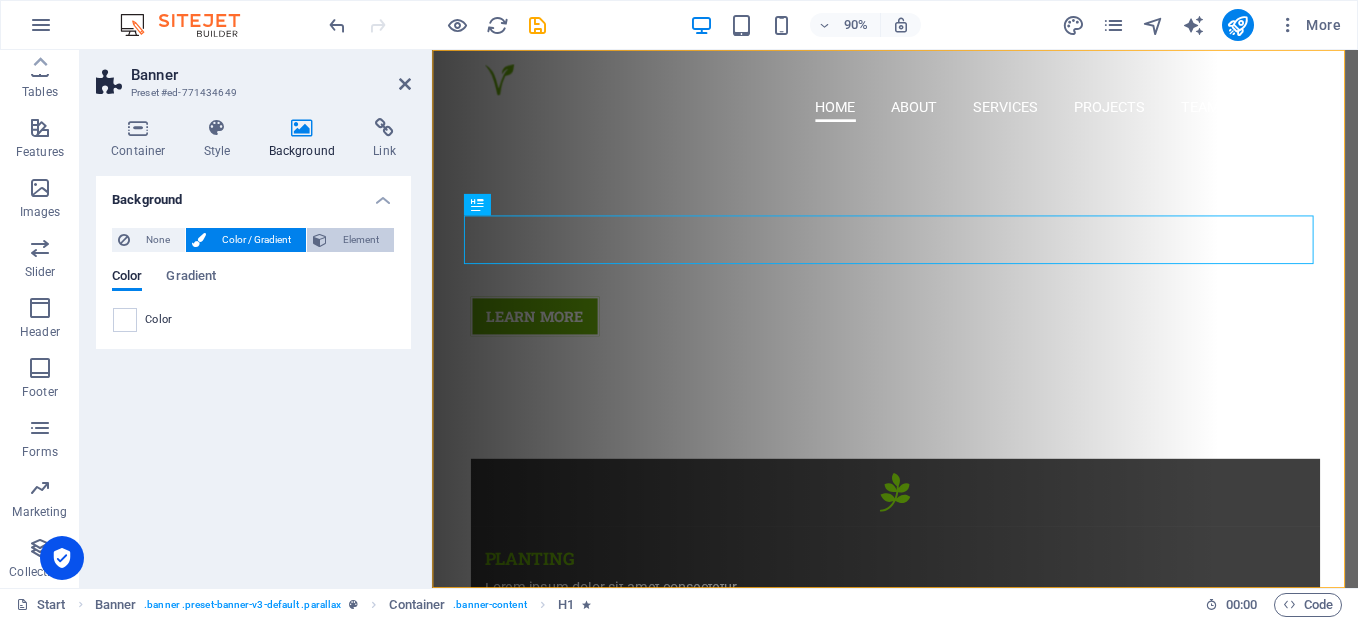 click on "Element" at bounding box center [360, 240] 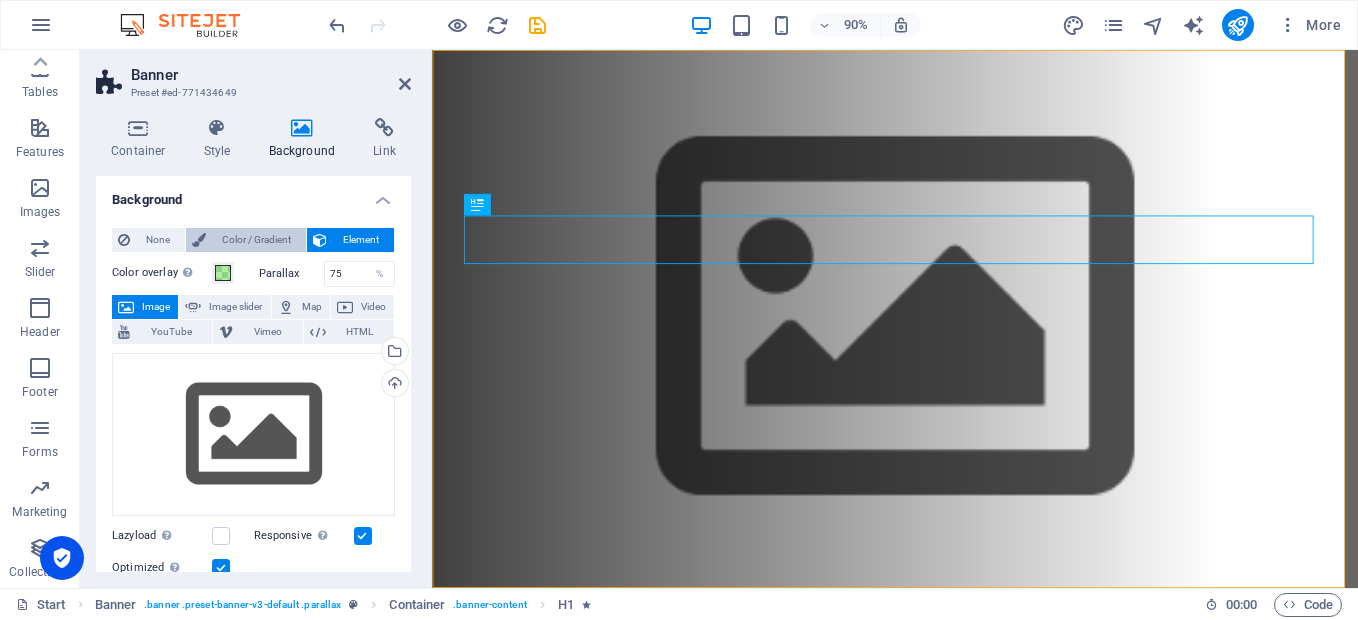 click on "Color / Gradient" at bounding box center [256, 240] 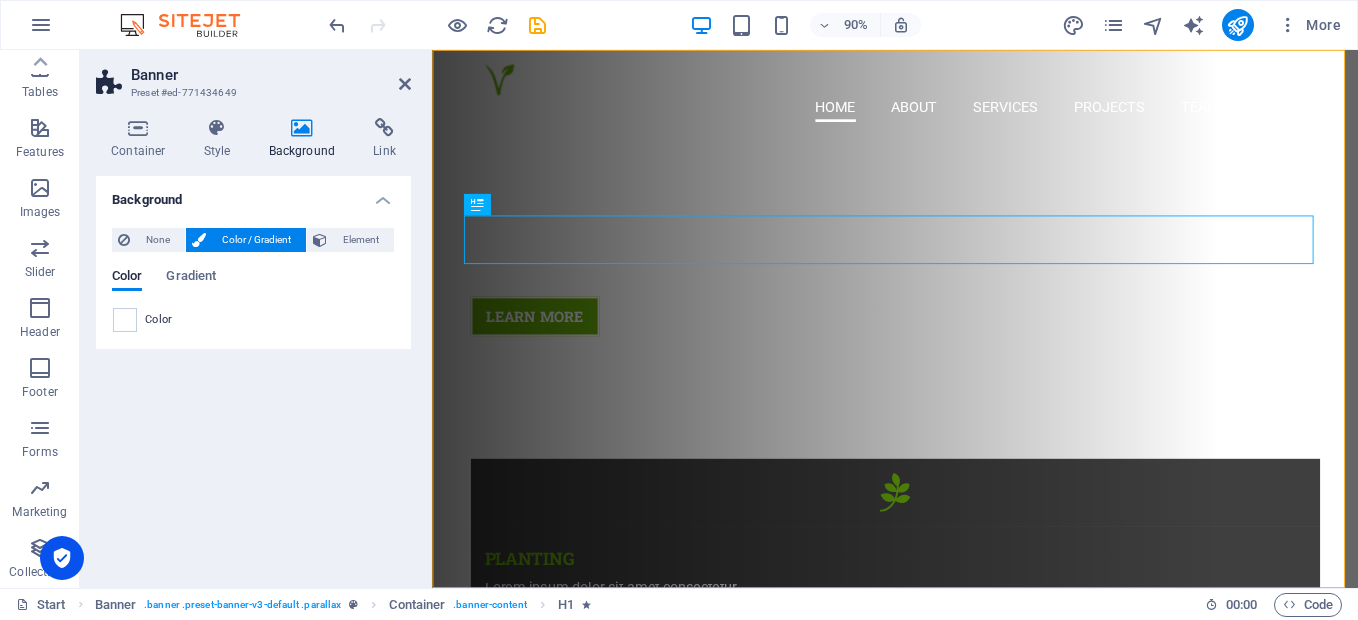click on "Background" at bounding box center [306, 139] 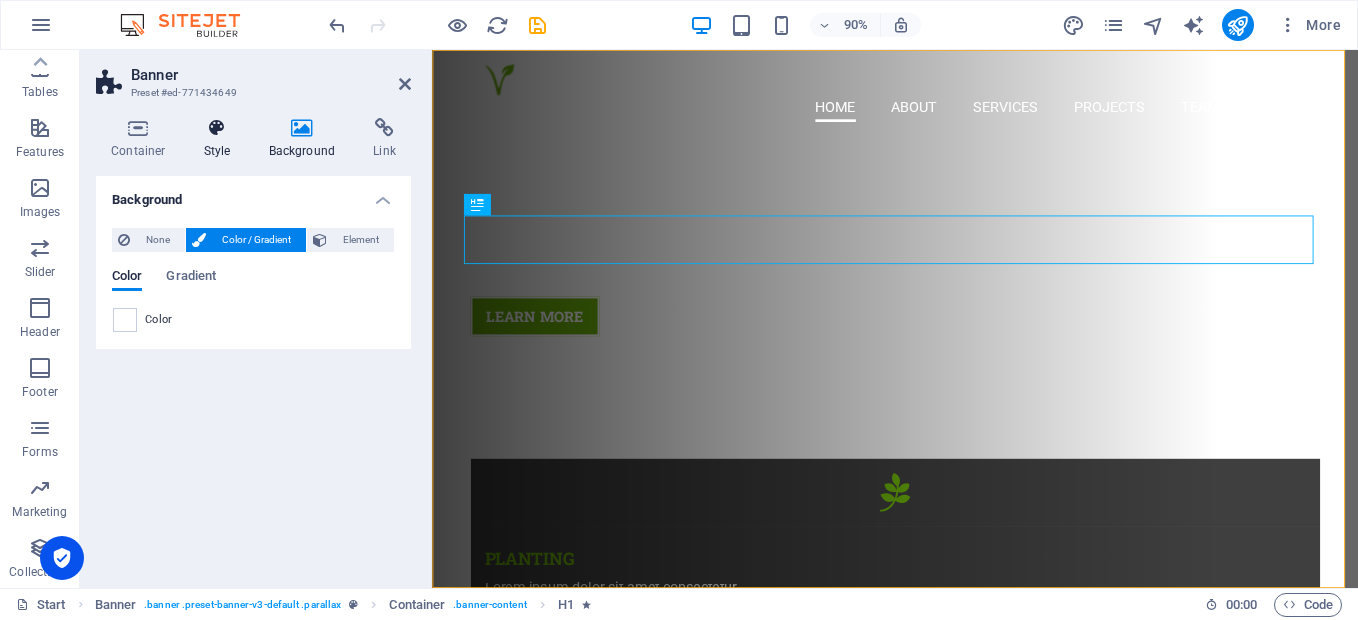 click on "Style" at bounding box center (221, 139) 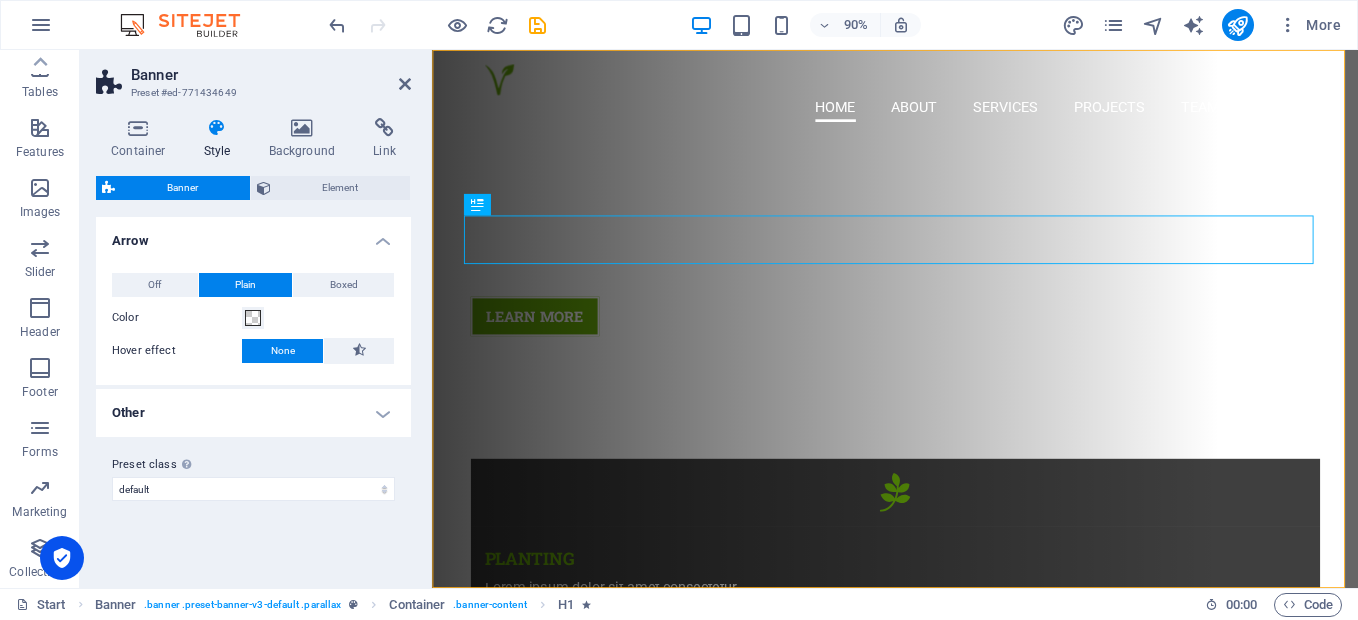 drag, startPoint x: 197, startPoint y: 148, endPoint x: 256, endPoint y: 147, distance: 59.008472 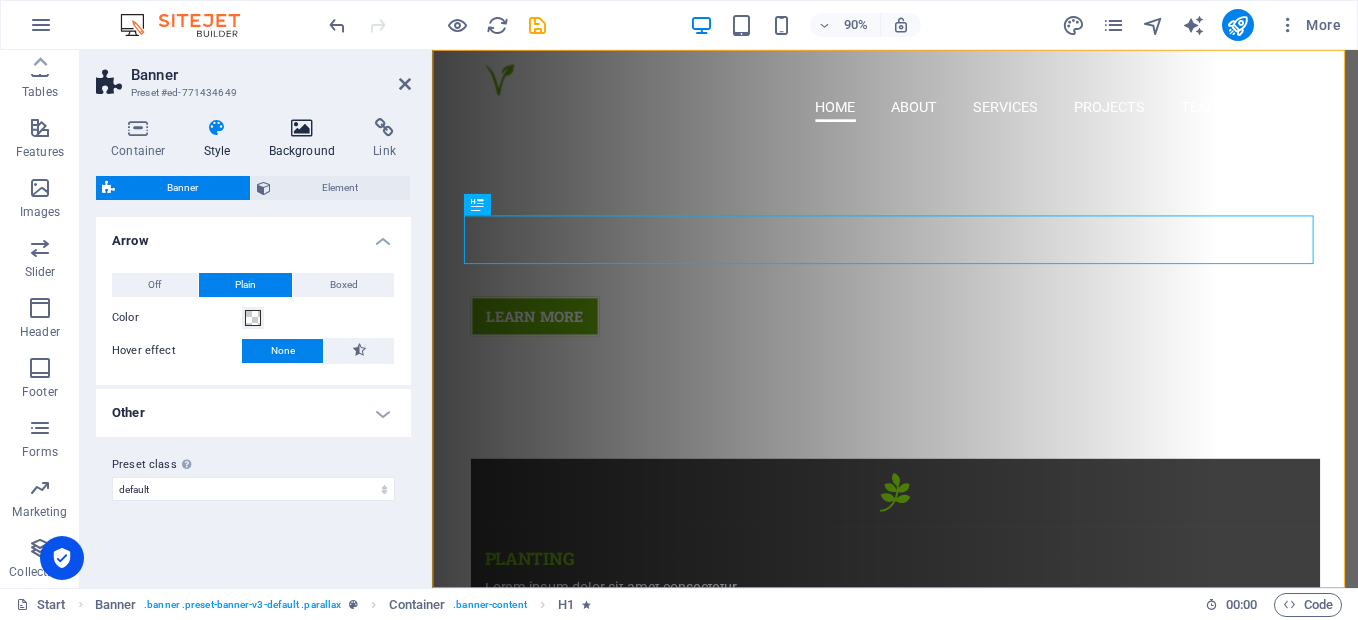 click on "Style" at bounding box center [221, 139] 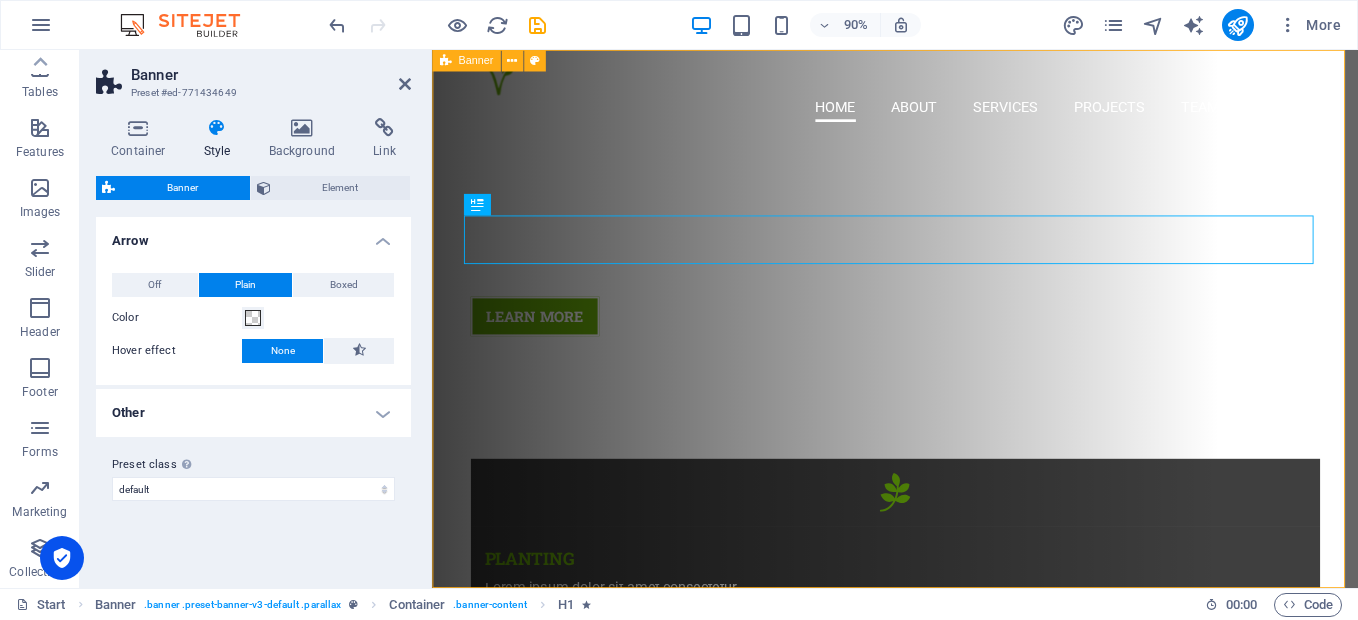 click on "Home About Services Projects Team Contact Gardening & Lawncare Service Your professional Partner in San Antonio Texas. Learn more Our Services Planting Lorem ipsum dolor sit amet consectetur. Irrigation Consectetur adipisicing itatis dolorem. Cleanup Adipisicing elit veritatis amet elm dolorem." at bounding box center (946, 568) 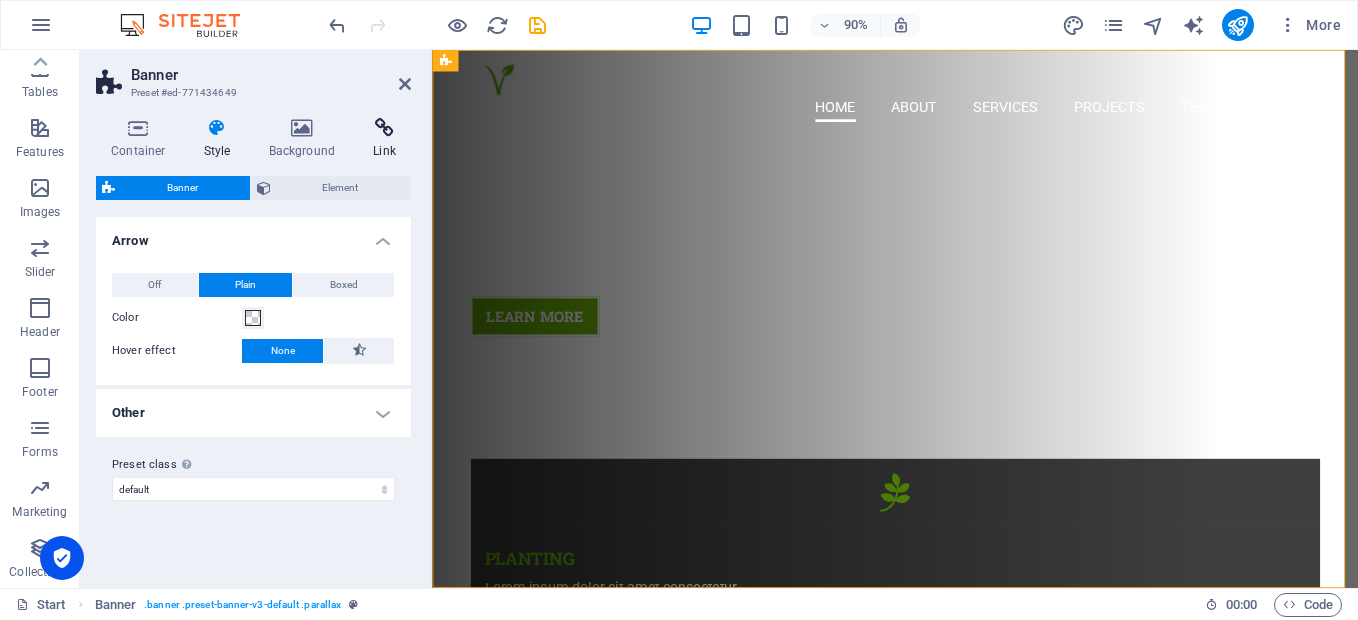 click on "Link" at bounding box center (384, 139) 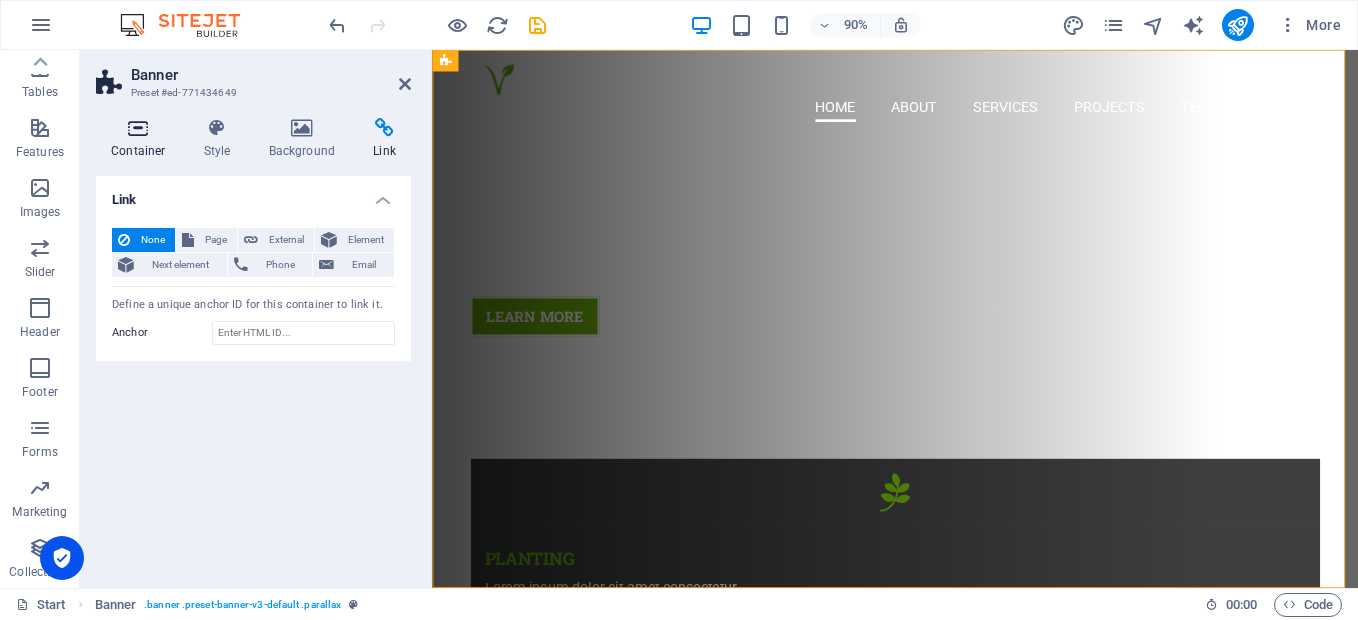 click on "Container" at bounding box center (142, 139) 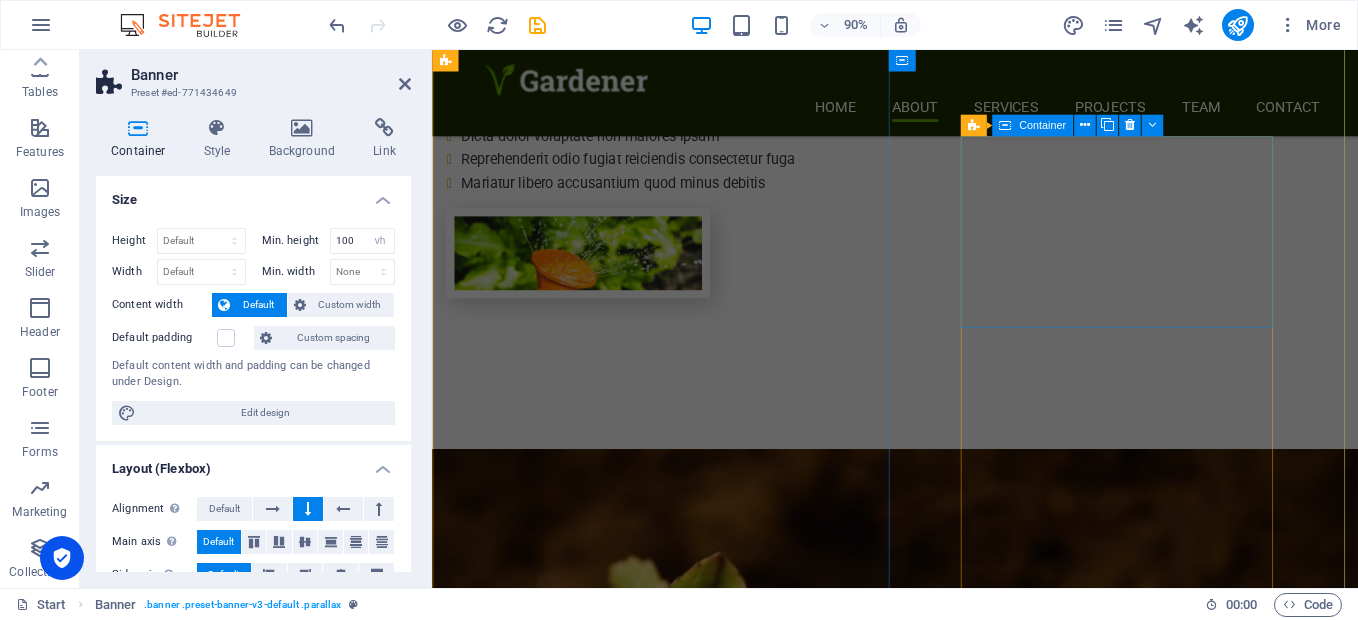 scroll, scrollTop: 1200, scrollLeft: 0, axis: vertical 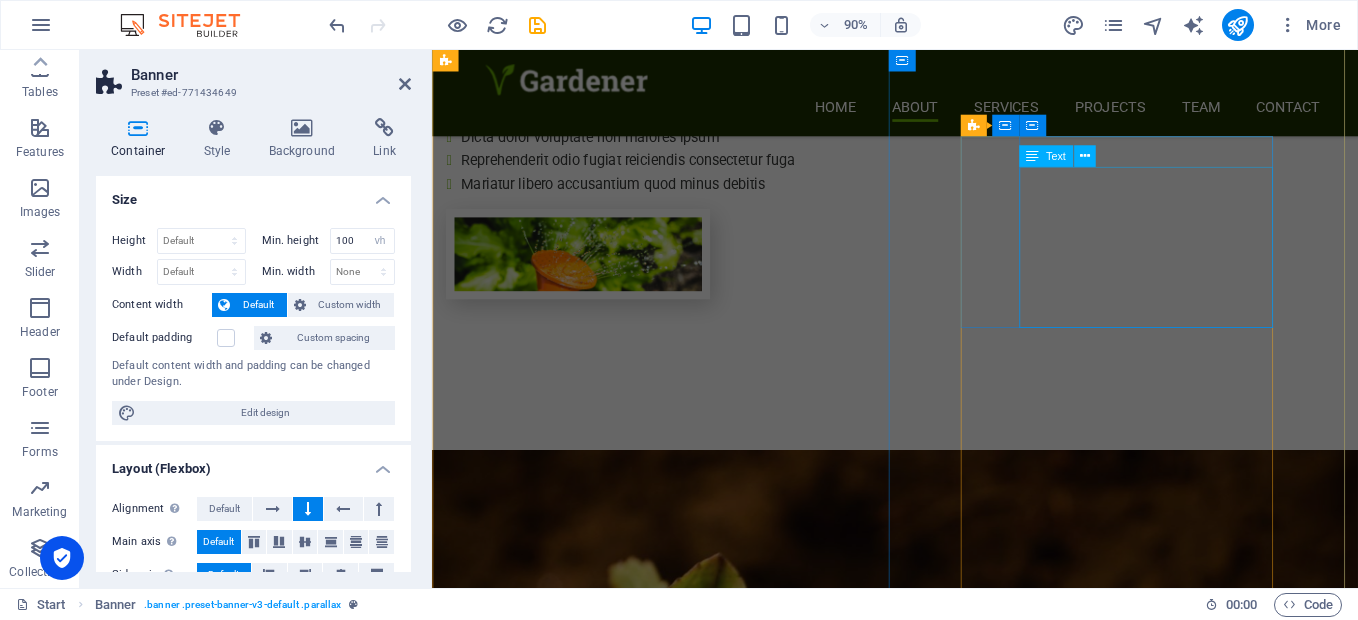 click on "Lorem ipsum dolor sit amet, consectetur adipisicing elit. Natus, dolores, at, nisi eligendi repellat voluptatem minima none officia veritatis quasi animi porro laudantium dicta doloris voluptate maiores ipsum reprehenderit odio fugiat." at bounding box center [946, 1393] 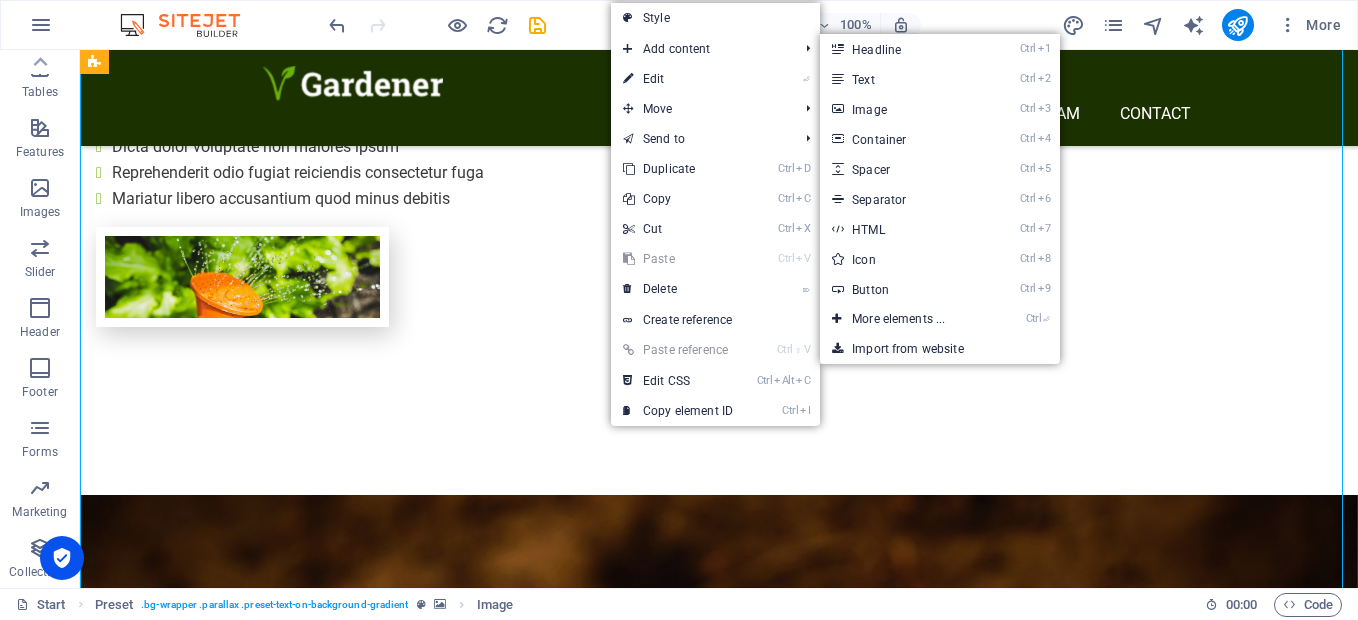 click on "Style" at bounding box center [715, 18] 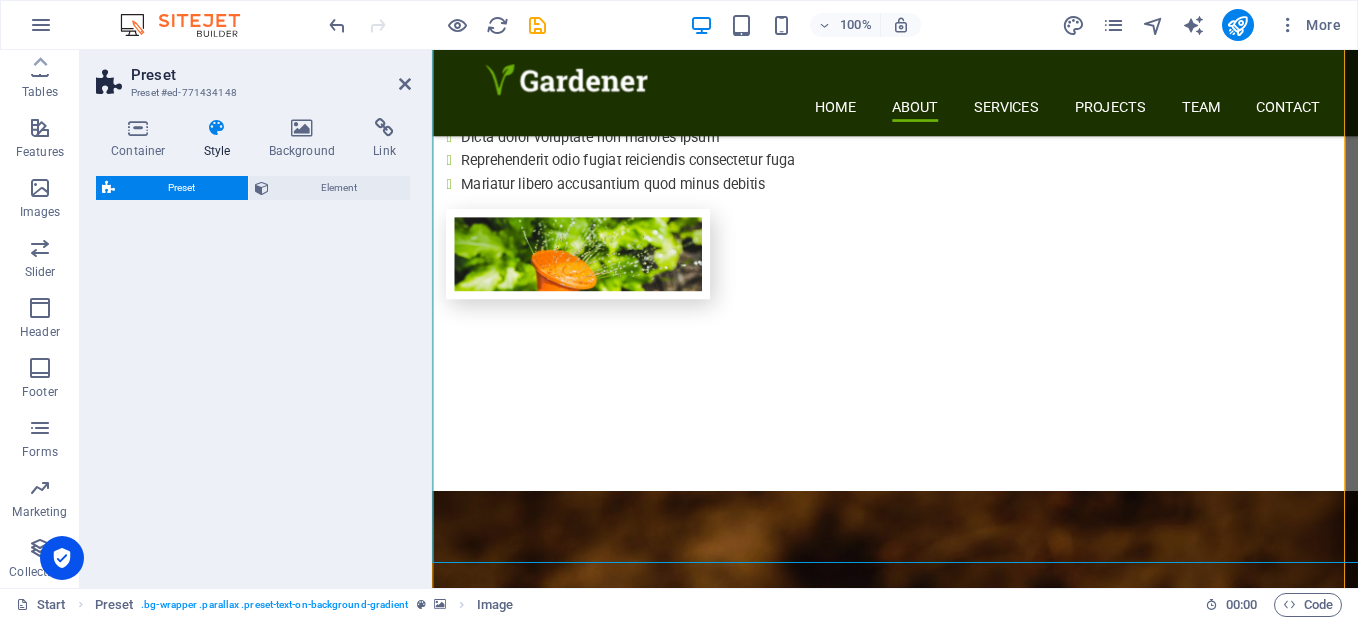 select on "right" 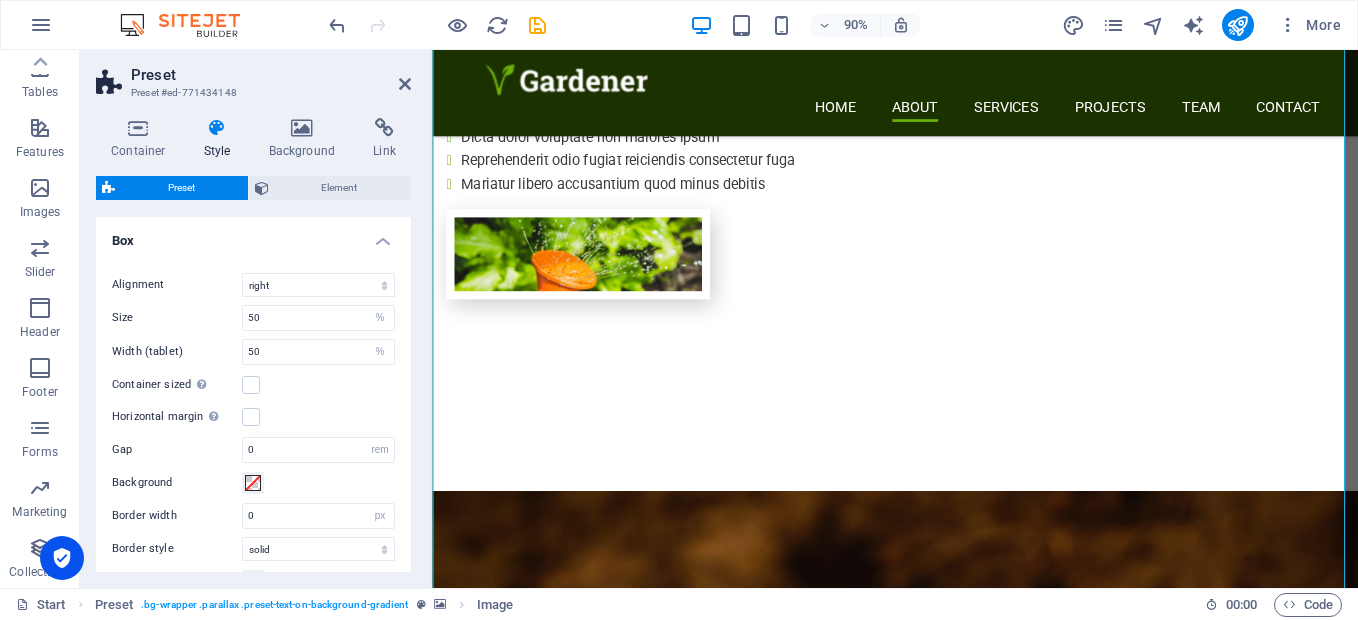 scroll, scrollTop: 1260, scrollLeft: 0, axis: vertical 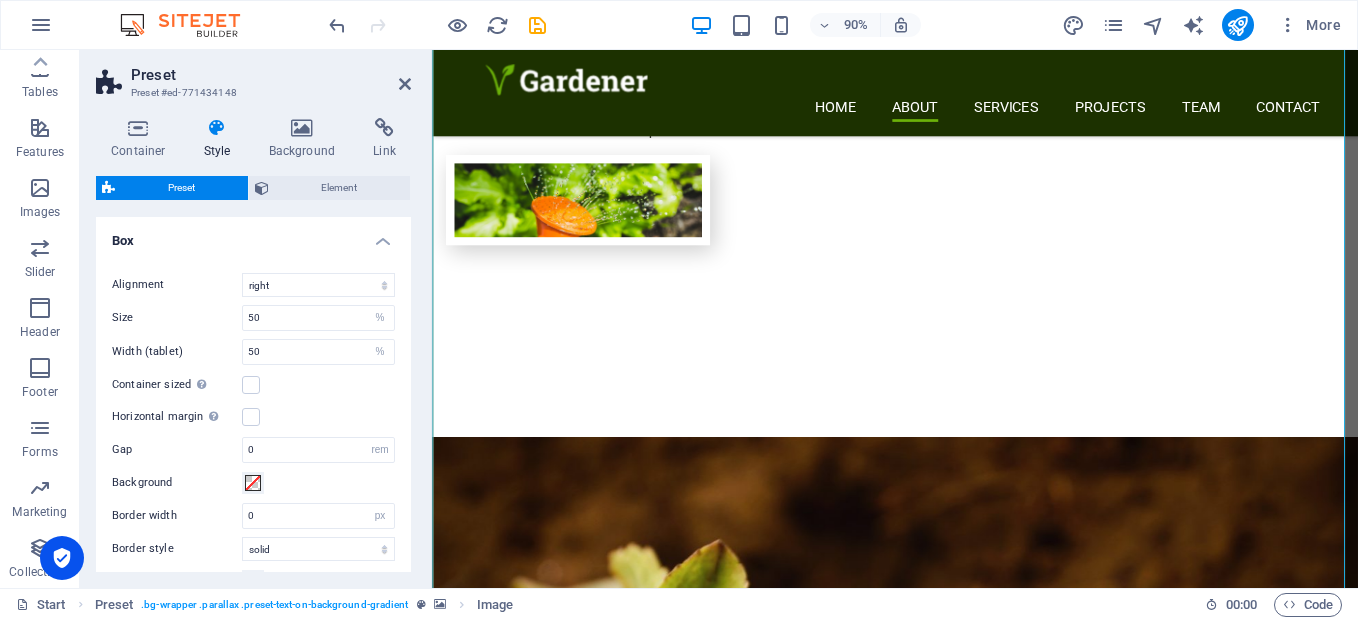 drag, startPoint x: 241, startPoint y: 213, endPoint x: 180, endPoint y: 193, distance: 64.195015 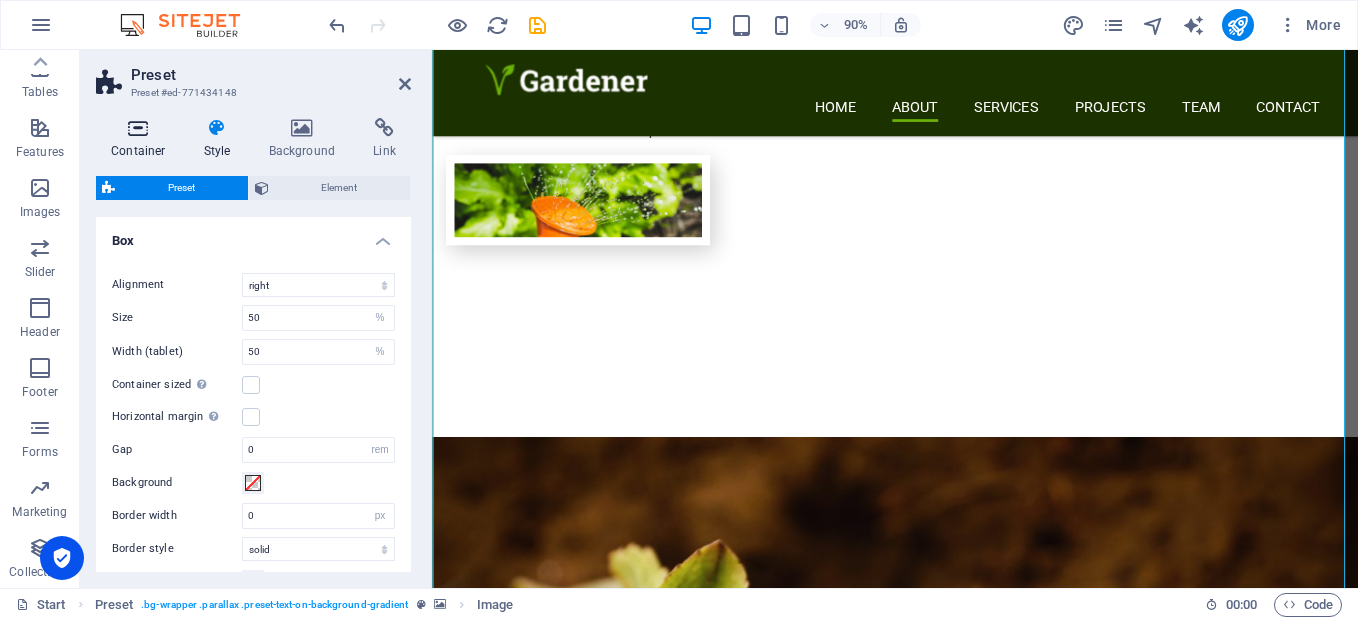 drag, startPoint x: 180, startPoint y: 193, endPoint x: 155, endPoint y: 152, distance: 48.02083 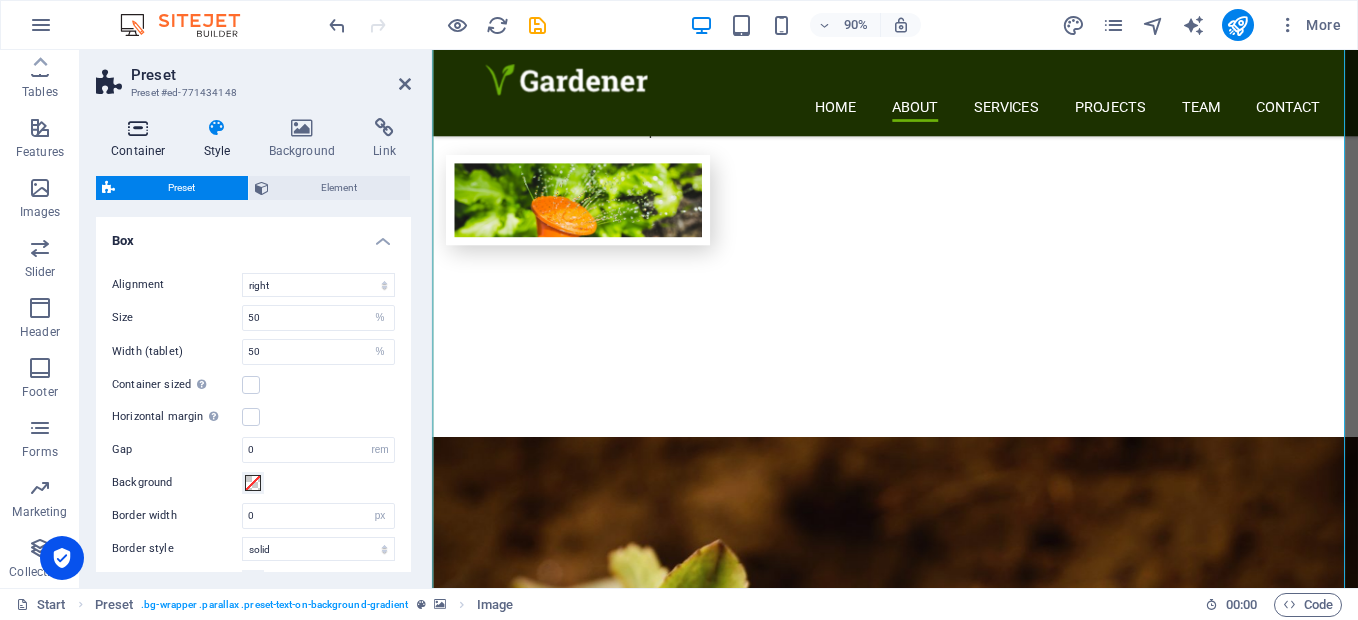click on "Container" at bounding box center (142, 139) 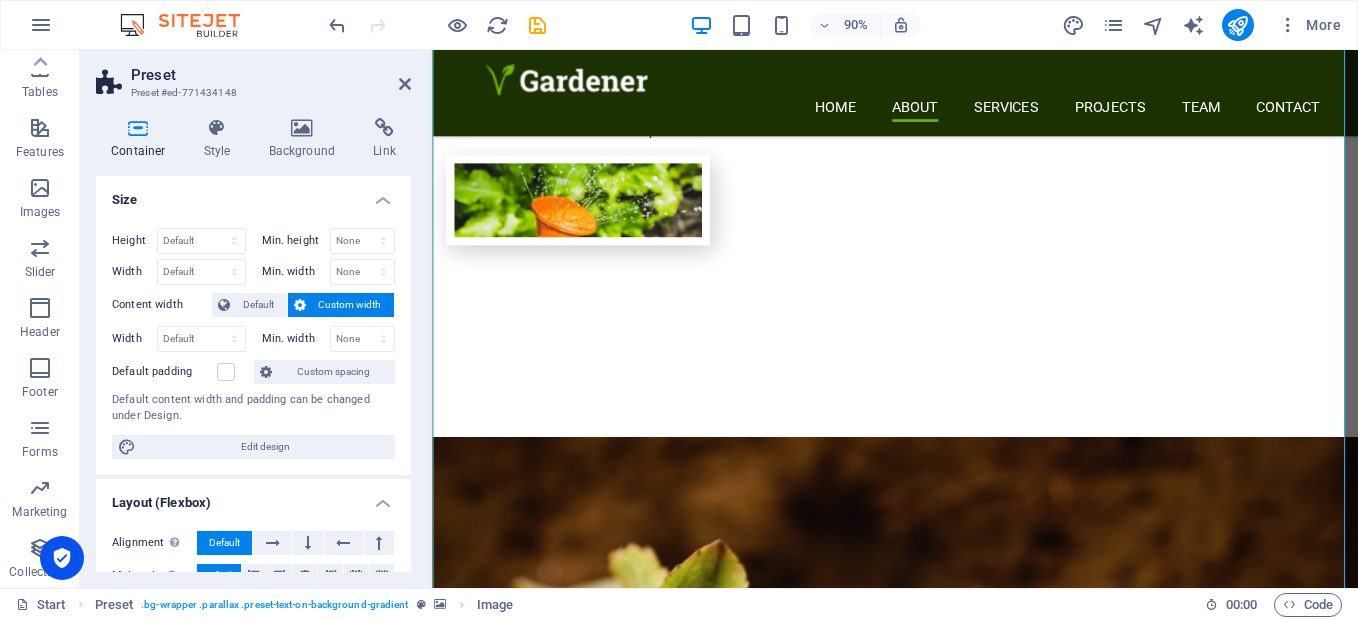 click on "Container" at bounding box center [142, 139] 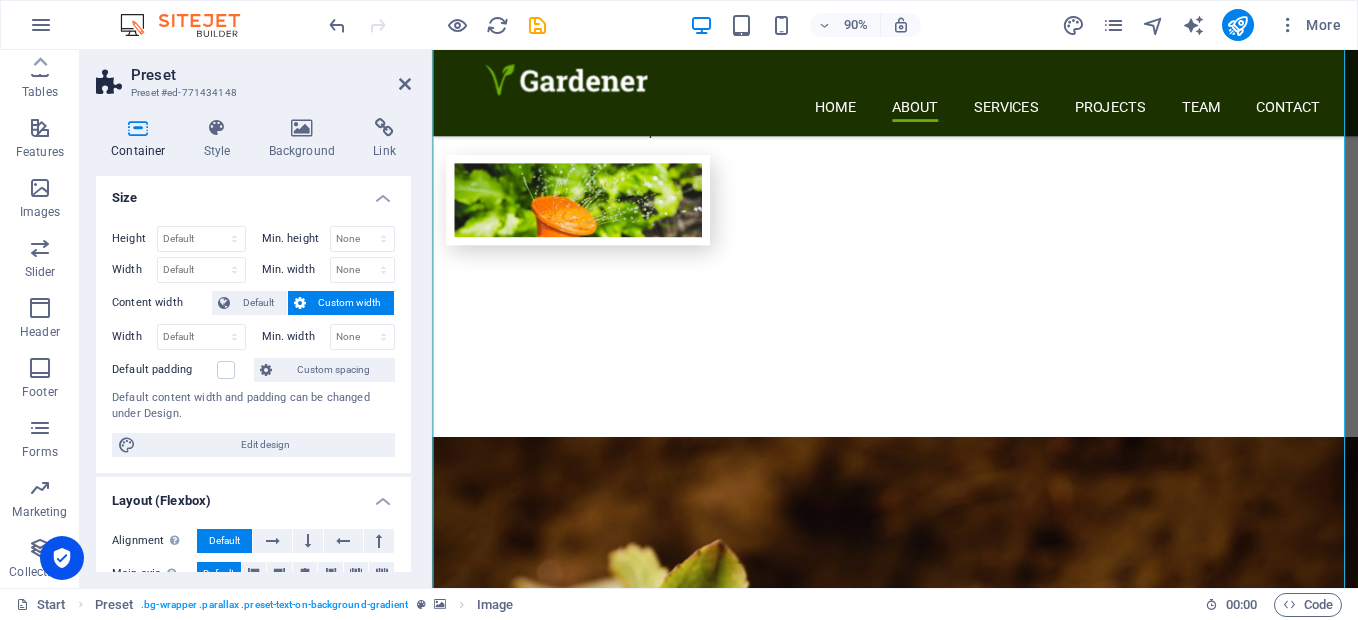 scroll, scrollTop: 0, scrollLeft: 0, axis: both 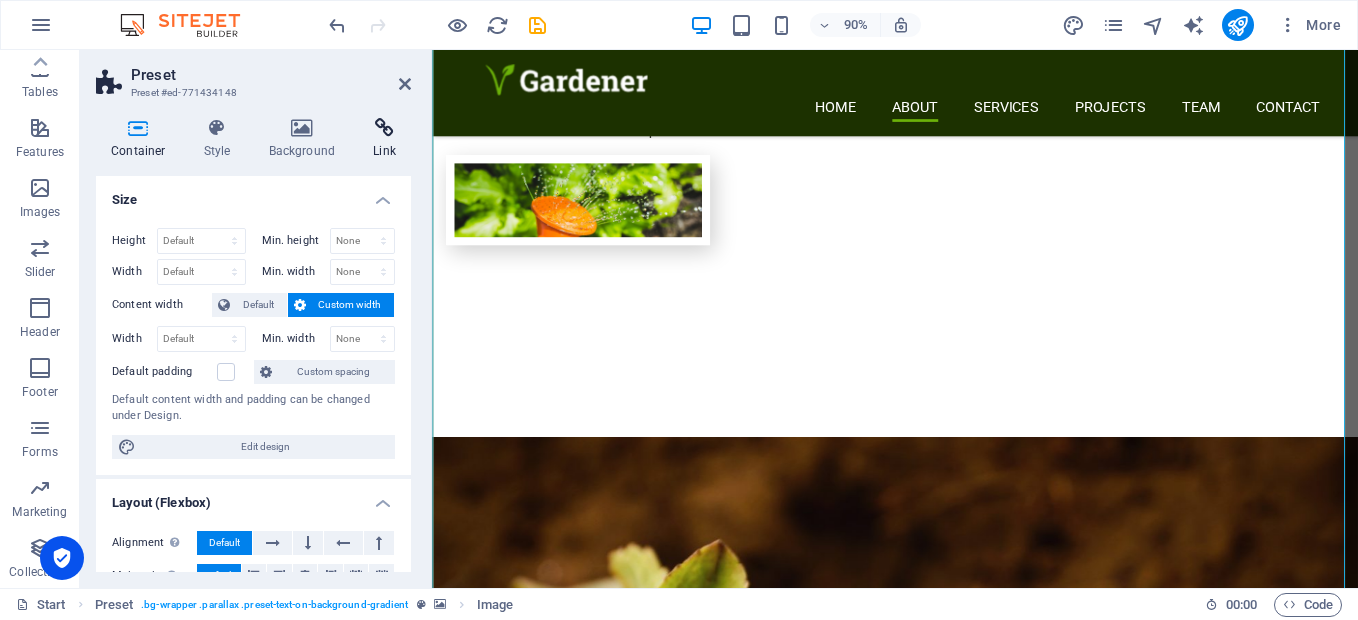 click at bounding box center (384, 128) 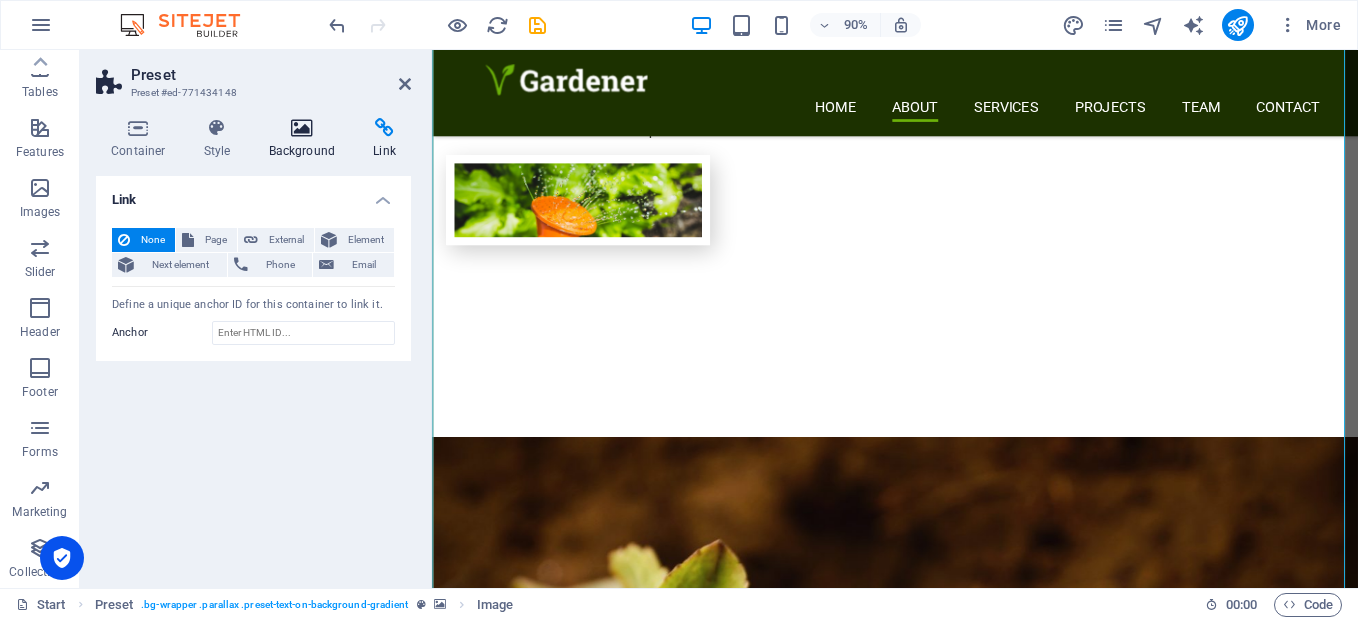 click at bounding box center [302, 128] 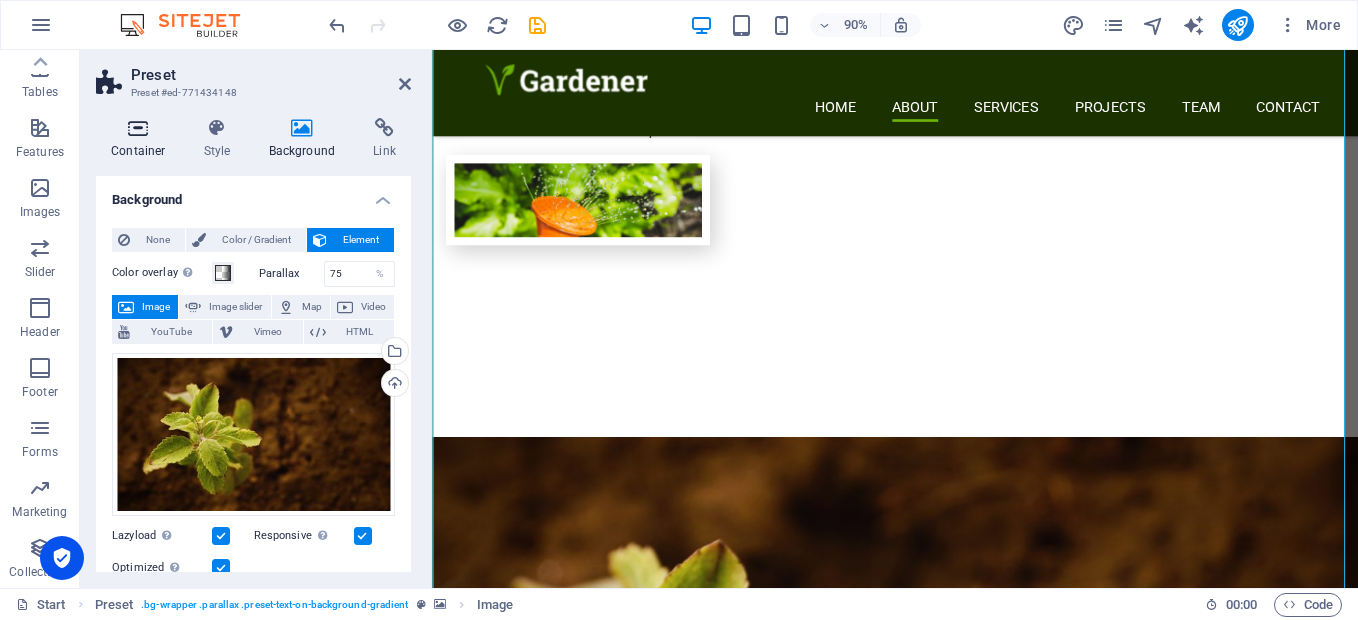 click on "Container" at bounding box center [142, 139] 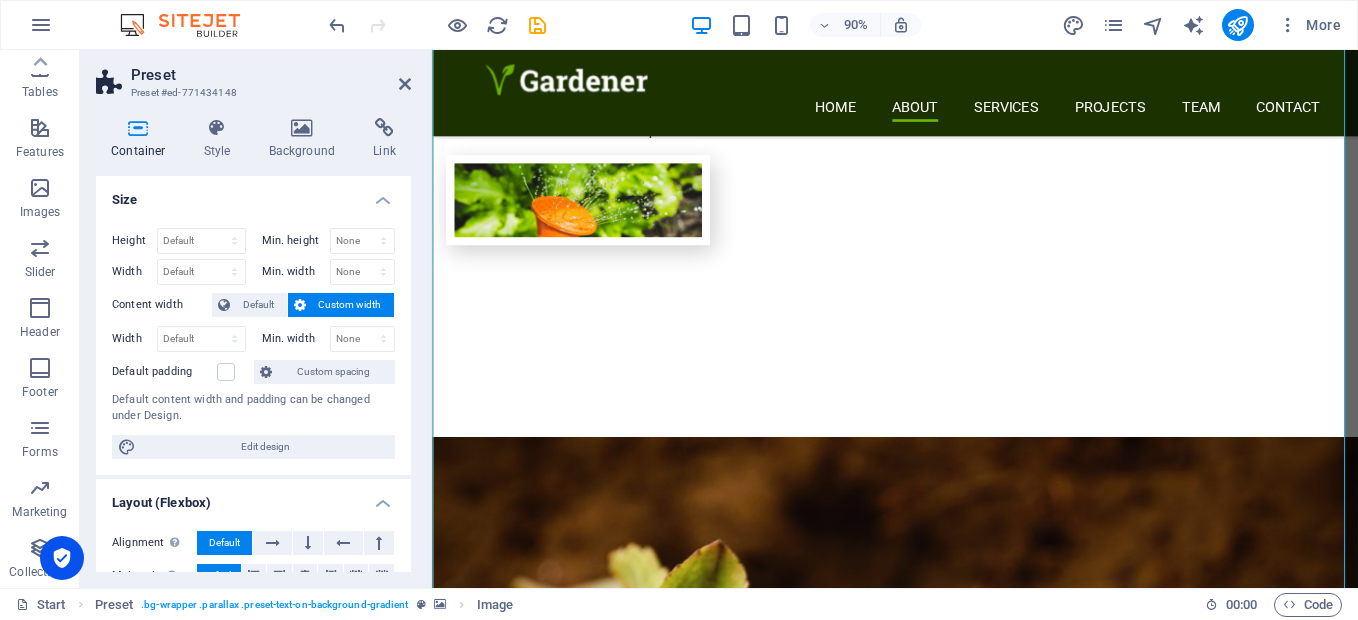 click on "Min. width" at bounding box center [296, 271] 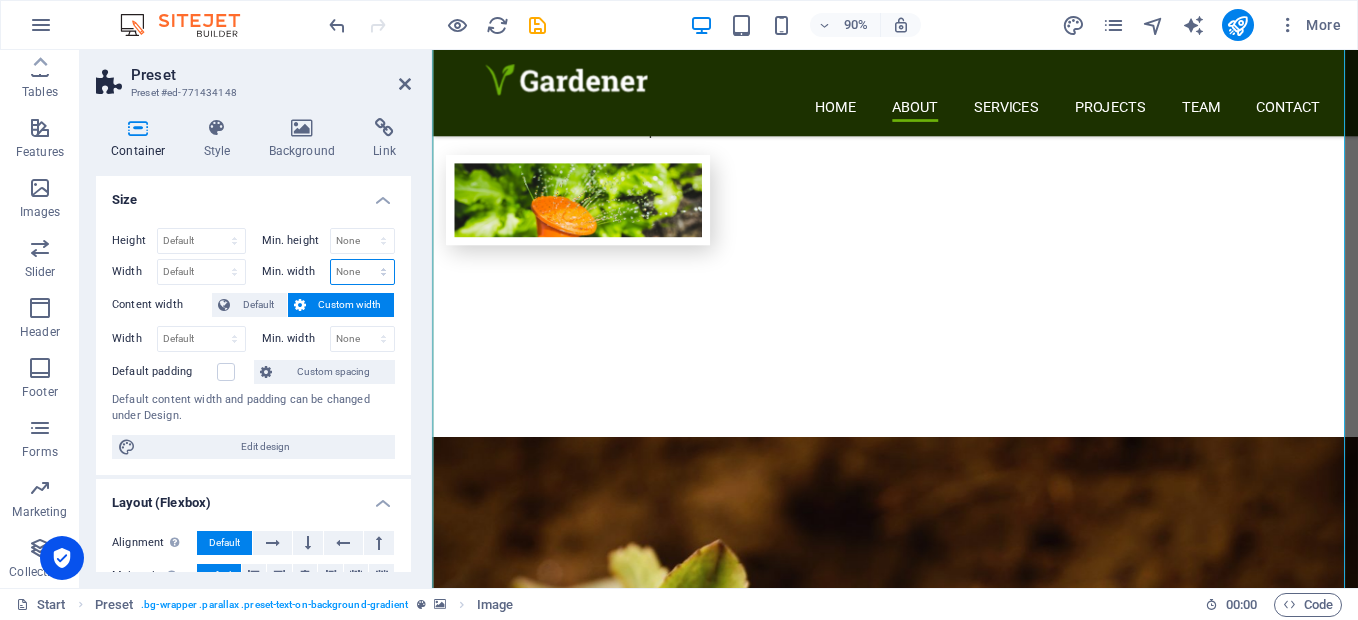 click on "None px rem % vh vw" at bounding box center (363, 272) 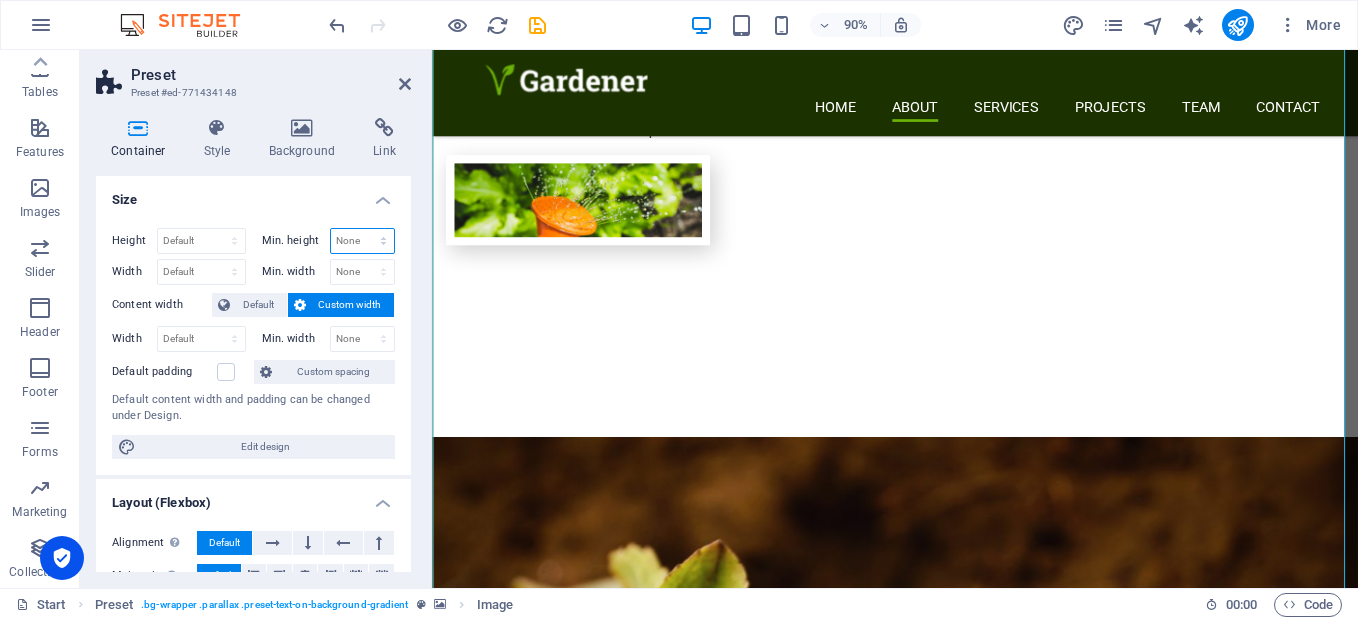 click on "None px rem % vh vw" at bounding box center [363, 241] 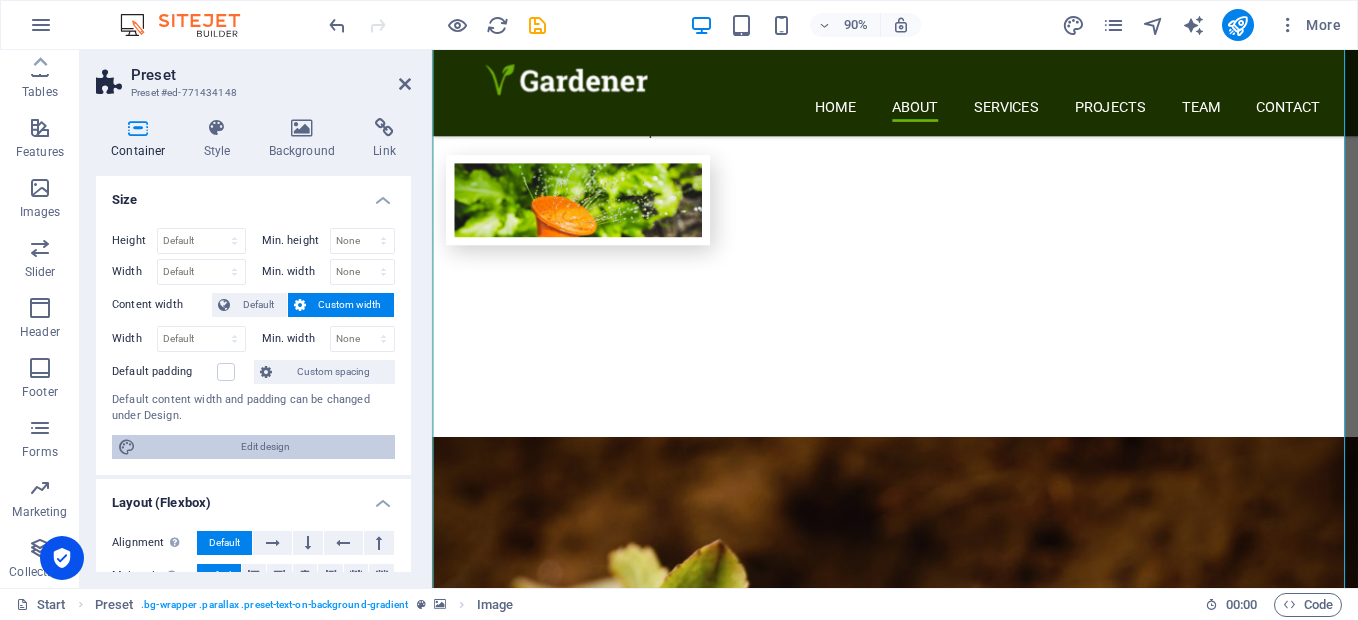 drag, startPoint x: 194, startPoint y: 447, endPoint x: 195, endPoint y: 662, distance: 215.00232 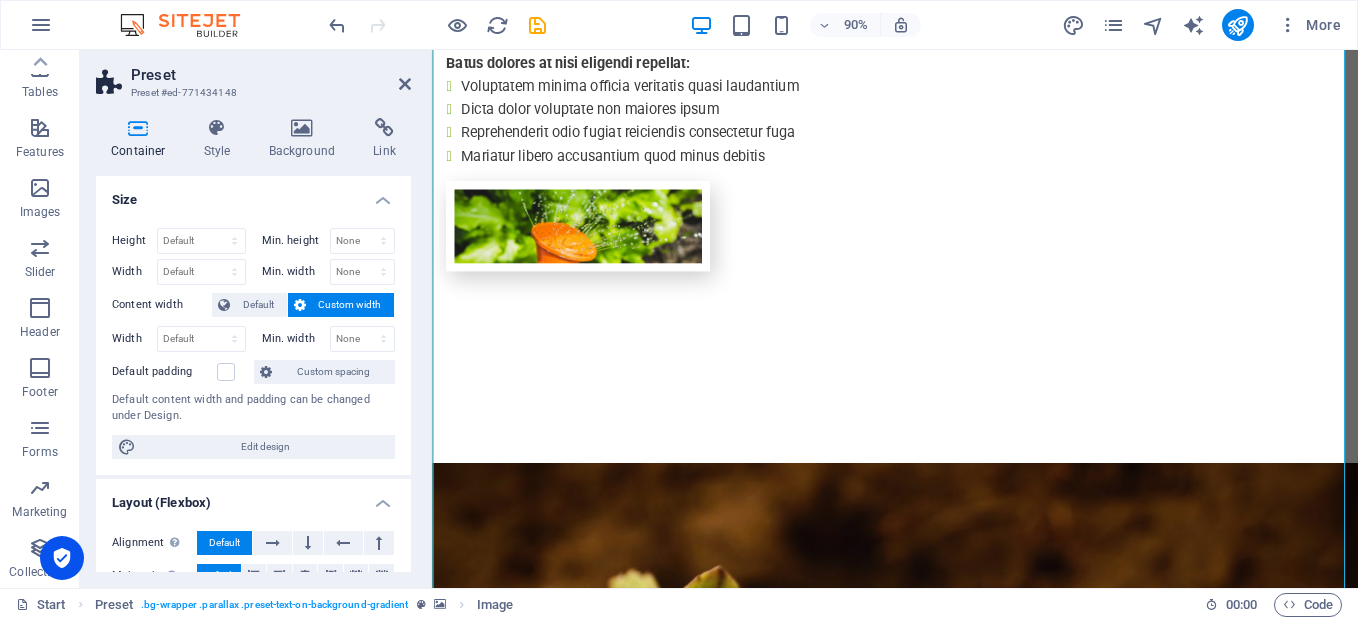 select on "rem" 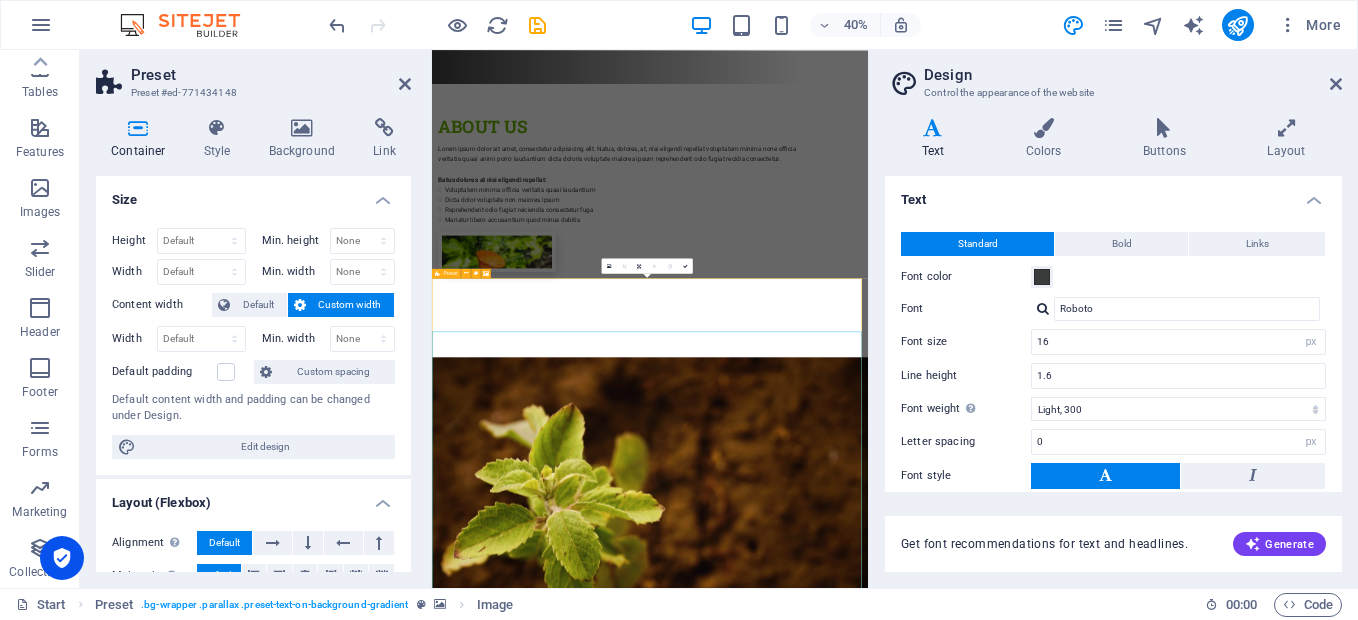 click on "Why choose us? Professional Gardener Lorem ipsum dolor sit amet, consectetur adipisicing elit. Natus, dolores, at, nisi eligendi repellat voluptatem minima none officia veritatis quasi animi porro laudantium dicta doloris voluptate maiores ipsum reprehenderit odio fugiat. Creative Team Lorem ipsum dolor sit amet, consectetur adipisicing elit. Natus, dolores, at, nisi eligendi repellat voluptatem minima none officia veritatis quasi animi porro laudantium dicta doloris voluptate maiores ipsum reprehenderit minima none officia veritatis quasiodio fugiat. Lawn & Garden care Lorem ipsum adipisicing elit dolor sit amet, consectetur adipisicing elit. Natus, dolores, at, nisi eligendi repellat voluptatem minima none officia veritatis quasi animi porro laudantium dicta doloris voluptate maiores ipsum adipisicing elit reprehenderit odio fugiat." at bounding box center [977, 1402] 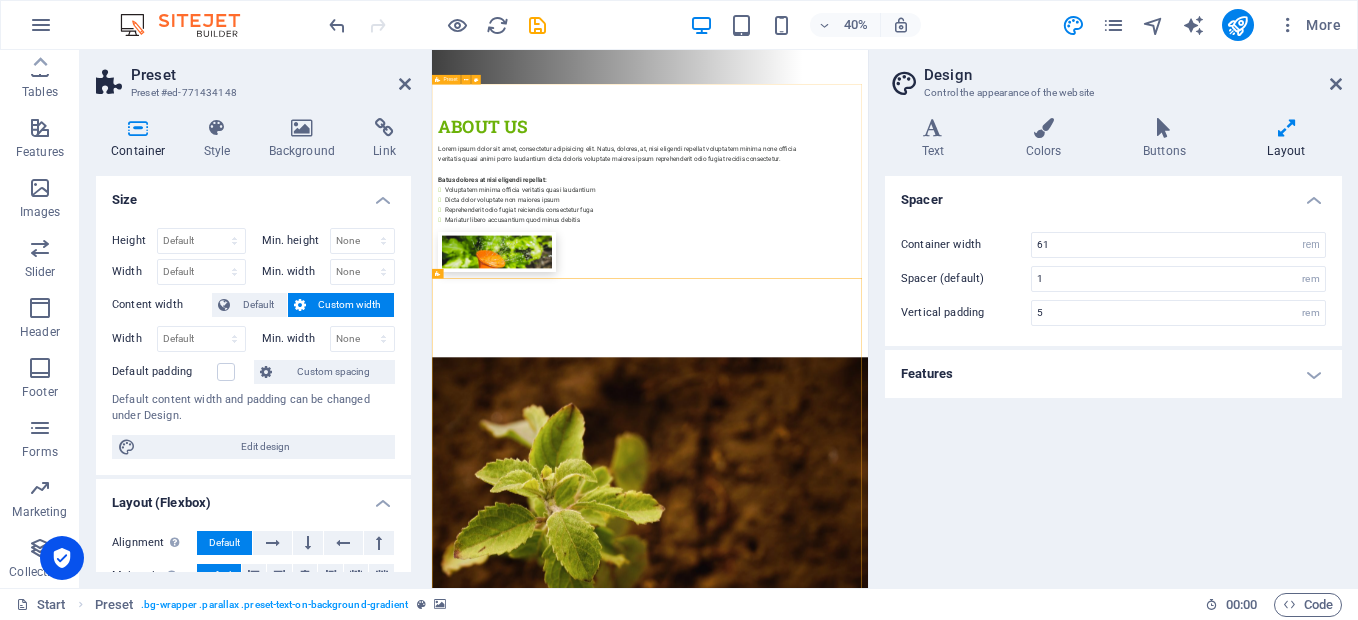 click on "About us Lorem ipsum dolor sit amet, consectetur adipisicing elit. Natus, dolores, at, nisi eligendi repellat voluptatem minima none officia veritatis quasi animi porro laudantium dicta doloris voluptate maiores ipsum reprehenderit odio fugiat recidis consectetur. Batus dolores at nisi eligendi repellat: Voluptatem minima officia veritatis quasi laudantium Dicta dolor voluptate non maiores ipsum  Reprehenderit odio fugiat reiciendis consectetur fuga  Mariatur libero accusantium quod minus debitis" at bounding box center (977, 410) 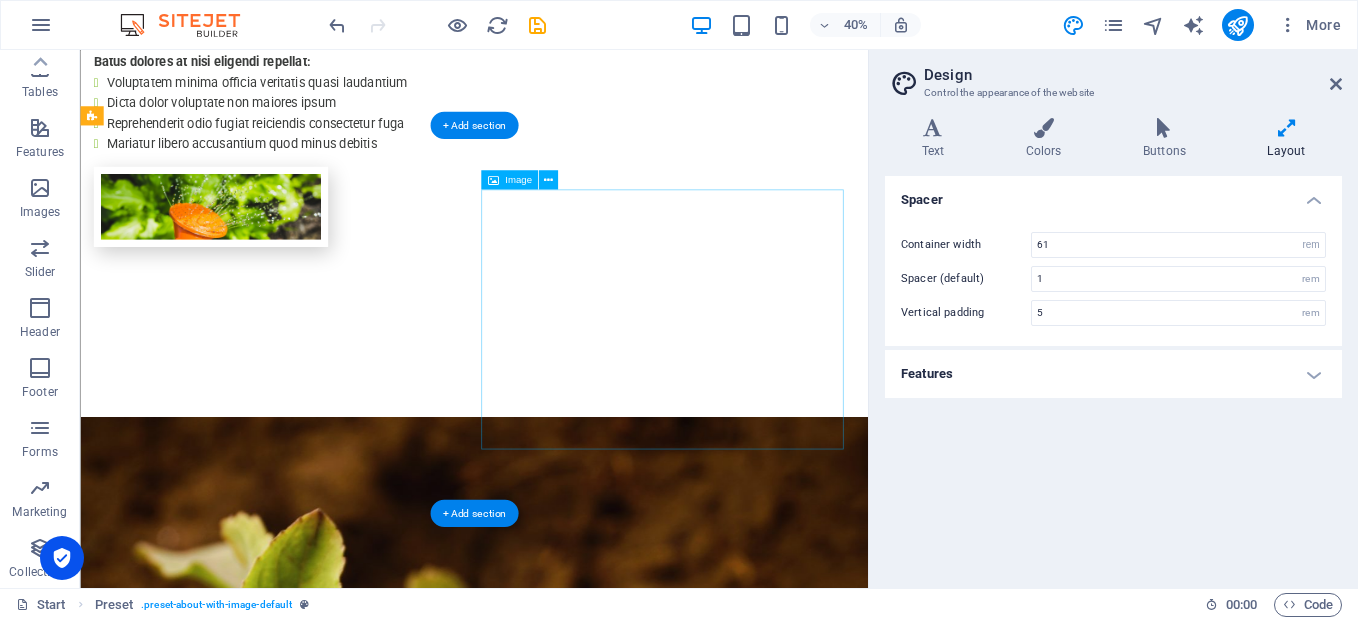 scroll, scrollTop: 579, scrollLeft: 0, axis: vertical 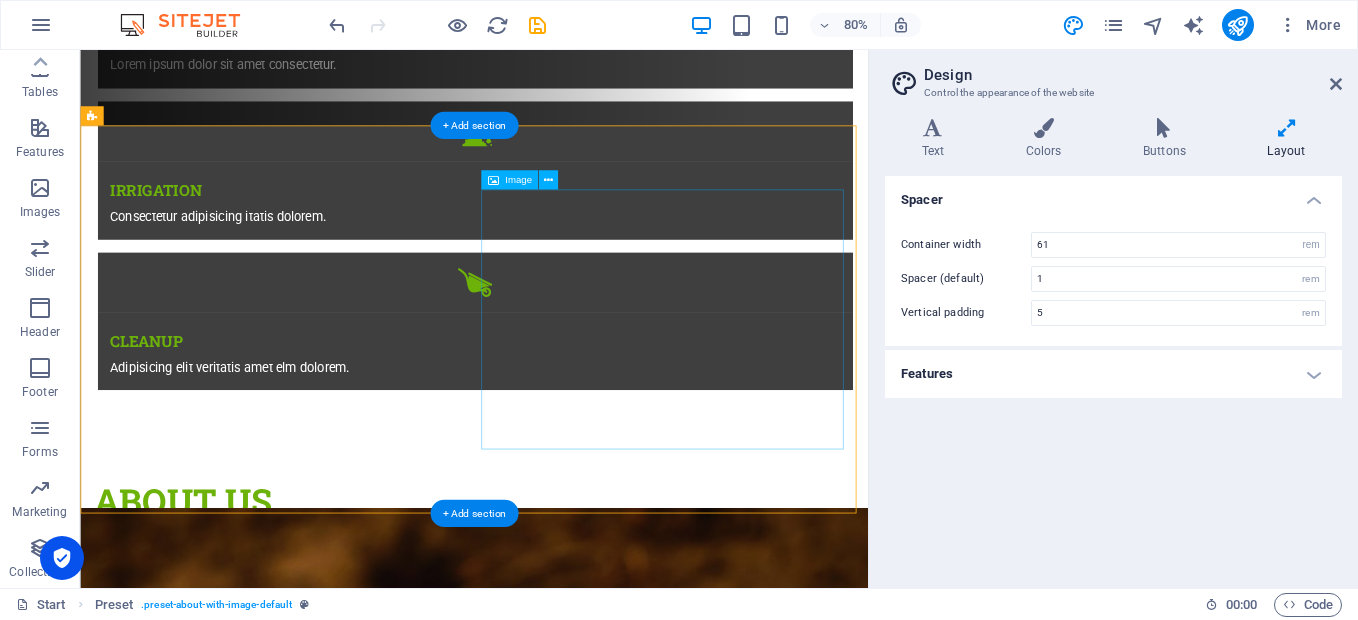 click at bounding box center [242, 927] 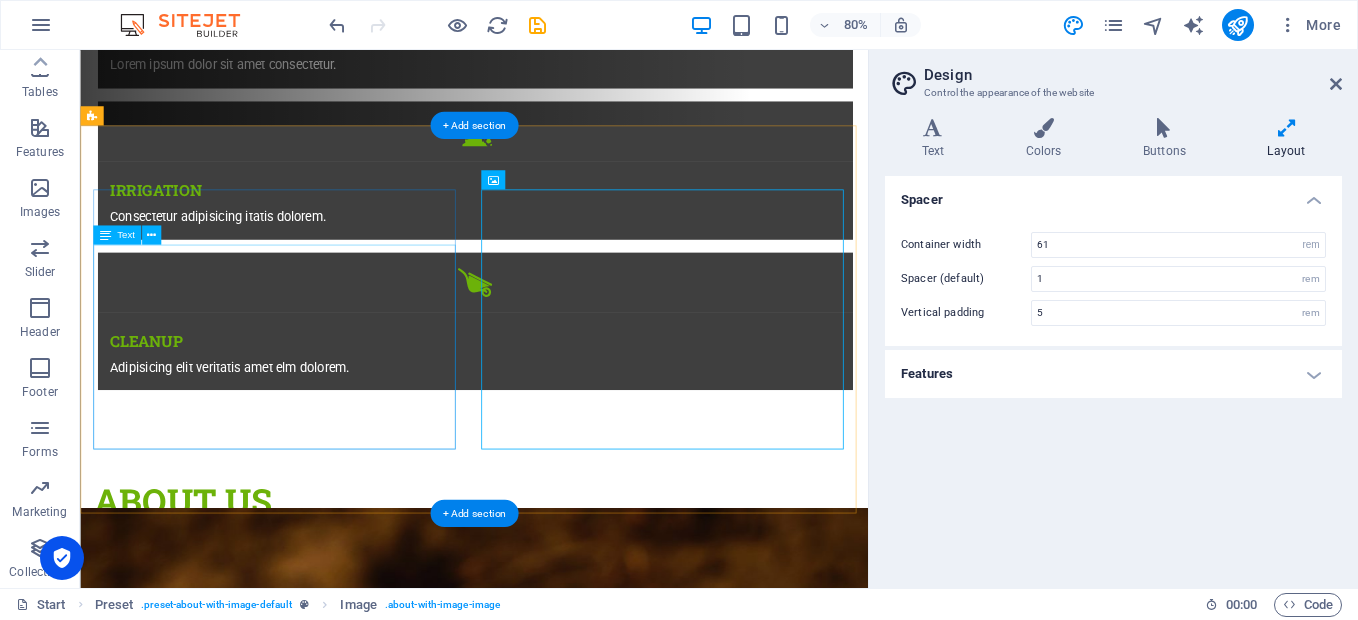 click on "Lorem ipsum dolor sit amet, consectetur adipisicing elit. Natus, dolores, at, nisi eligendi repellat voluptatem minima none officia veritatis quasi animi porro laudantium dicta doloris voluptate maiores ipsum reprehenderit odio fugiat recidis consectetur. Batus dolores at nisi eligendi repellat: Voluptatem minima officia veritatis quasi laudantium Dicta dolor voluptate non maiores ipsum  Reprehenderit odio fugiat reiciendis consectetur fuga  Mariatur libero accusantium quod minus debitis" at bounding box center [568, 758] 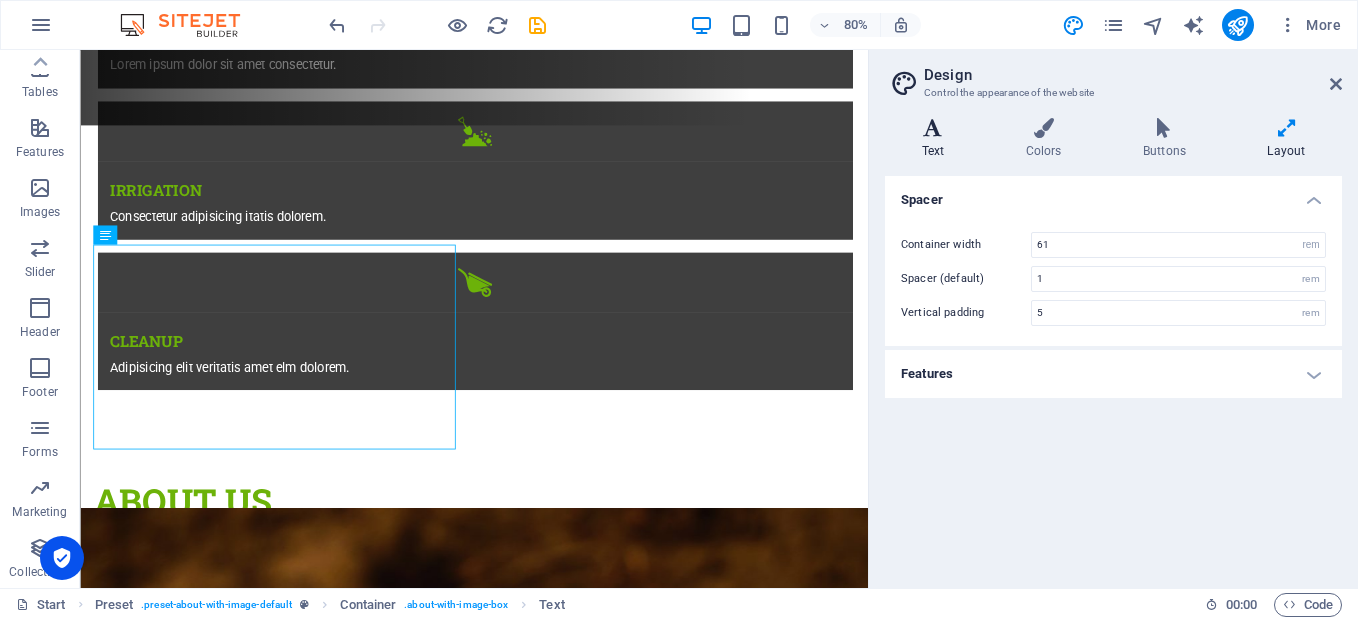 click on "Text" at bounding box center (937, 139) 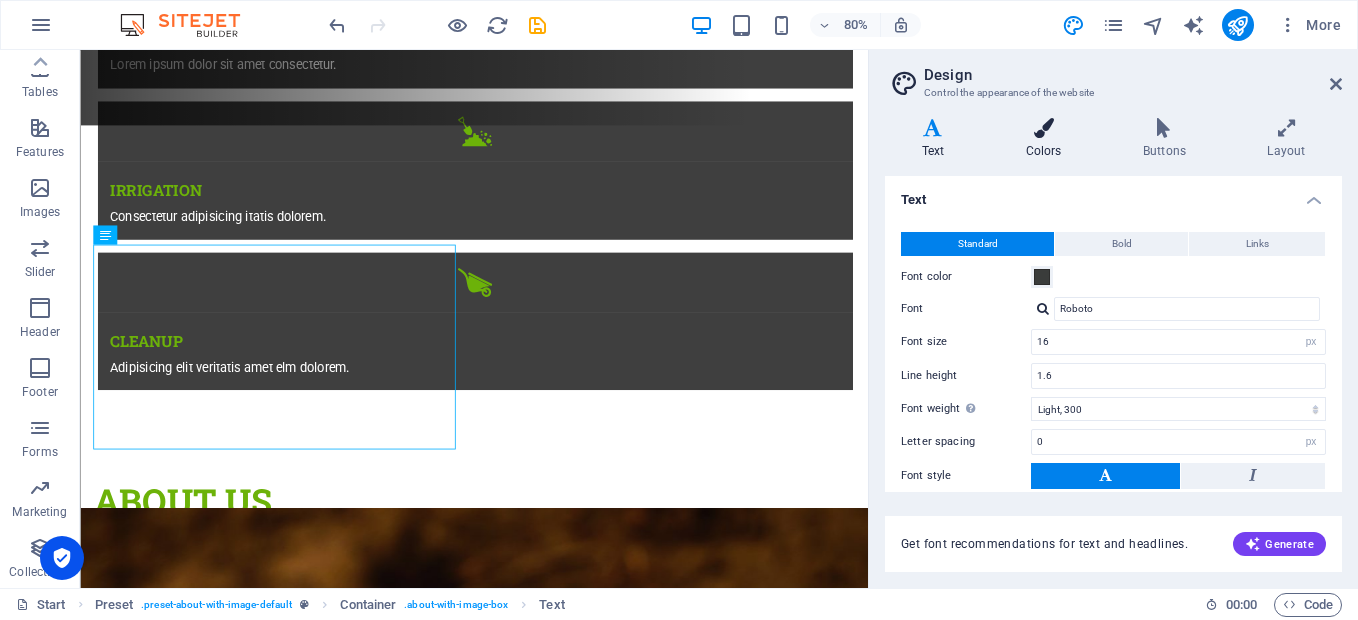 click at bounding box center [1043, 128] 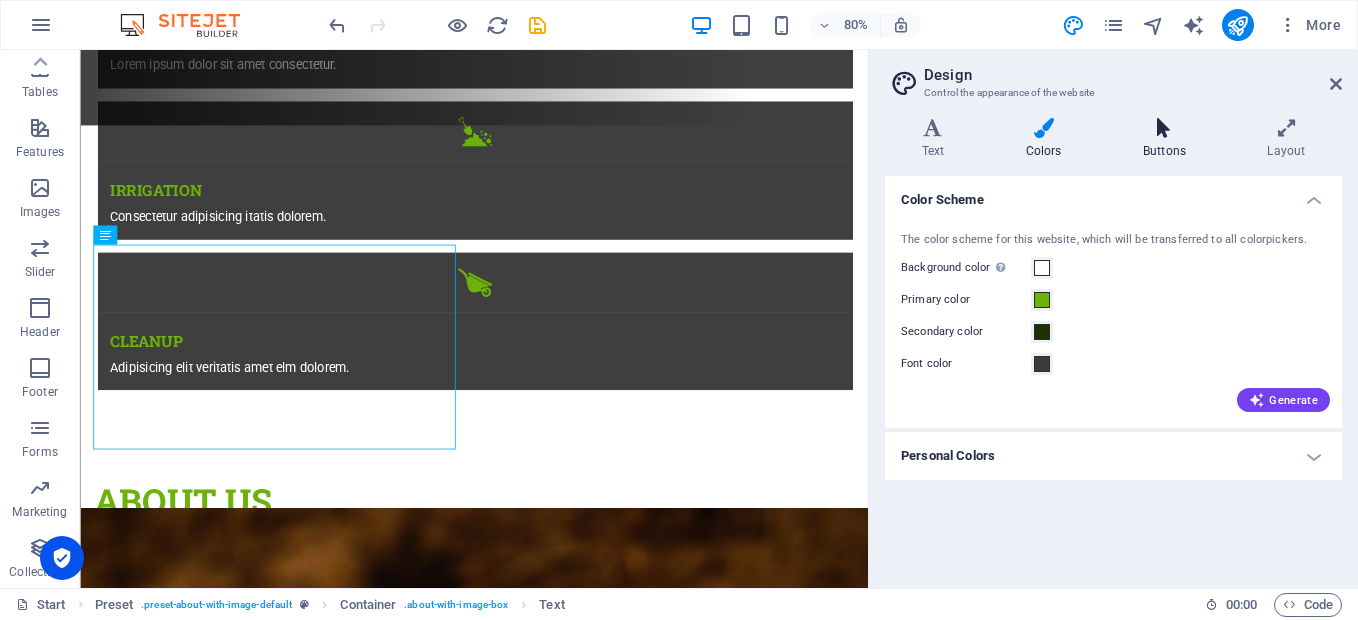 click at bounding box center (1164, 128) 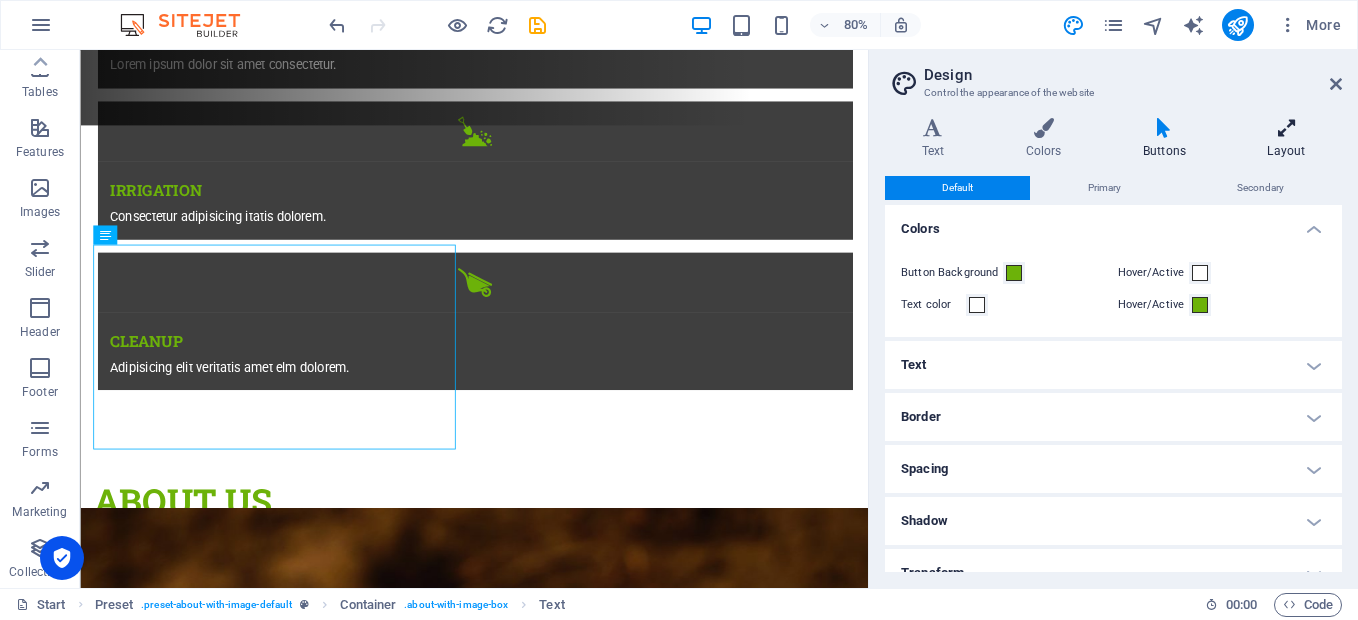 click on "Layout" at bounding box center (1286, 139) 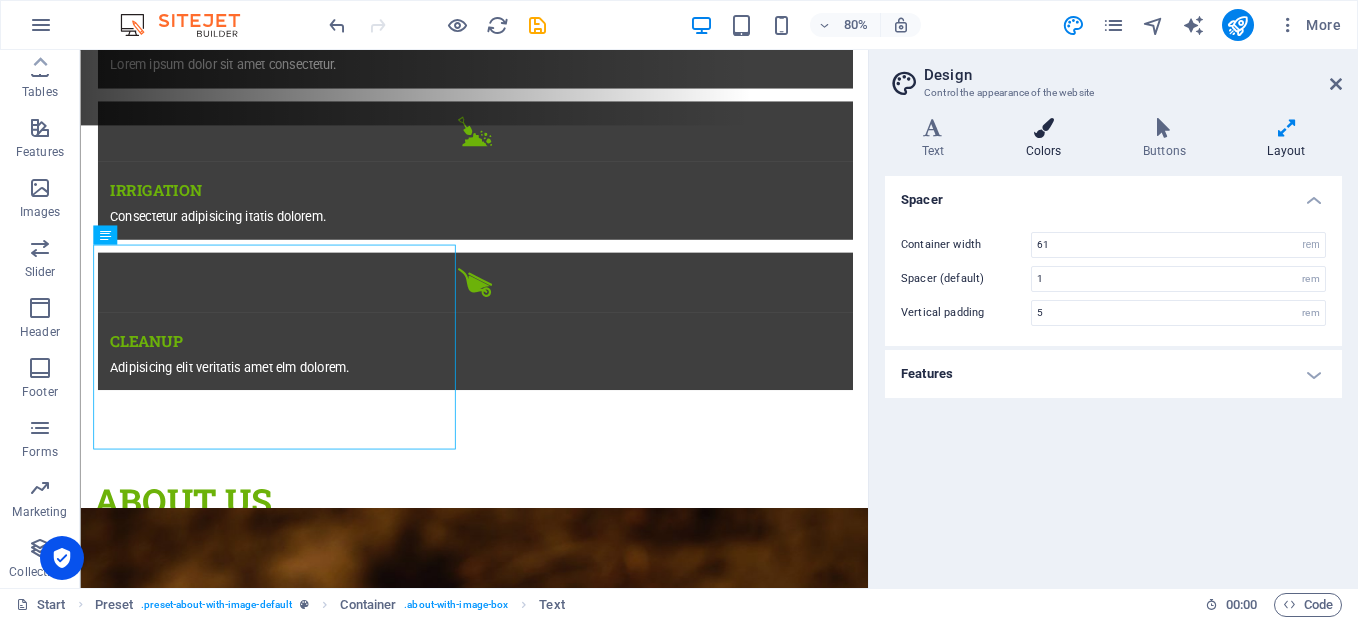 click on "Colors" at bounding box center (1047, 139) 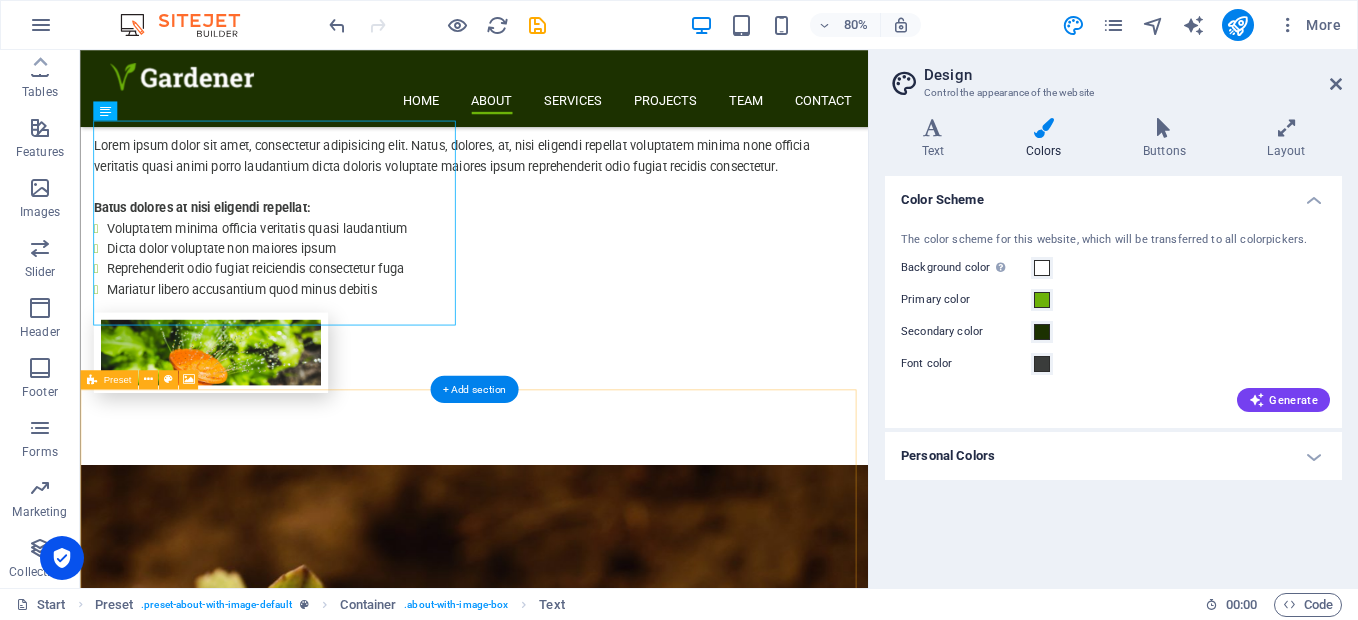 scroll, scrollTop: 1179, scrollLeft: 0, axis: vertical 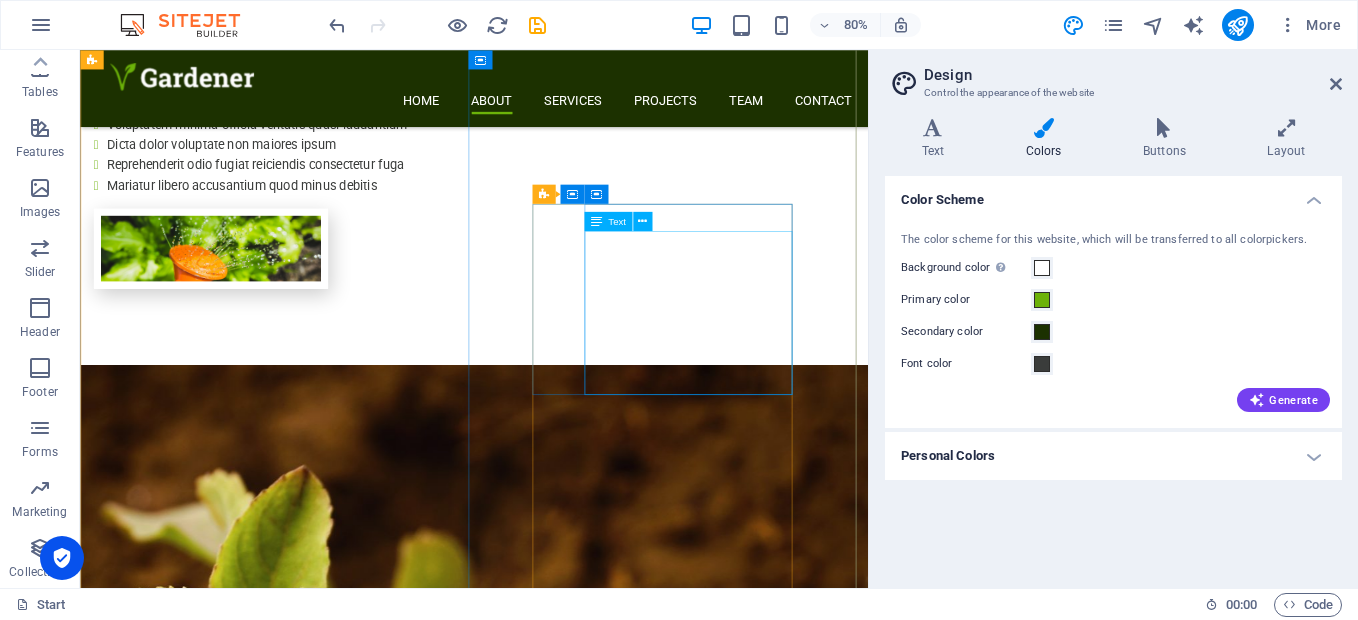 click on "Lorem ipsum dolor sit amet, consectetur adipisicing elit. Natus, dolores, at, nisi eligendi repellat voluptatem minima none officia veritatis quasi animi porro laudantium dicta doloris voluptate maiores ipsum reprehenderit odio fugiat." at bounding box center (572, 1483) 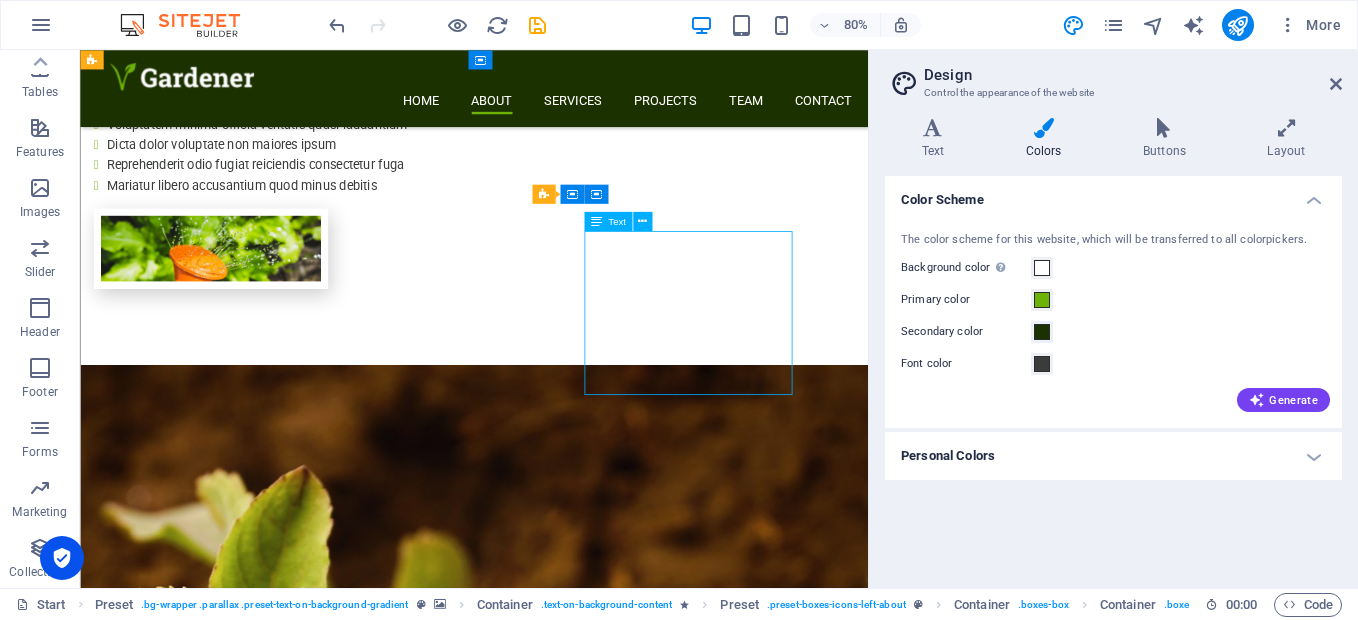 click on "Lorem ipsum dolor sit amet, consectetur adipisicing elit. Natus, dolores, at, nisi eligendi repellat voluptatem minima none officia veritatis quasi animi porro laudantium dicta doloris voluptate maiores ipsum reprehenderit odio fugiat." at bounding box center (572, 1483) 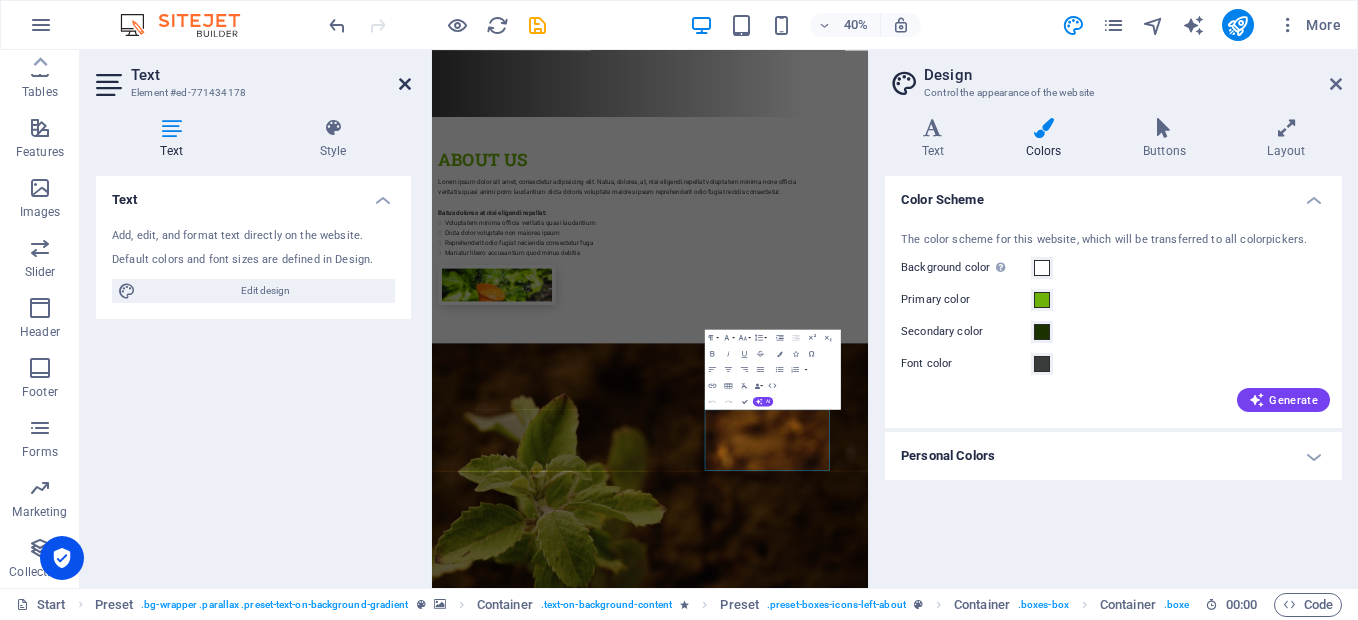 click at bounding box center [405, 84] 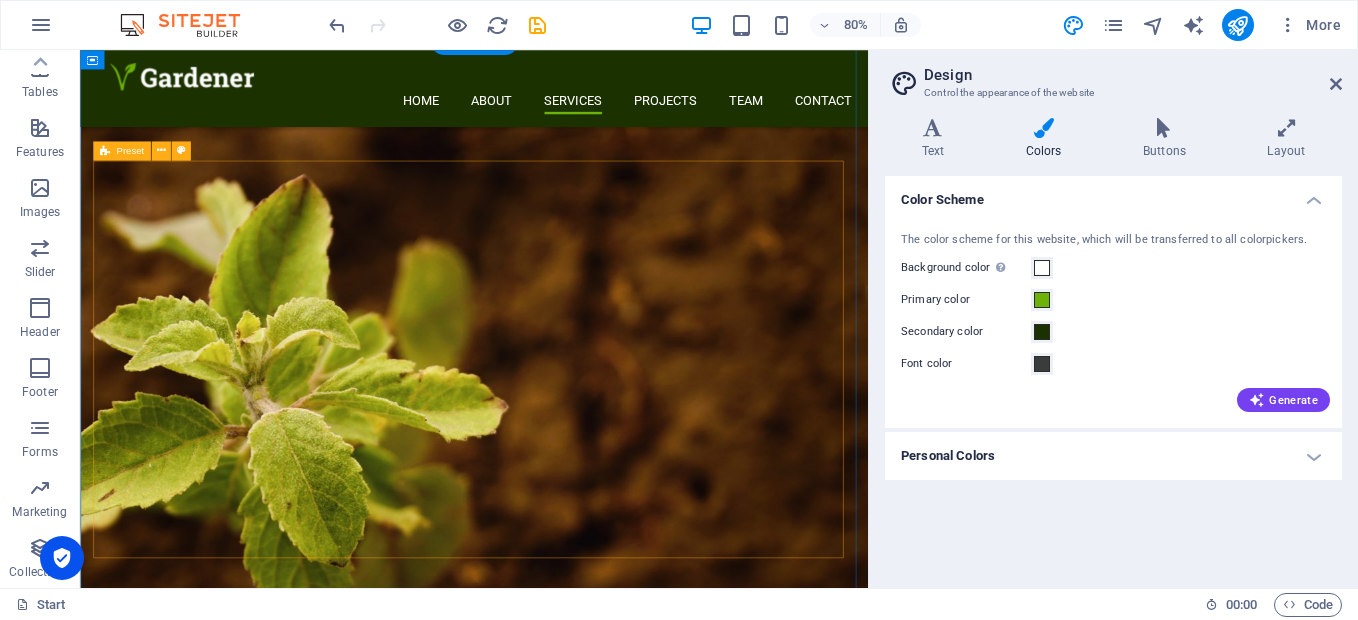 scroll, scrollTop: 2279, scrollLeft: 0, axis: vertical 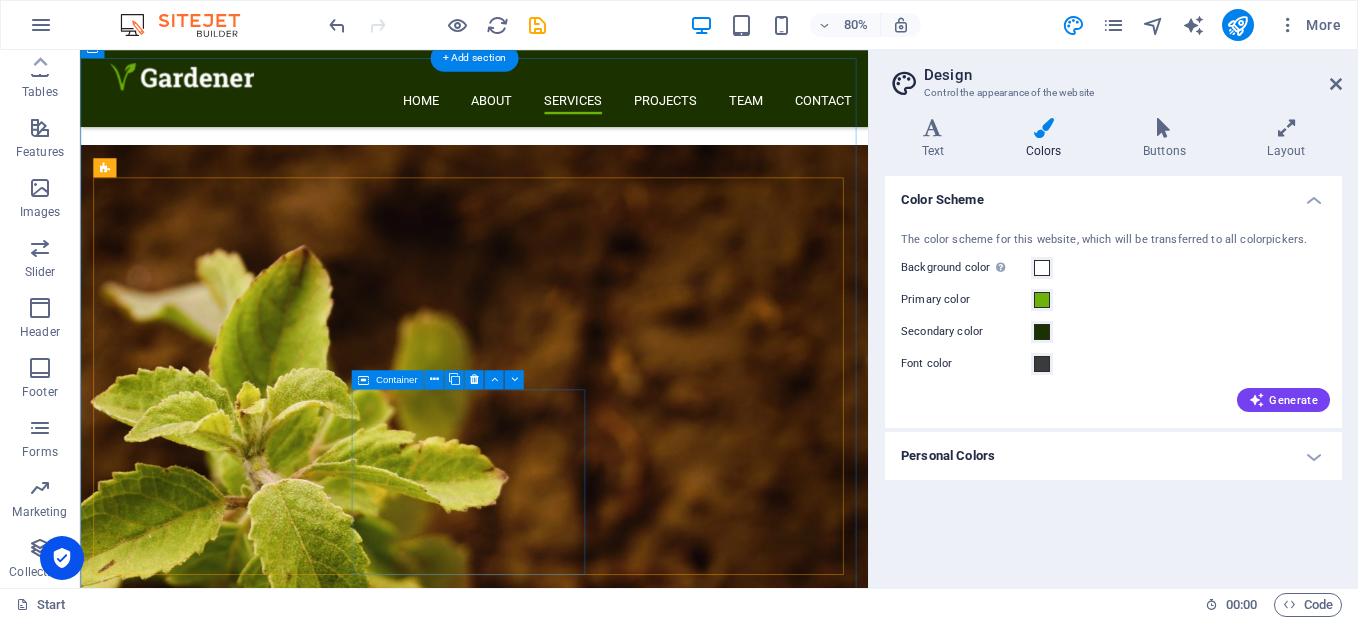 click on "Landscaping Lorem ipsum dolor sit amet, consectetur adipisicing elit. Veritatis, dolorem!" at bounding box center (573, 1887) 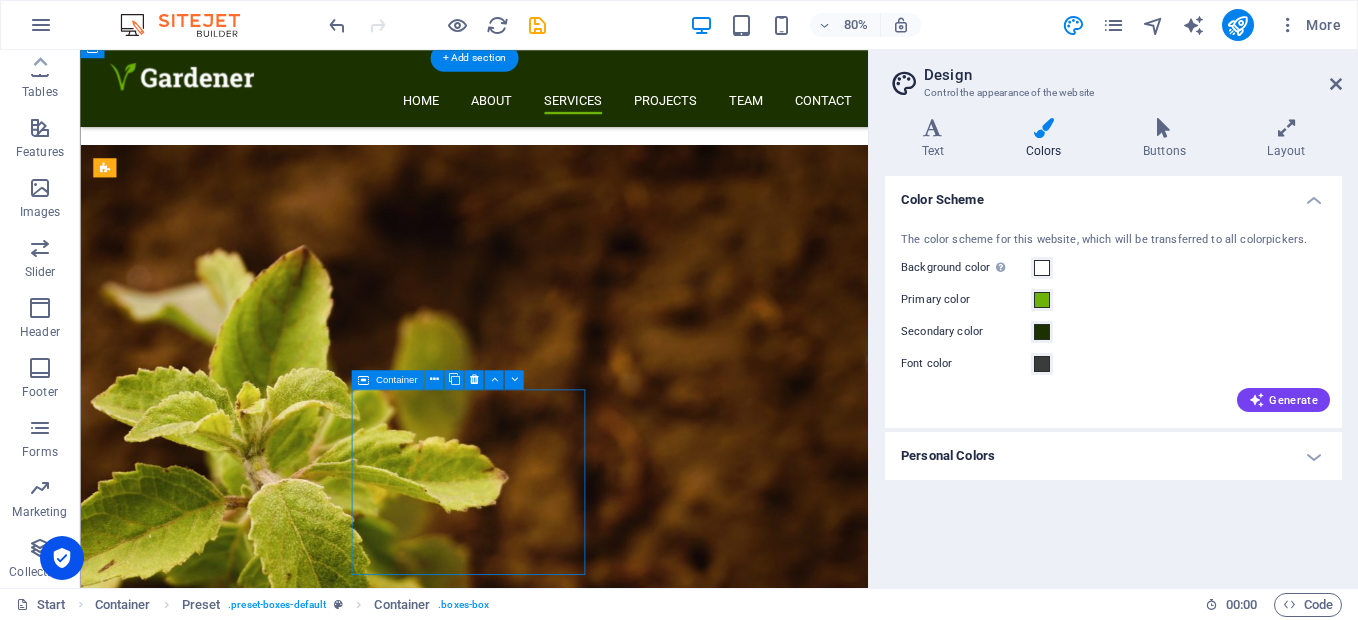 click on "Landscaping Lorem ipsum dolor sit amet, consectetur adipisicing elit. Veritatis, dolorem!" at bounding box center (573, 1887) 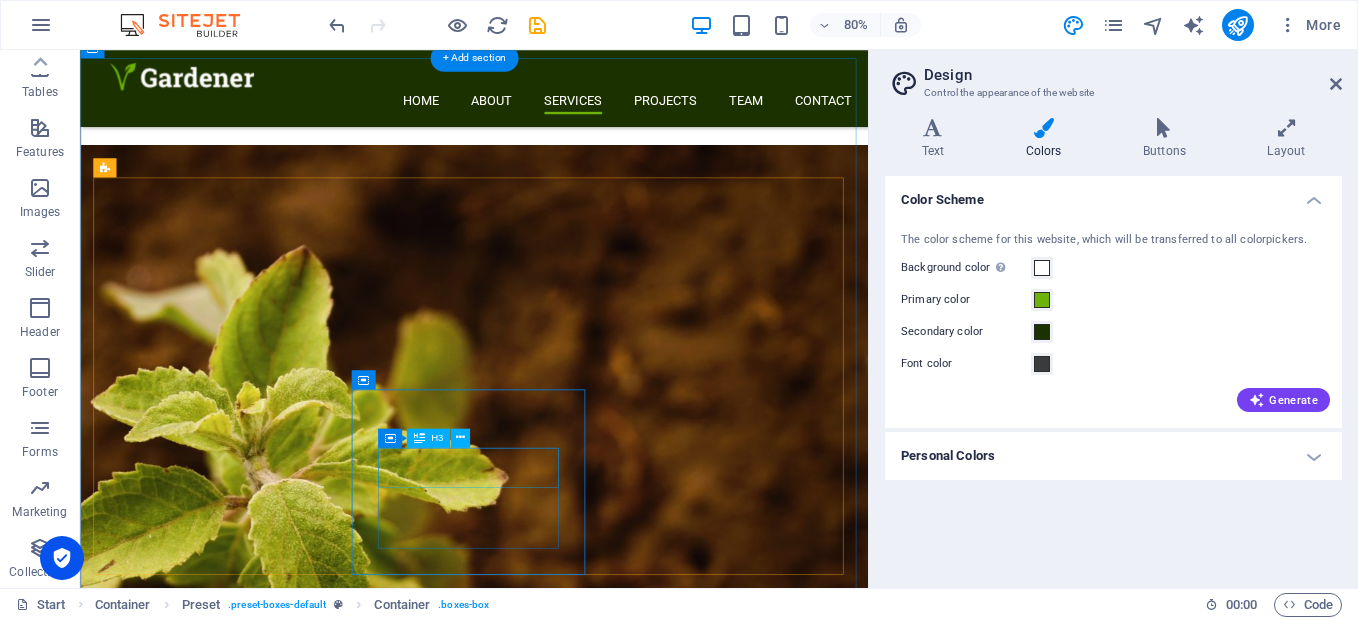 click on "Landscaping" at bounding box center (573, 1894) 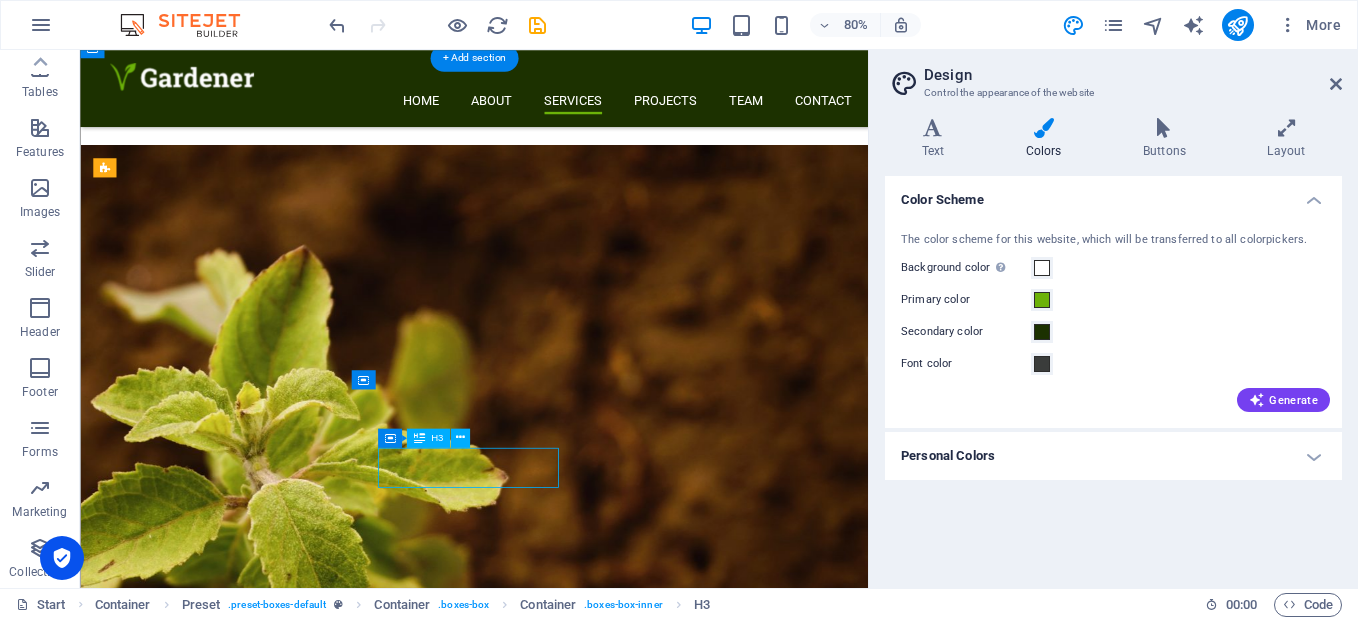click on "Landscaping" at bounding box center (573, 1894) 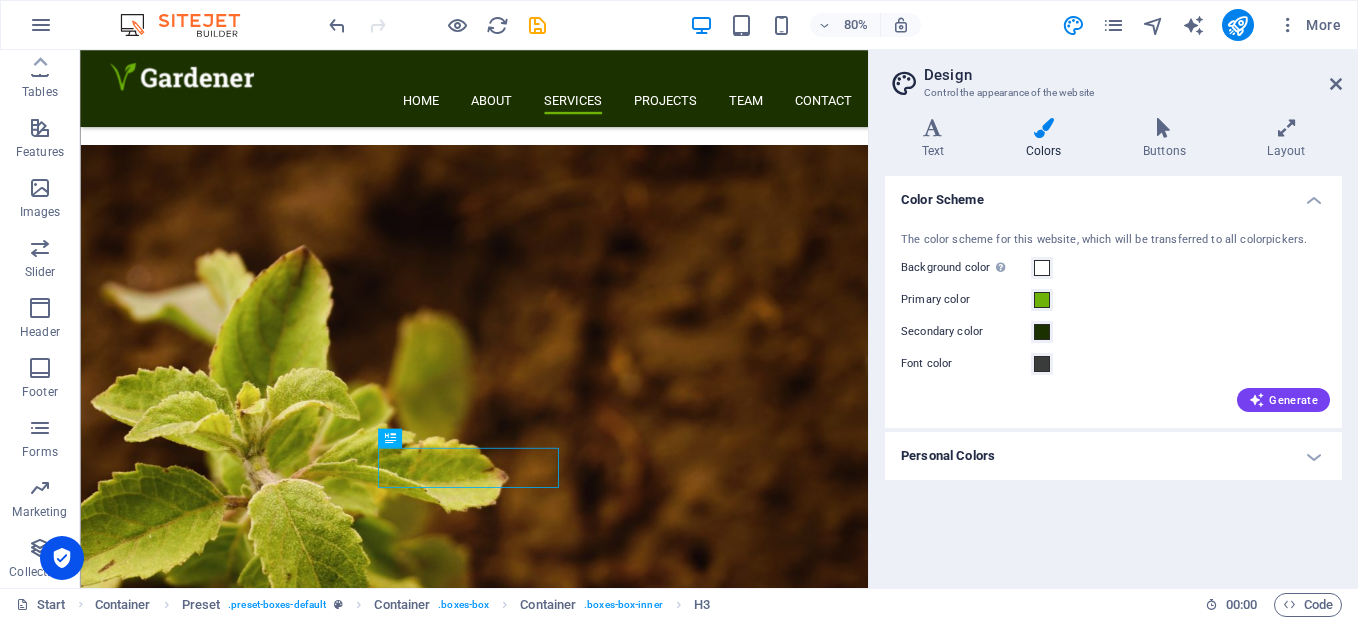 click on "Background color Only visible if it is not covered by other backgrounds." at bounding box center [966, 268] 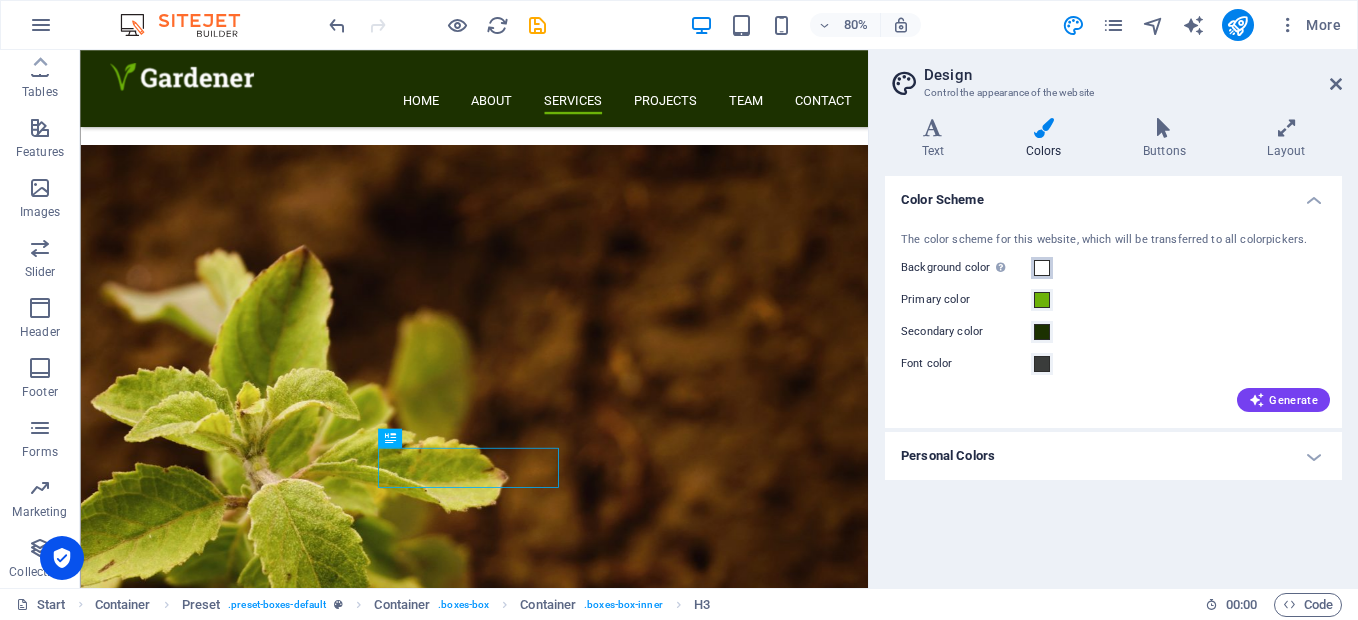 click on "Background color Only visible if it is not covered by other backgrounds." at bounding box center [1042, 268] 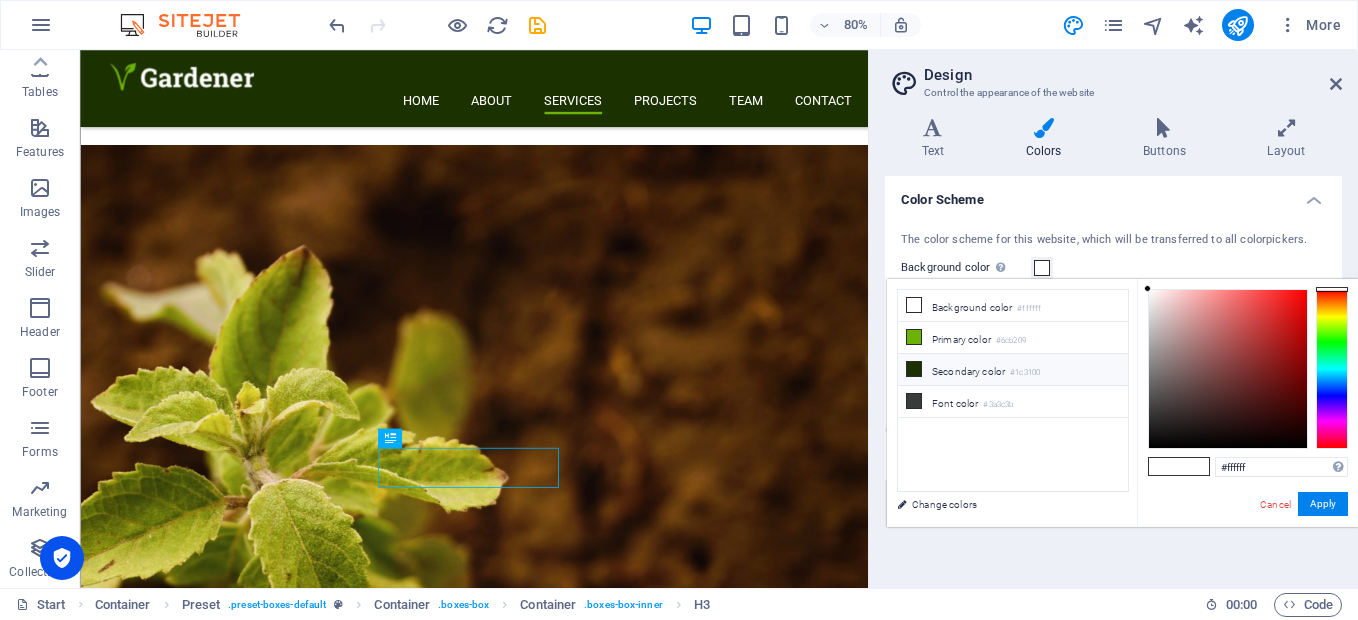 click on "Secondary color
#1c3100" at bounding box center [1013, 370] 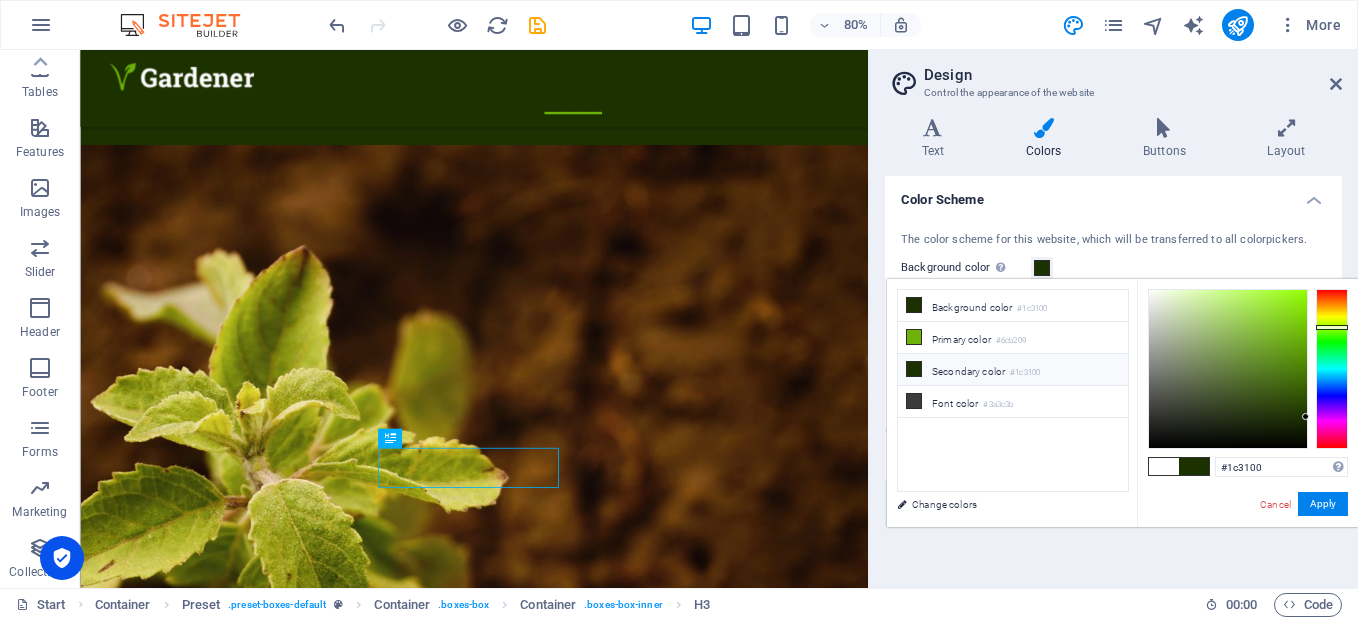 click on "Secondary color
#1c3100" at bounding box center [1013, 370] 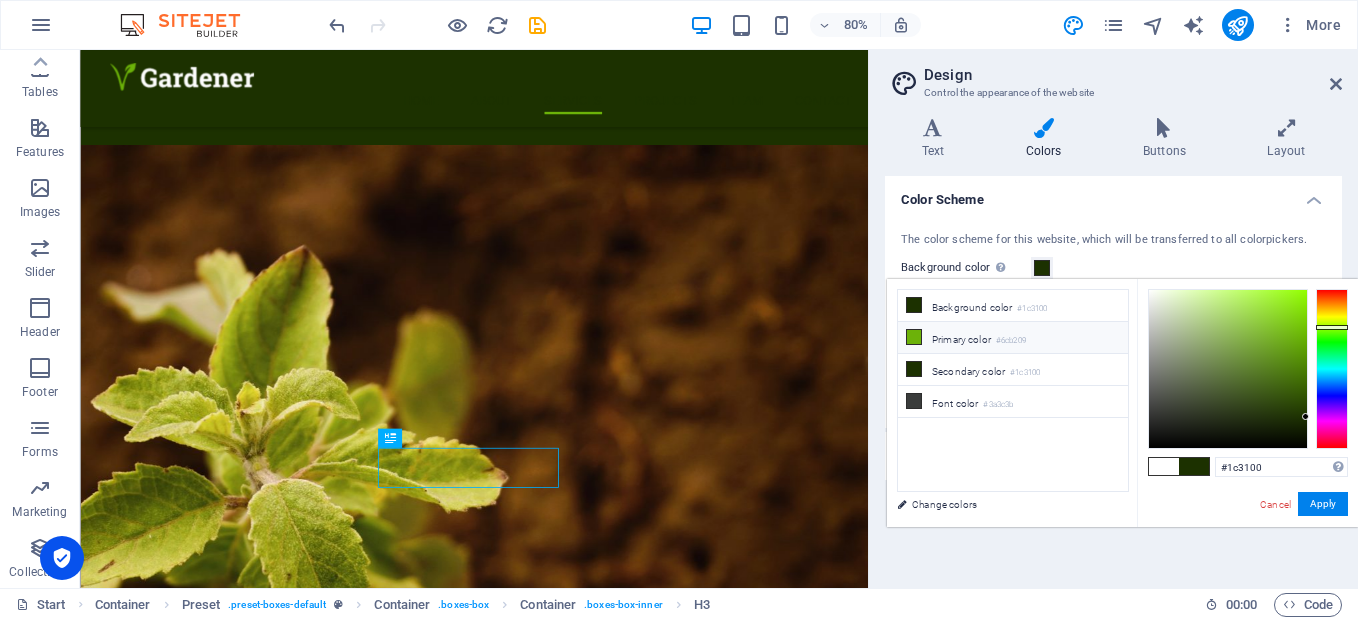 click on "#6cb209" at bounding box center (1011, 341) 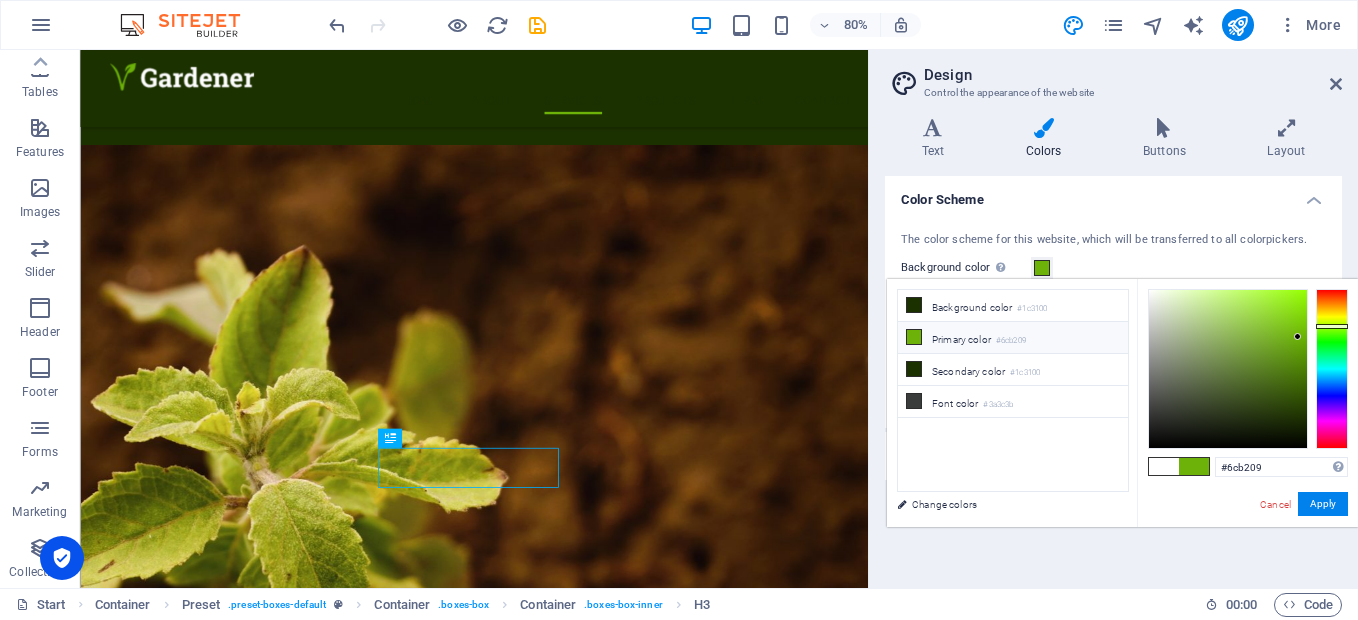 click on "Primary color
#6cb209" at bounding box center (1013, 338) 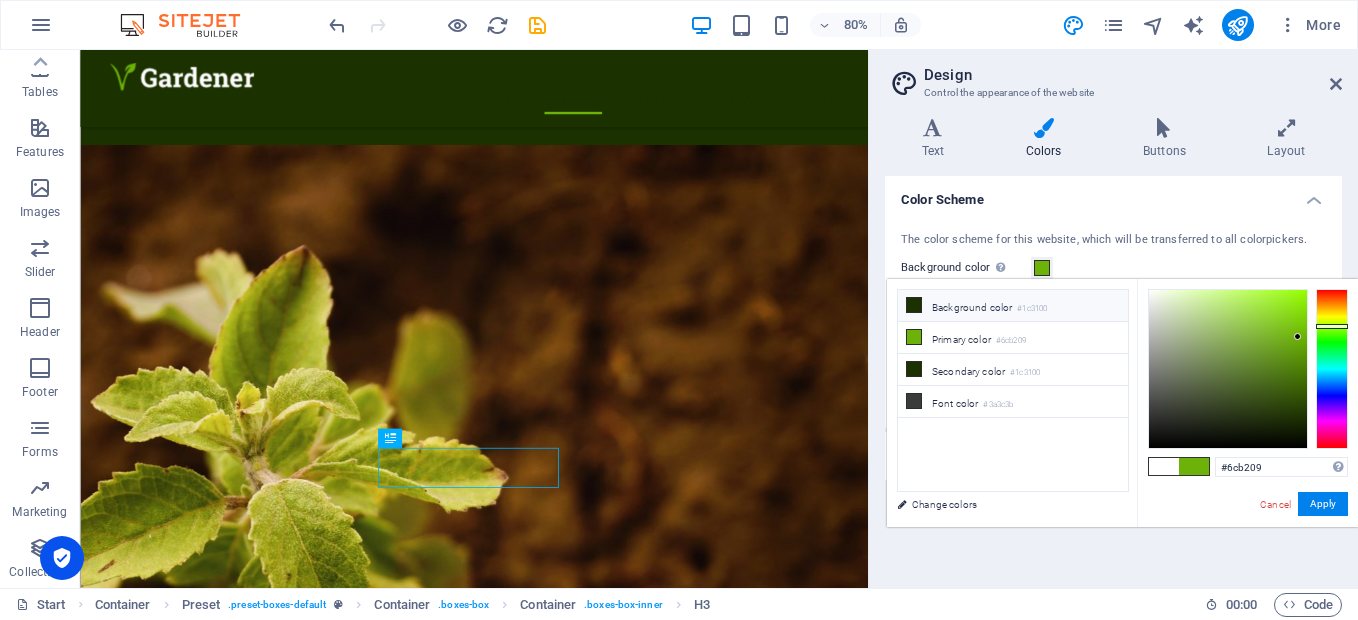 click on "Background color
#1c3100" at bounding box center (1013, 306) 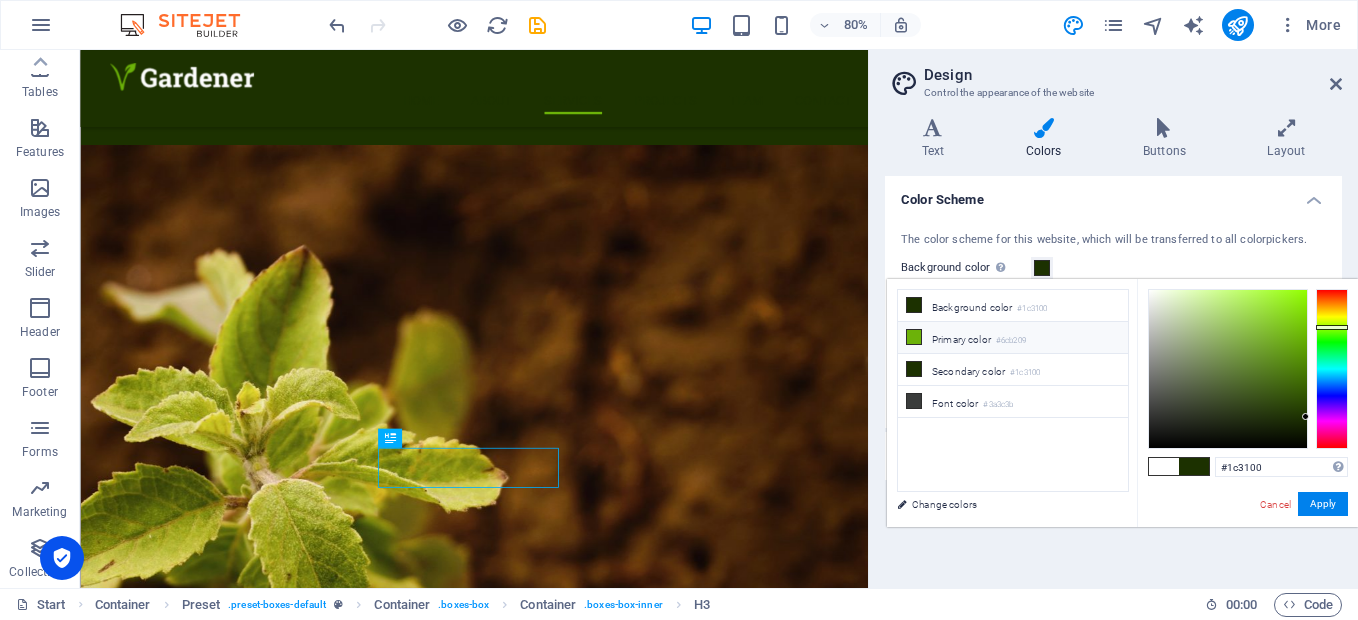 click on "#6cb209" at bounding box center [1011, 341] 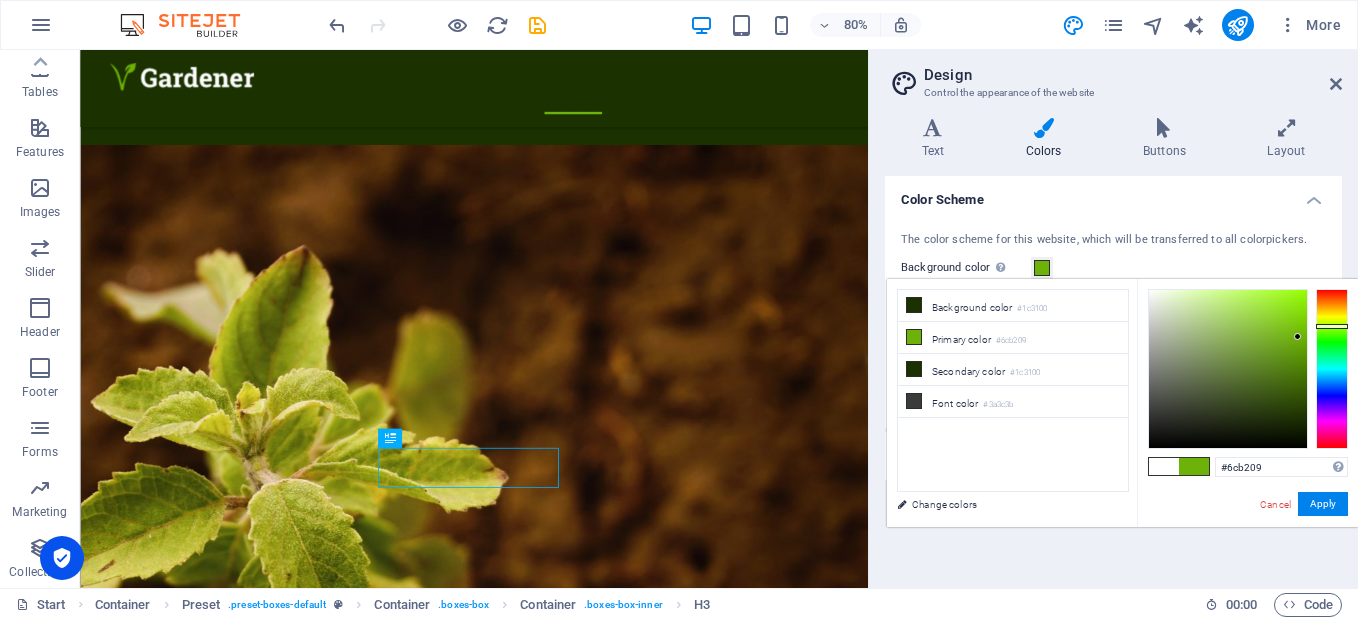 click on "#6cb209 Supported formats #0852ed rgb(8, 82, 237) rgba(8, 82, 237, 90%) hsv(221,97,93) hsl(221, 93%, 48%) Cancel Apply" at bounding box center [1247, 548] 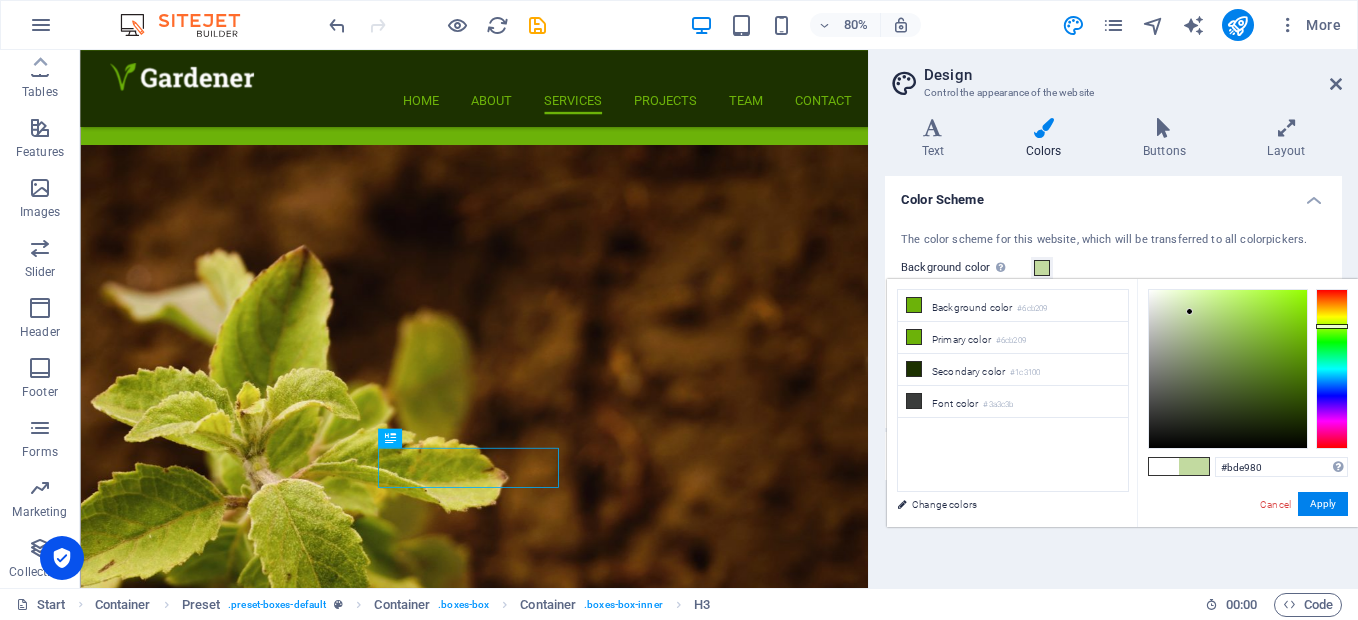 type on "#bde97f" 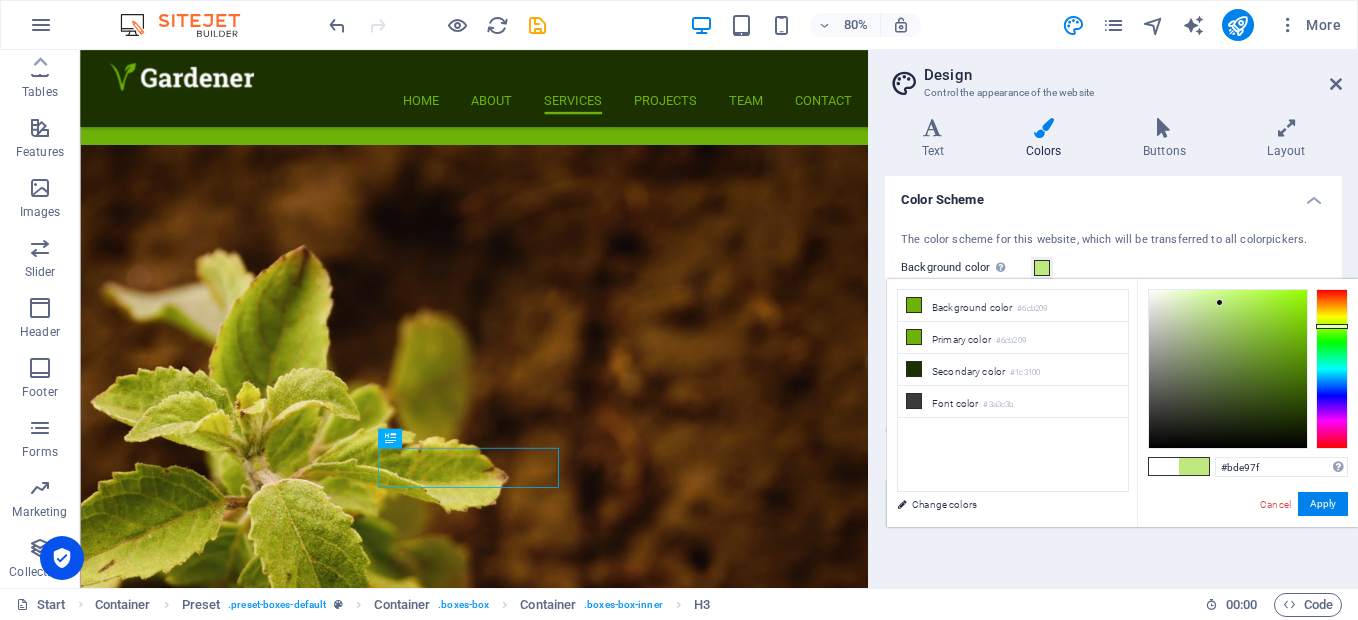 drag, startPoint x: 1291, startPoint y: 317, endPoint x: 1220, endPoint y: 303, distance: 72.36712 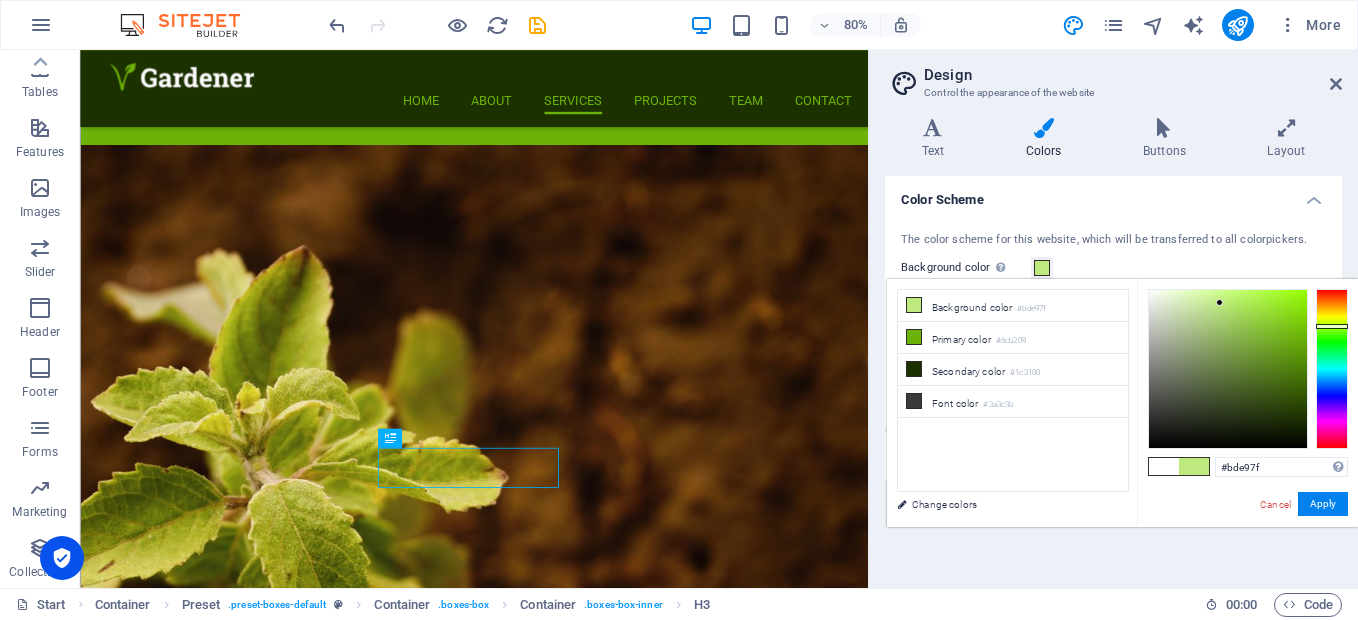 click on "Color Scheme The color scheme for this website, which will be transferred to all colorpickers. Background color Only visible if it is not covered by other backgrounds. Primary color Secondary color Font color Generate Personal Colors Custom color 1 Custom color 2 Custom color 3 Custom color 4 Custom color 5" at bounding box center [1113, 374] 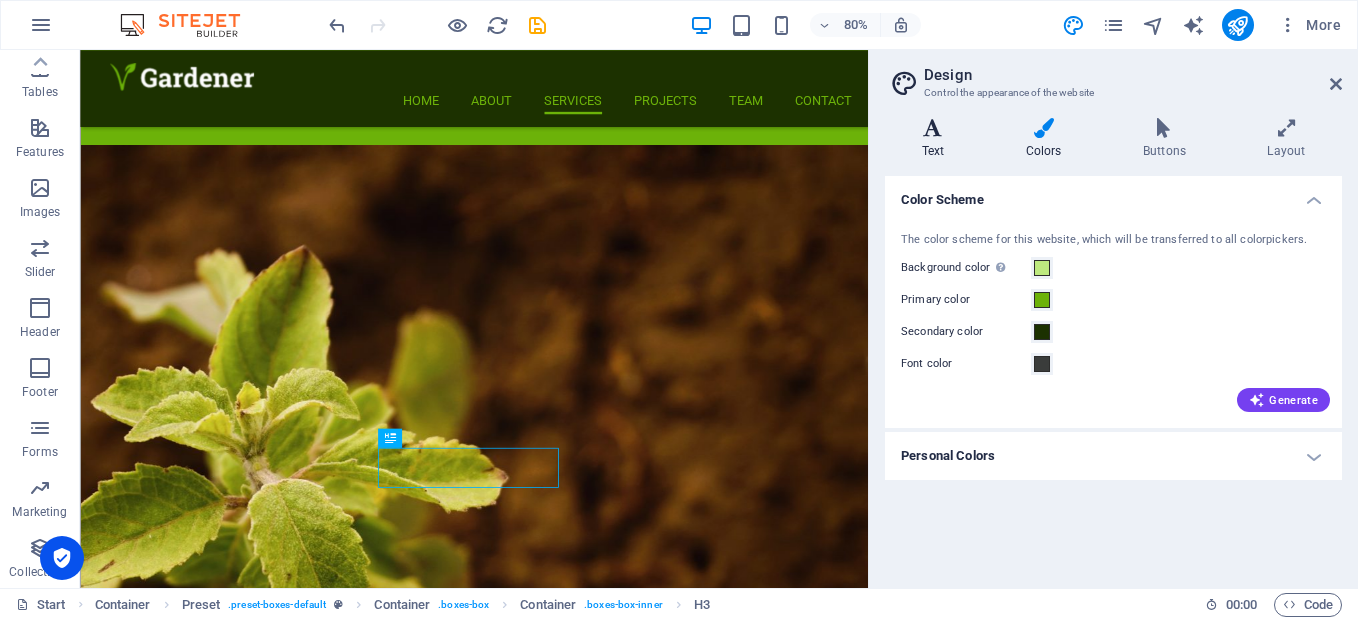 click on "Text" at bounding box center [937, 139] 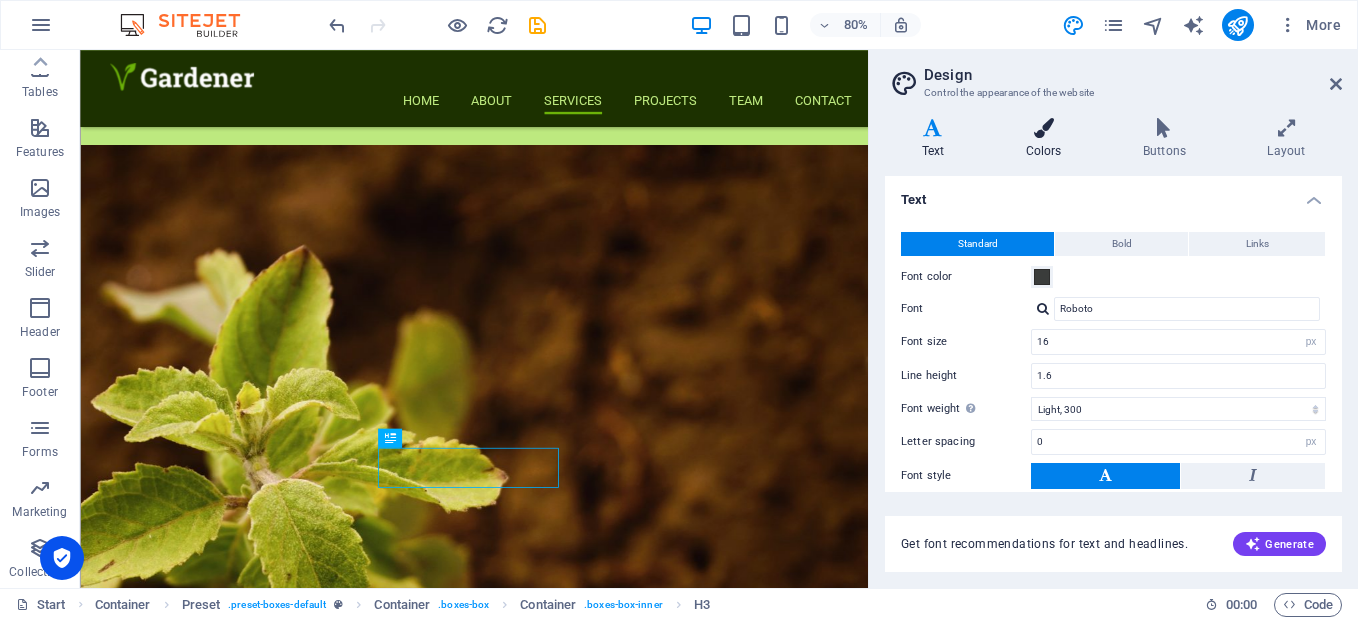 click on "Colors" at bounding box center [1047, 139] 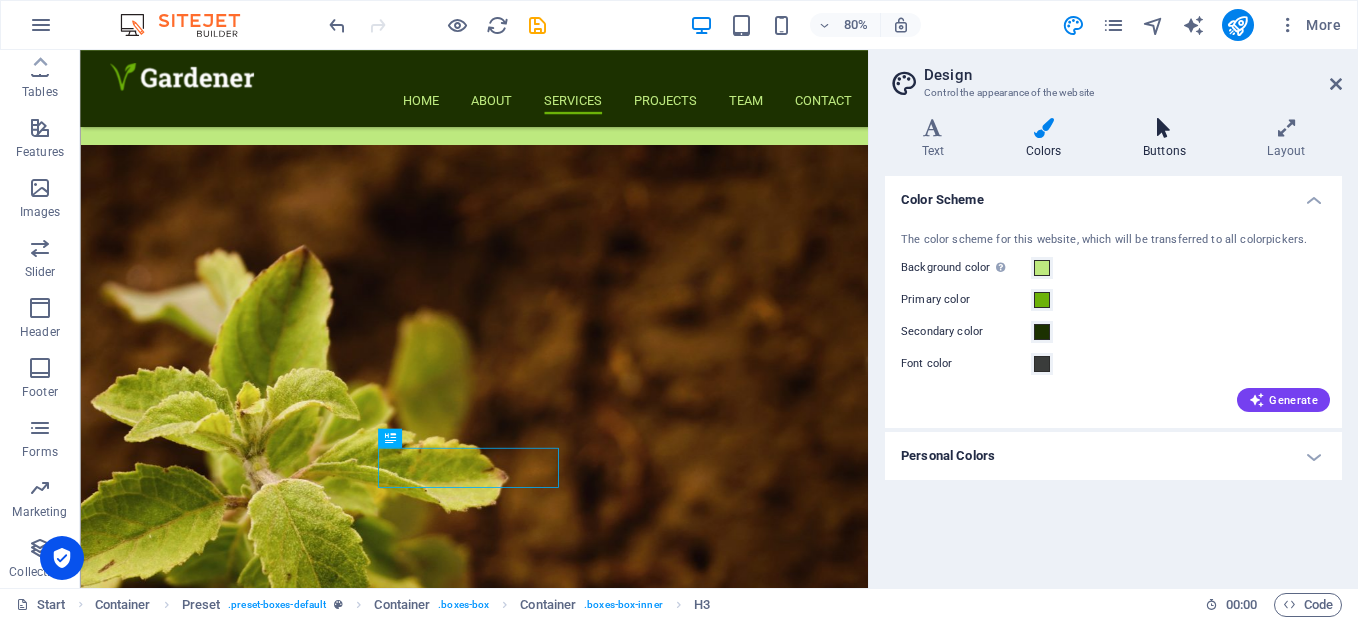 click at bounding box center (1164, 128) 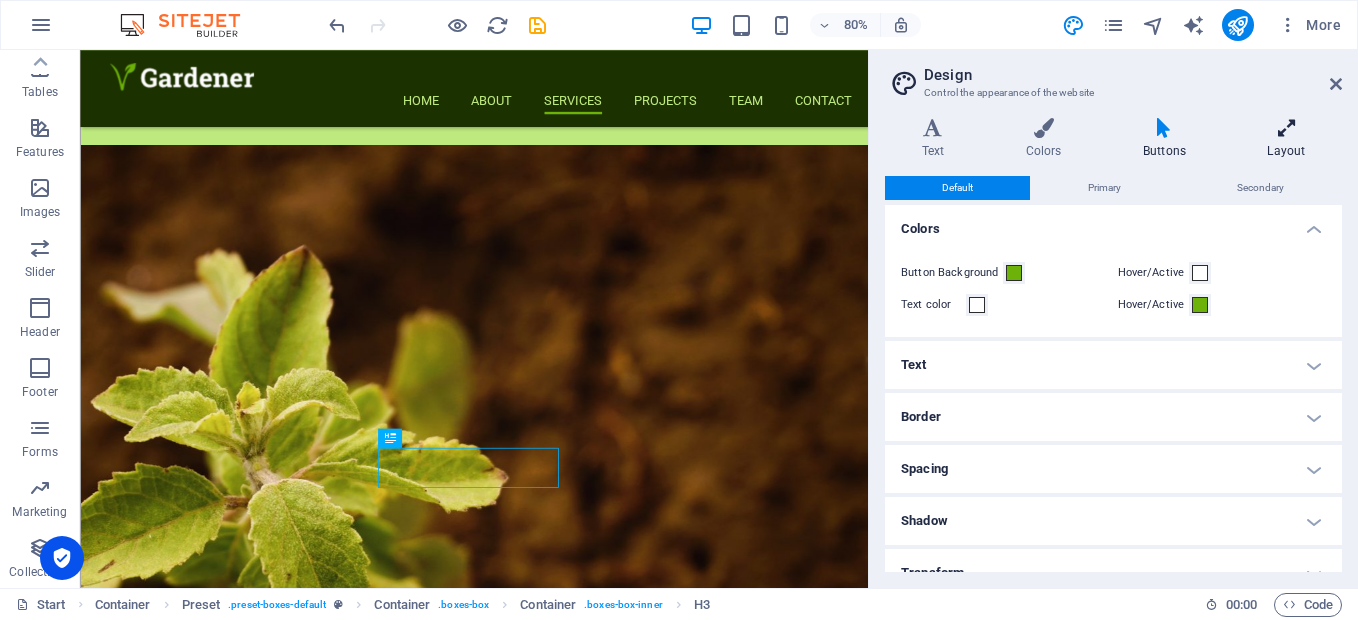 click at bounding box center [1286, 128] 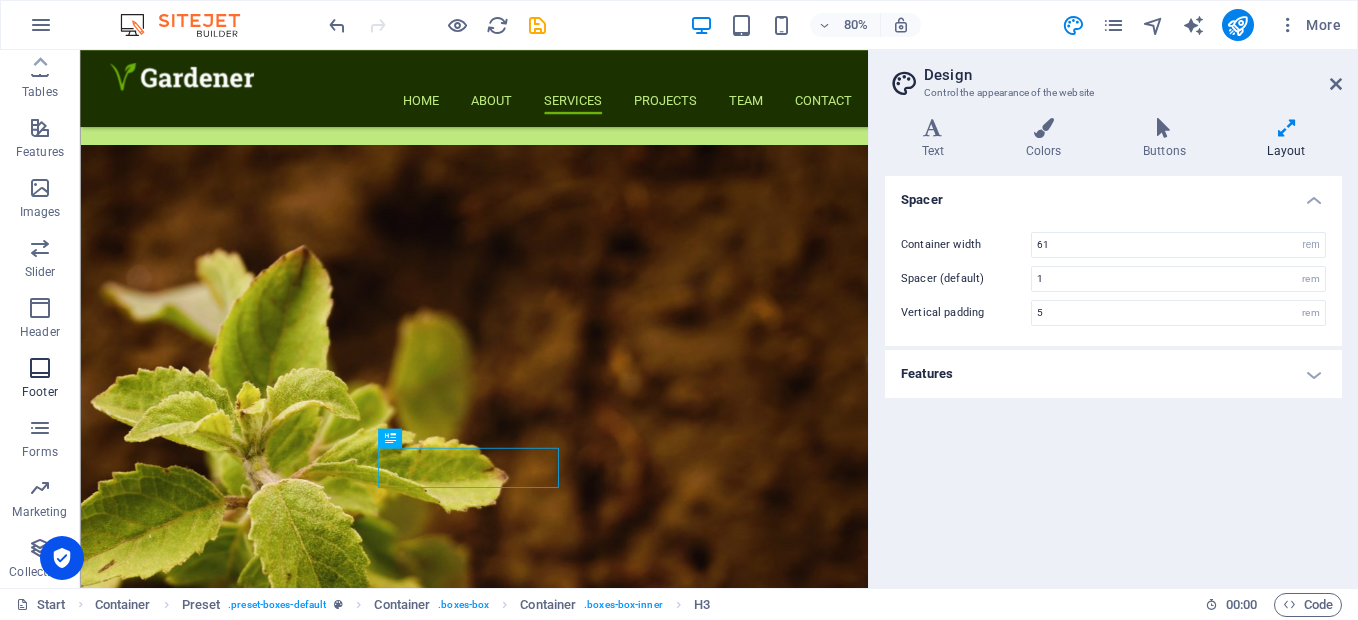 click at bounding box center [40, 368] 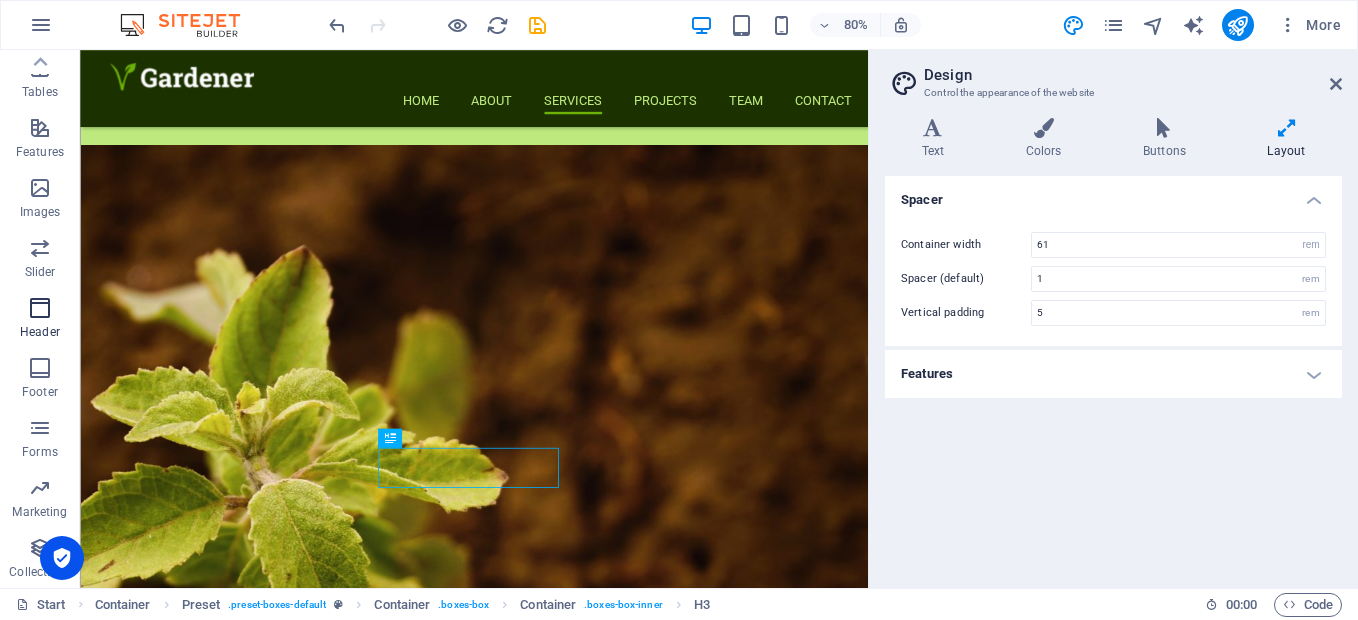 scroll, scrollTop: 2802, scrollLeft: 0, axis: vertical 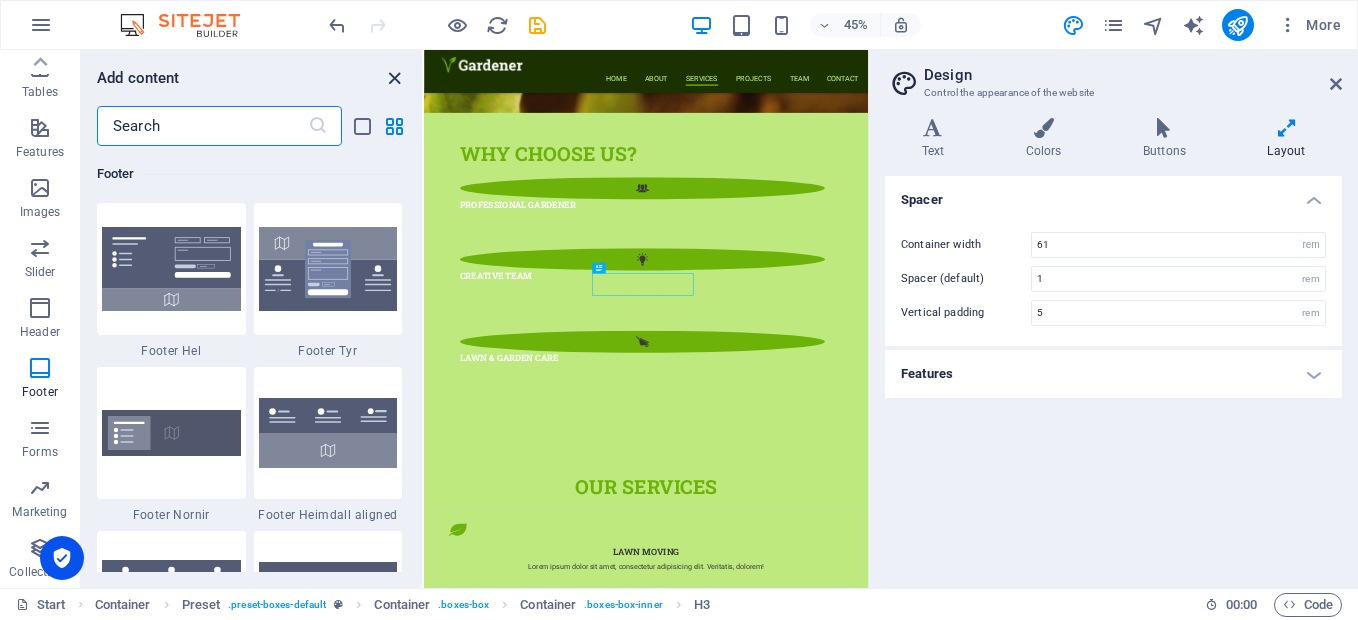 click at bounding box center (394, 78) 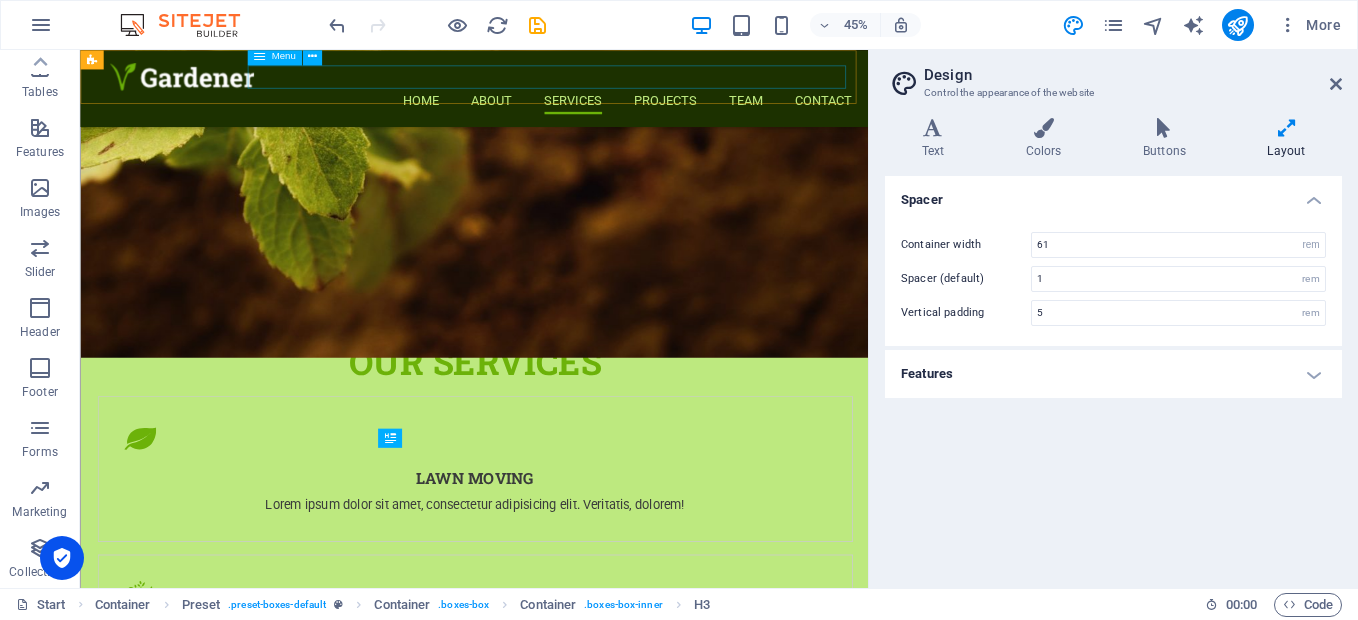 scroll, scrollTop: 2279, scrollLeft: 0, axis: vertical 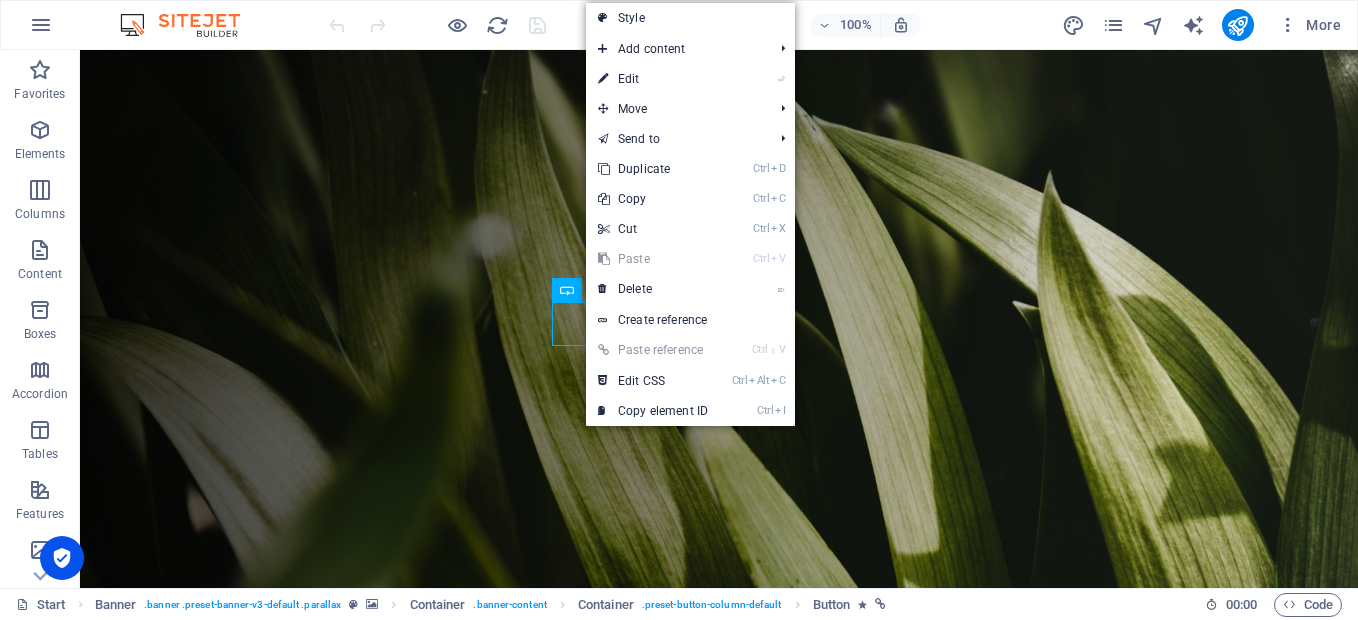 click on "Style" at bounding box center [690, 18] 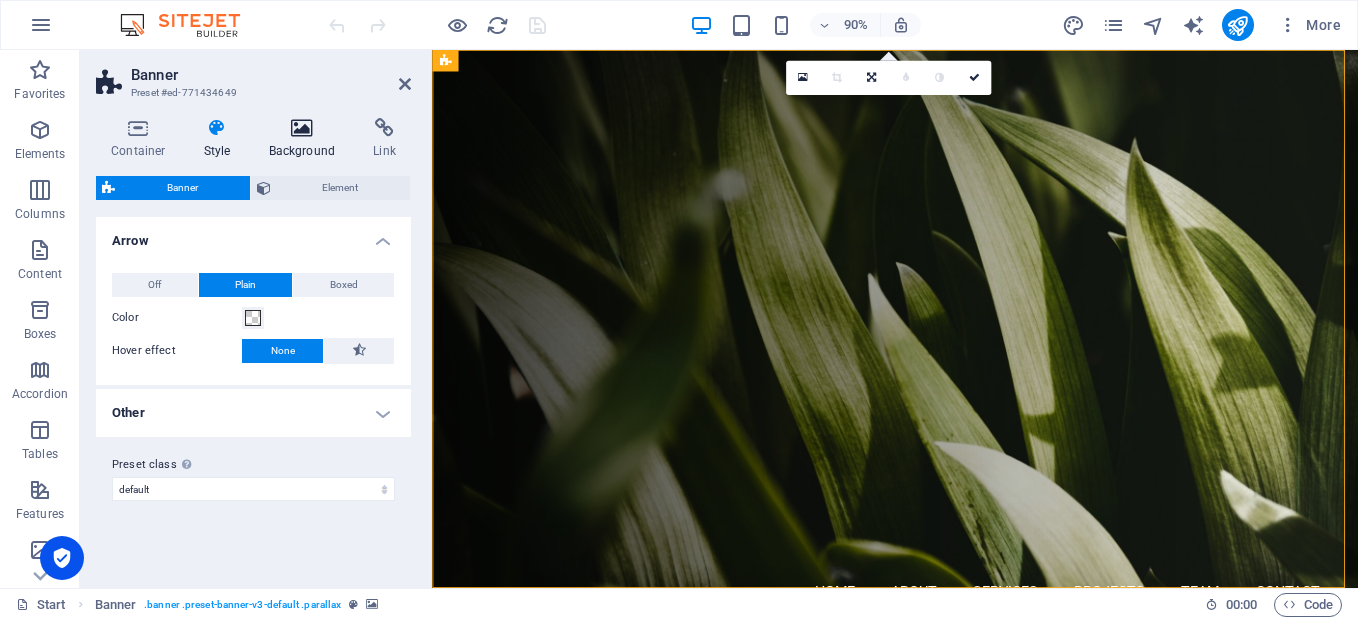 click on "Background" at bounding box center (306, 139) 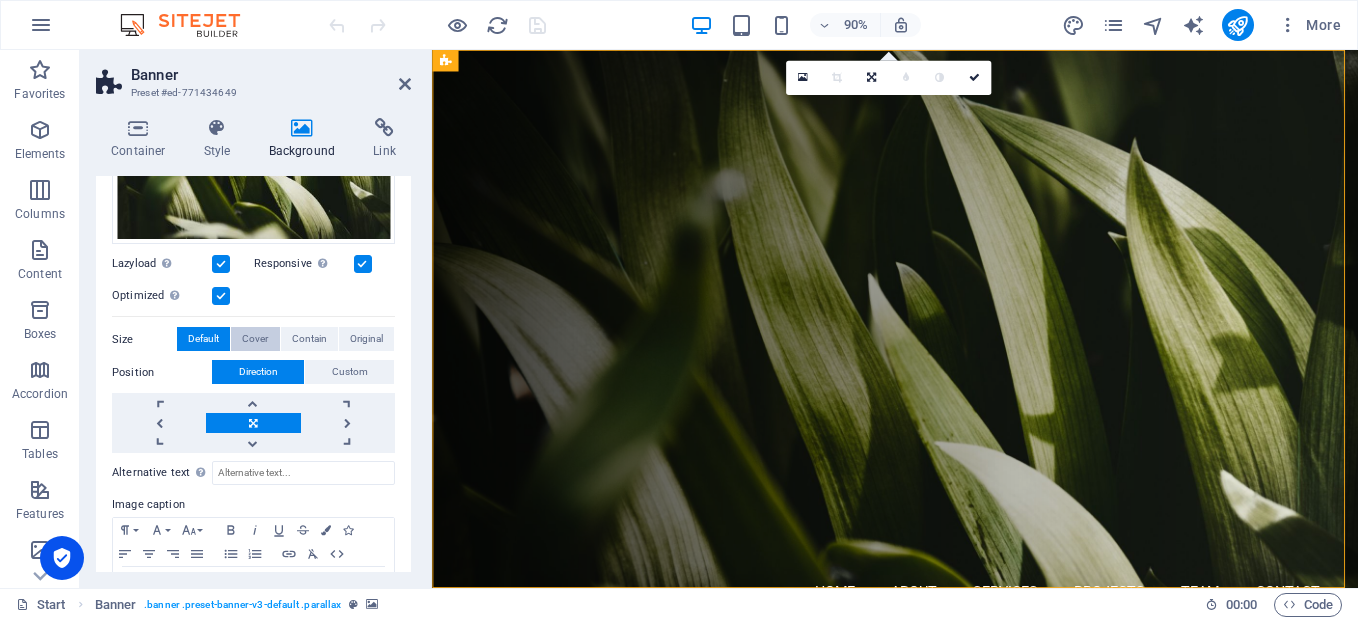 scroll, scrollTop: 0, scrollLeft: 0, axis: both 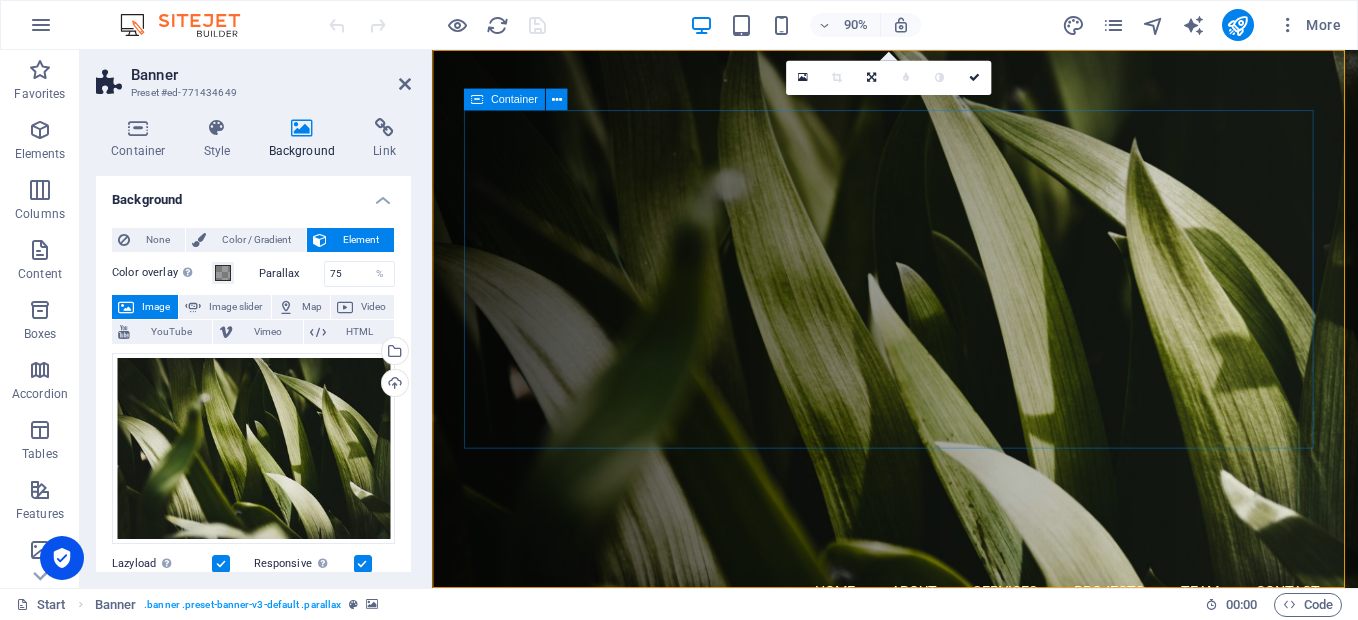 click on "Gardening & Lawncare Service Your professional Partner in San Antonio Texas. Learn more Our Services" at bounding box center [947, 863] 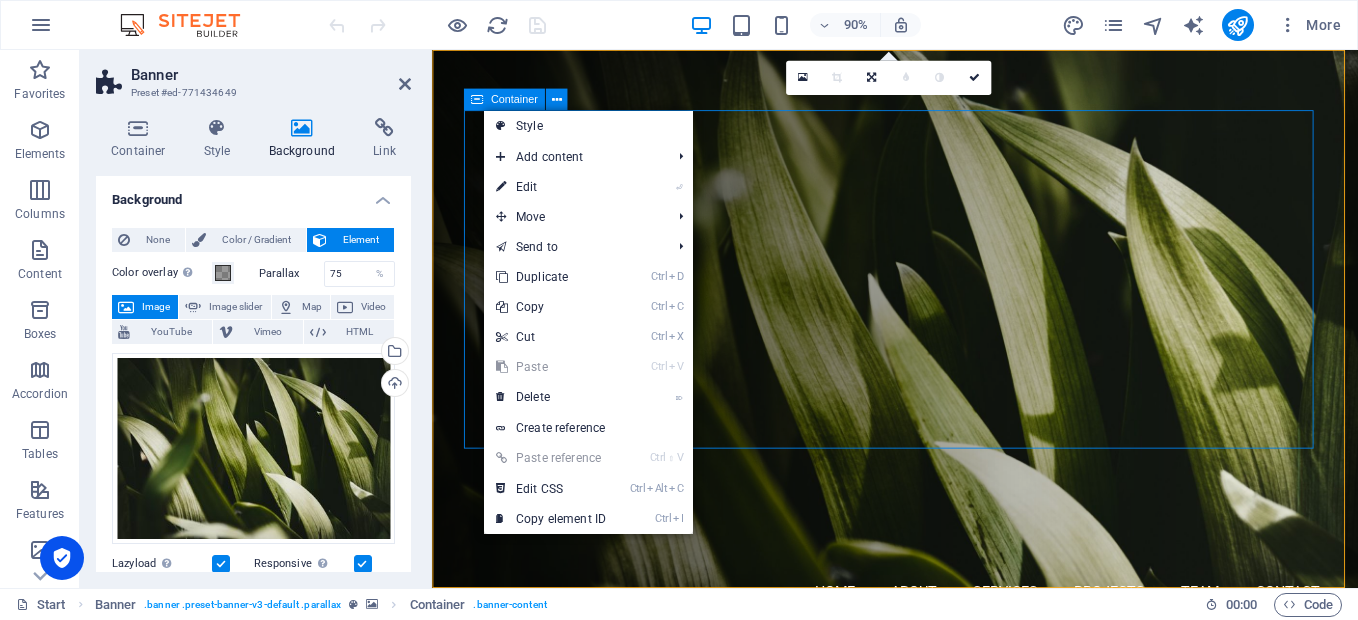 click on "Gardening & Lawncare Service Your professional Partner in San Antonio Texas. Learn more Our Services" at bounding box center [947, 863] 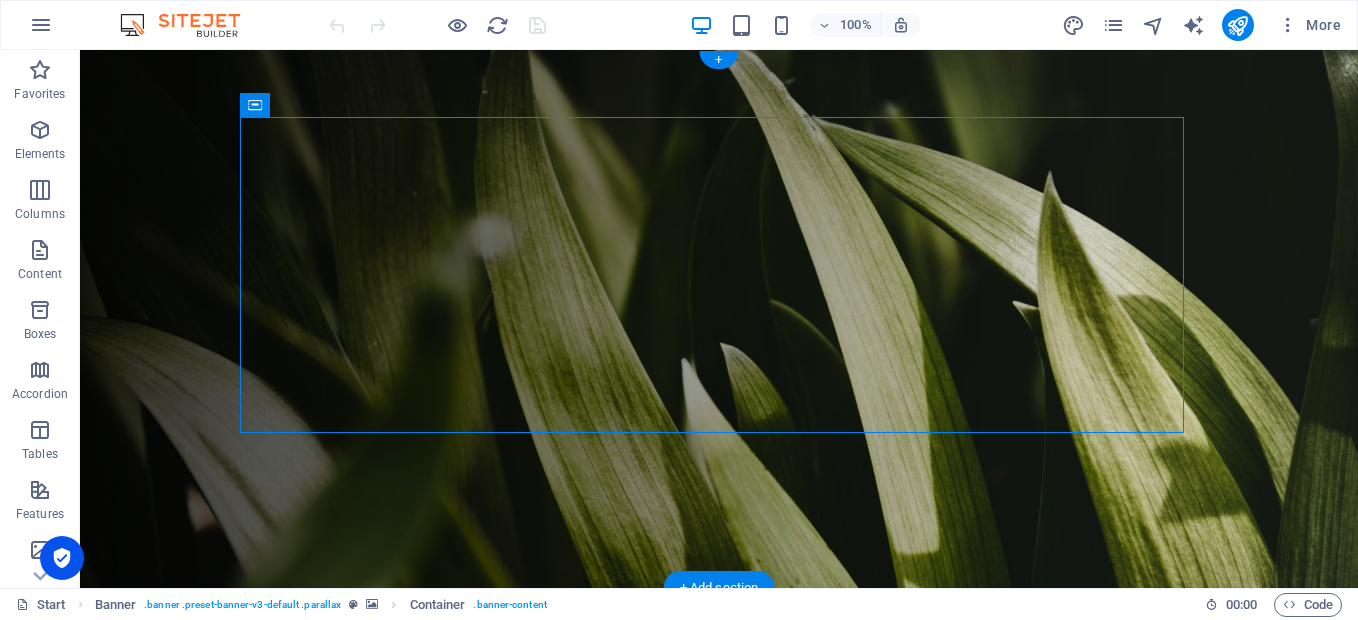 drag, startPoint x: 552, startPoint y: 150, endPoint x: 490, endPoint y: 165, distance: 63.788715 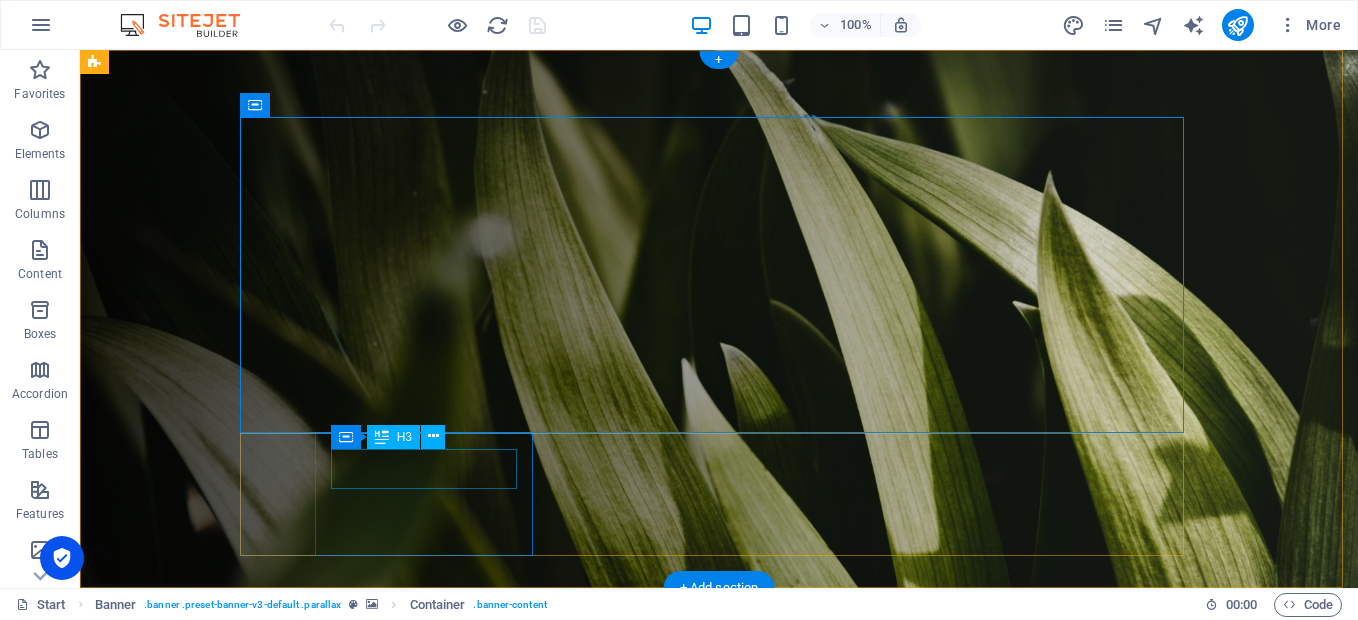 click on "Planting" at bounding box center [719, 1153] 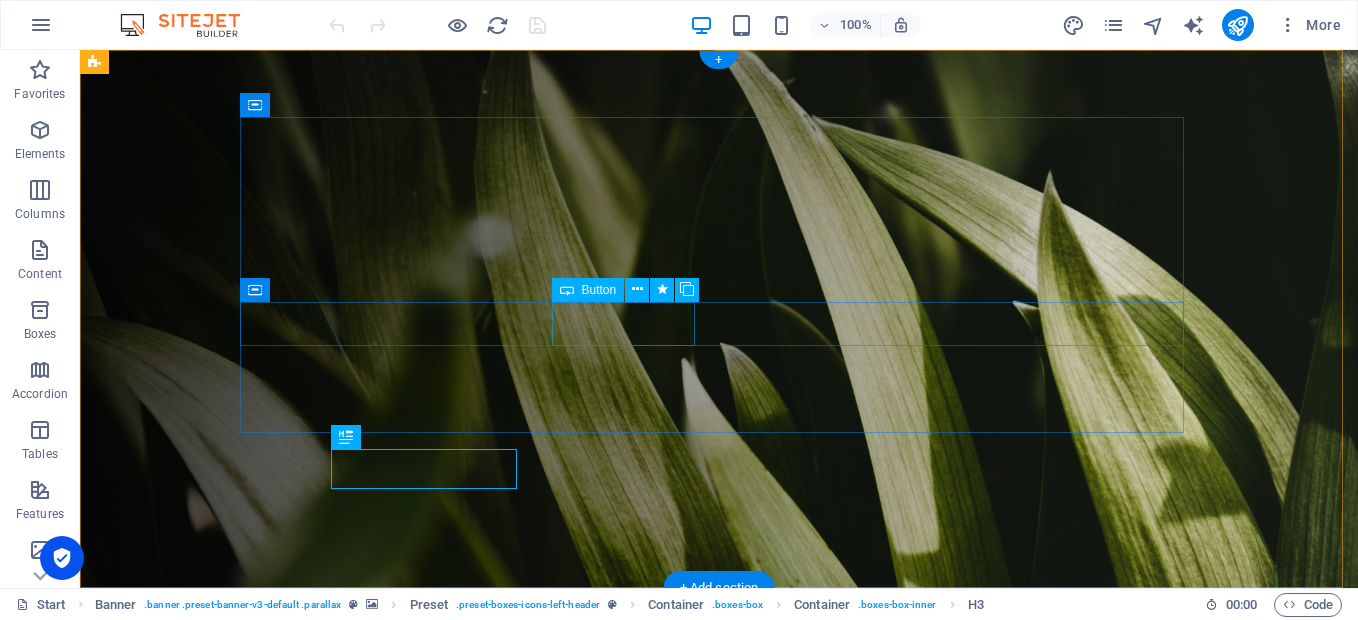 click on "Learn more" at bounding box center [719, 884] 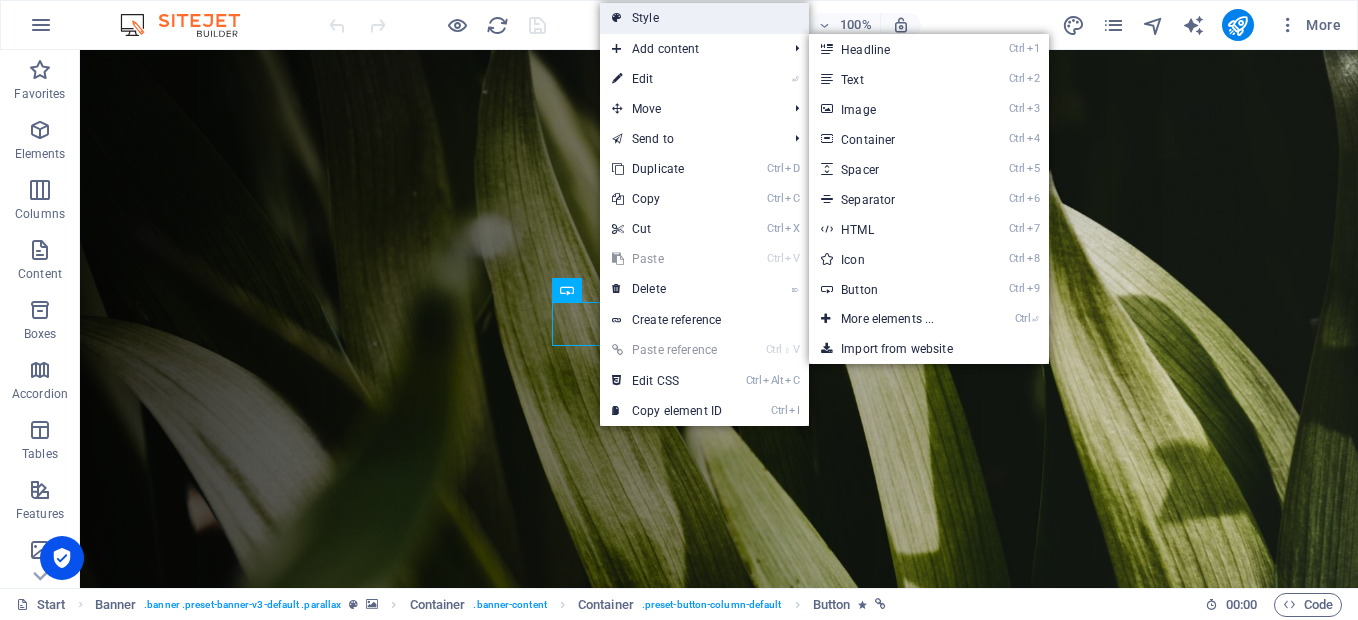 click on "Style" at bounding box center [704, 18] 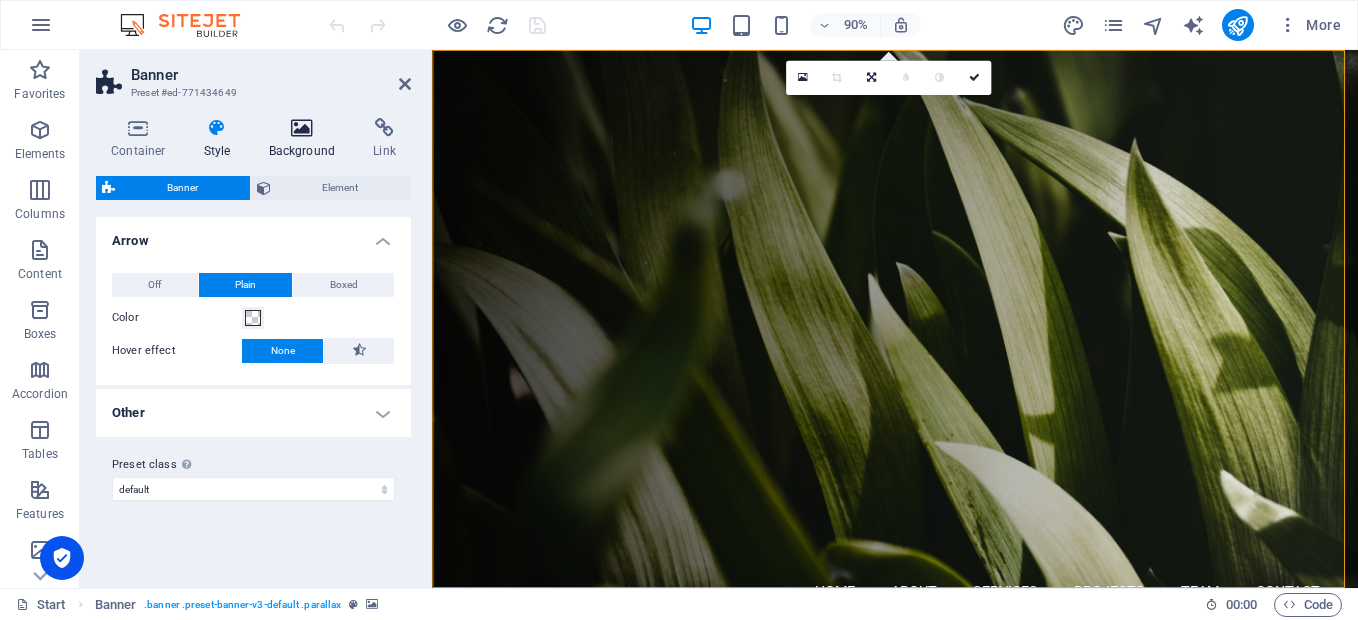 click on "Background" at bounding box center [306, 139] 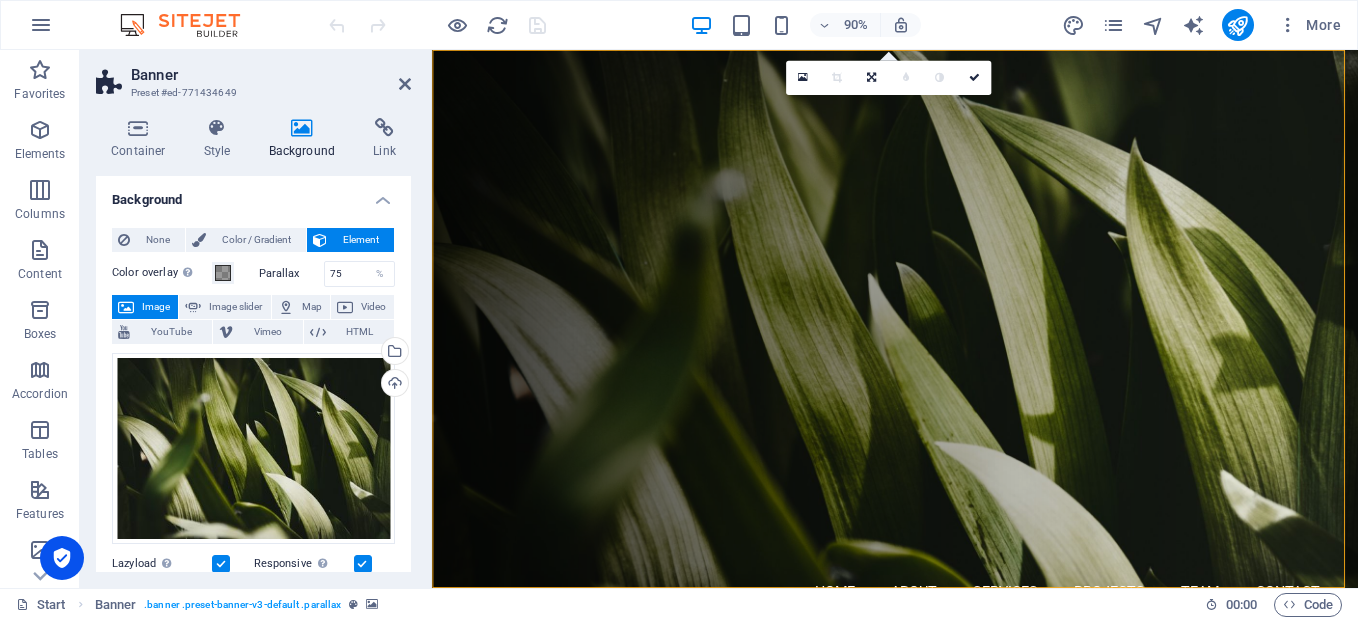 click on "Color overlay Places an overlay over the background to colorize it" at bounding box center (162, 273) 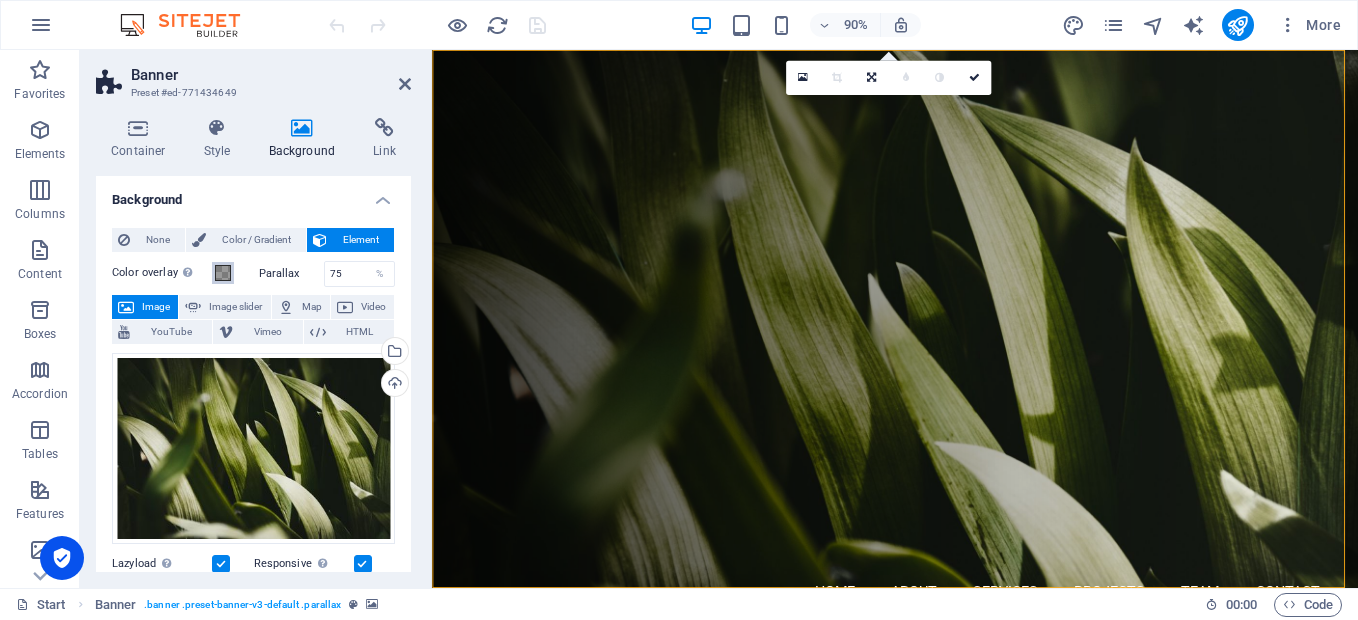 click on "Color overlay Places an overlay over the background to colorize it" at bounding box center [223, 273] 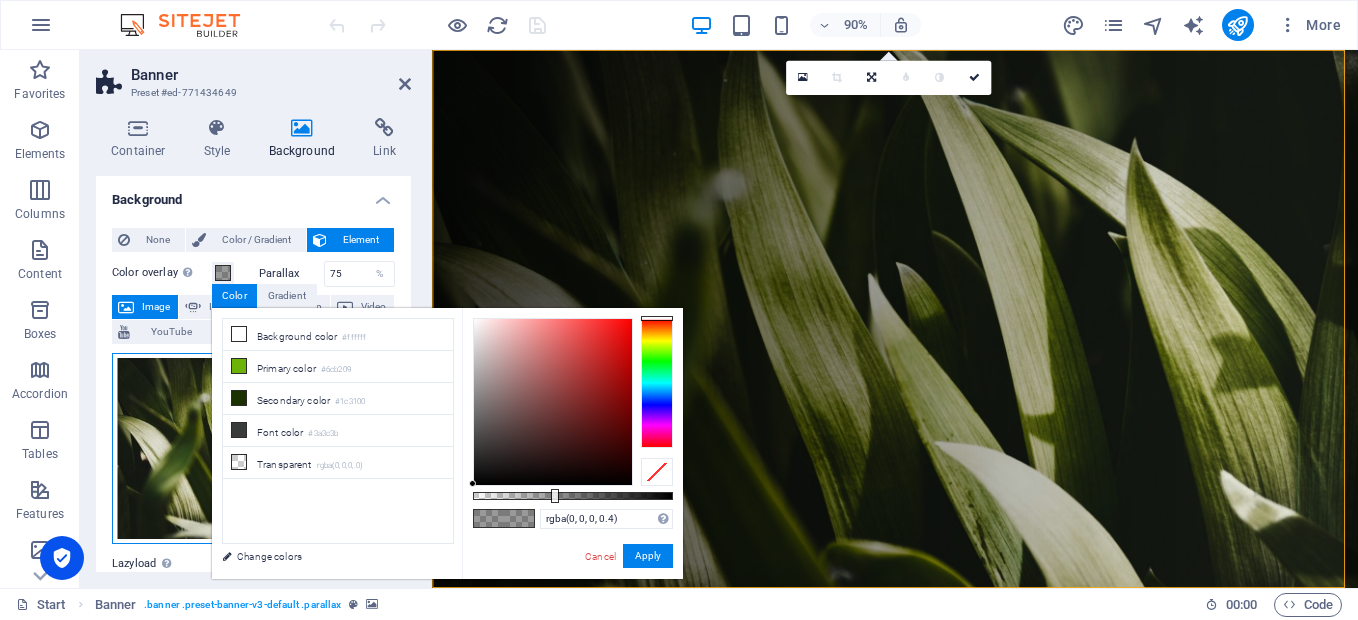 click on "Drag files here, click to choose files or select files from Files or our free stock photos & videos" at bounding box center [253, 449] 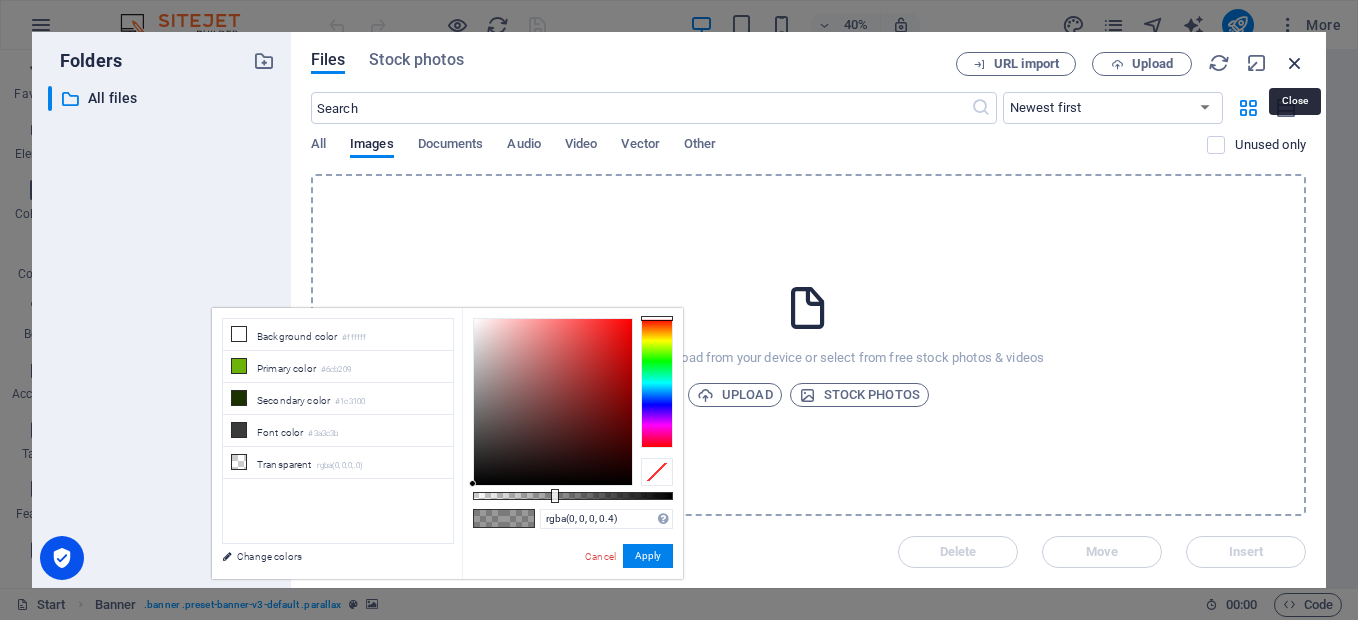 click at bounding box center [1295, 63] 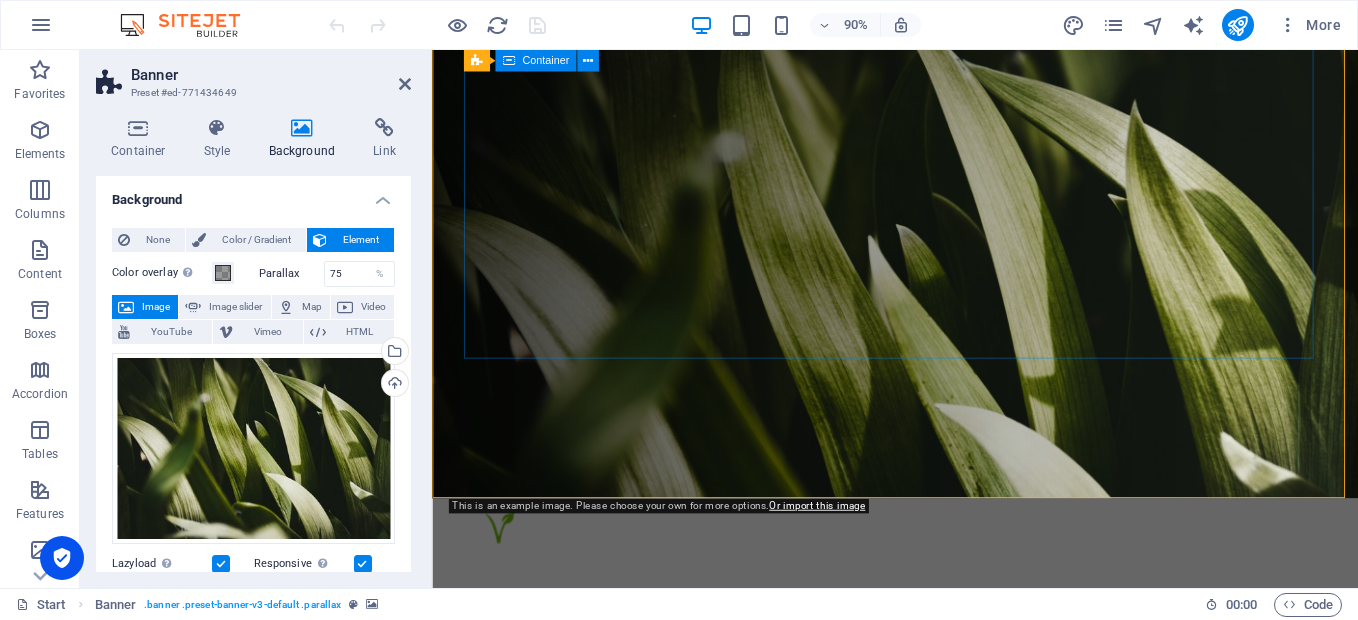 scroll, scrollTop: 200, scrollLeft: 0, axis: vertical 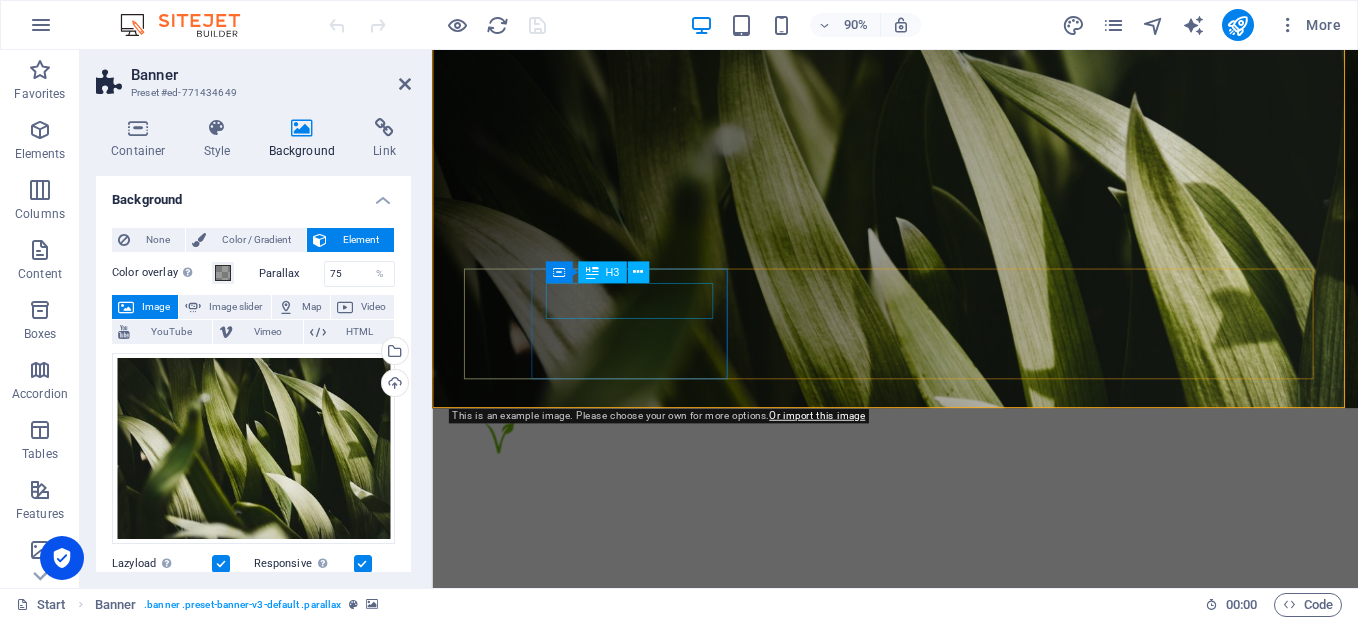 drag, startPoint x: 624, startPoint y: 348, endPoint x: 631, endPoint y: 332, distance: 17.464249 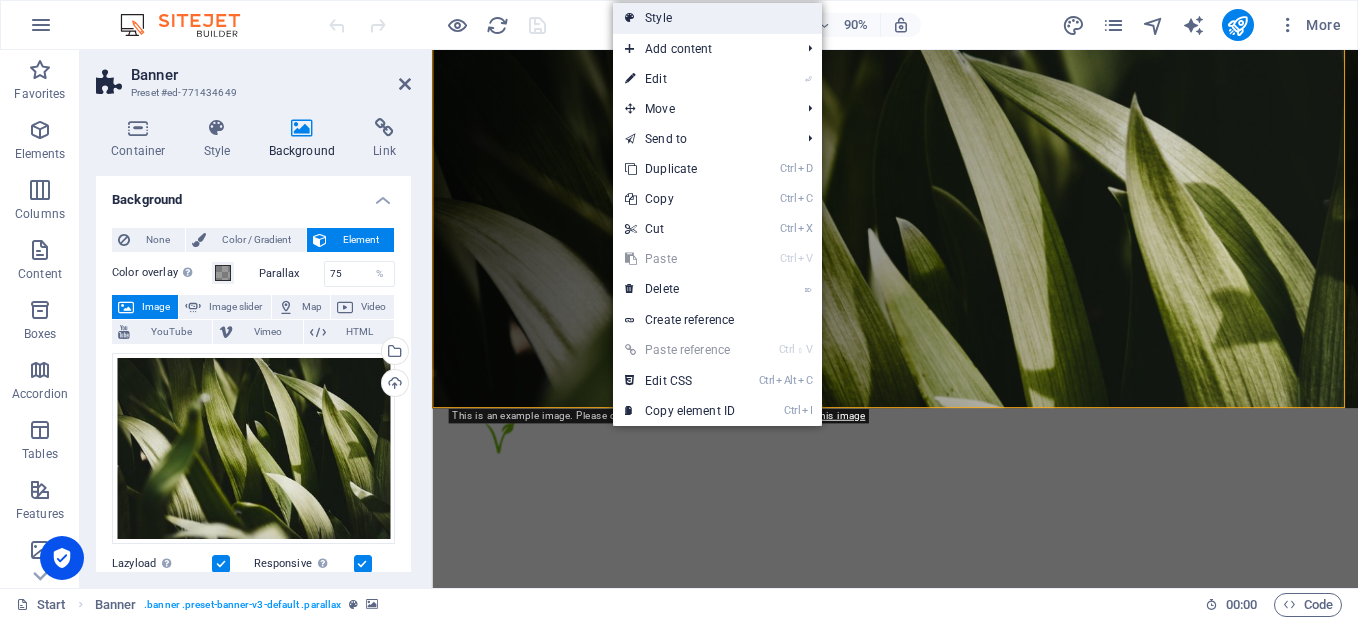 click on "Style" at bounding box center [717, 18] 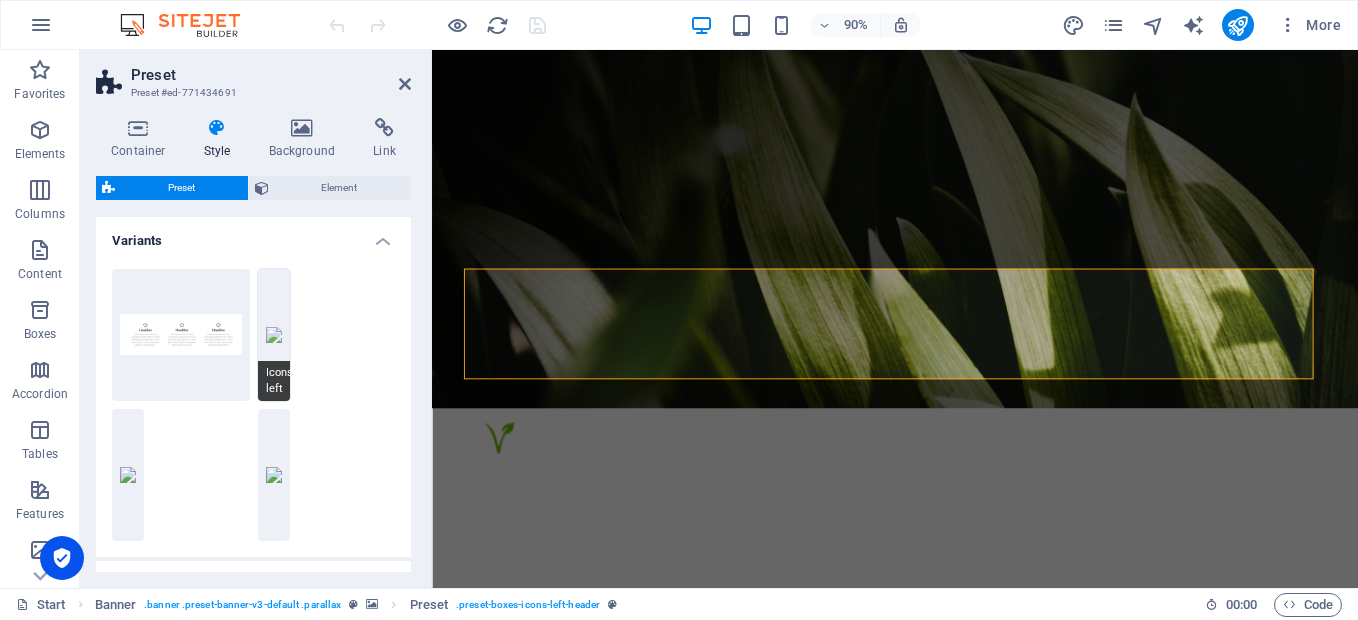 click on "Icons left" at bounding box center (274, 335) 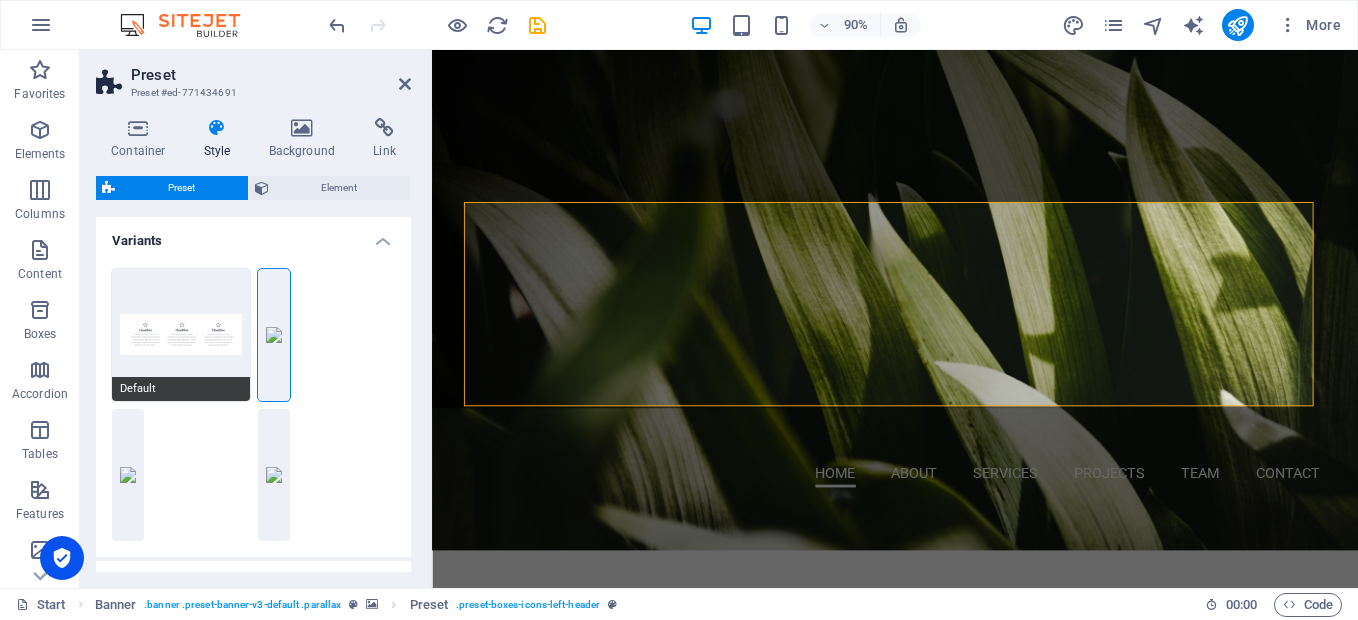 click on "Default" at bounding box center (181, 335) 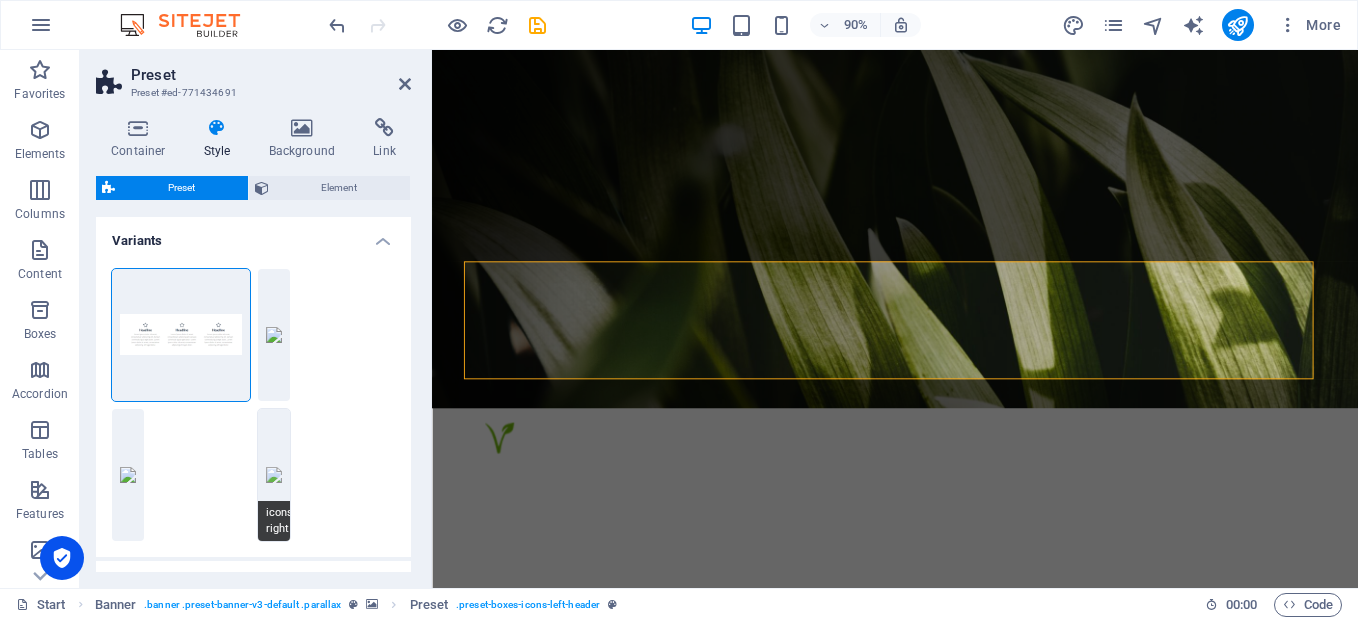 click on "icons-right" at bounding box center [274, 475] 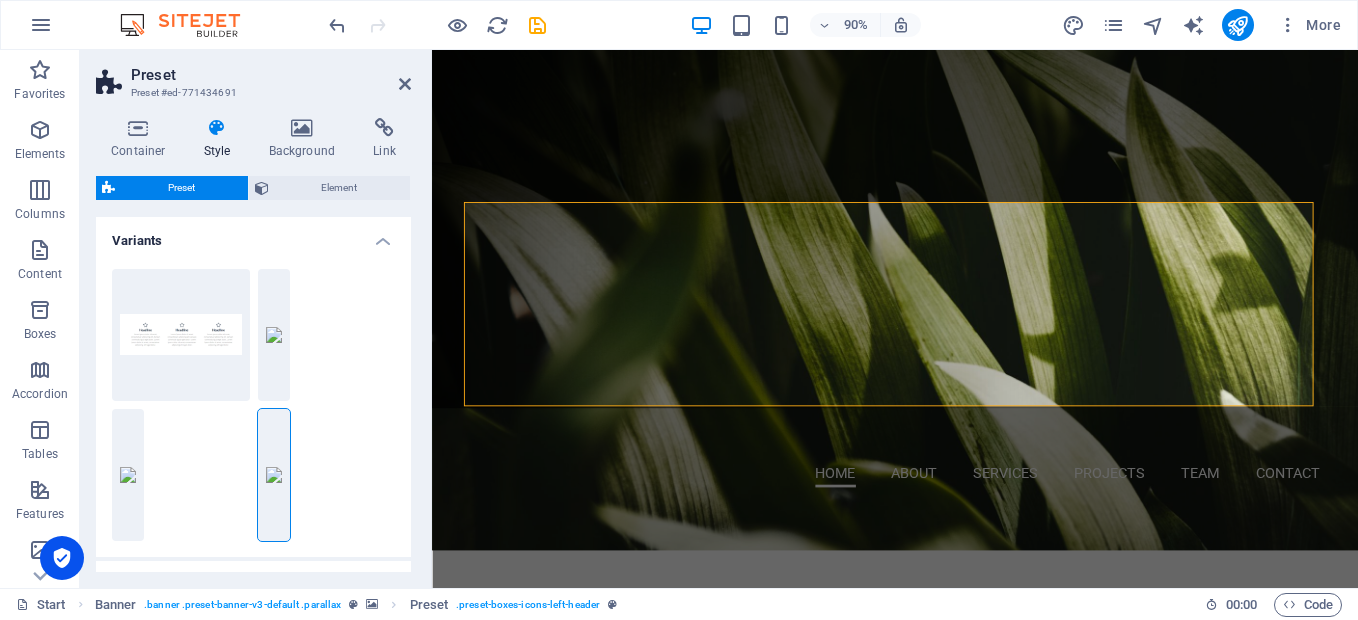 click on "Default Icons left Icons outside icons-right" at bounding box center (253, 405) 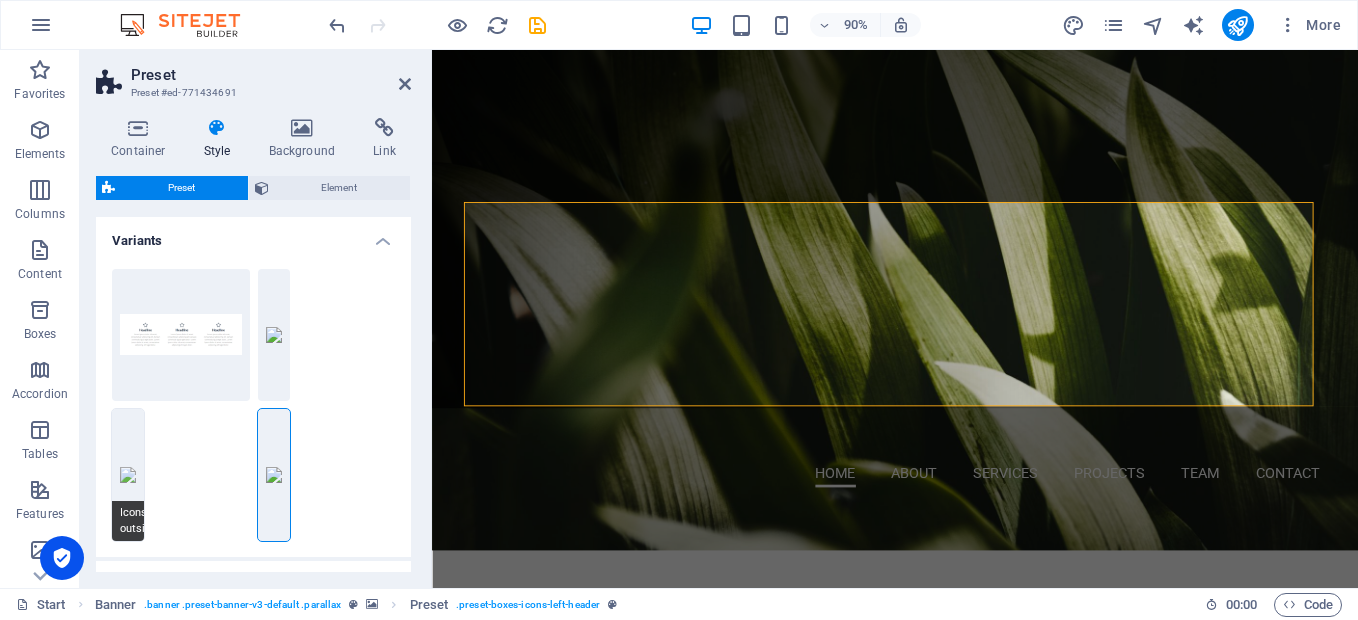 click on "Icons outside" at bounding box center [128, 475] 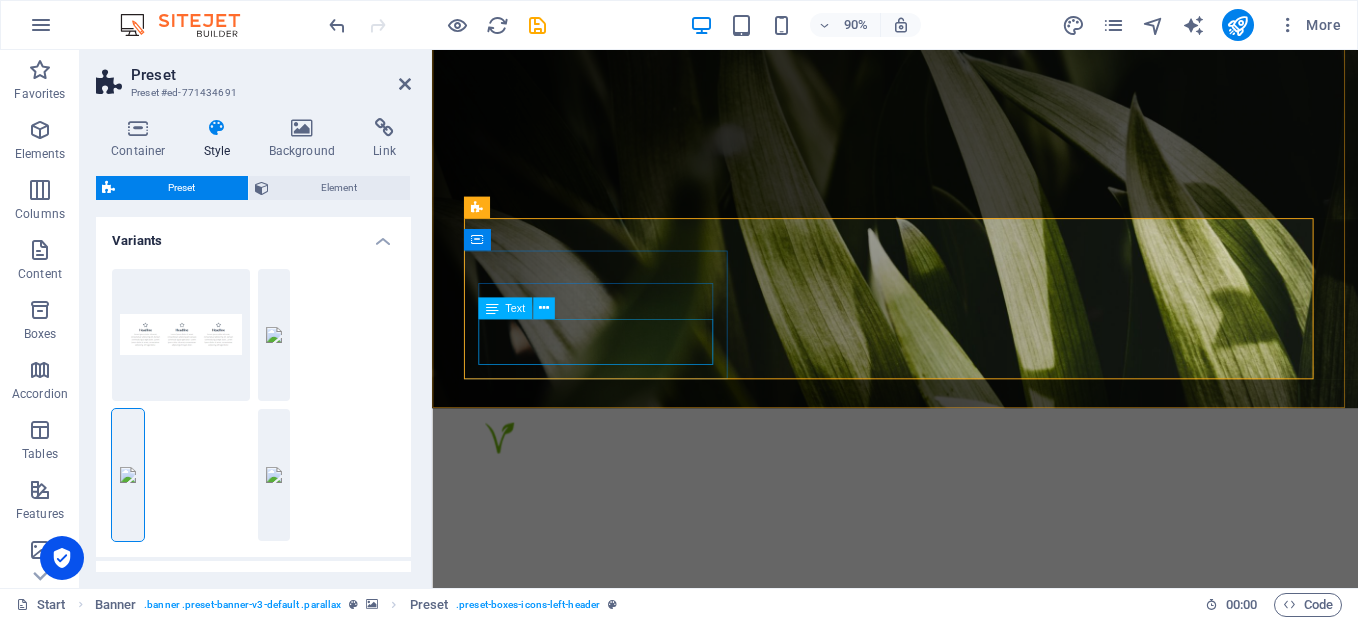 click on "Lorem ipsum dolor sit amet consectetur." at bounding box center (621, 1039) 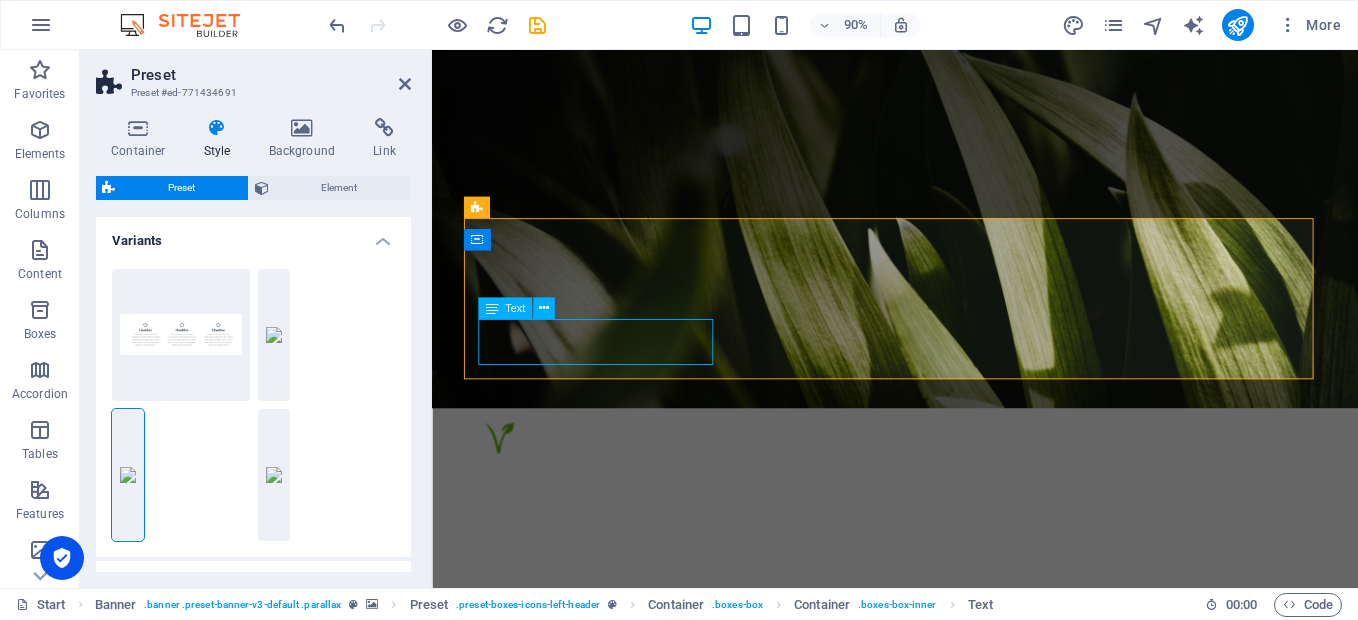 click on "Lorem ipsum dolor sit amet consectetur." at bounding box center [621, 1039] 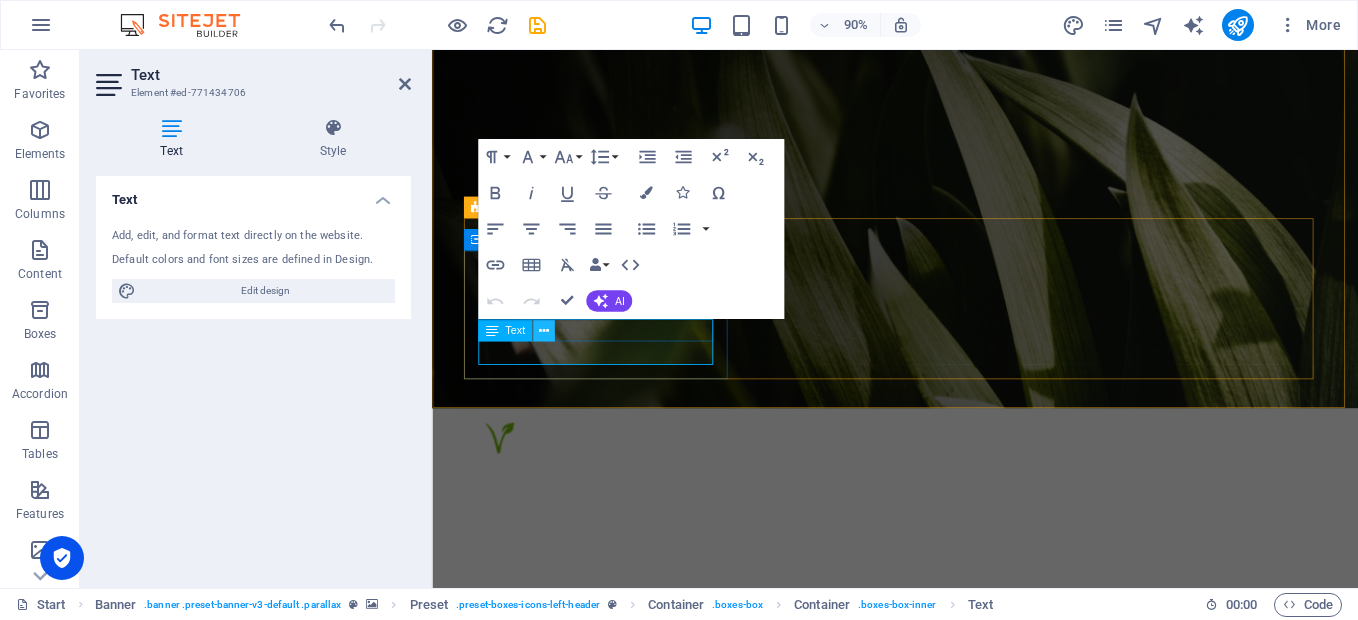 drag, startPoint x: 568, startPoint y: 368, endPoint x: 986, endPoint y: 387, distance: 418.4316 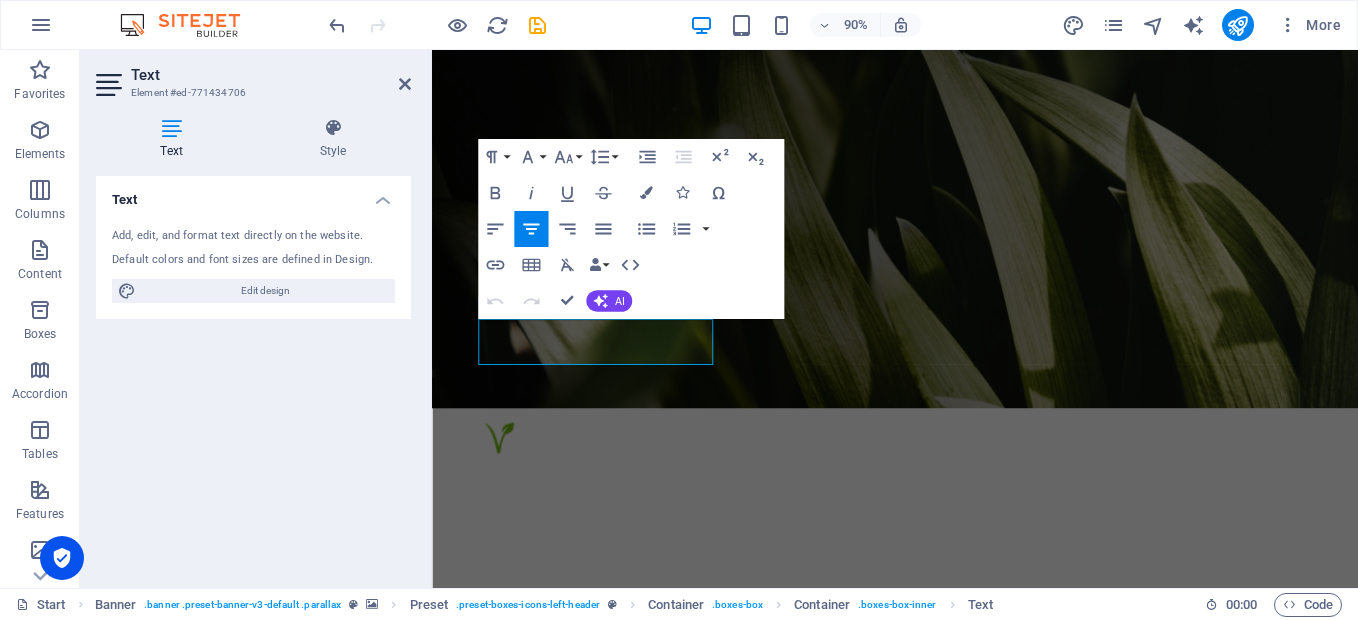 drag, startPoint x: 707, startPoint y: 361, endPoint x: 514, endPoint y: 381, distance: 194.03351 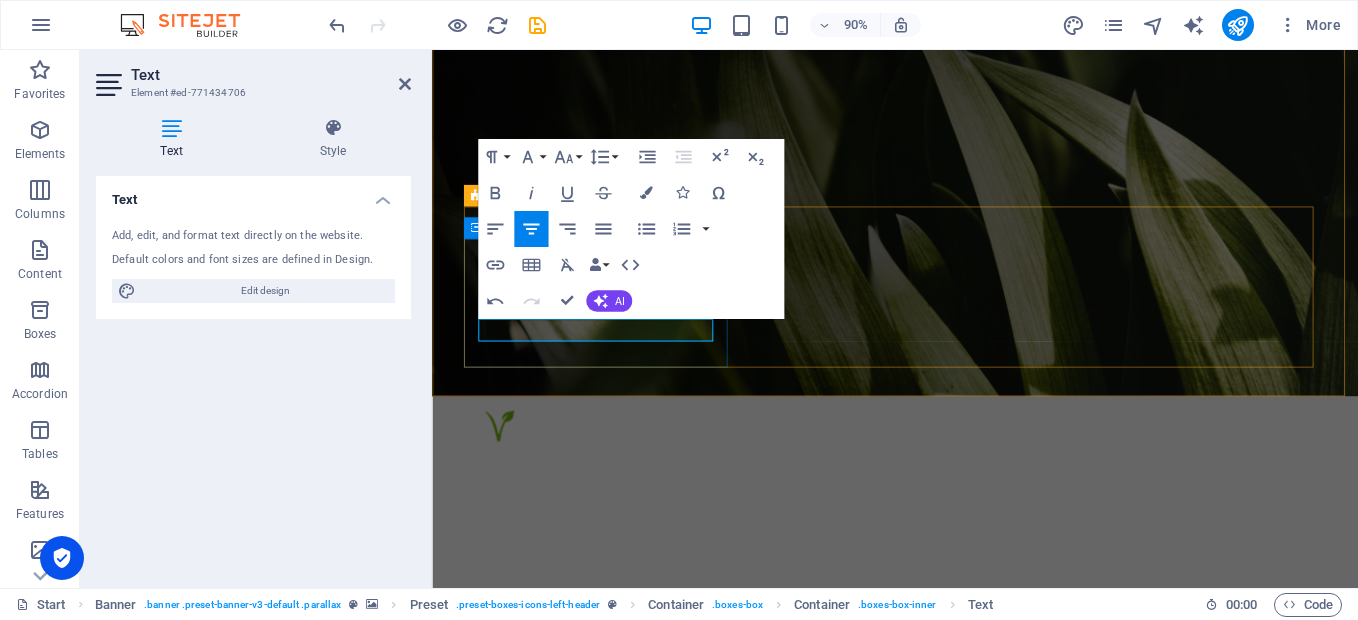 click on "." at bounding box center [621, 1014] 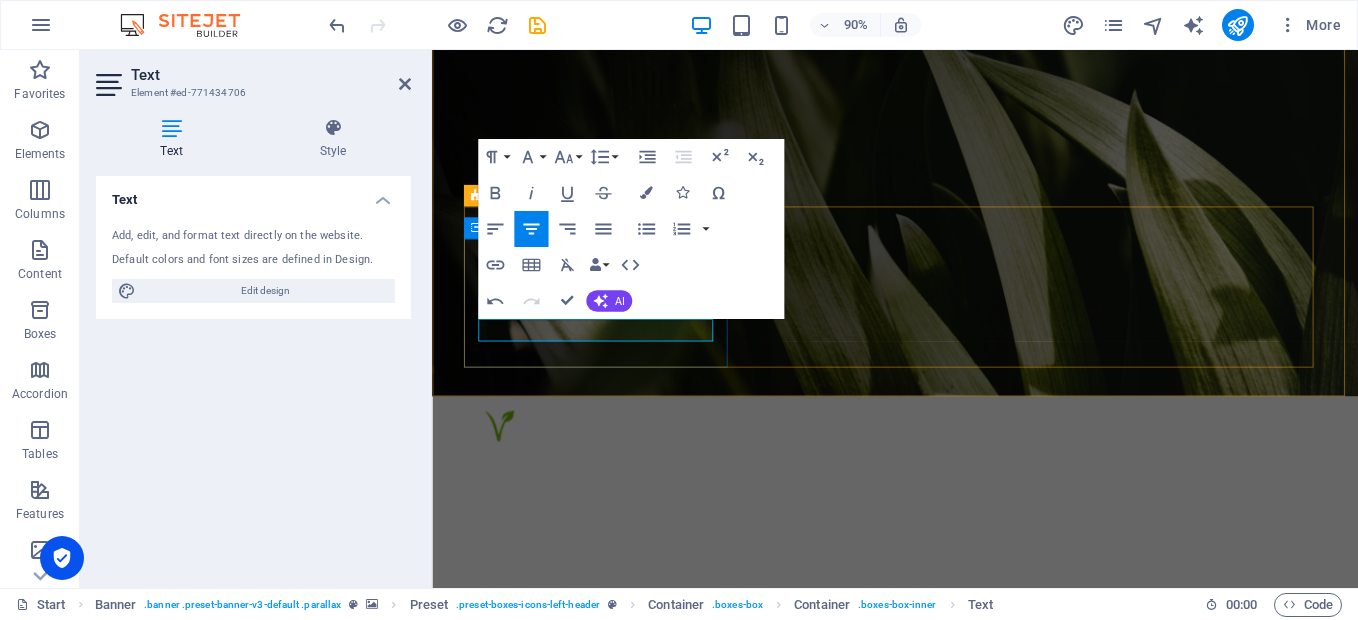 type 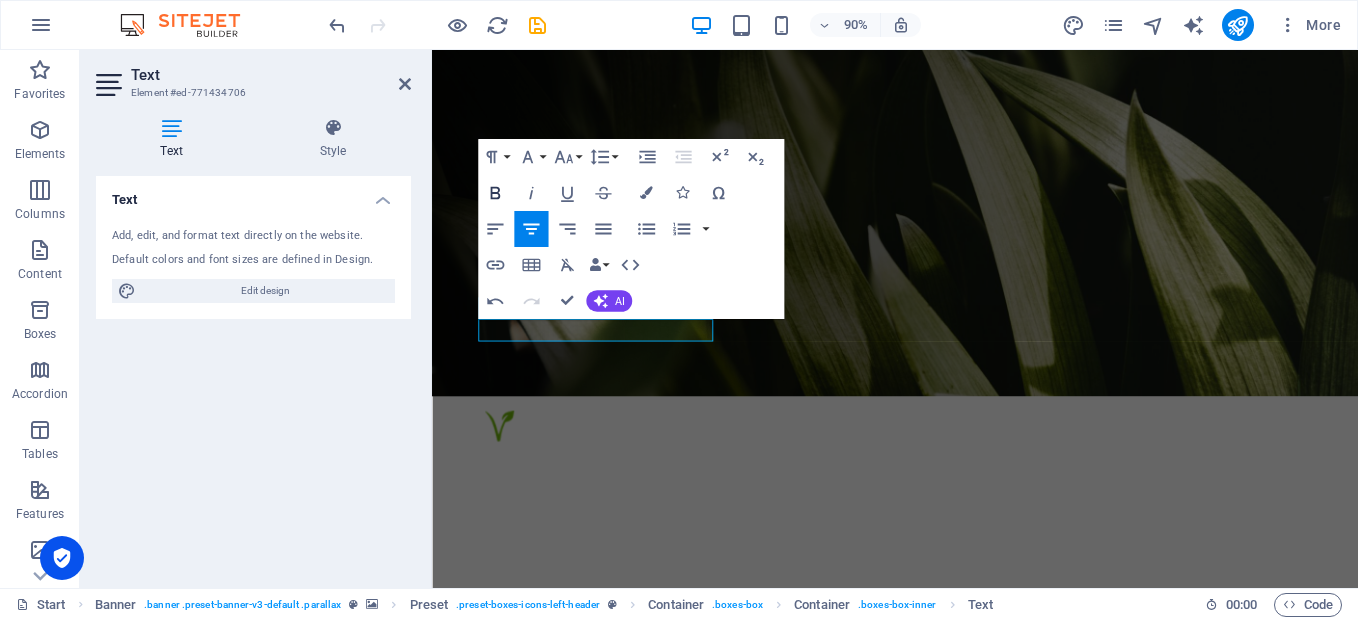 click 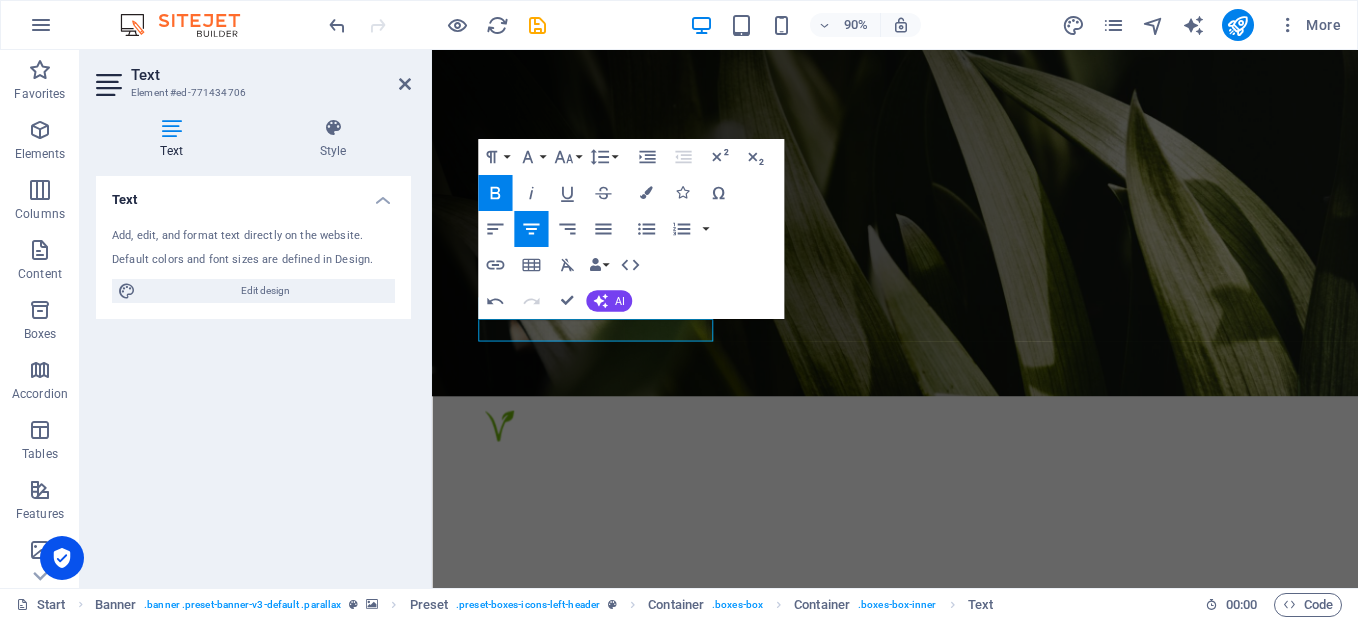 click 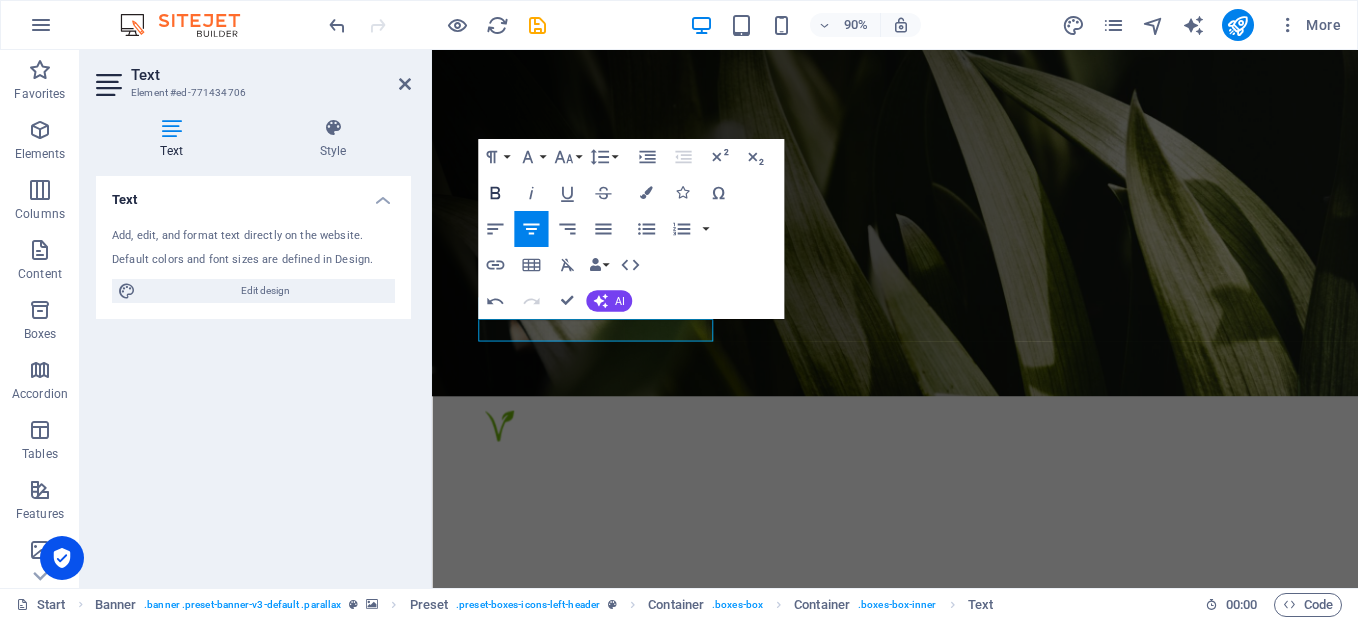 click 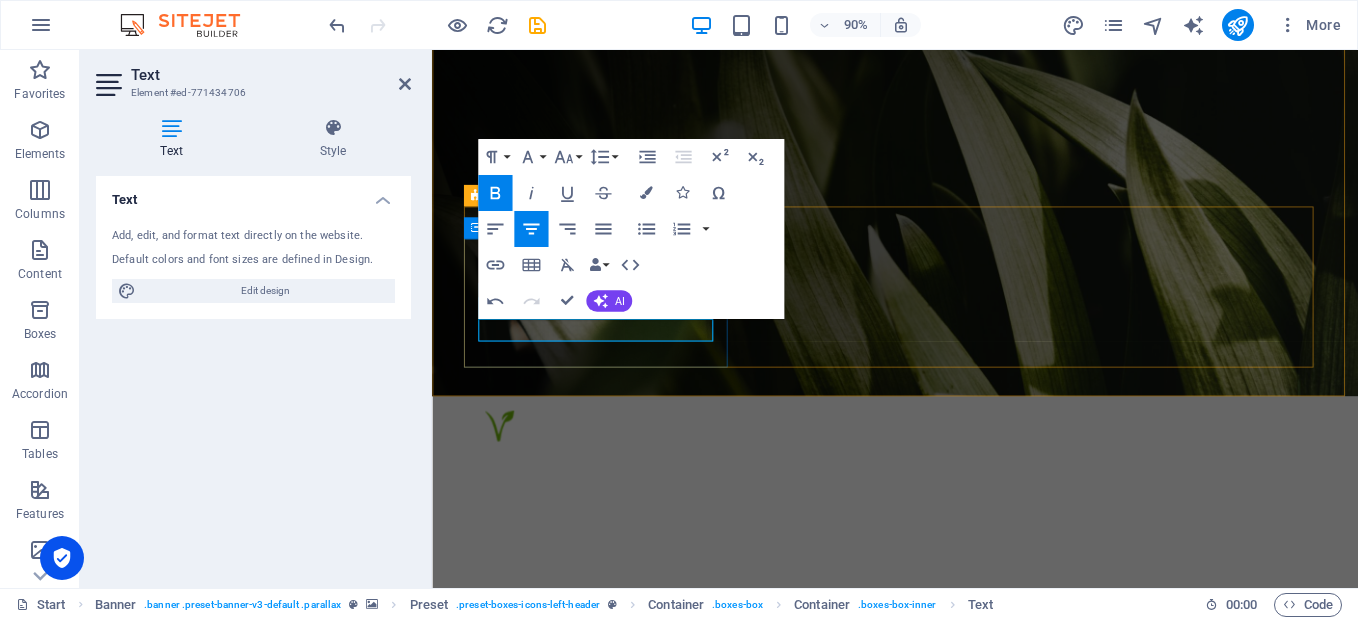 click on "الزراعة​ ​" at bounding box center (621, 1014) 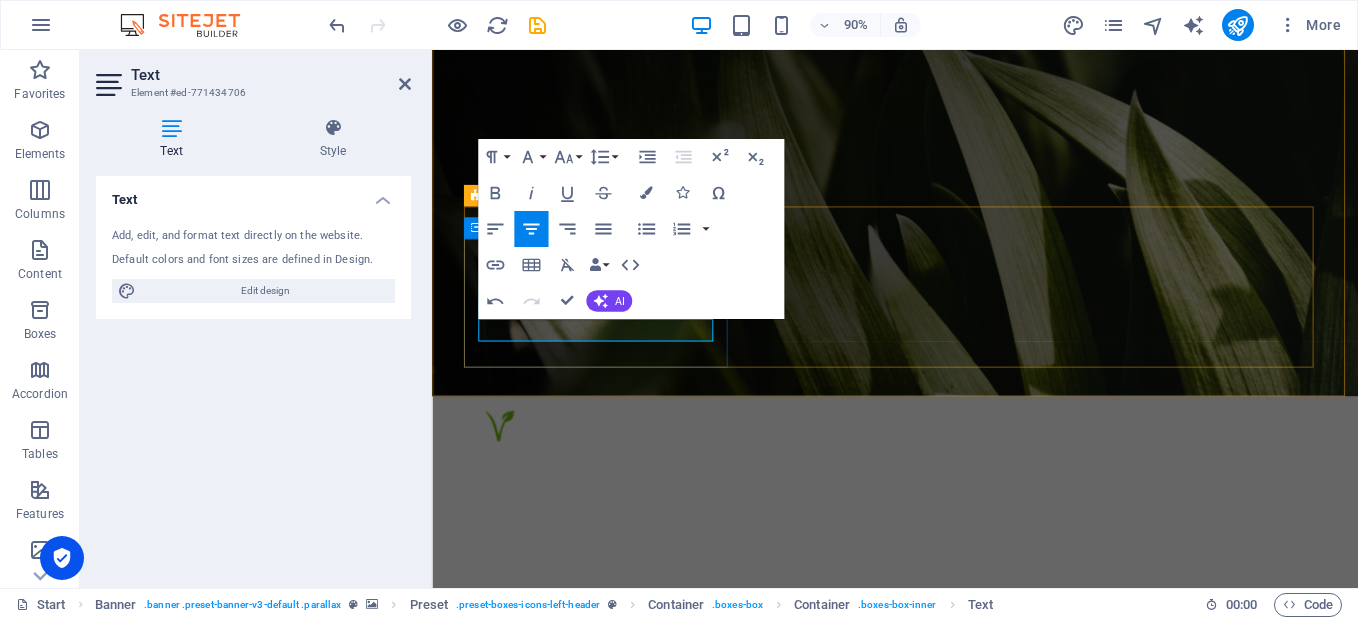 click on "الزراعة​ ​" at bounding box center (621, 1014) 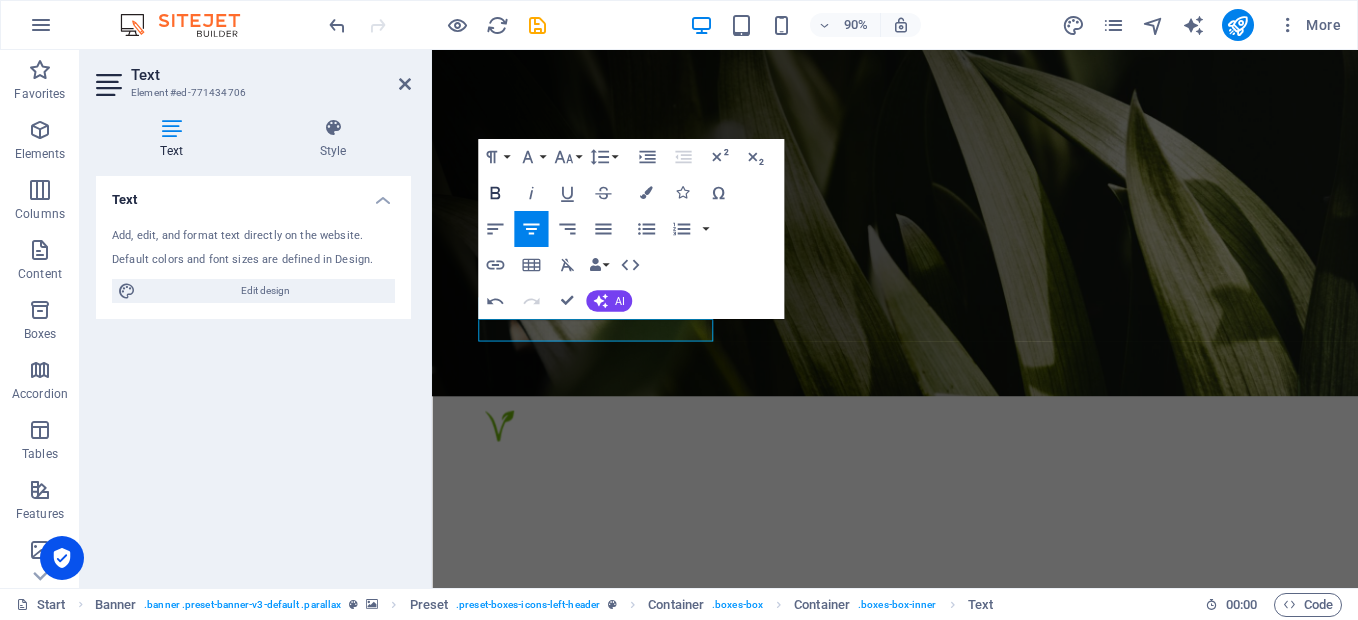 click 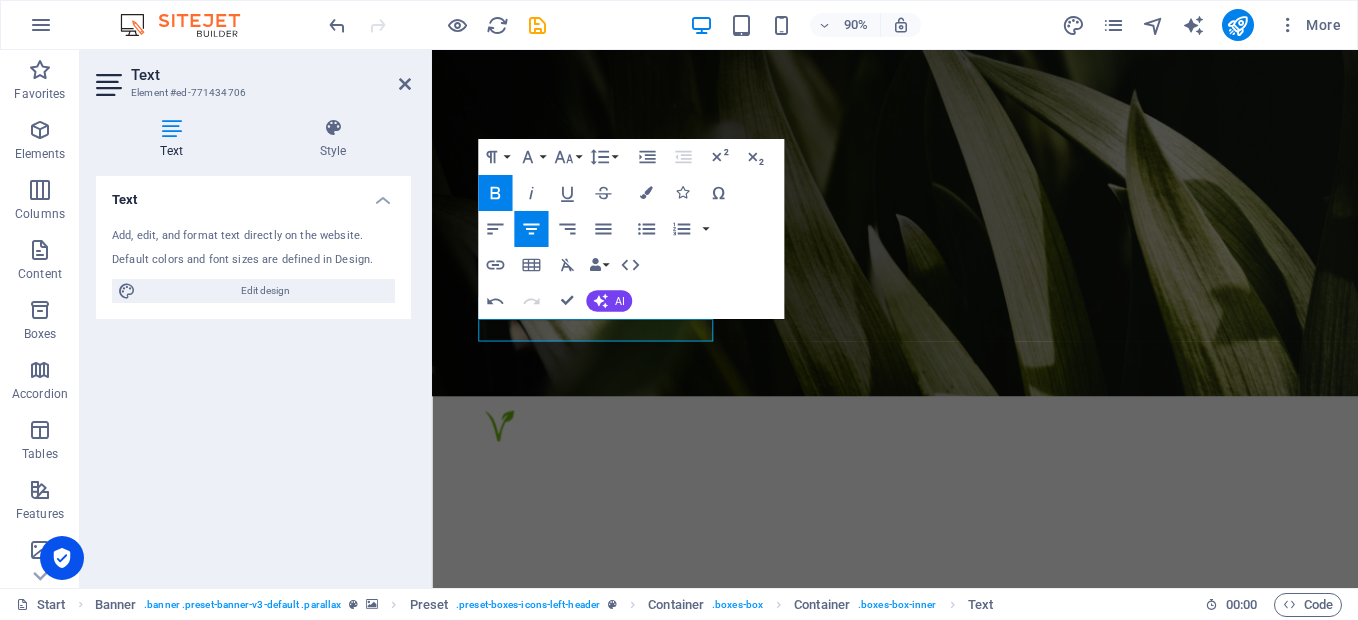 click 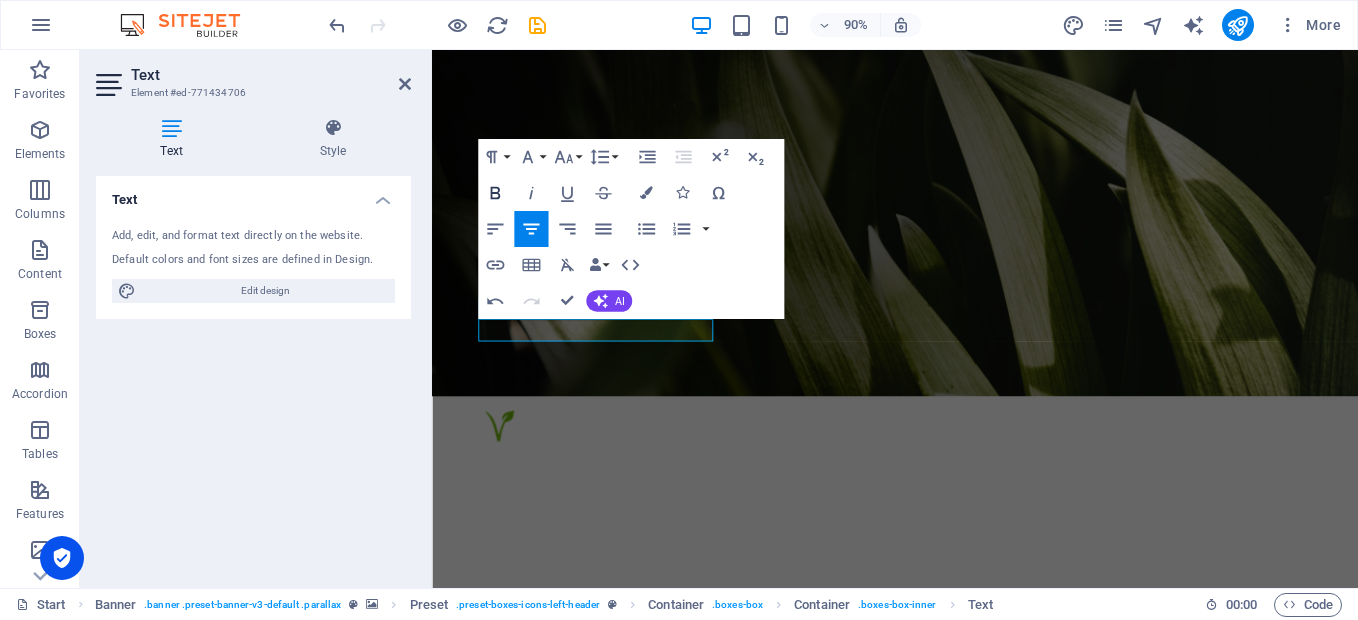 click 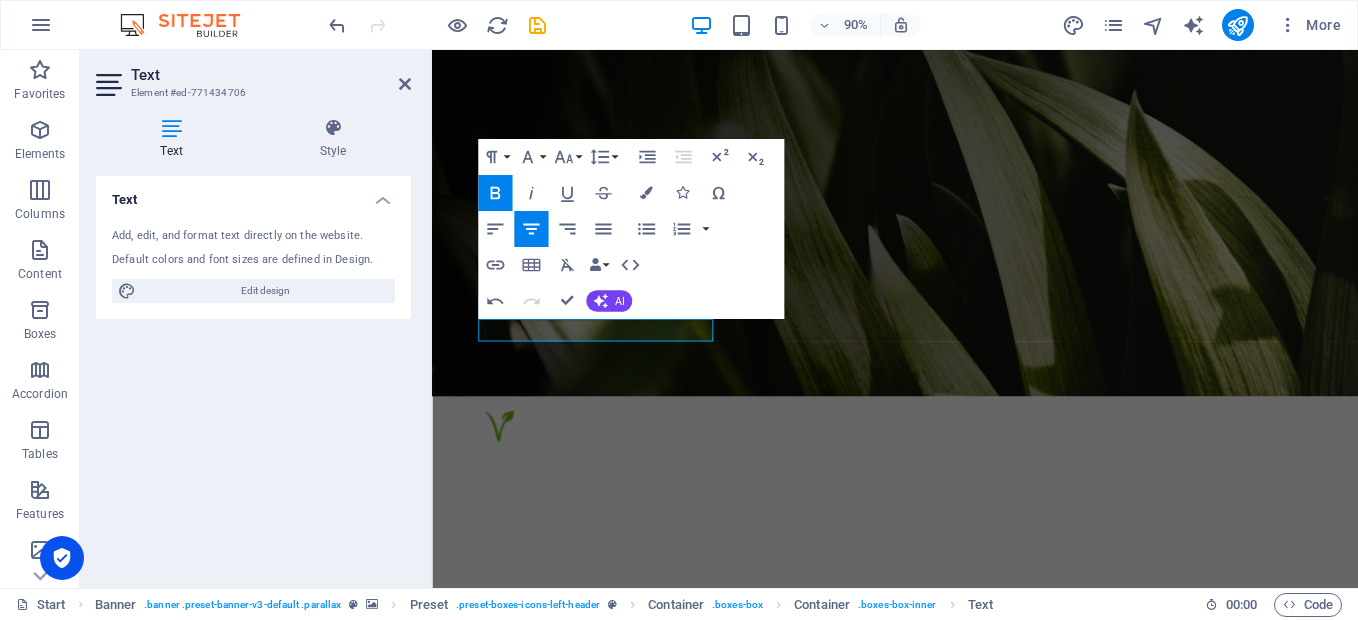click 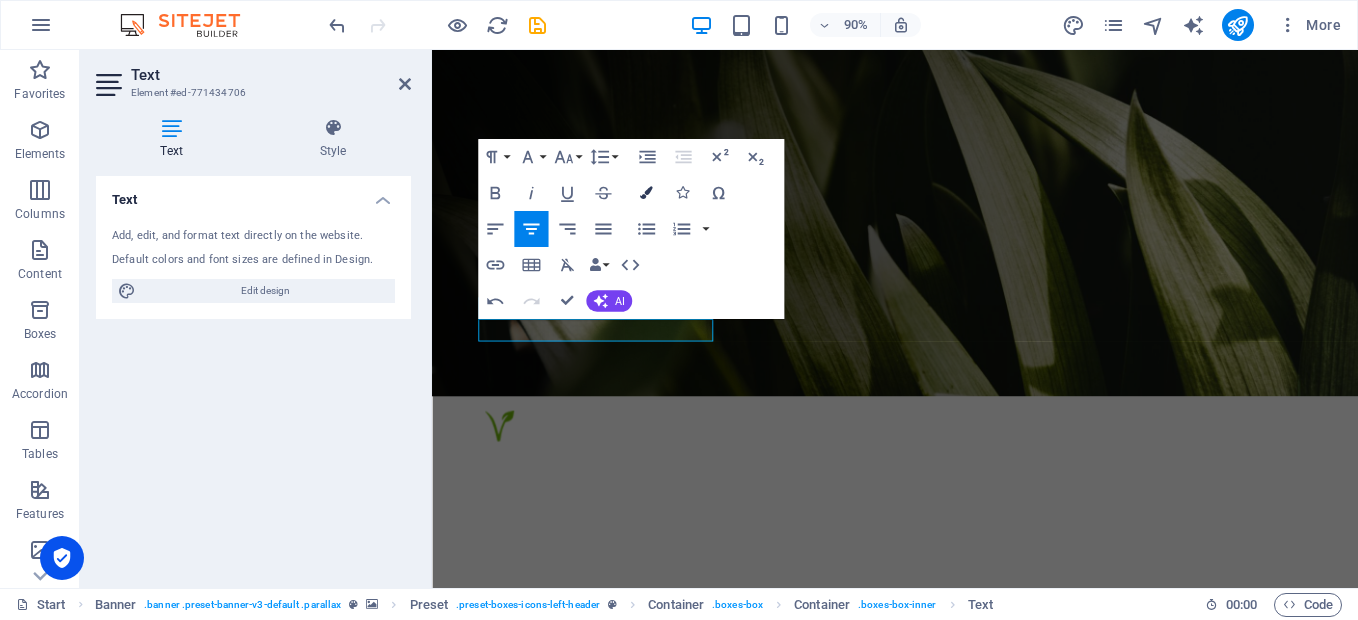 click on "Colors" at bounding box center [646, 193] 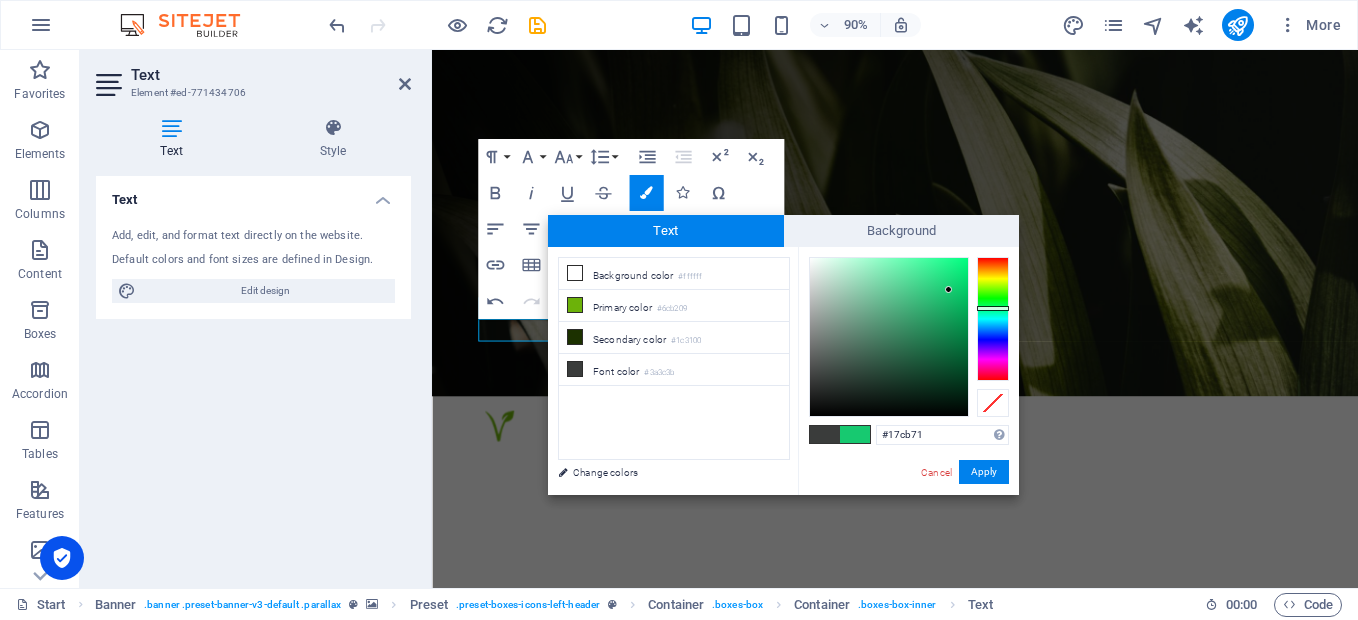 type on "#16cb70" 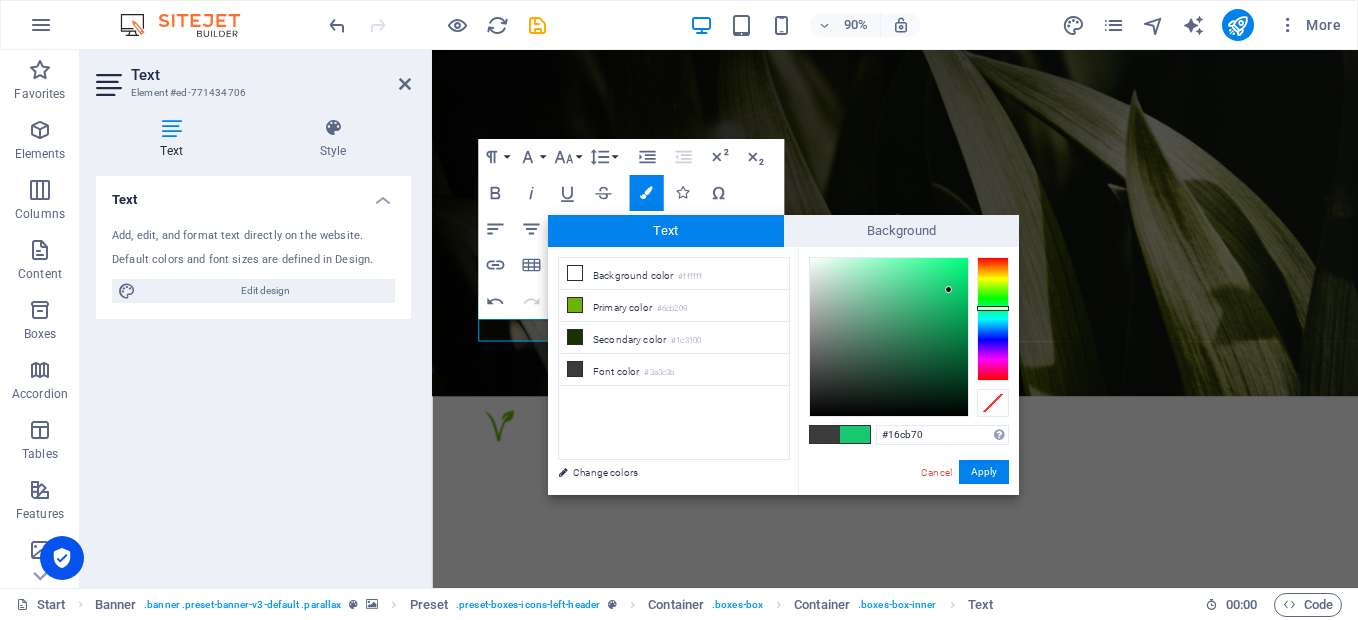 drag, startPoint x: 935, startPoint y: 338, endPoint x: 950, endPoint y: 289, distance: 51.24451 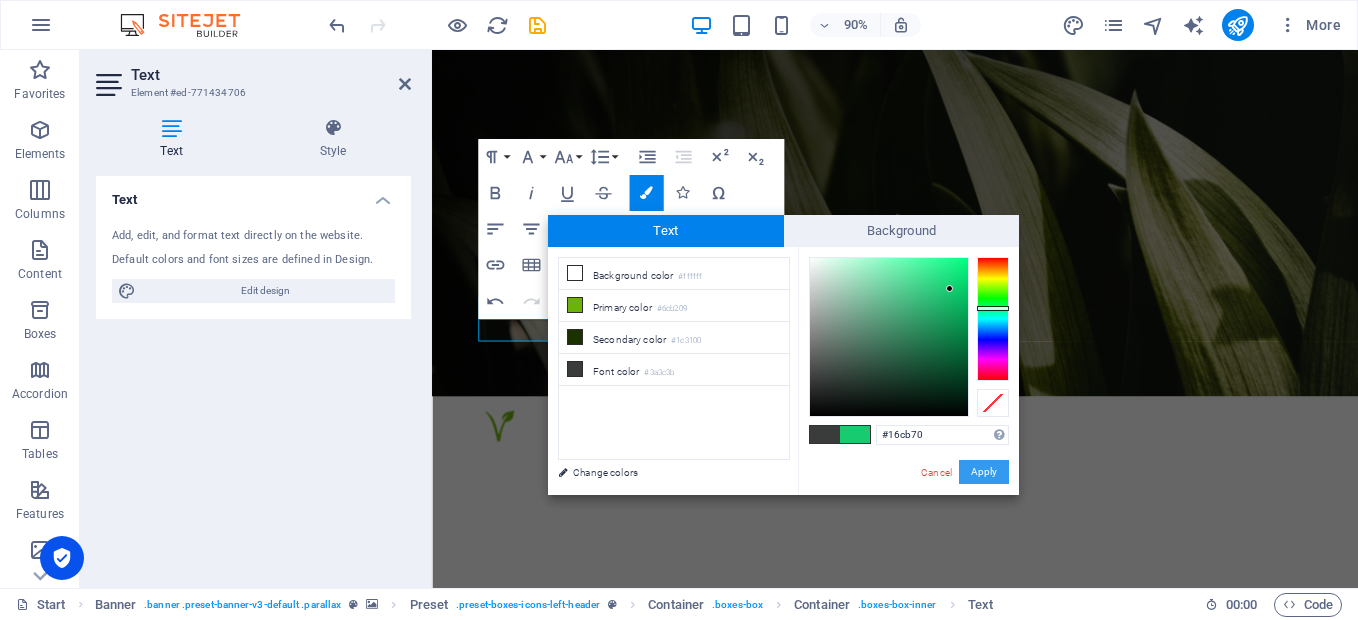 click on "Apply" at bounding box center [984, 472] 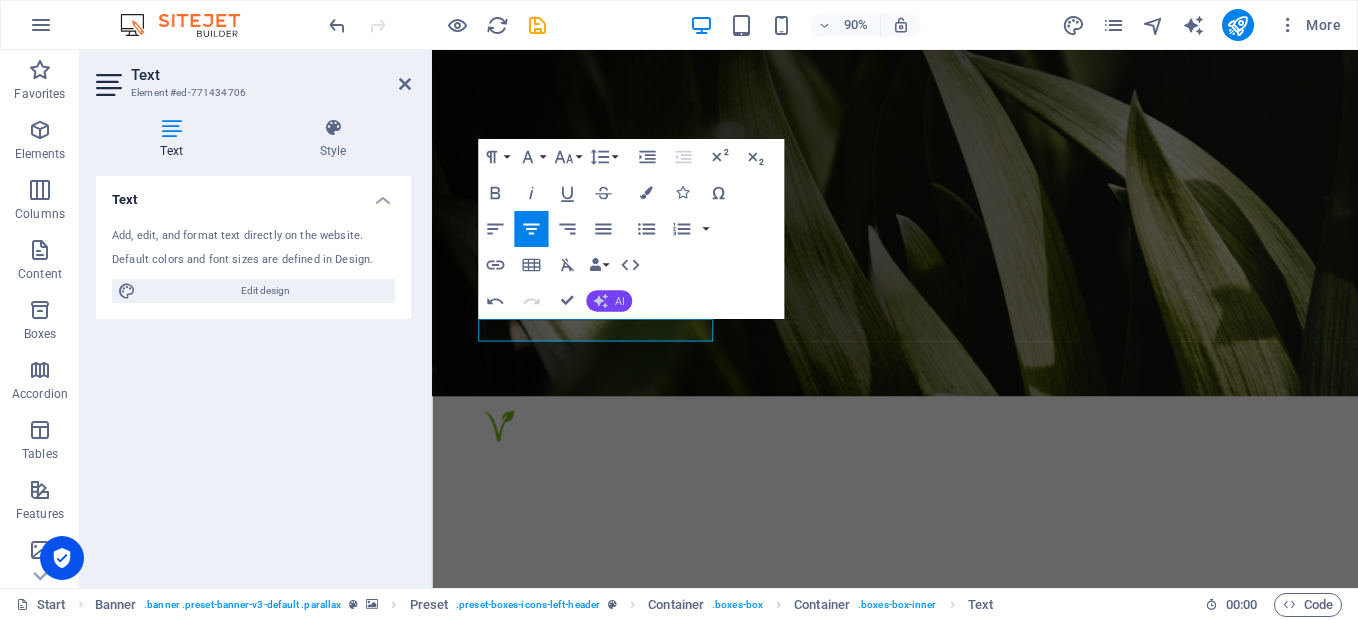 click 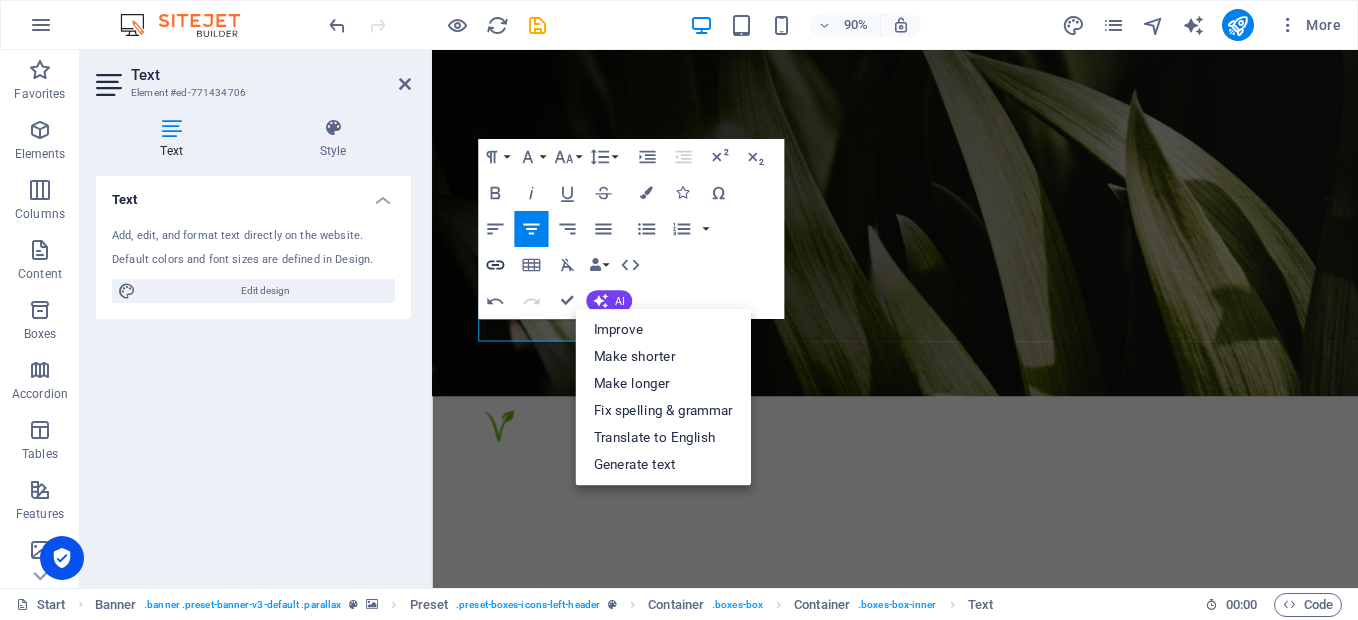 click 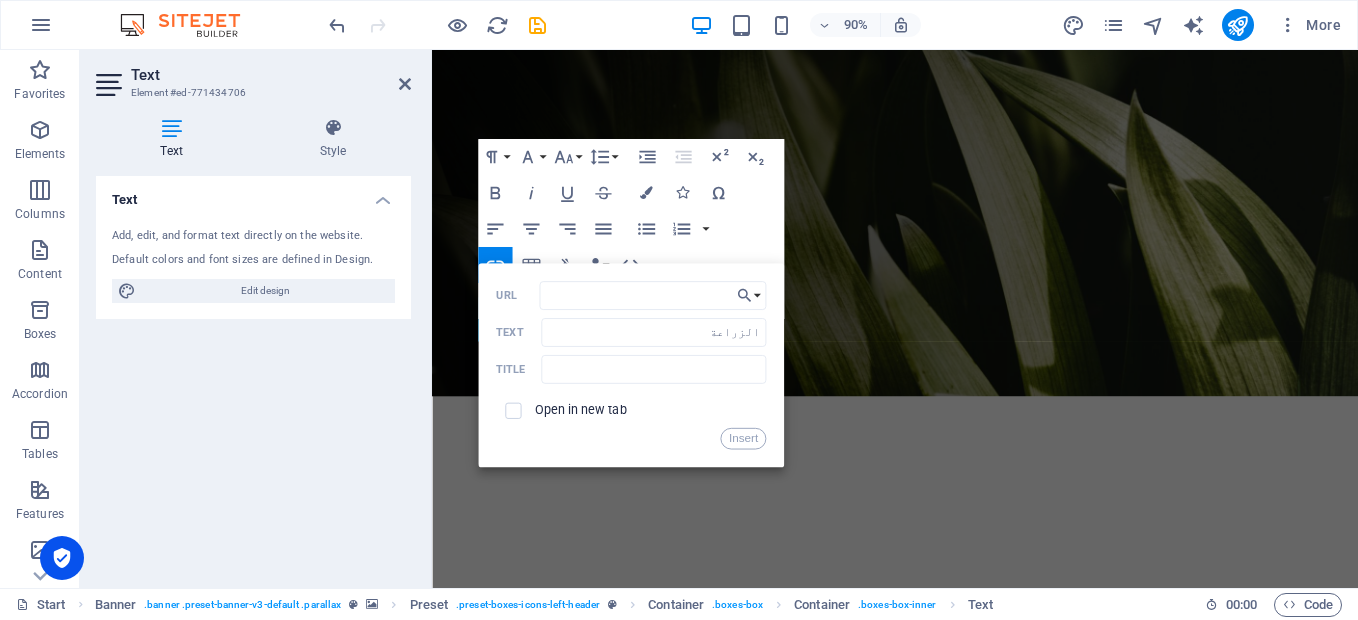 click on "Paragraph Format Normal Heading 1 Heading 2 Heading 3 Heading 4 Heading 5 Heading 6 Code Font Family Arial Georgia Impact Tahoma Times New Roman Verdana Roboto Roboto Slab Font Size 8 9 10 11 12 14 18 24 30 36 48 60 72 96 Line Height Default Single 1.15 1.5 Double Increase Indent Decrease Indent Superscript Subscript Bold Italic Underline Strikethrough Colors Icons Special Characters Align Left Align Center Align Right Align Justify Unordered List   Default Circle Disc Square    Ordered List   Default Lower Alpha Lower Greek Lower Roman Upper Alpha Upper Roman    Insert Link Insert Table Clear Formatting Data Bindings Company First name Last name Street ZIP code City Email Phone Mobile Fax Custom field 1 Custom field 2 Custom field 3 Custom field 4 Custom field 5 Custom field 6 HTML Undo Redo Confirm (Ctrl+⏎) AI Improve Make shorter Make longer Fix spelling & grammar Translate to English Generate text Back Choose Link Start Subpage Legal Notice Privacy Choose file ... URL الزراعة Text Title Insert" at bounding box center [631, 229] 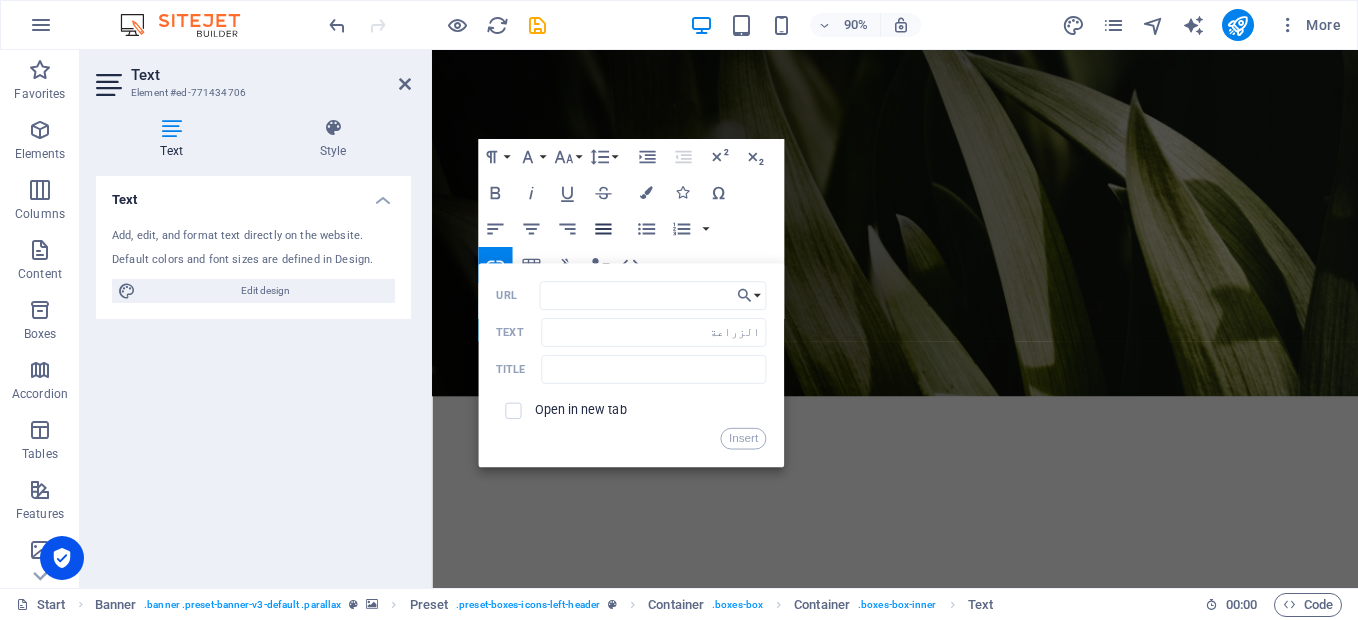 click 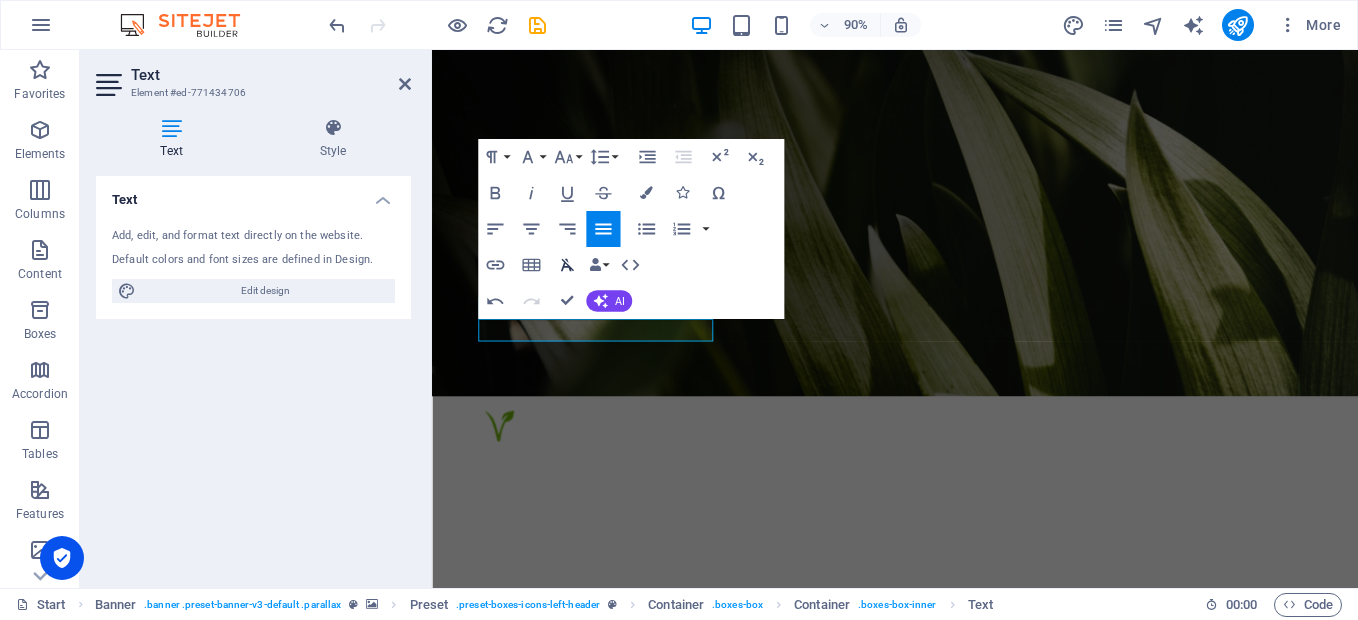 click 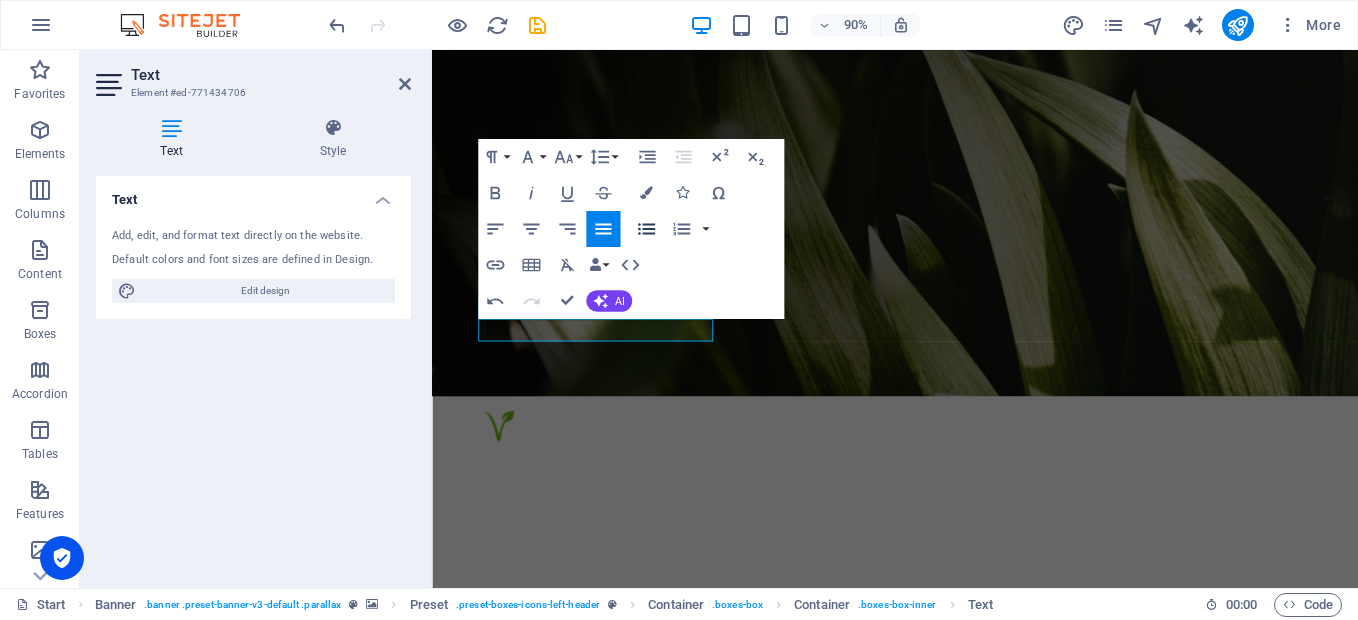 click 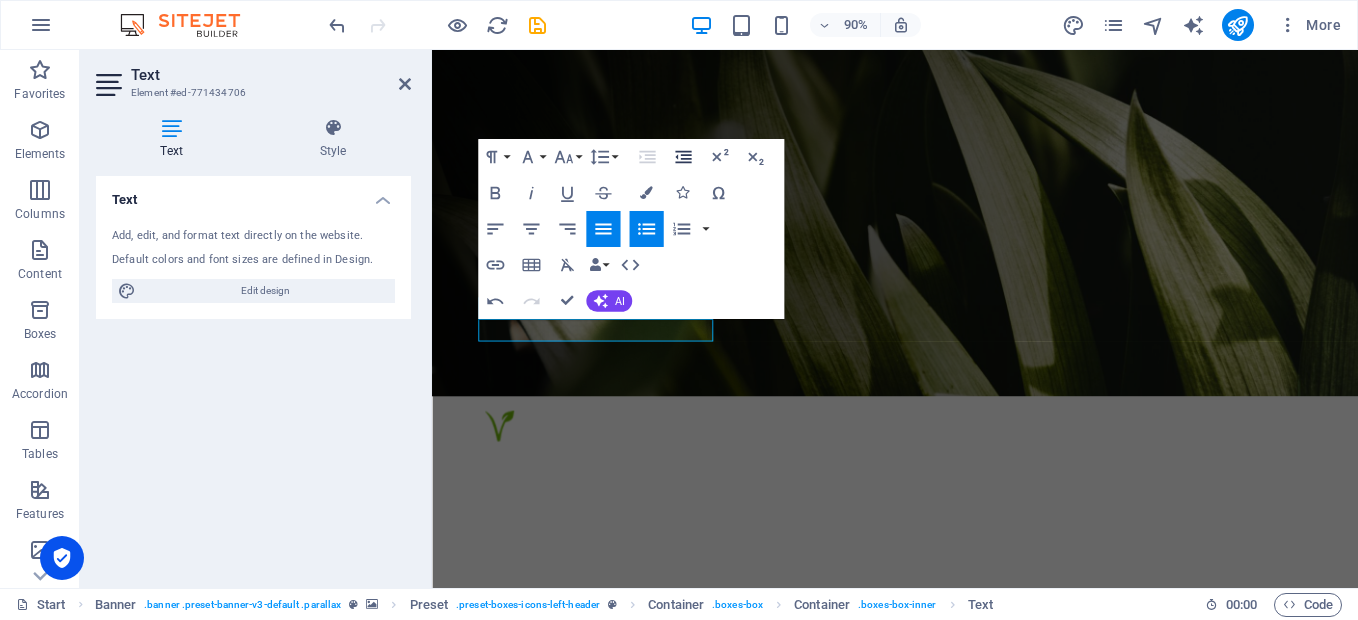 click 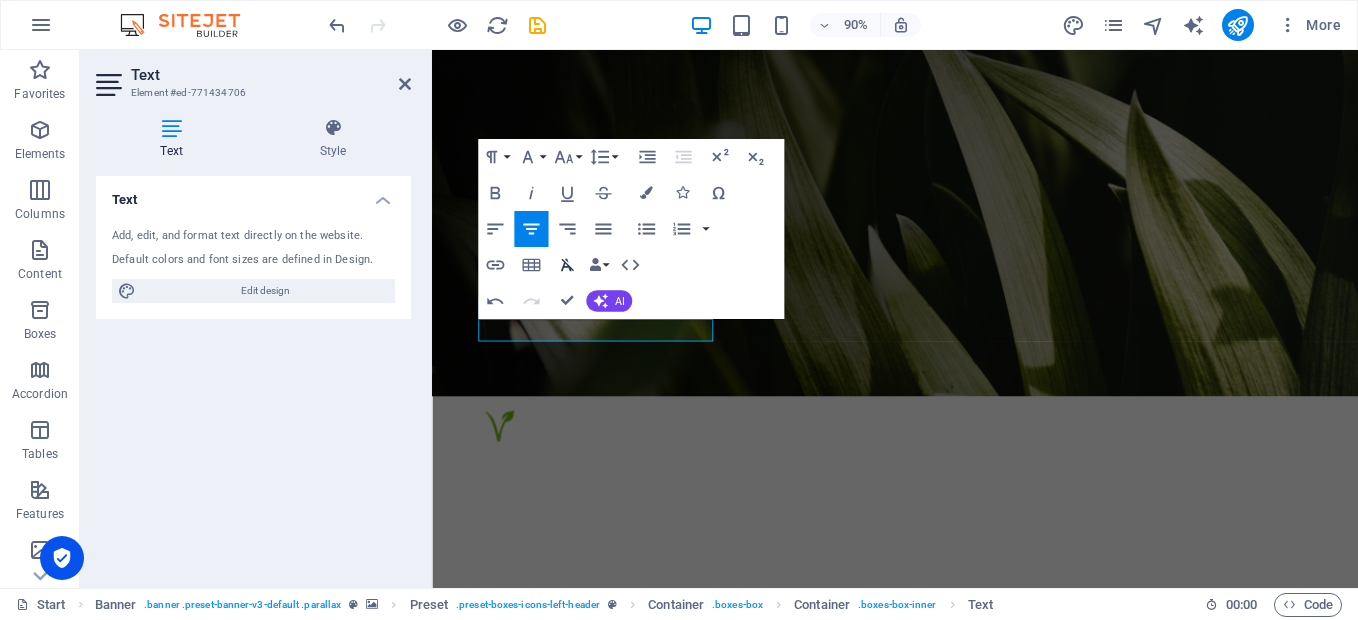 click on "Clear Formatting" at bounding box center (567, 265) 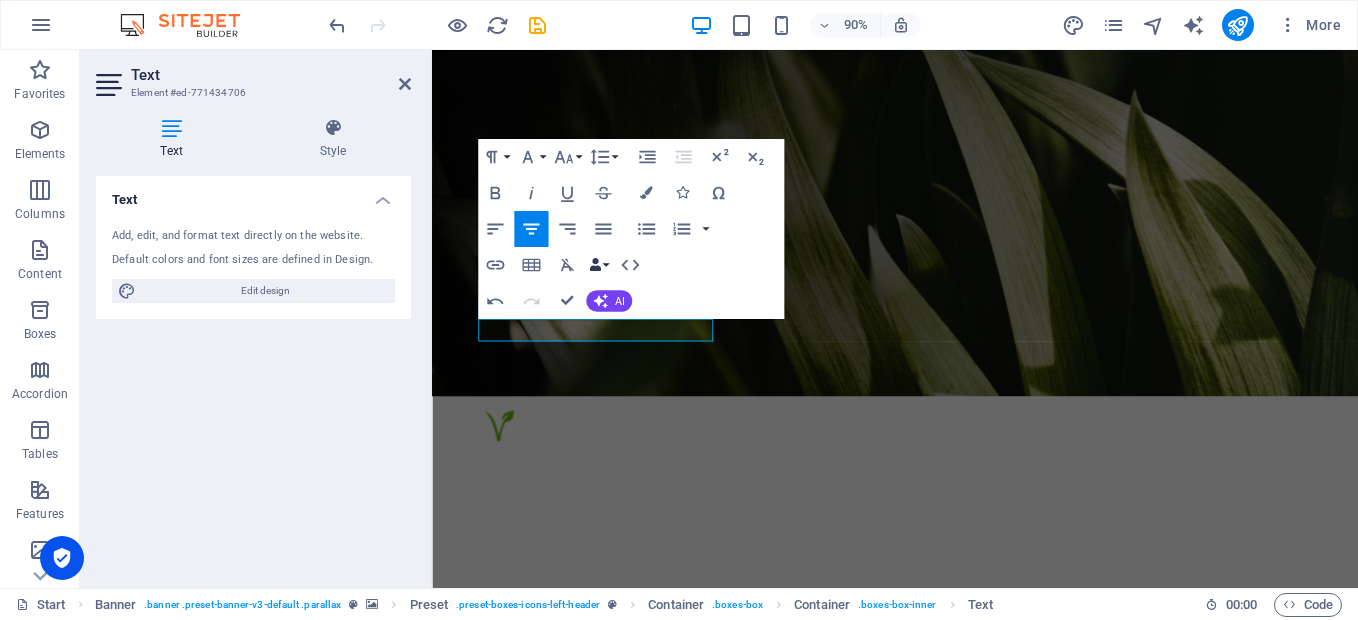 click at bounding box center (595, 264) 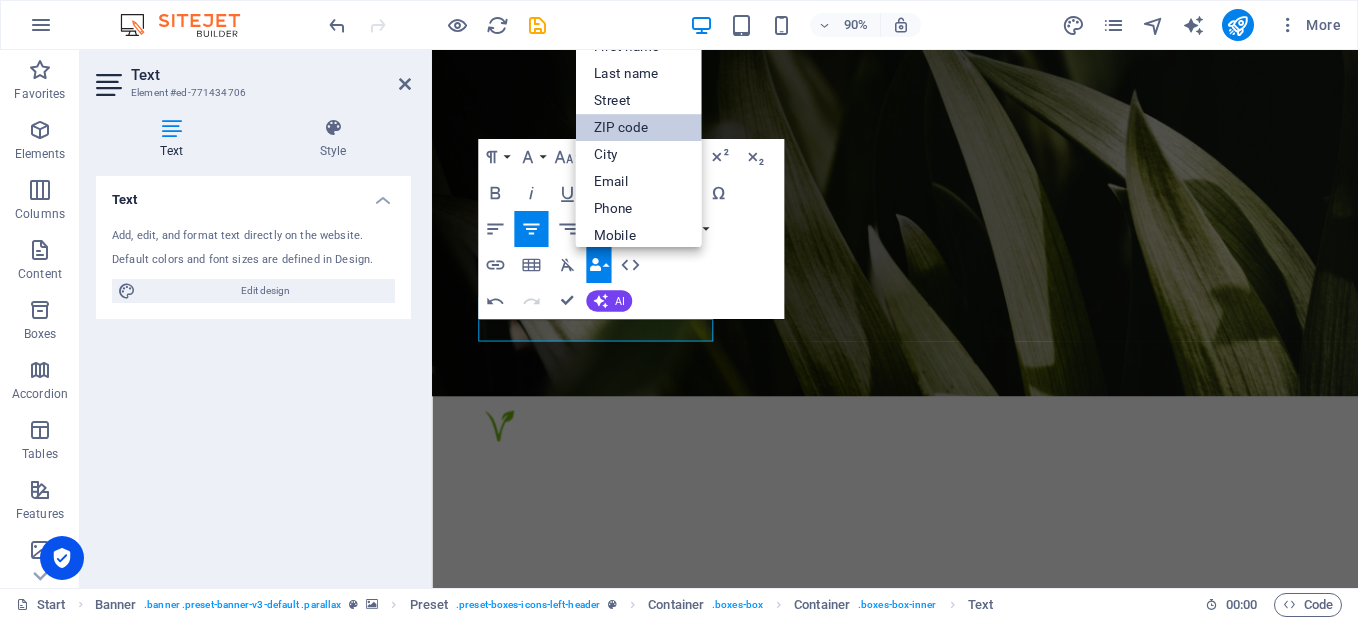 click on "ZIP code" at bounding box center (638, 127) 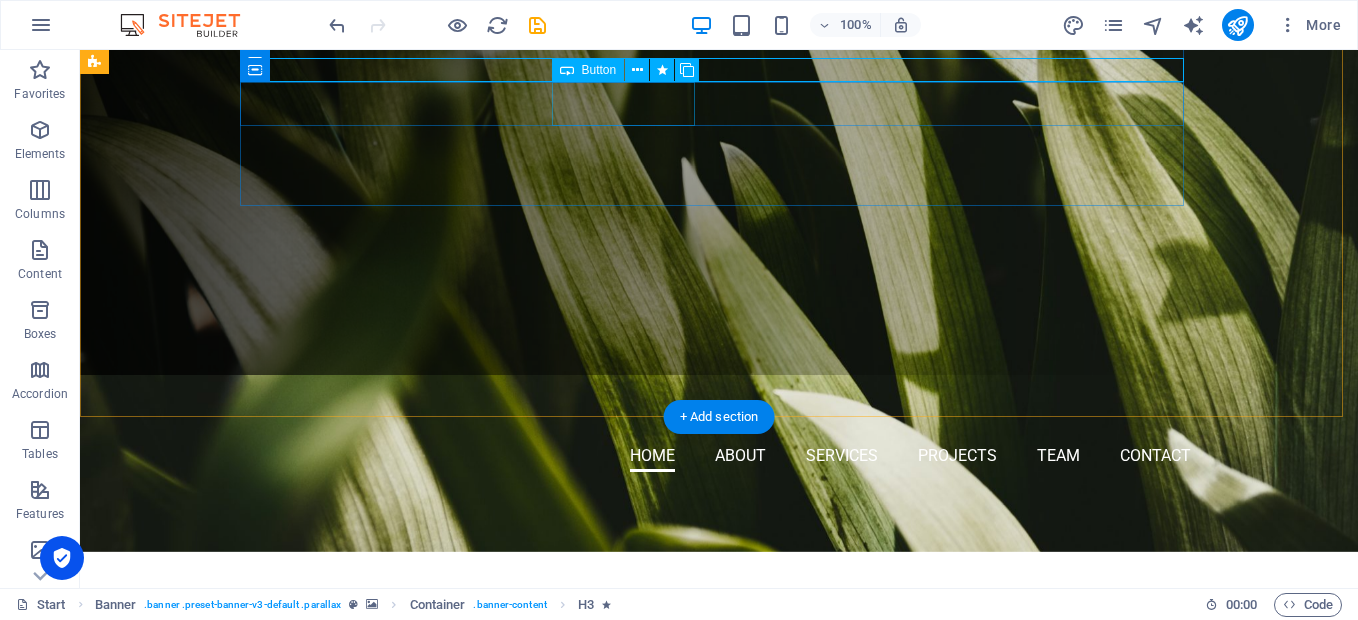 click on "Learn more" at bounding box center [719, 688] 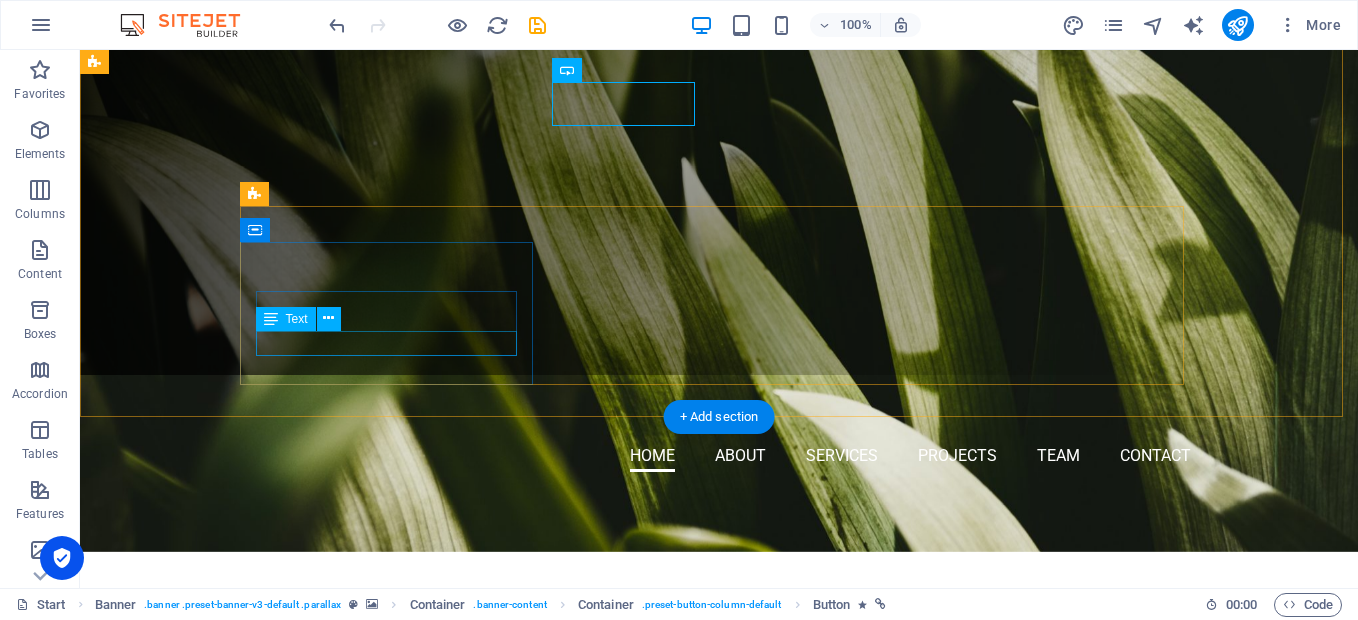 click on "78205" at bounding box center (393, 970) 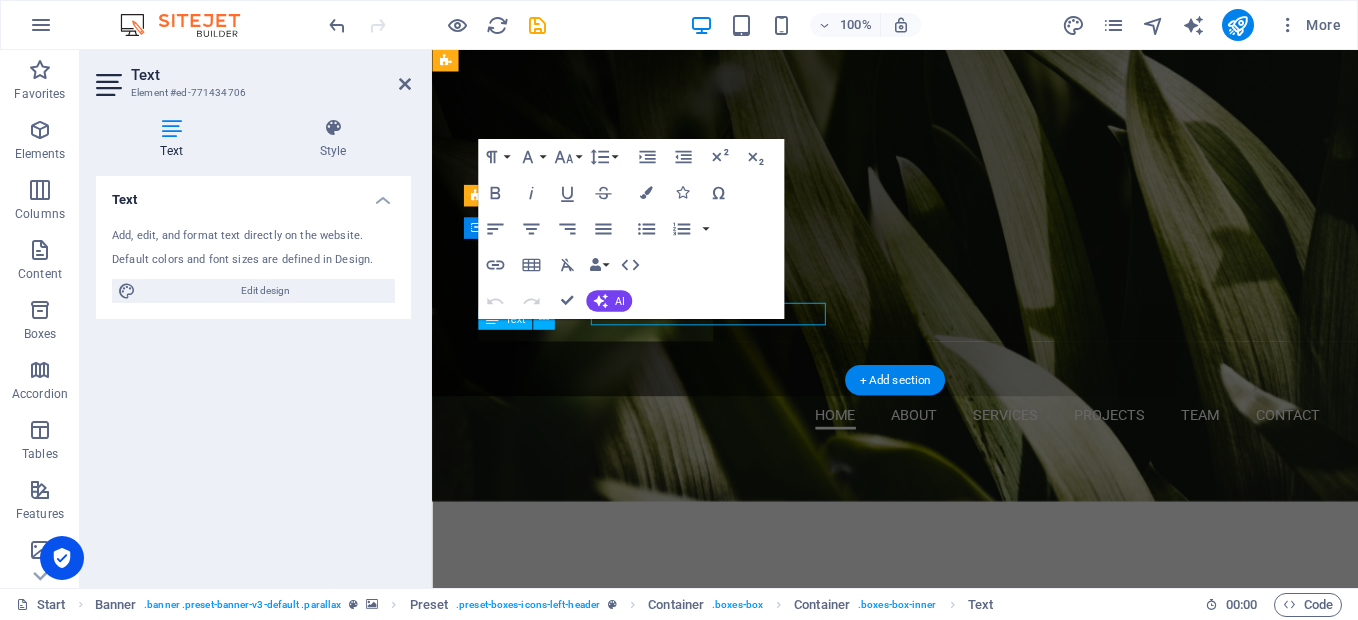 click on "Text Add, edit, and format text directly on the website. Default colors and font sizes are defined in Design. Edit design Alignment Left aligned Centered Right aligned" at bounding box center (253, 374) 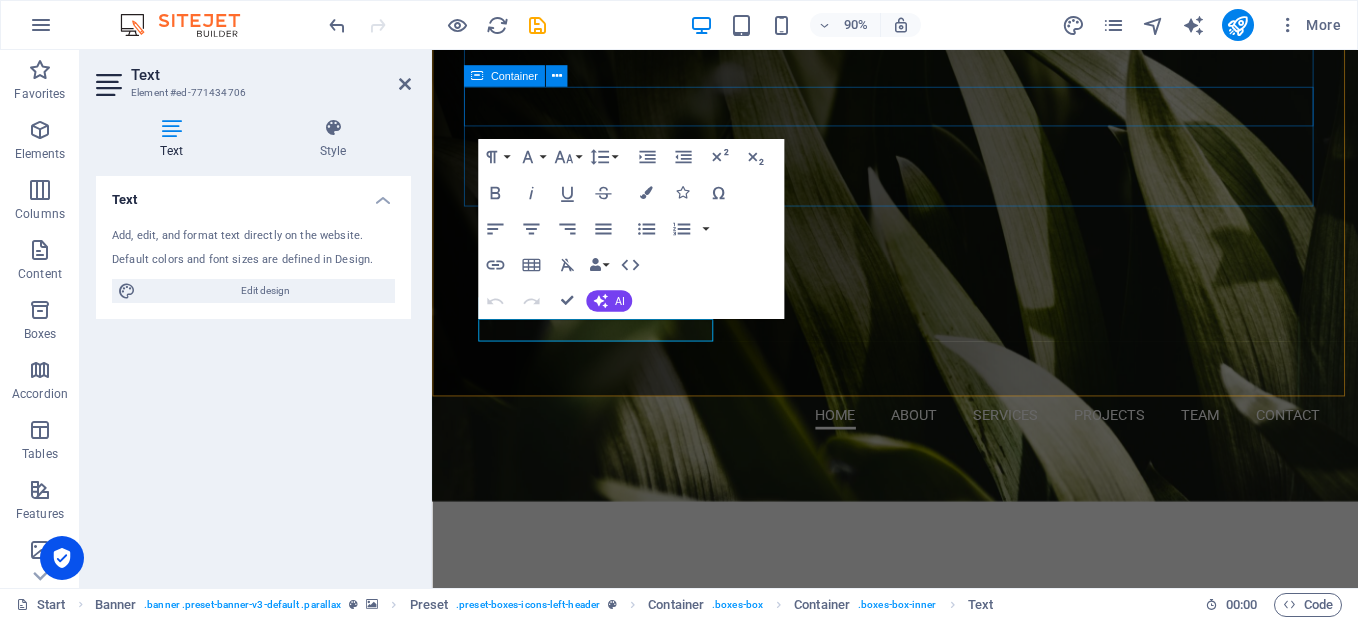 click on "Learn more Our Services" at bounding box center [947, 716] 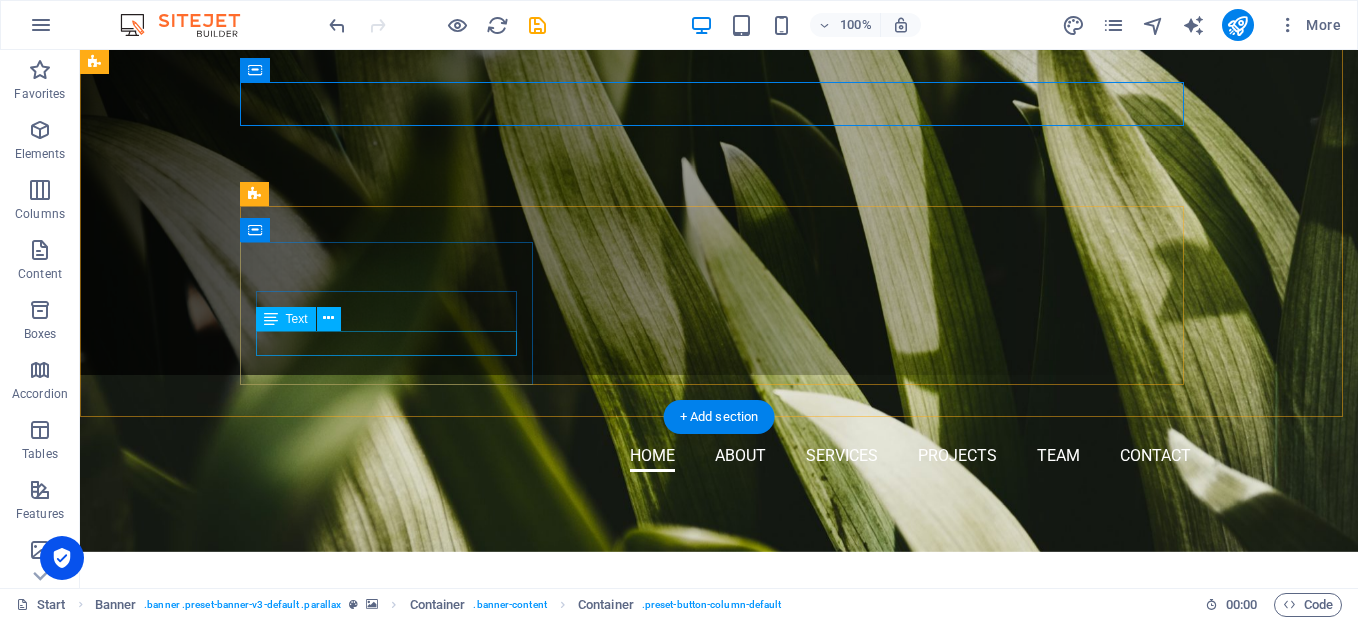 click on "78205" at bounding box center [393, 970] 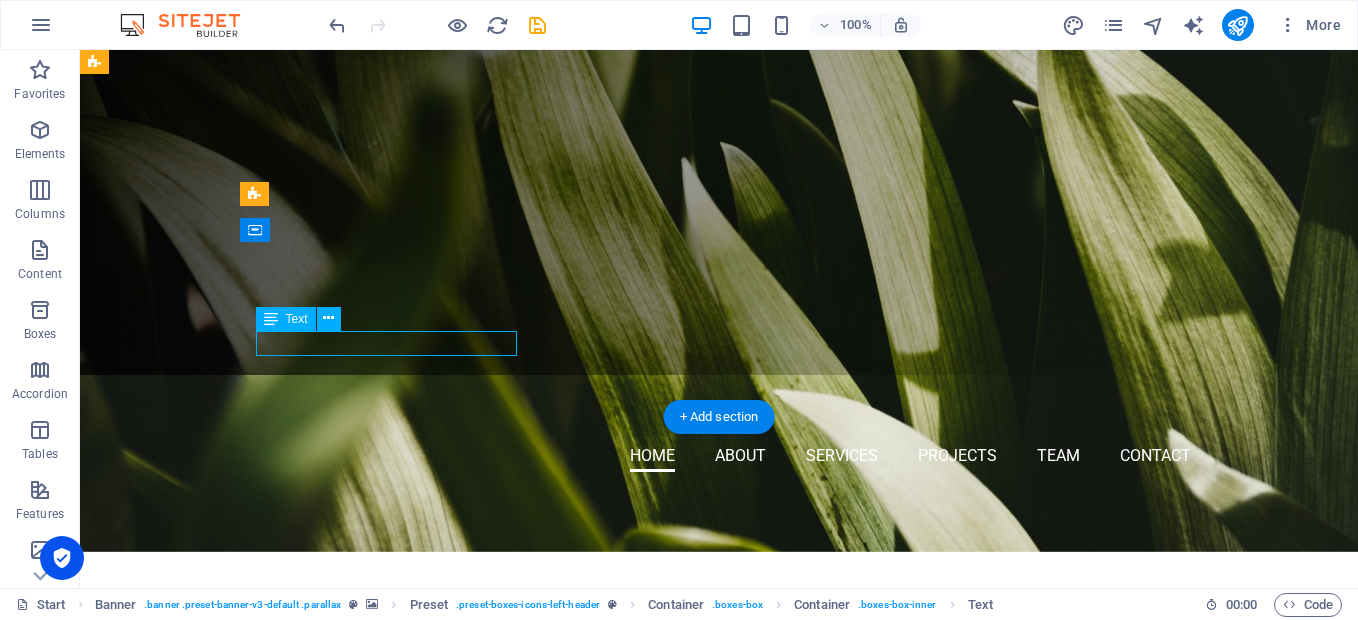 click on "78205" at bounding box center [393, 970] 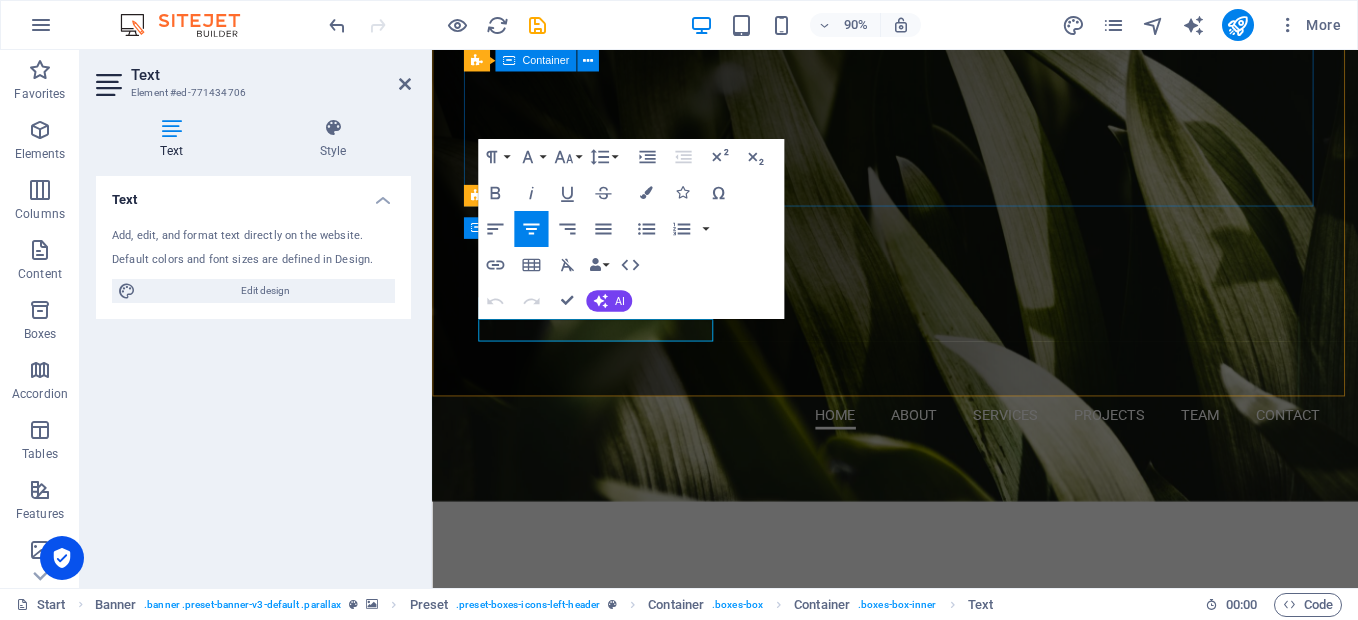 click on "Learn more Our Services" at bounding box center (947, 716) 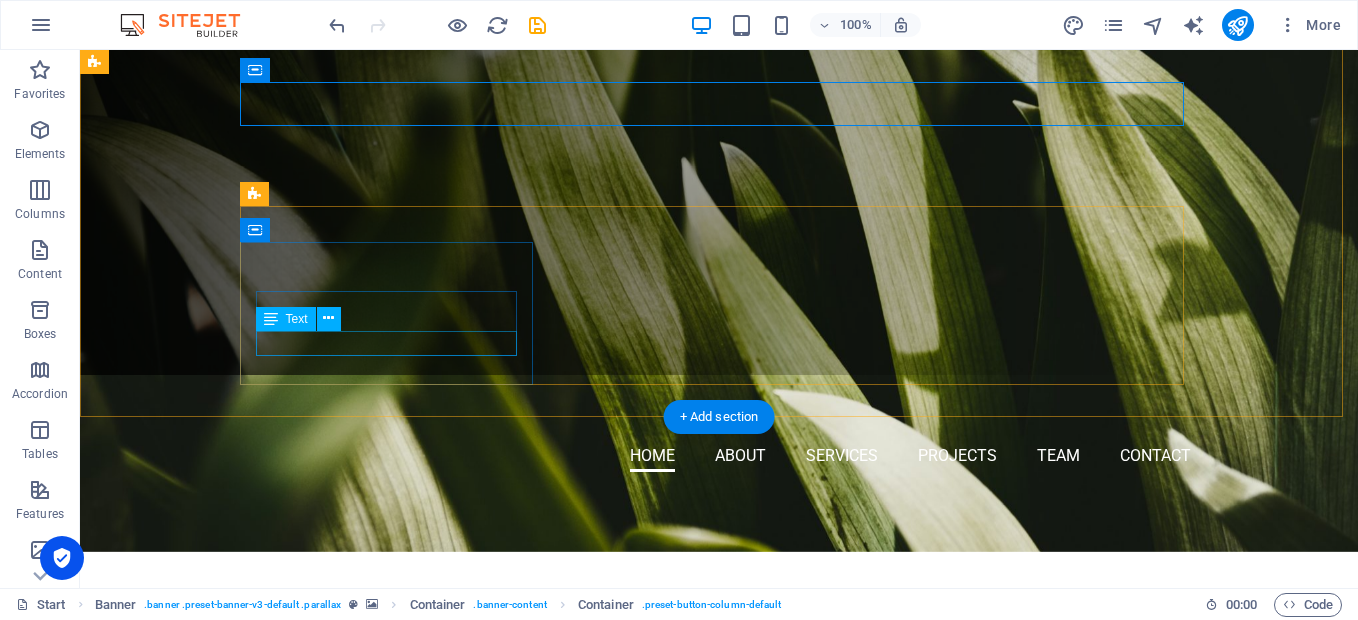 click on "78205" at bounding box center [393, 970] 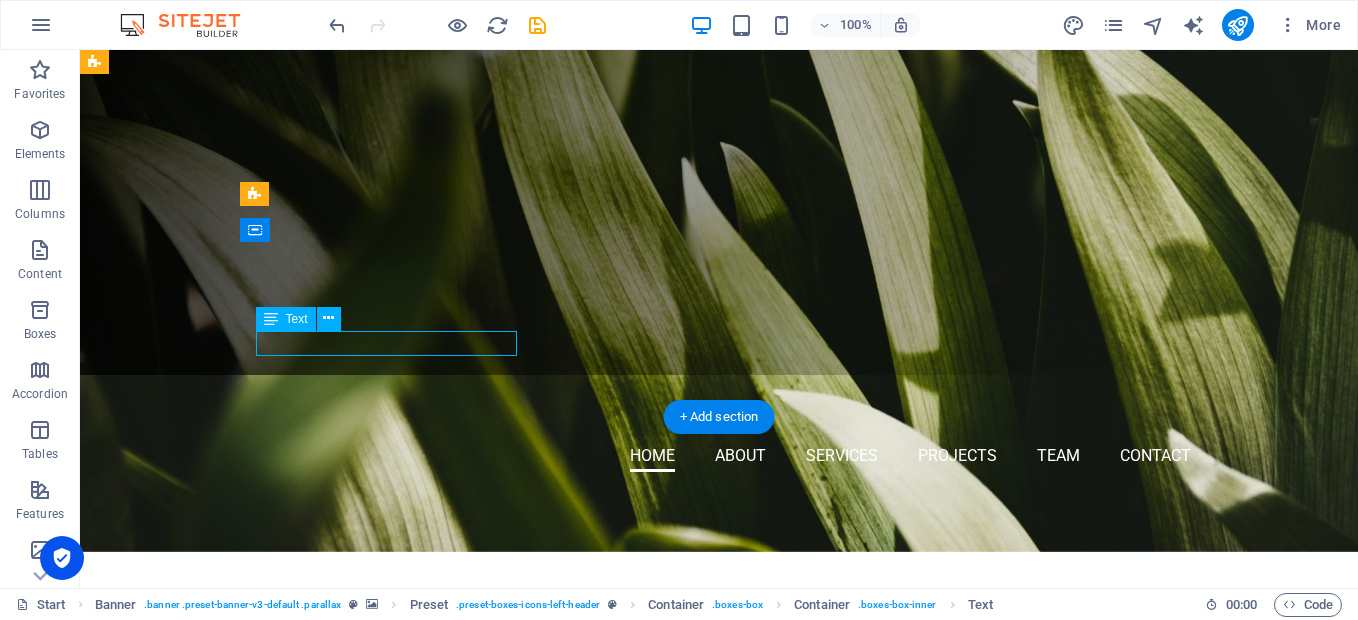 click on "78205" at bounding box center [393, 970] 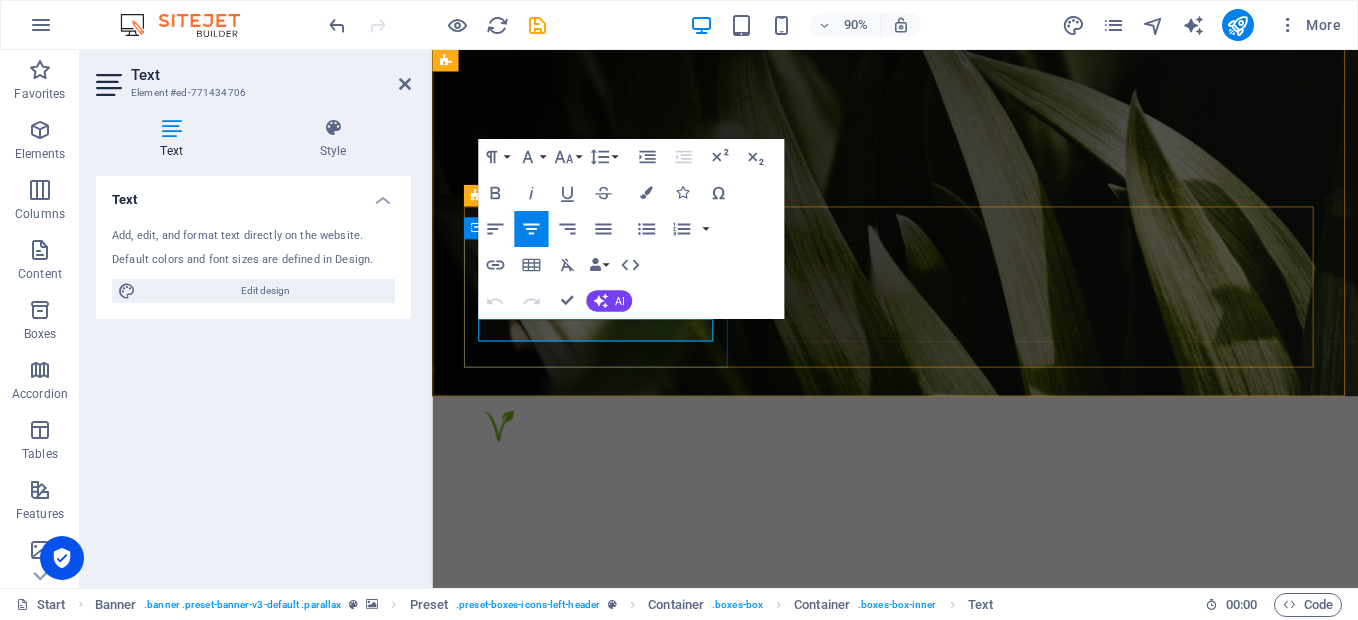 drag, startPoint x: 570, startPoint y: 367, endPoint x: 587, endPoint y: 368, distance: 17.029387 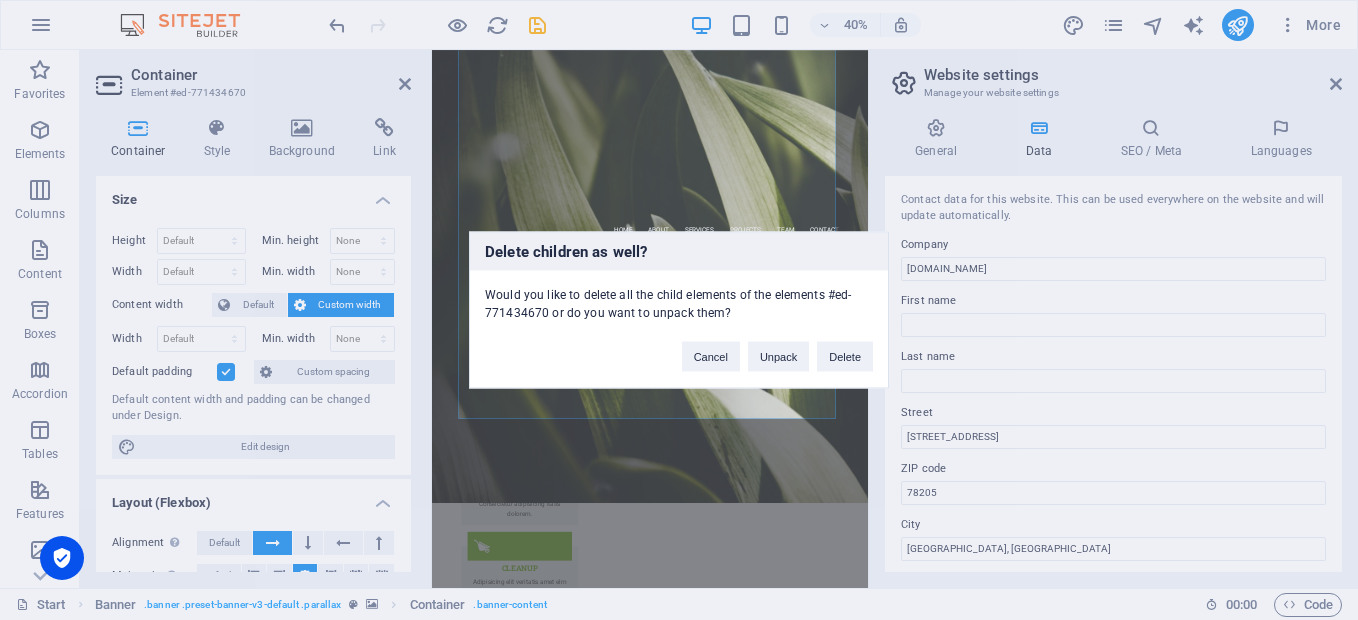 click on "Delete children as well? Would you like to delete all the child elements of the elements #ed-771434670 or do you want to unpack them? Cancel Unpack Delete" at bounding box center (679, 310) 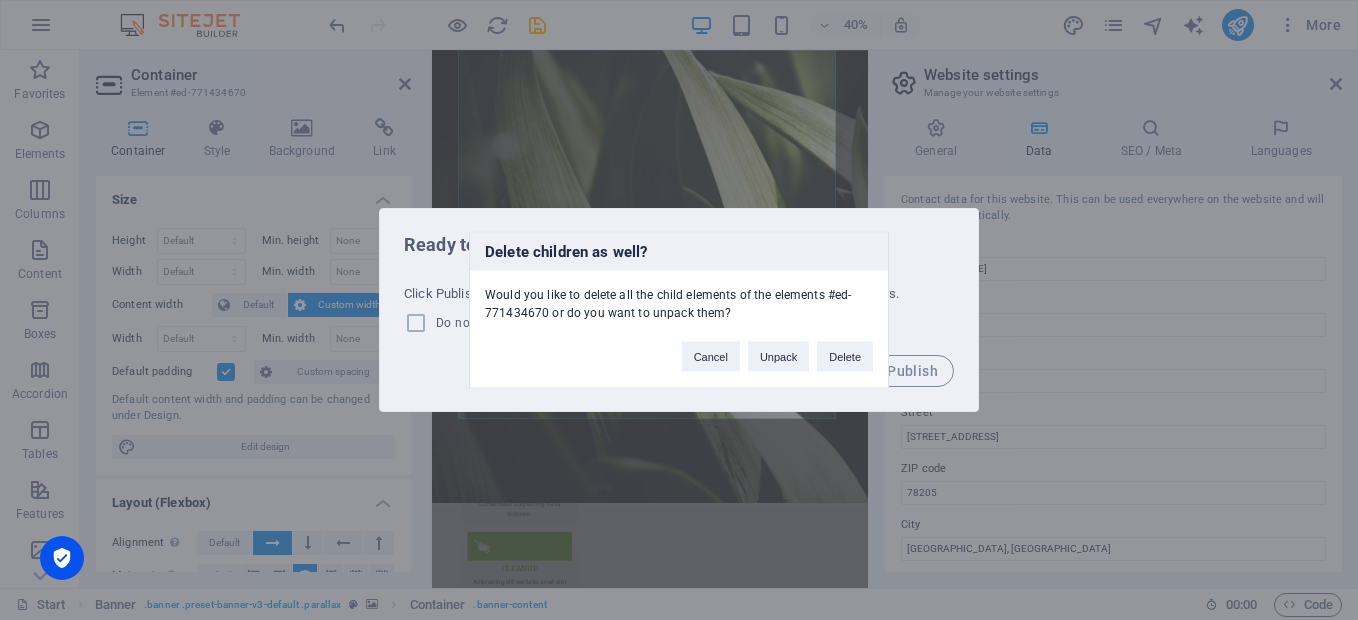 click on "Delete children as well? Would you like to delete all the child elements of the elements #ed-771434670 or do you want to unpack them? Cancel Unpack Delete" at bounding box center (679, 310) 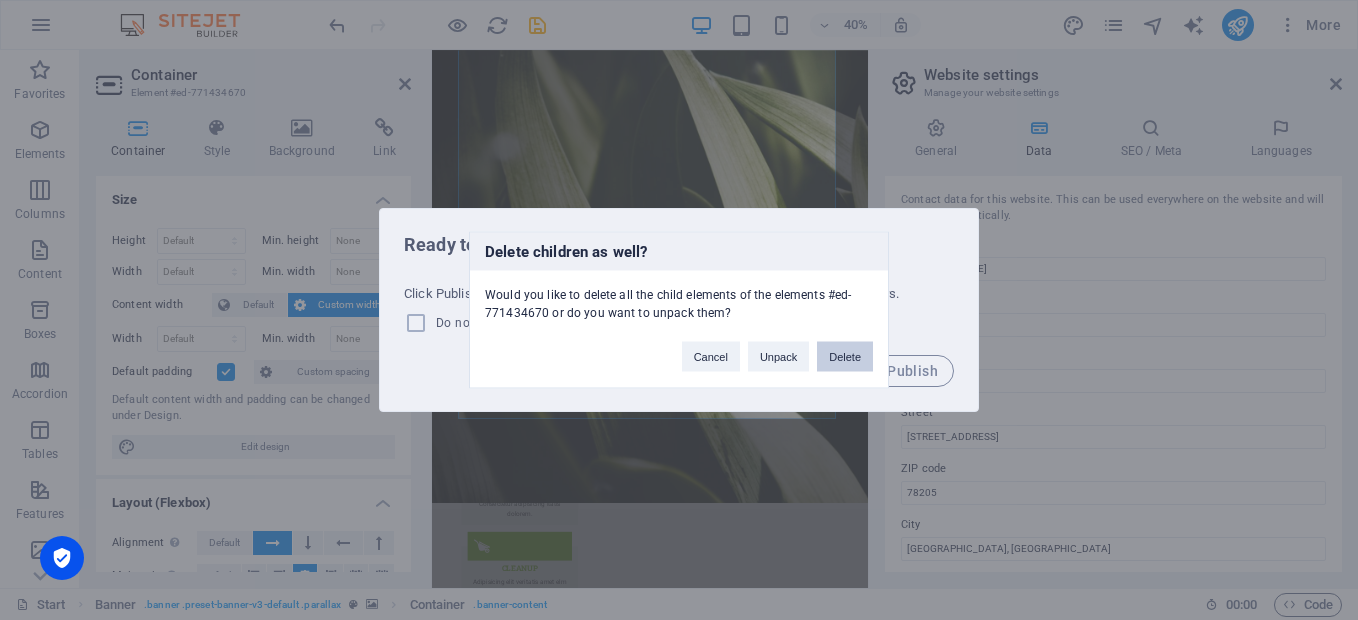 click on "Delete" at bounding box center (845, 357) 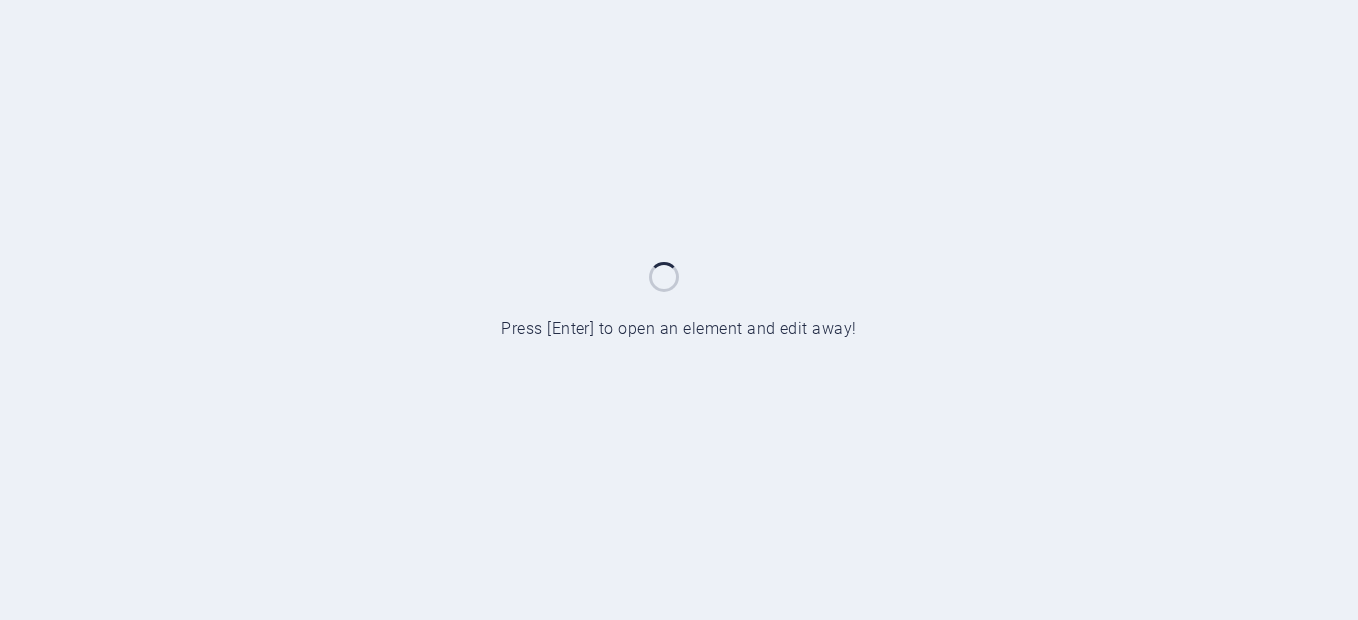 scroll, scrollTop: 0, scrollLeft: 0, axis: both 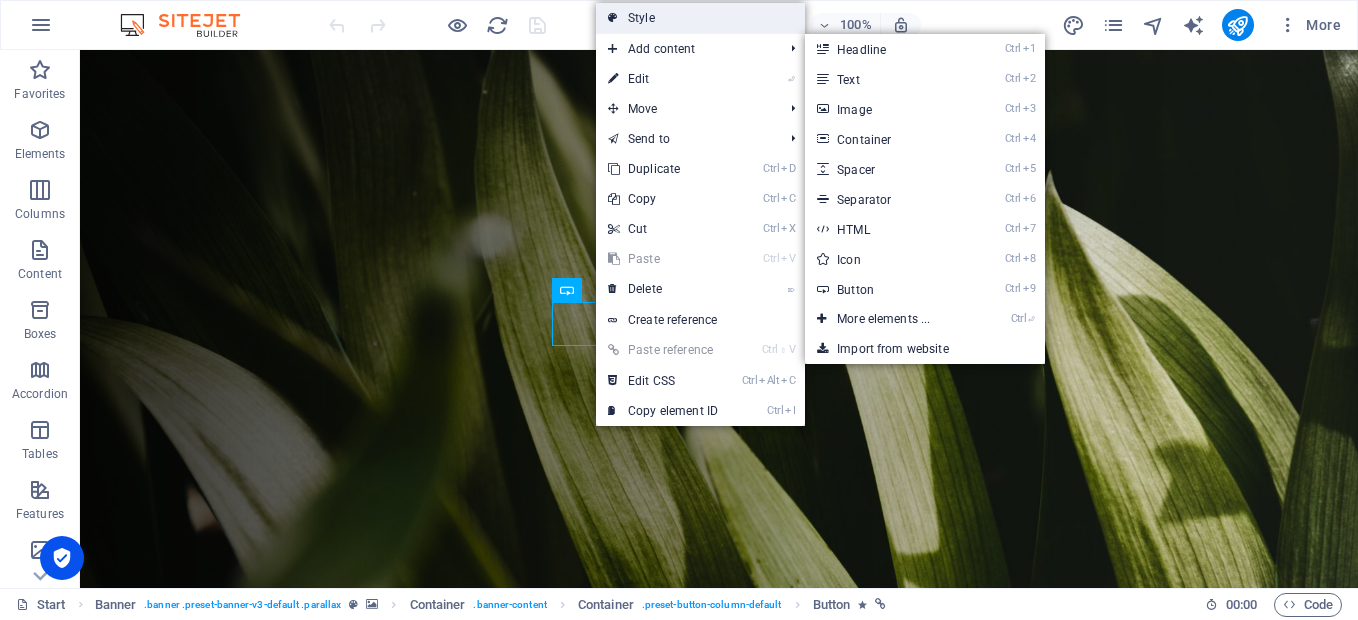 click on "Style" at bounding box center (700, 18) 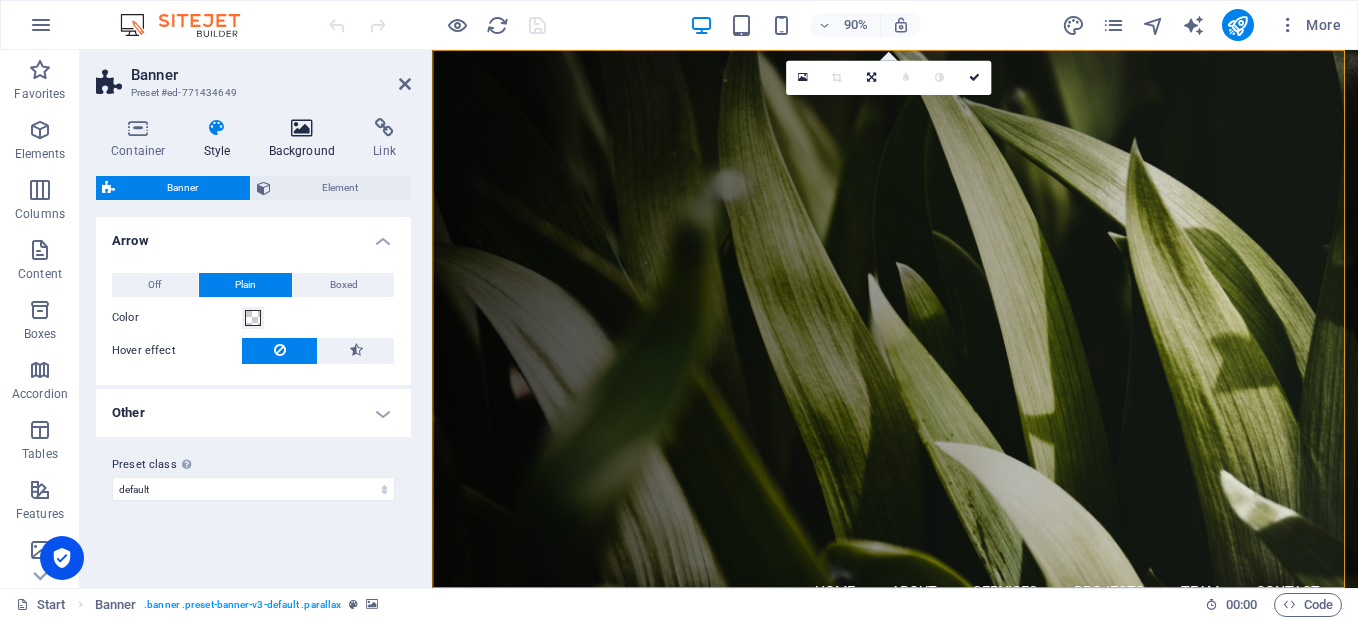 click at bounding box center [302, 128] 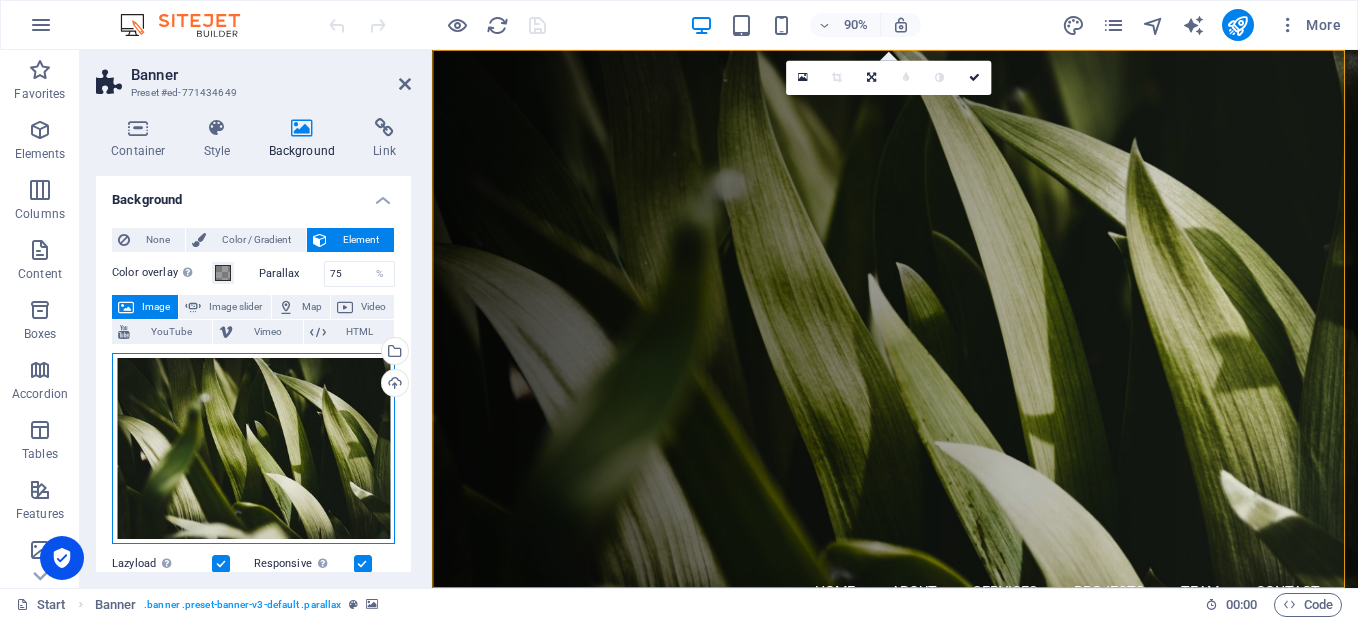 click on "Drag files here, click to choose files or select files from Files or our free stock photos & videos" at bounding box center [253, 449] 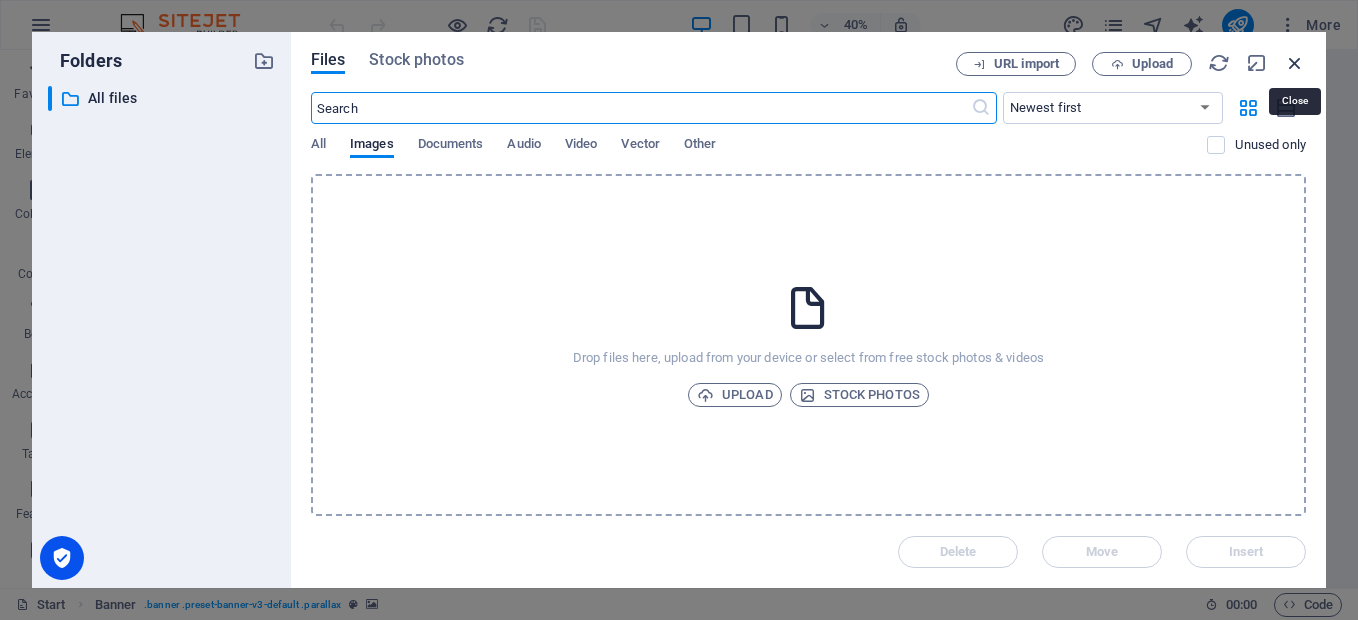 click at bounding box center [1295, 63] 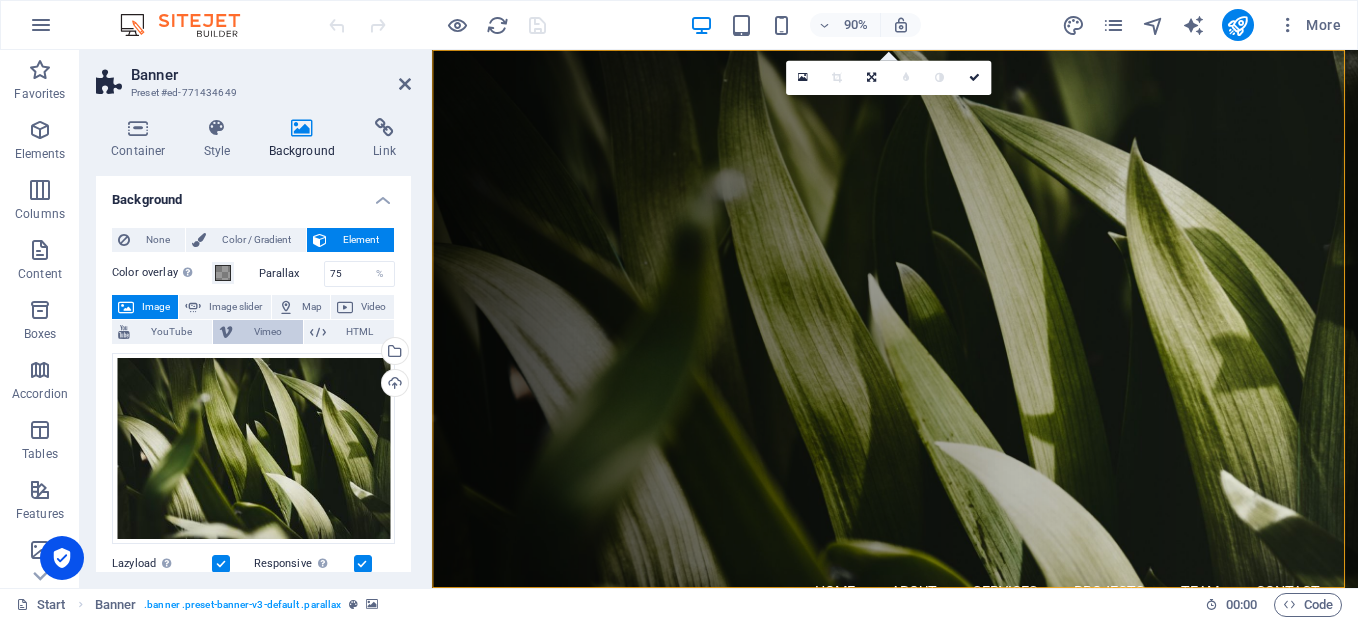 click at bounding box center (226, 332) 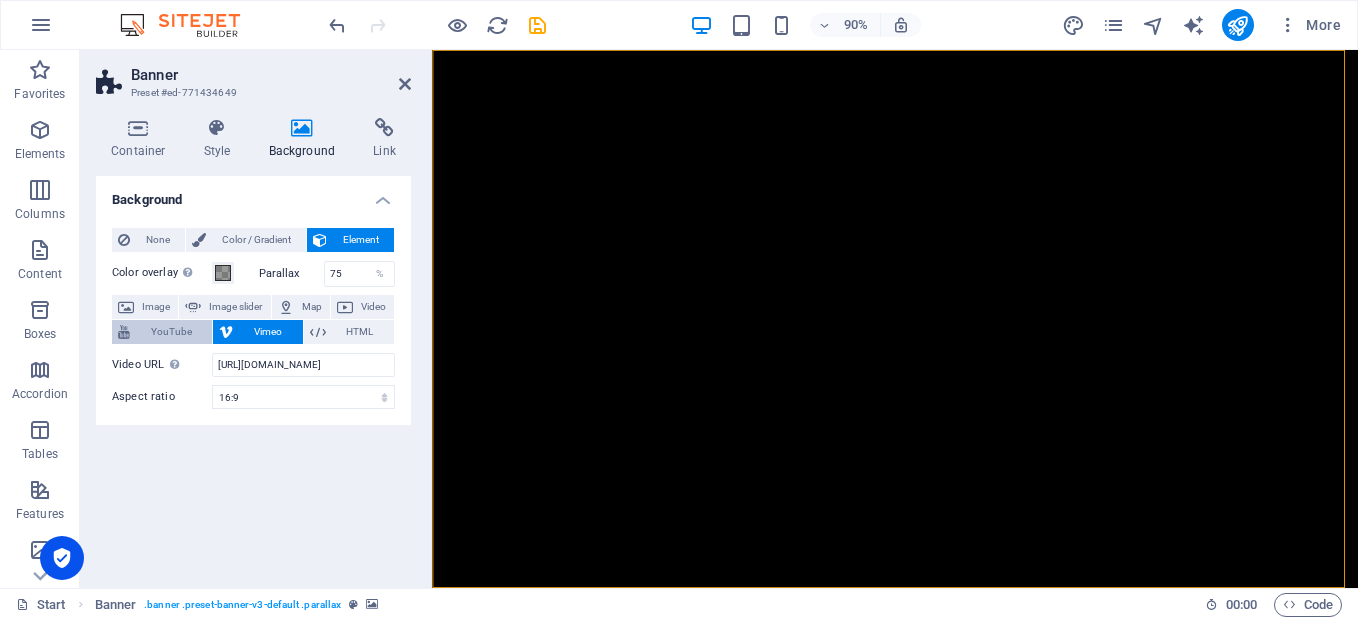 click on "YouTube" at bounding box center (171, 332) 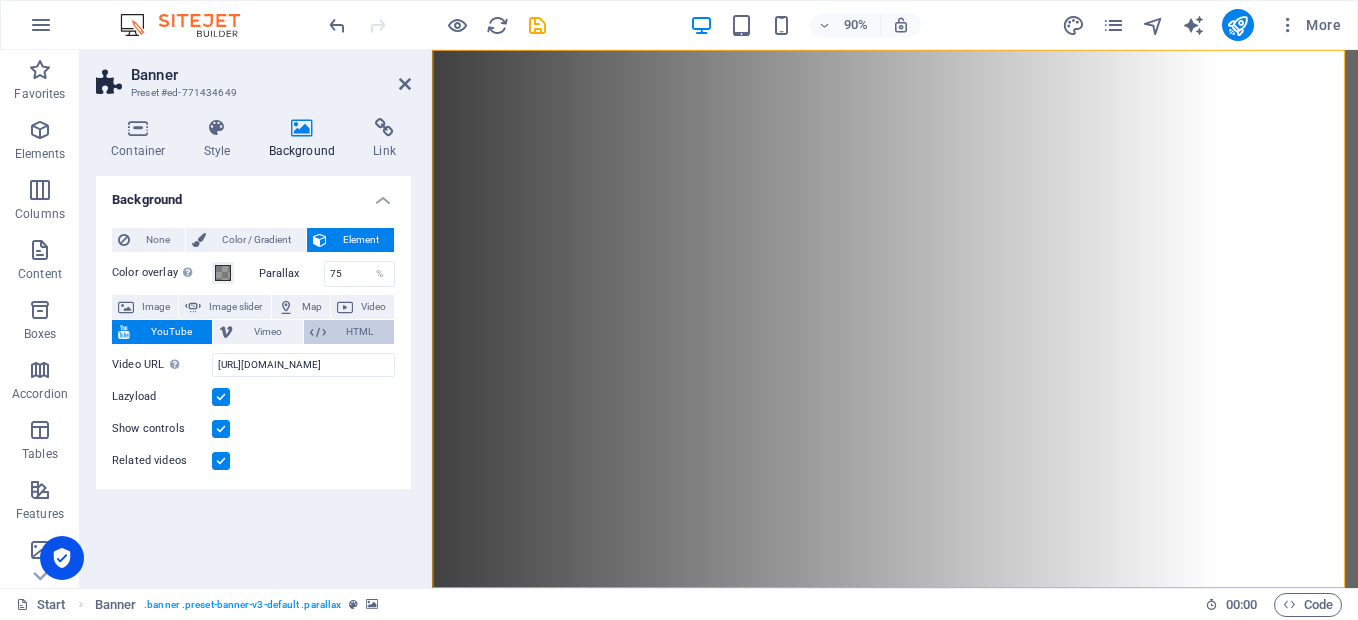 click on "HTML" at bounding box center [360, 332] 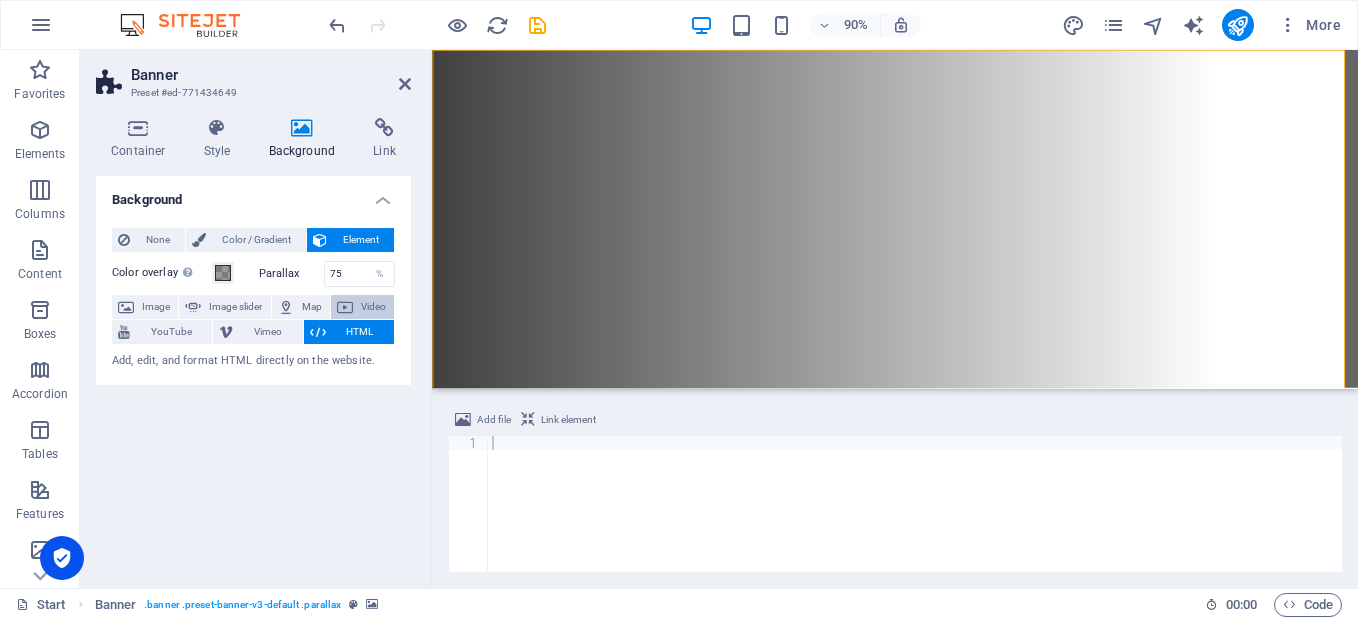 click on "Video" at bounding box center (373, 307) 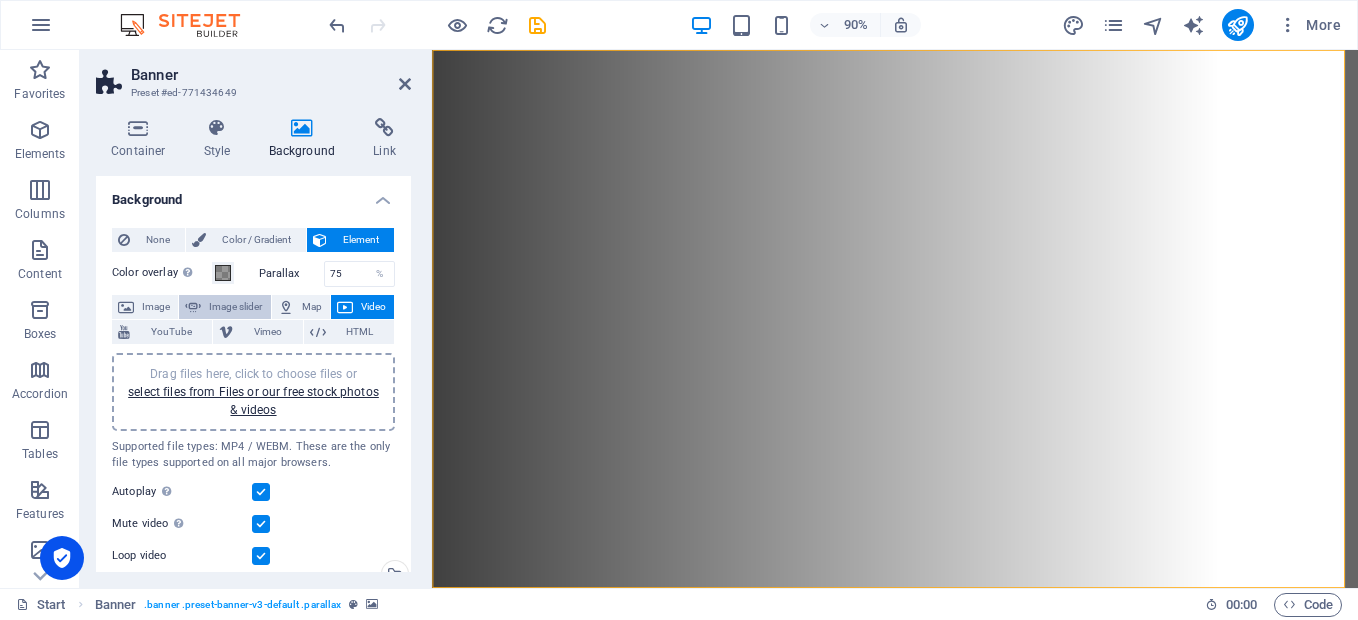 click on "Color overlay Places an overlay over the background to colorize it Parallax 75 % Image Image slider Map Video YouTube Vimeo HTML Drag files here, click to choose files or select files from Files or our free stock photos & videos Supported file types: MP4 / WEBM. These are the only file types supported on all major browsers. Autoplay Autoplay is only available if muted is checked Mute video Autoplay will be available if muted is checked Loop video Show controls Drag files here, click to choose files or select files from Files or our free stock photos & videos Select files from the file manager, stock photos, or upload file(s) Upload Upload an image that will serve as a preview. Only shows if autoplay is off" at bounding box center (253, 517) 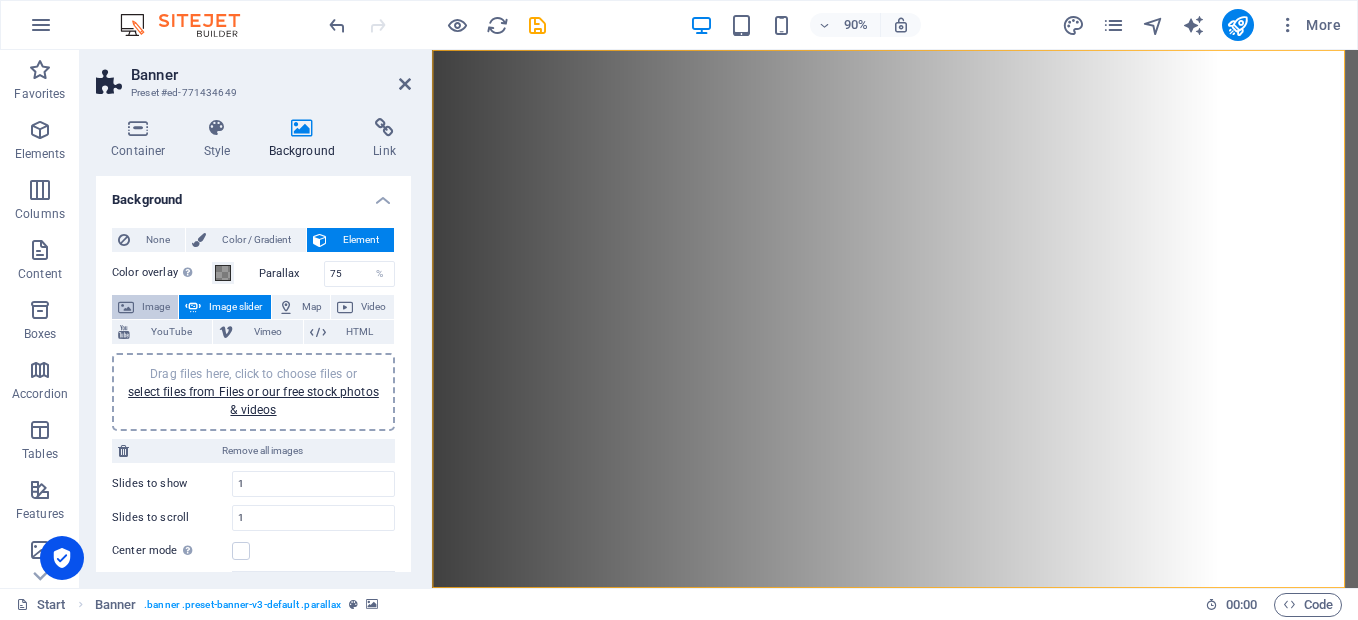 click on "Image" at bounding box center [145, 307] 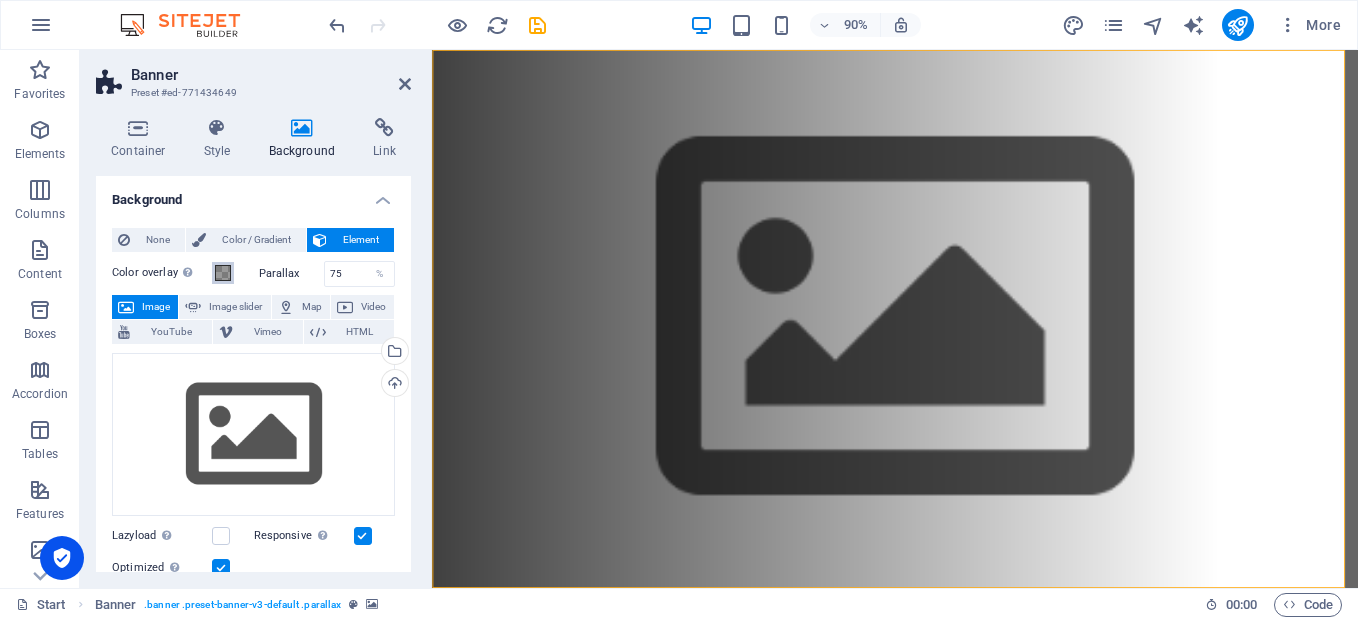 click at bounding box center [223, 273] 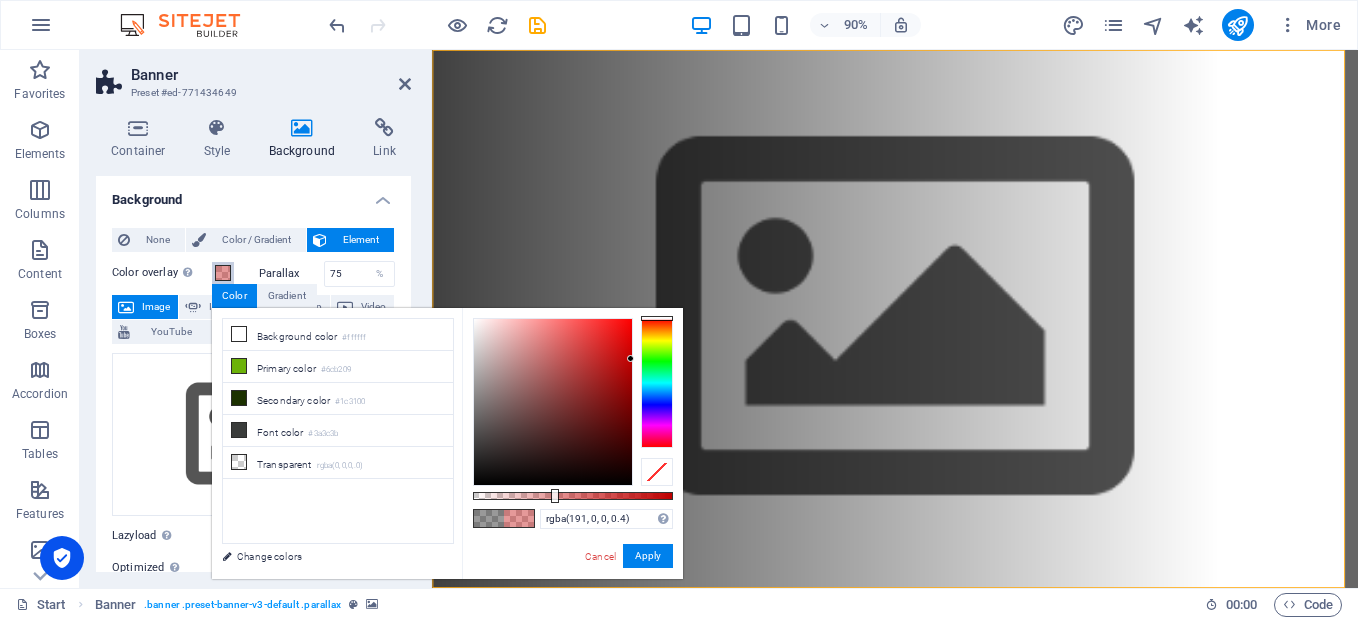 drag, startPoint x: 564, startPoint y: 336, endPoint x: 670, endPoint y: 357, distance: 108.060165 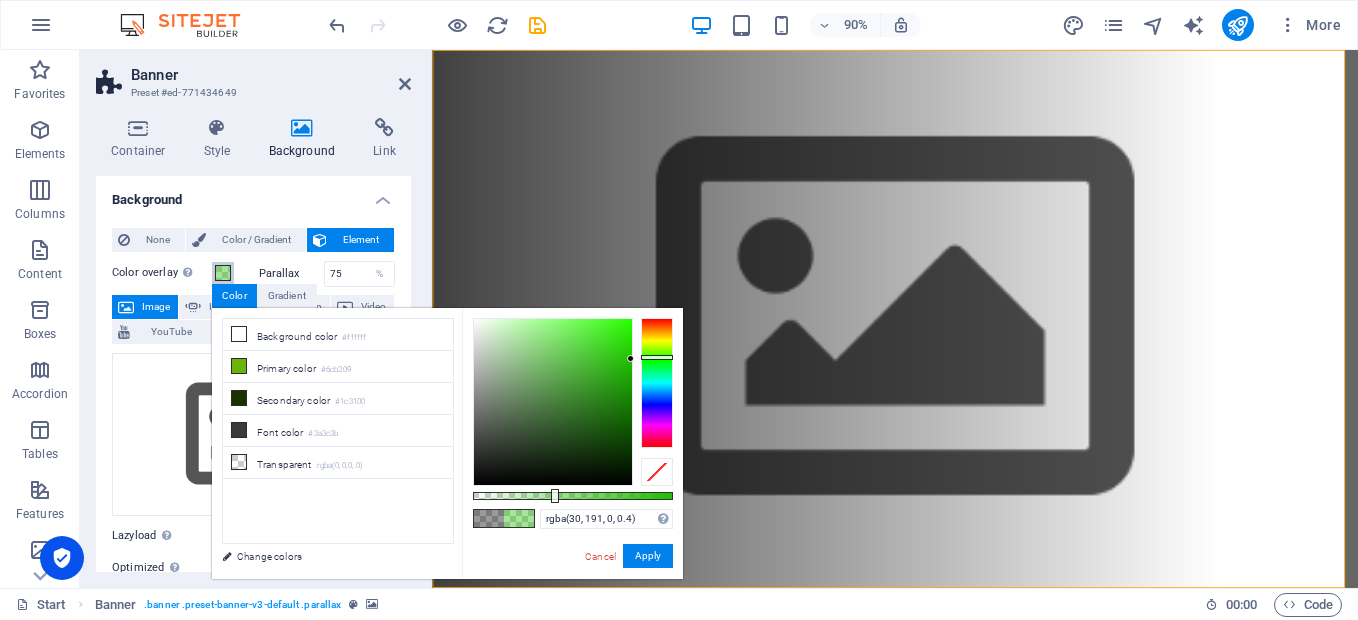 click at bounding box center (657, 383) 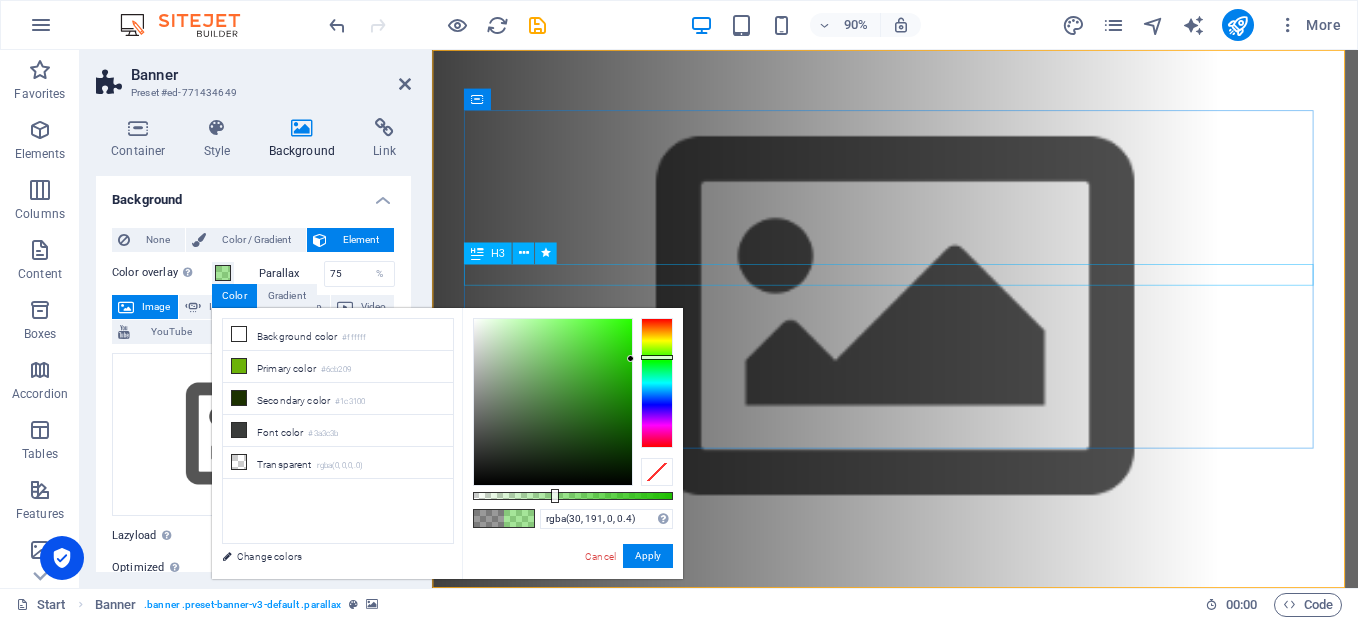click on "Your professional Partner in [GEOGRAPHIC_DATA] [US_STATE]." at bounding box center [947, 890] 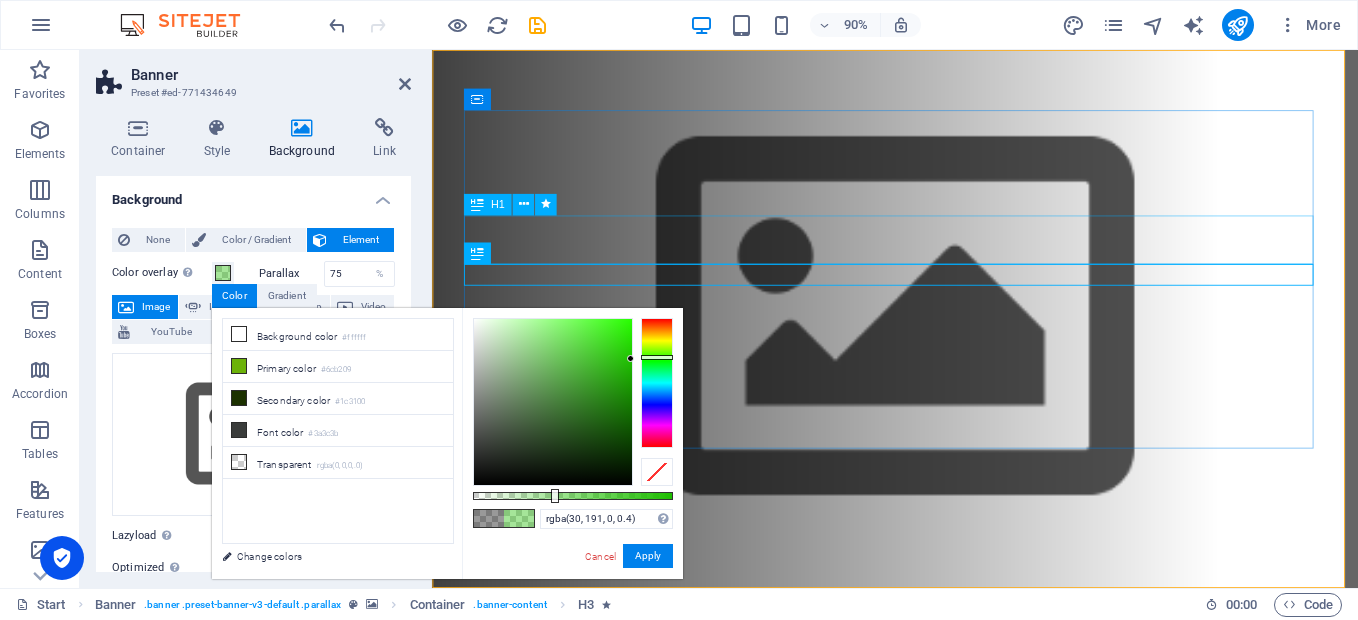 click on "H1" at bounding box center (516, 205) 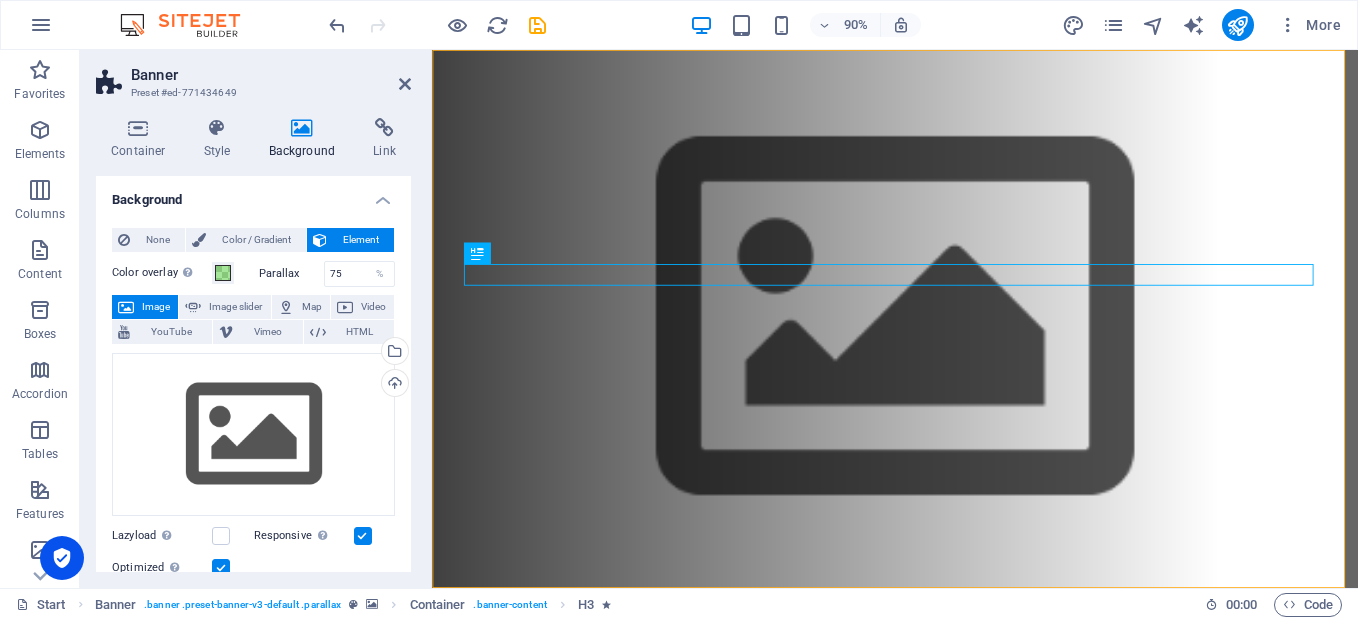 click on "Color overlay Places an overlay over the background to colorize it" at bounding box center [162, 273] 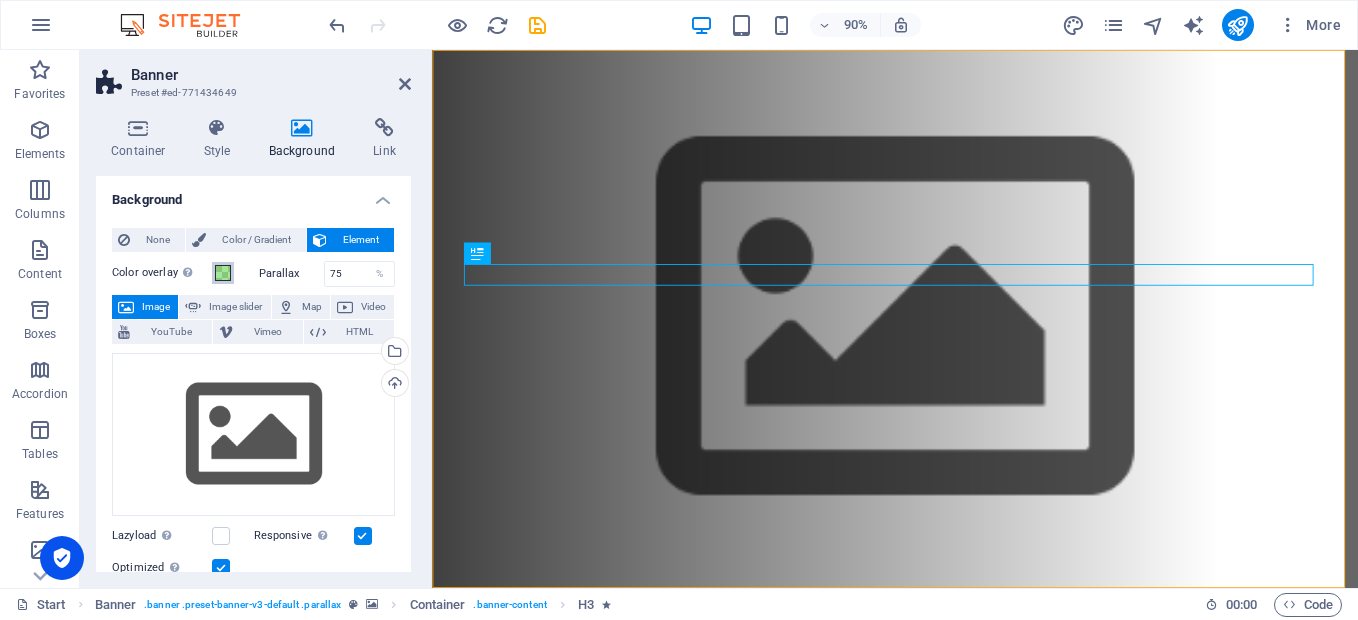 click on "Color overlay Places an overlay over the background to colorize it" at bounding box center [223, 273] 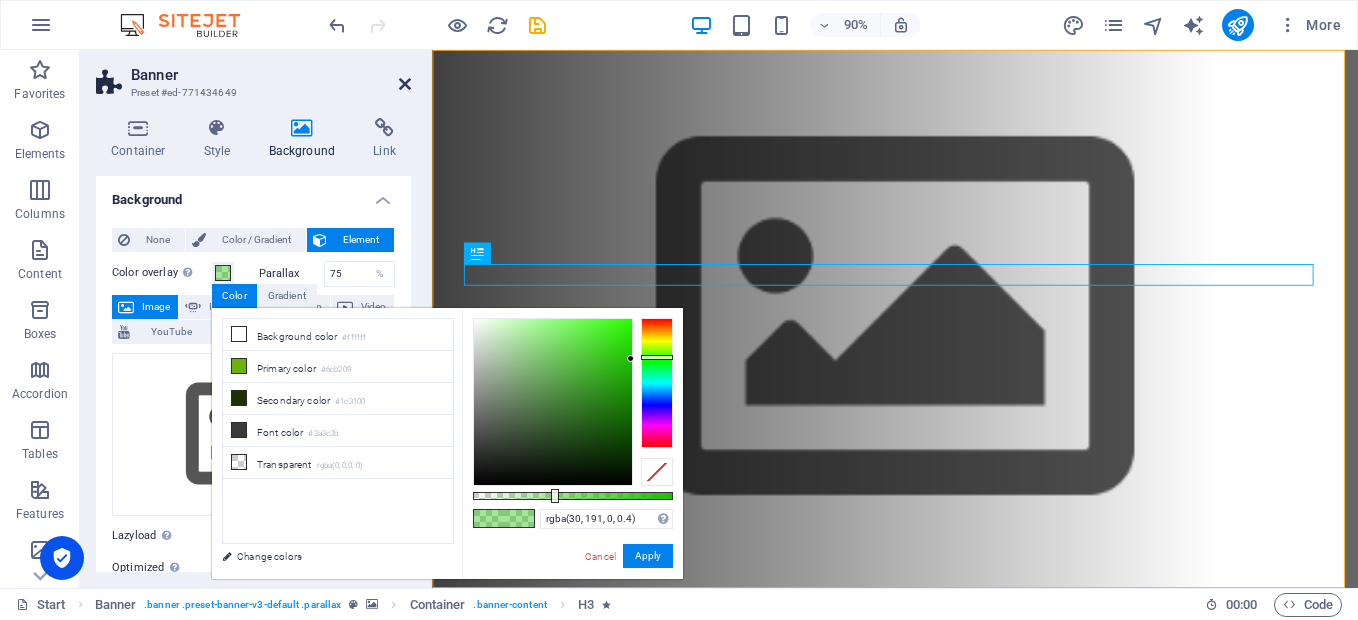 click at bounding box center (405, 84) 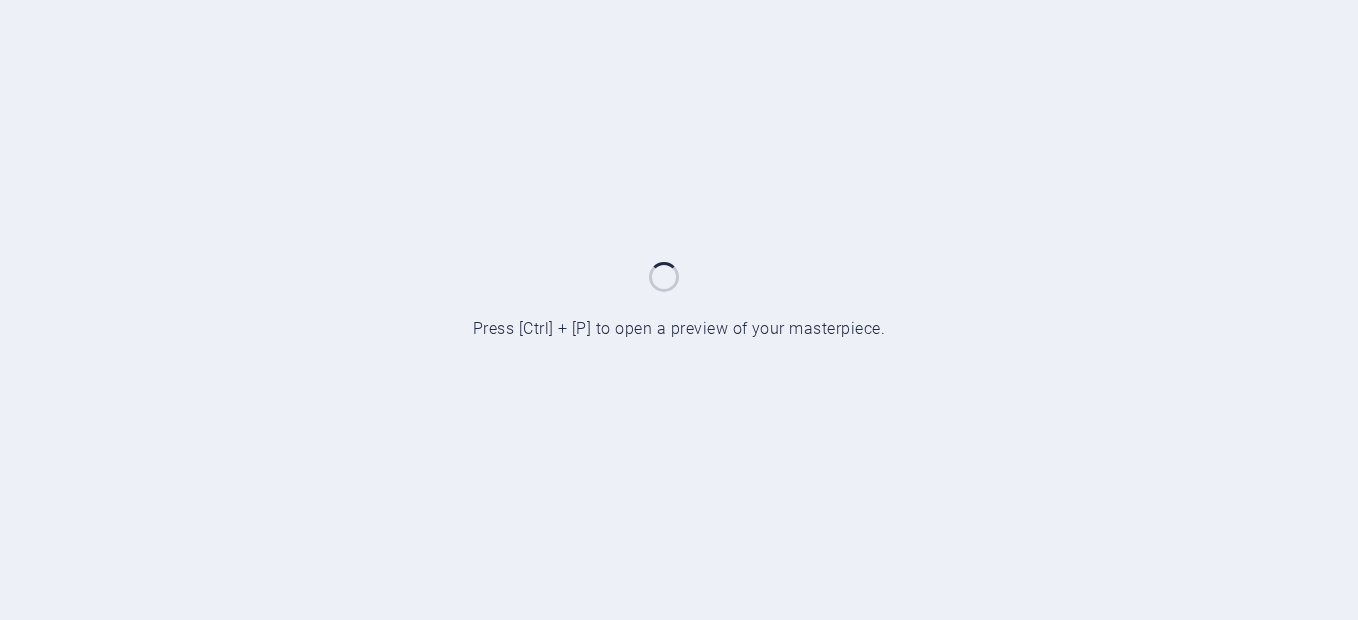 scroll, scrollTop: 0, scrollLeft: 0, axis: both 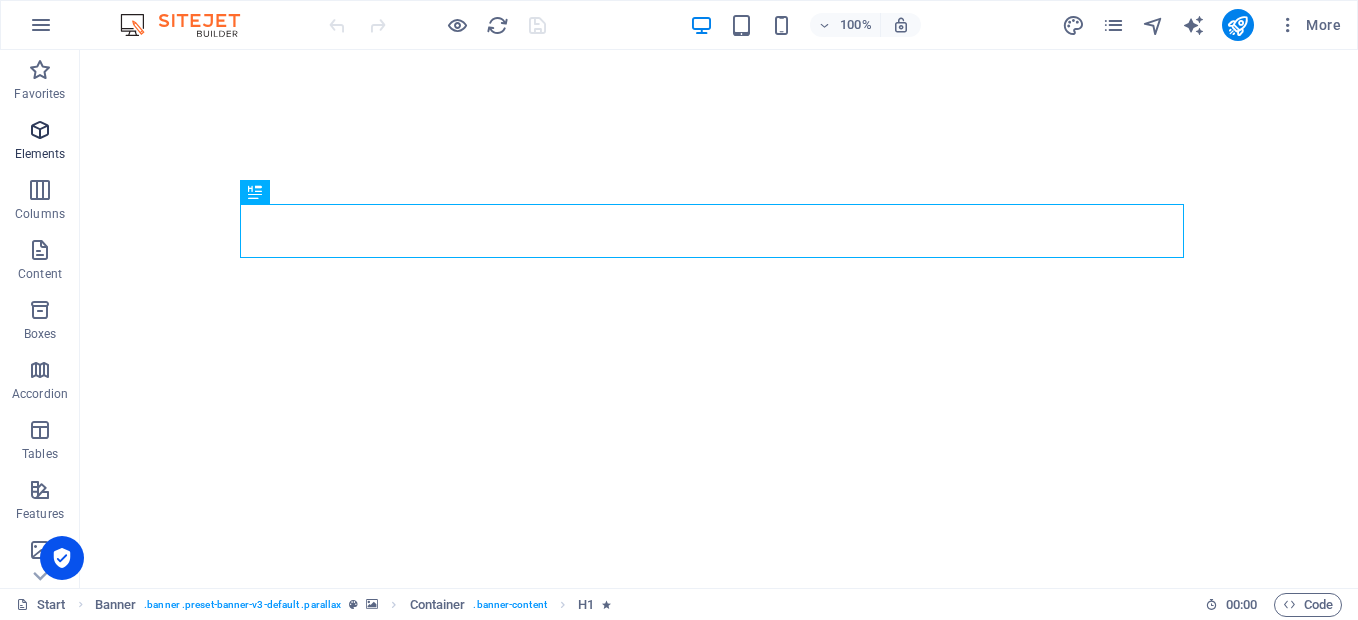 click on "Elements" at bounding box center (40, 140) 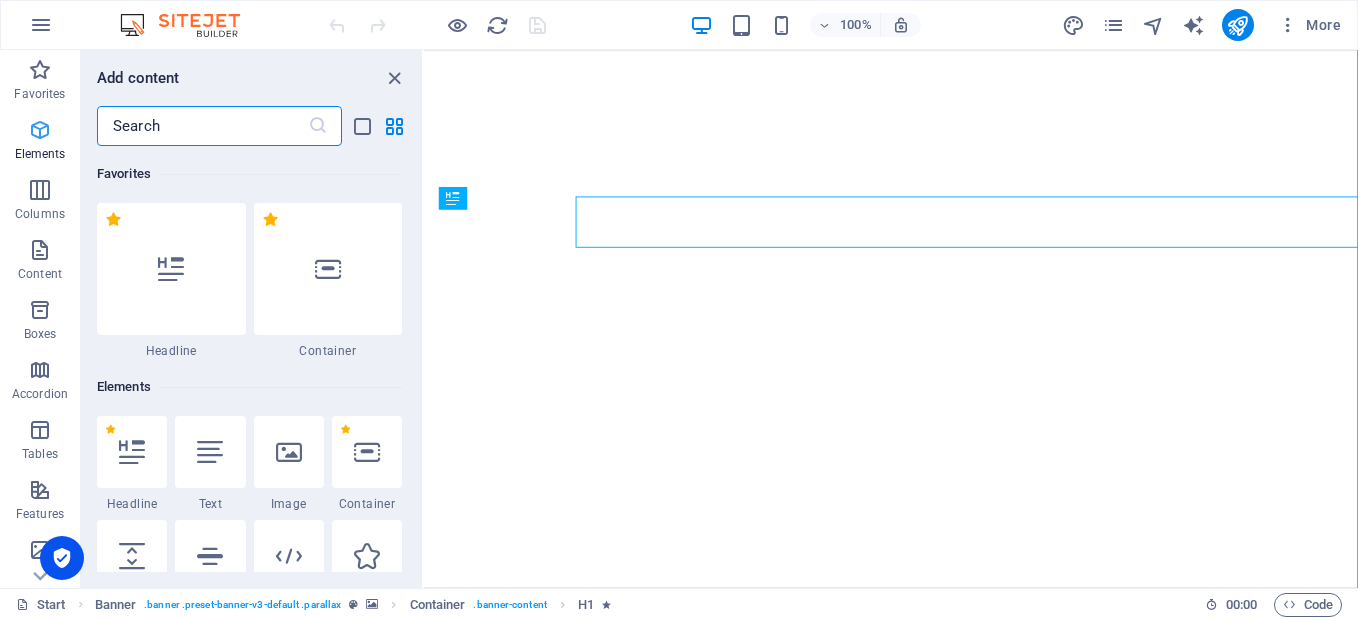 click on "Elements" at bounding box center (40, 154) 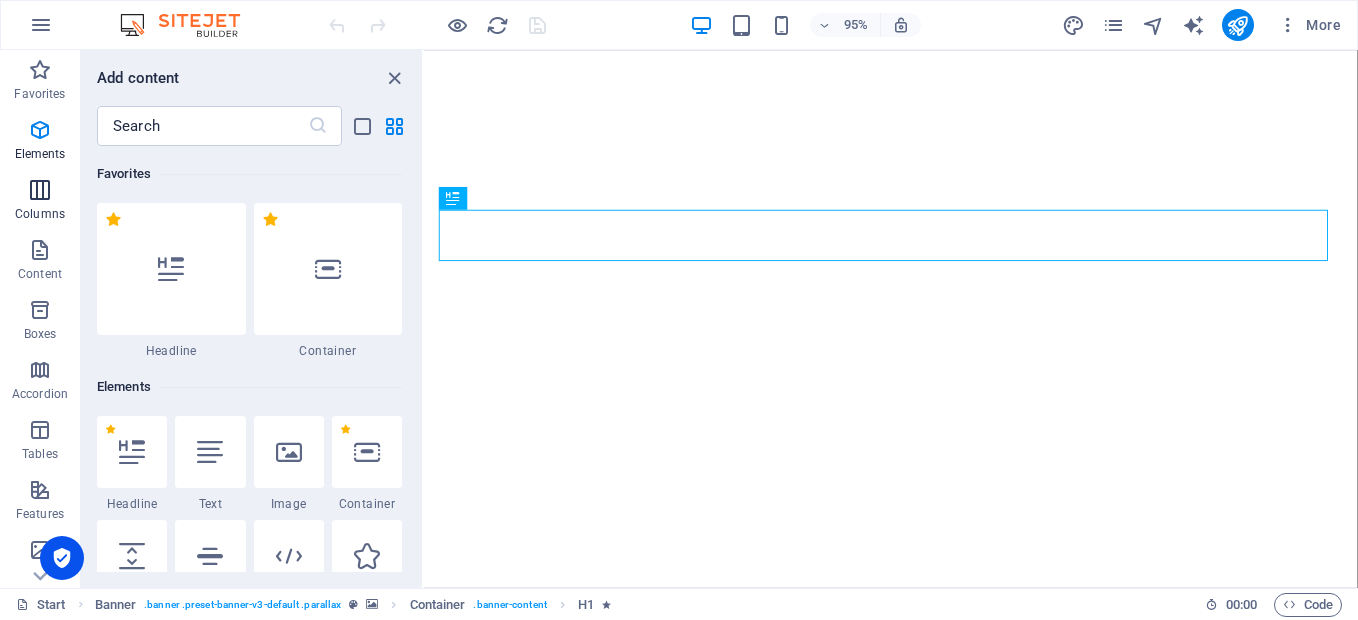 click at bounding box center [40, 190] 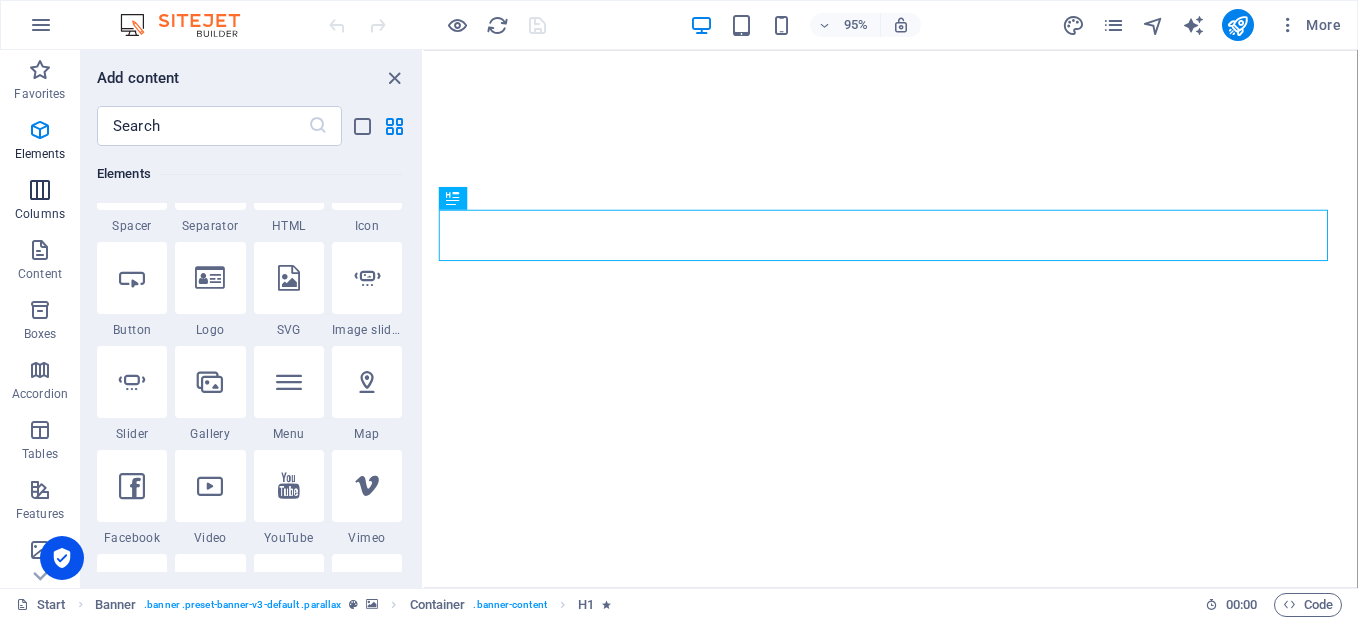 scroll, scrollTop: 990, scrollLeft: 0, axis: vertical 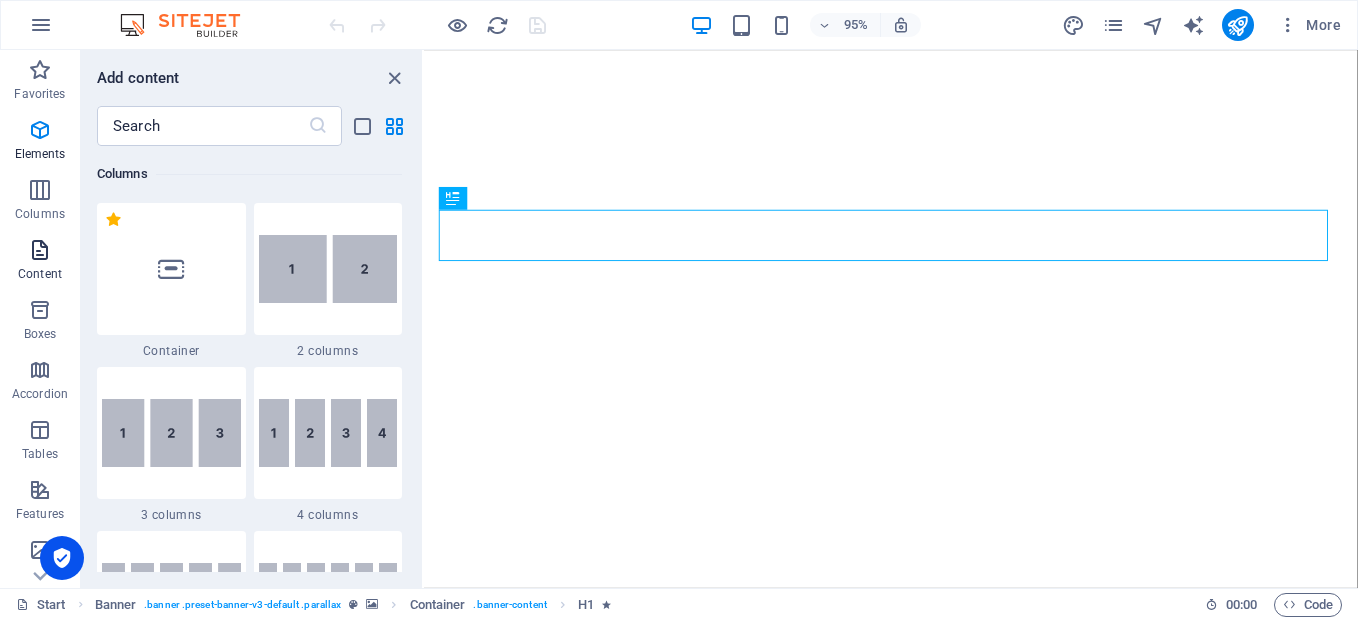 click on "[DOMAIN_NAME] Start Favorites Elements Columns Content Boxes Accordion Tables Features Images Slider Header Footer Forms Marketing Collections Add content ​ Favorites 1 Star Headline 1 Star Container Elements 1 Star Headline 1 Star Text 1 Star Image 1 Star Container 1 Star Spacer 1 Star Separator 1 Star HTML 1 Star Icon 1 Star Button 1 Star Logo 1 Star SVG 1 Star Image slider 1 Star Slider 1 Star Gallery 1 Star Menu 1 Star Map 1 Star Facebook 1 Star Video 1 Star YouTube 1 Star Vimeo 1 Star Document 1 Star Audio 1 Star Iframe 1 Star Privacy 1 Star Languages Columns 1 Star Container 1 Star 2 columns 1 Star 3 columns 1 Star 4 columns 1 Star 5 columns 1 Star 6 columns 1 Star 40-60 1 Star 20-80 1 Star 80-20 1 Star 30-70 1 Star 70-30 1 Star Unequal Columns 1 Star 25-25-50 1 Star 25-50-25 1 Star 50-25-25 1 Star 20-60-20 1 Star [PHONE_NUMBER] 1 Star [PHONE_NUMBER] 1 Star Grid 2-1 1 Star Grid 1-2 1 Star Grid 3-1 1 Star Grid 1-3 1 Star 1 Star" at bounding box center [679, 310] 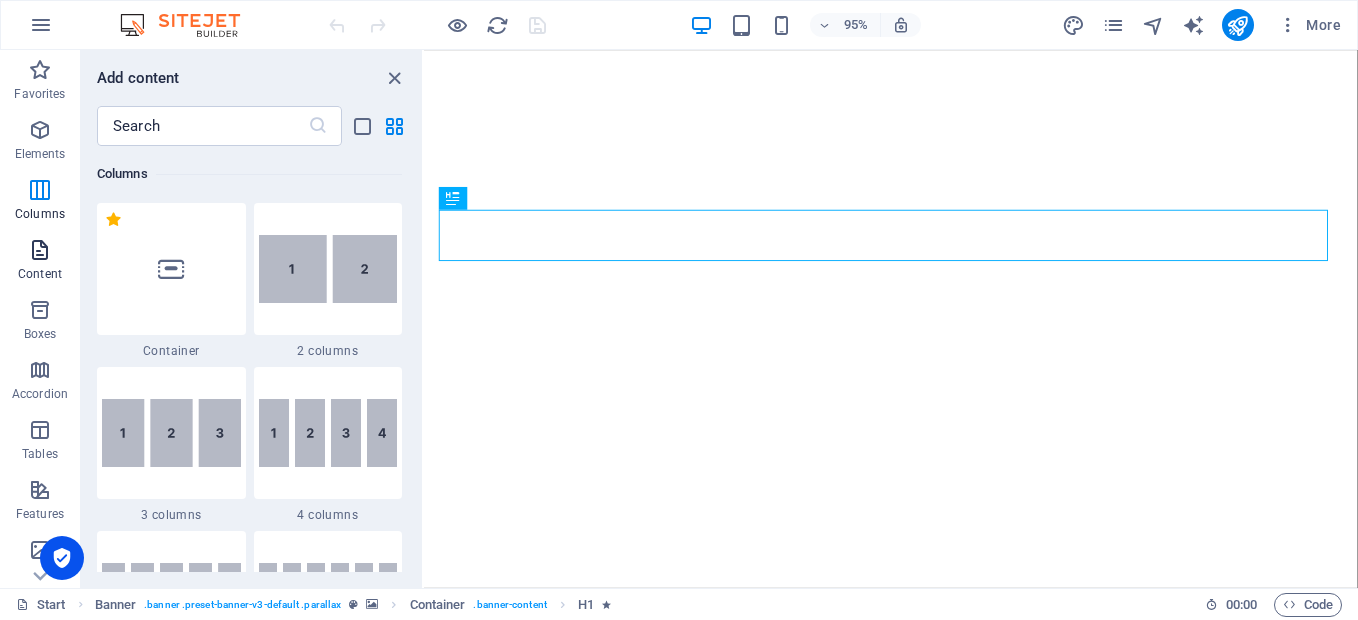 click on "Content" at bounding box center (40, 262) 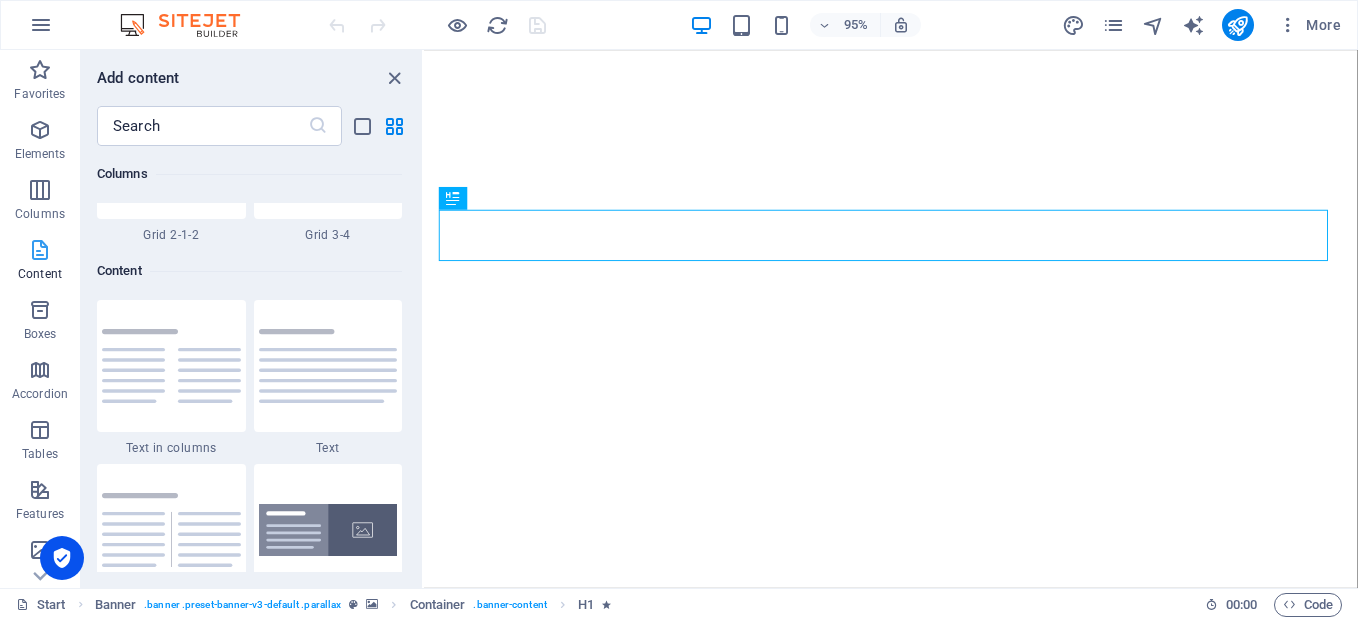 scroll, scrollTop: 3499, scrollLeft: 0, axis: vertical 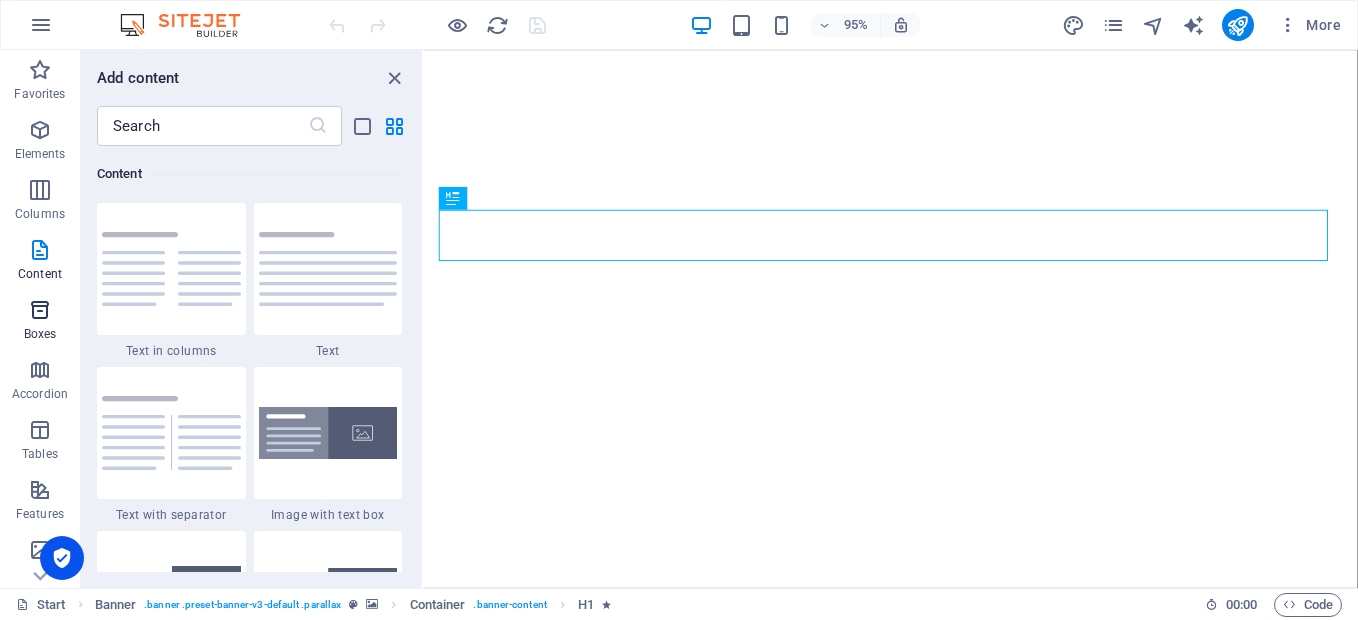 click on "Boxes" at bounding box center (40, 334) 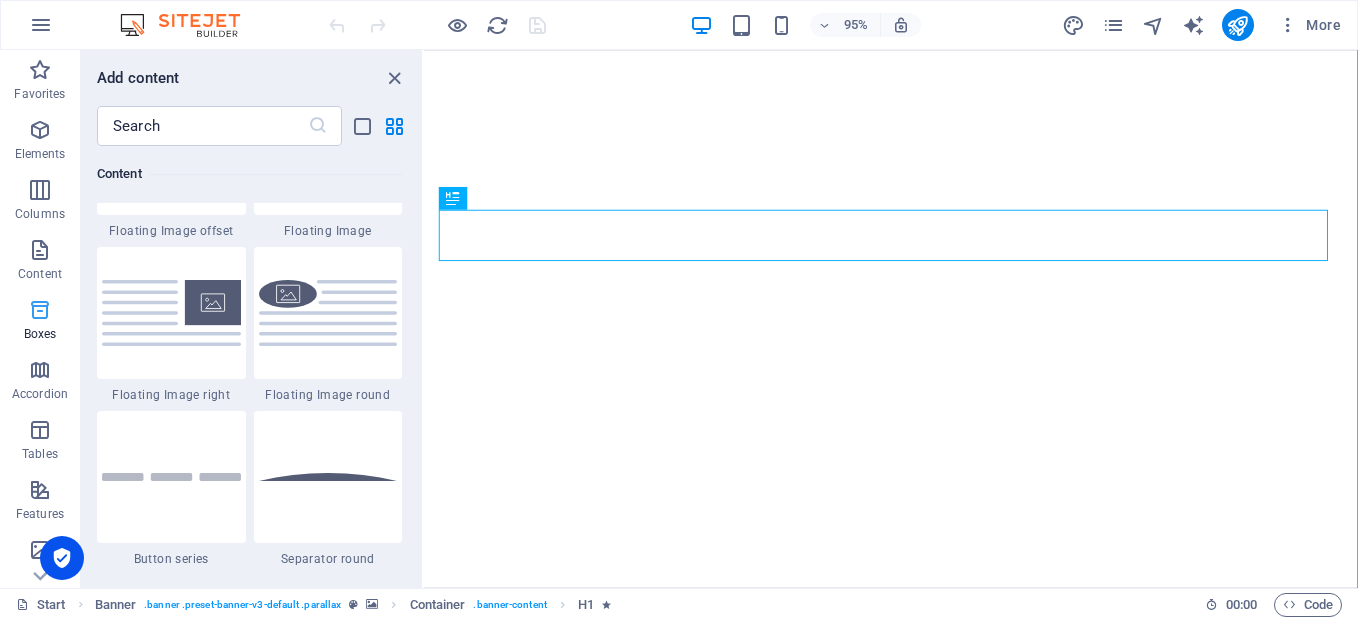scroll, scrollTop: 5352, scrollLeft: 0, axis: vertical 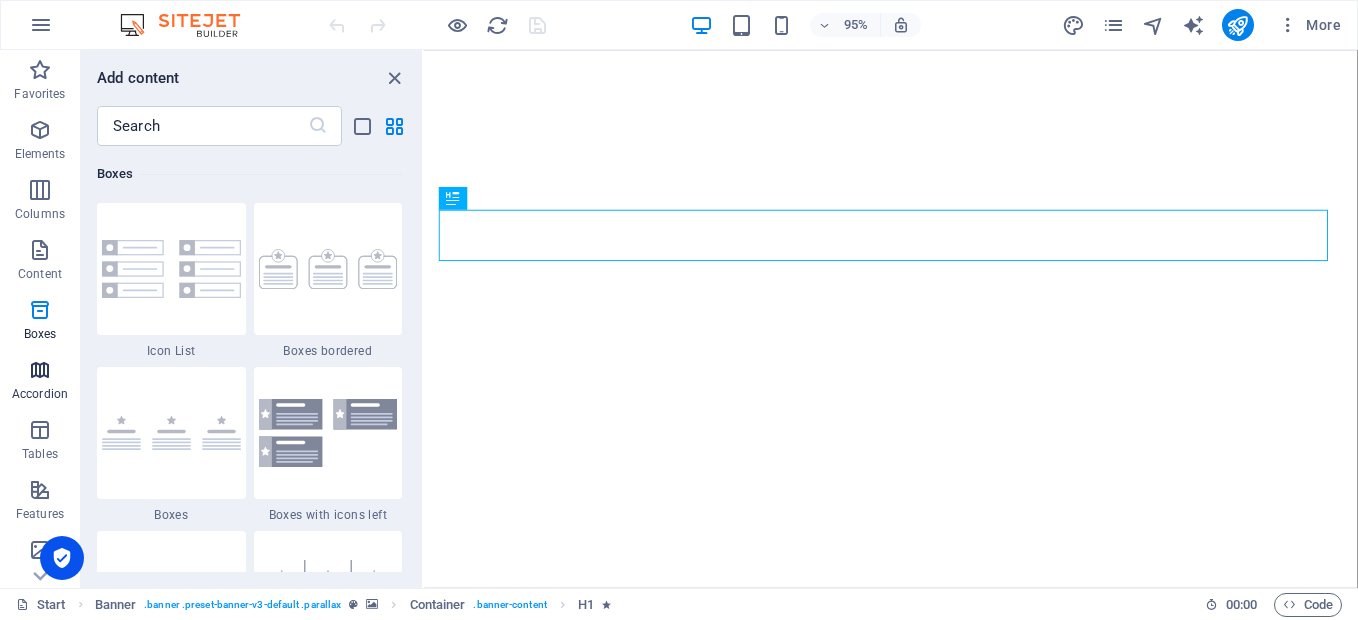 click at bounding box center (40, 370) 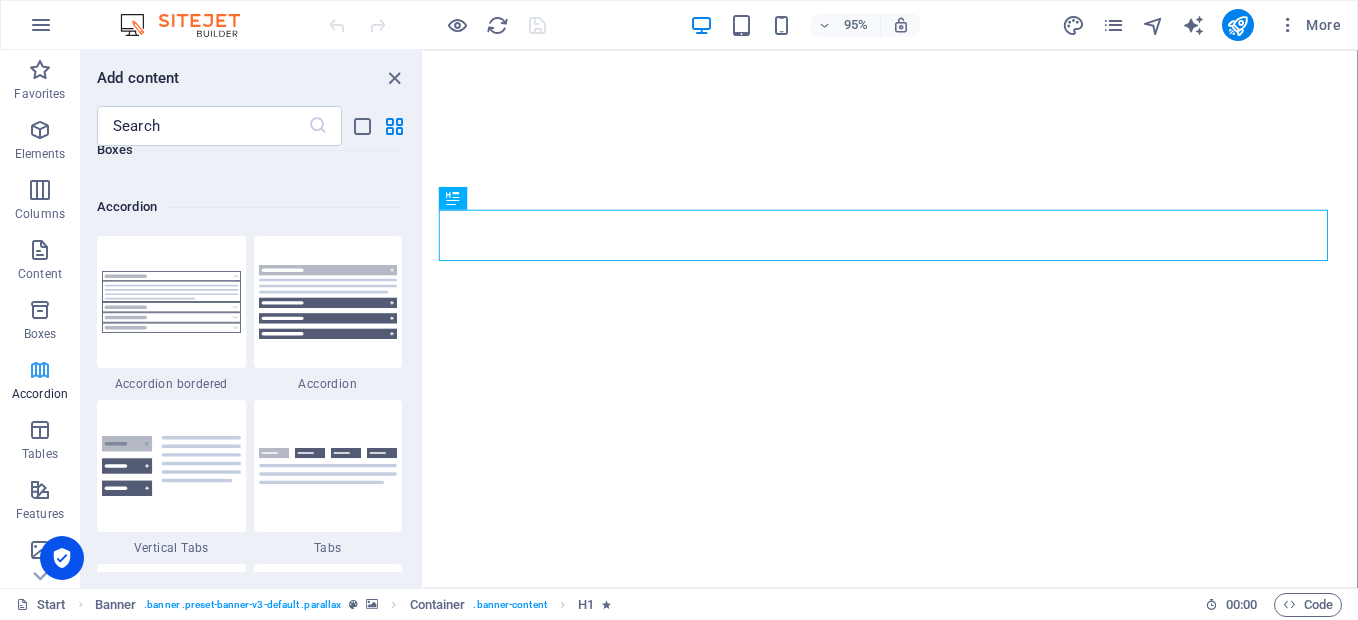 scroll, scrollTop: 6221, scrollLeft: 0, axis: vertical 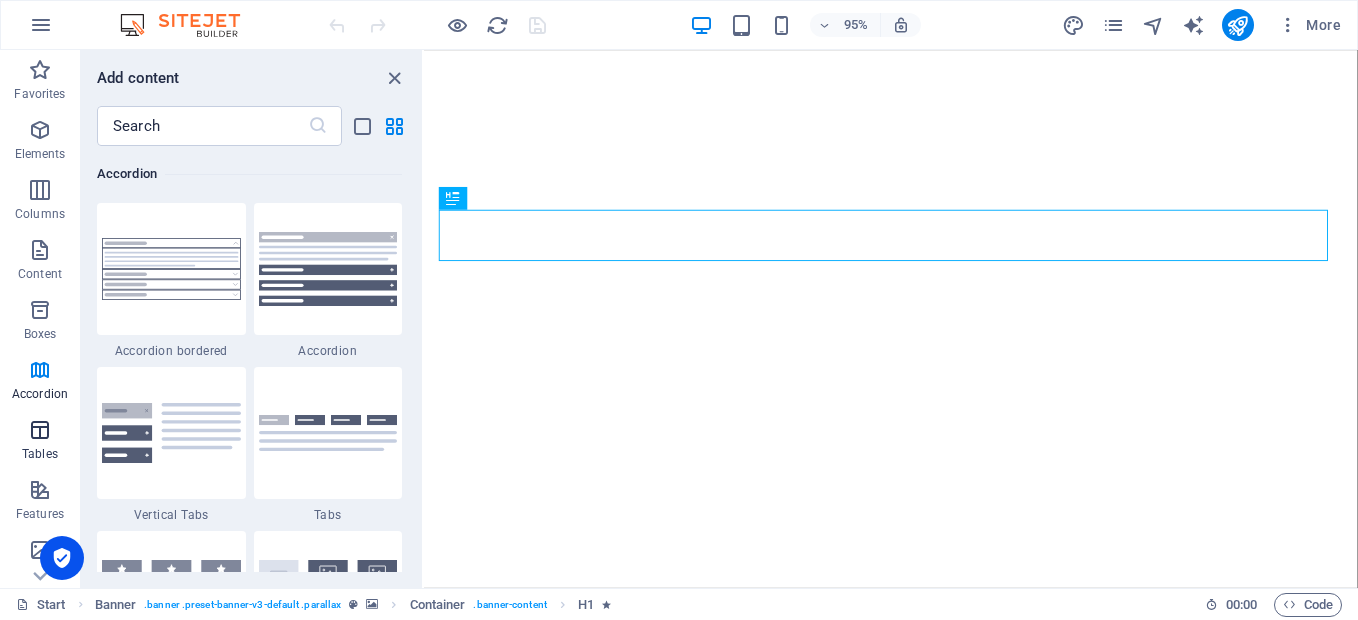 click at bounding box center (40, 430) 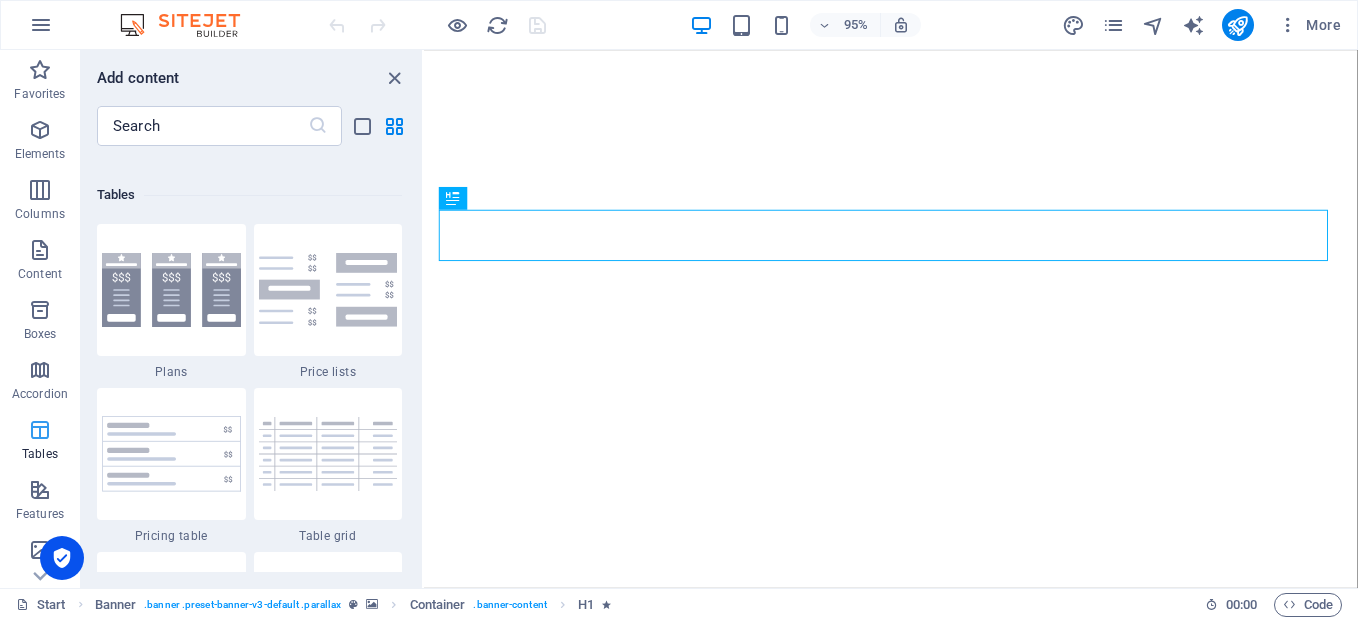 scroll, scrollTop: 6762, scrollLeft: 0, axis: vertical 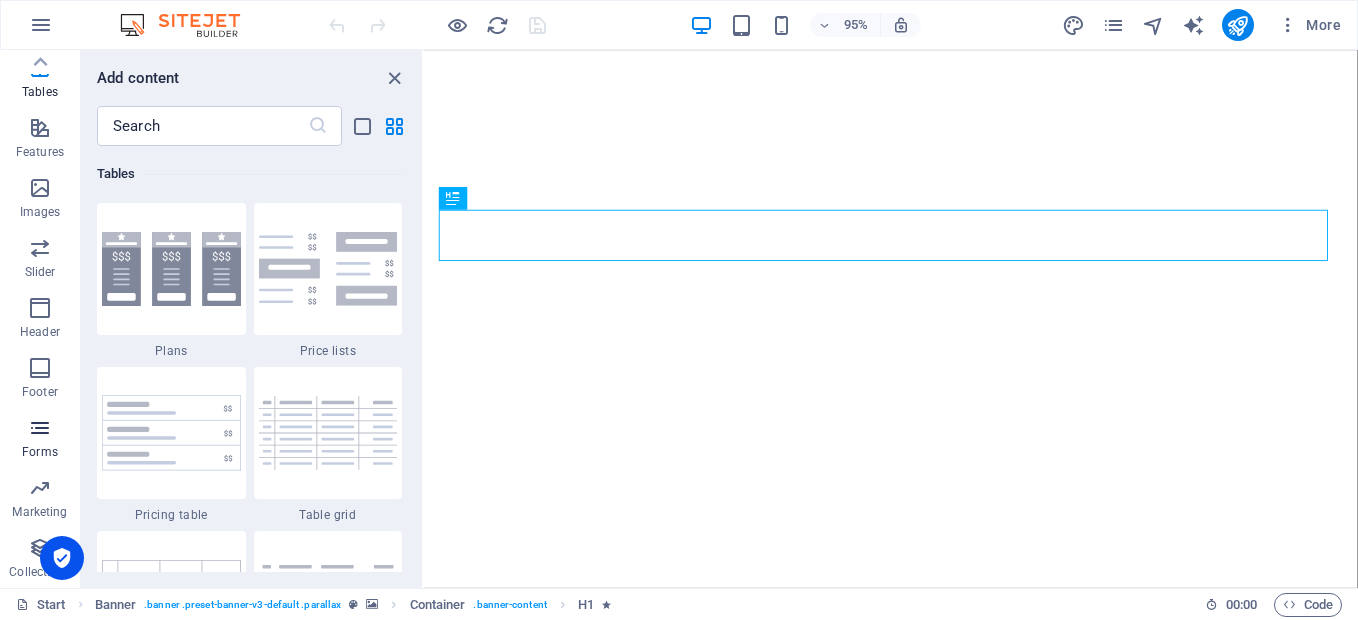 click at bounding box center (40, 428) 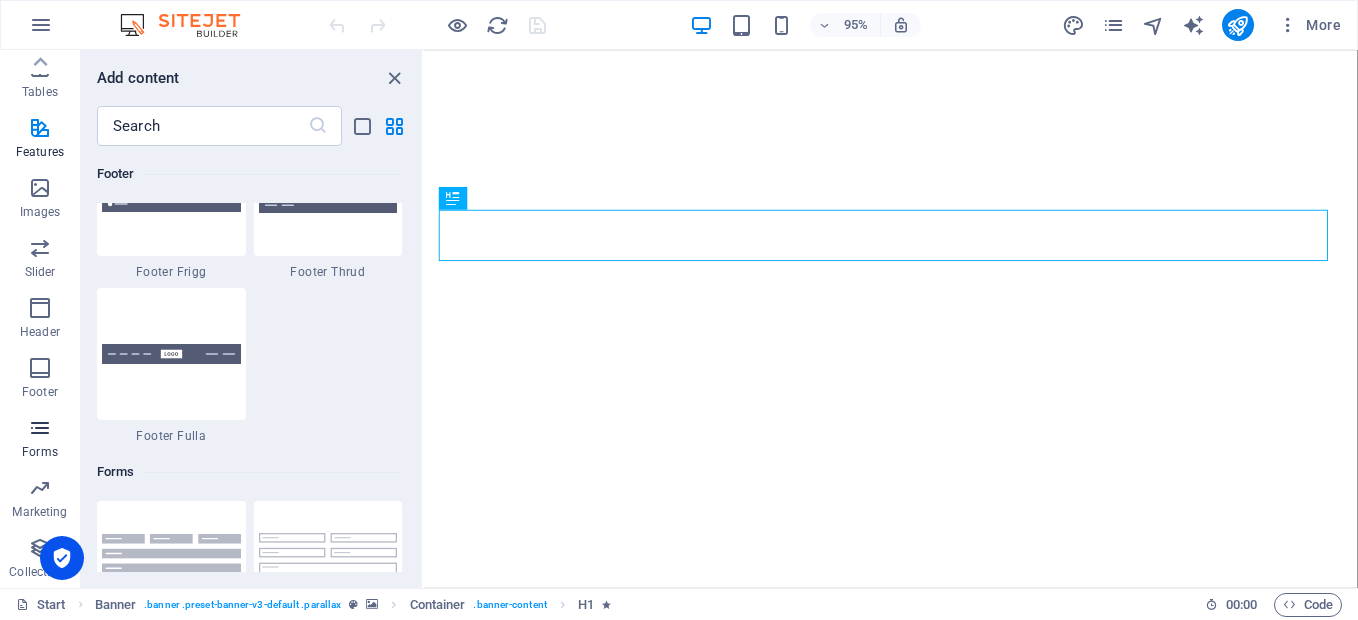 scroll, scrollTop: 14436, scrollLeft: 0, axis: vertical 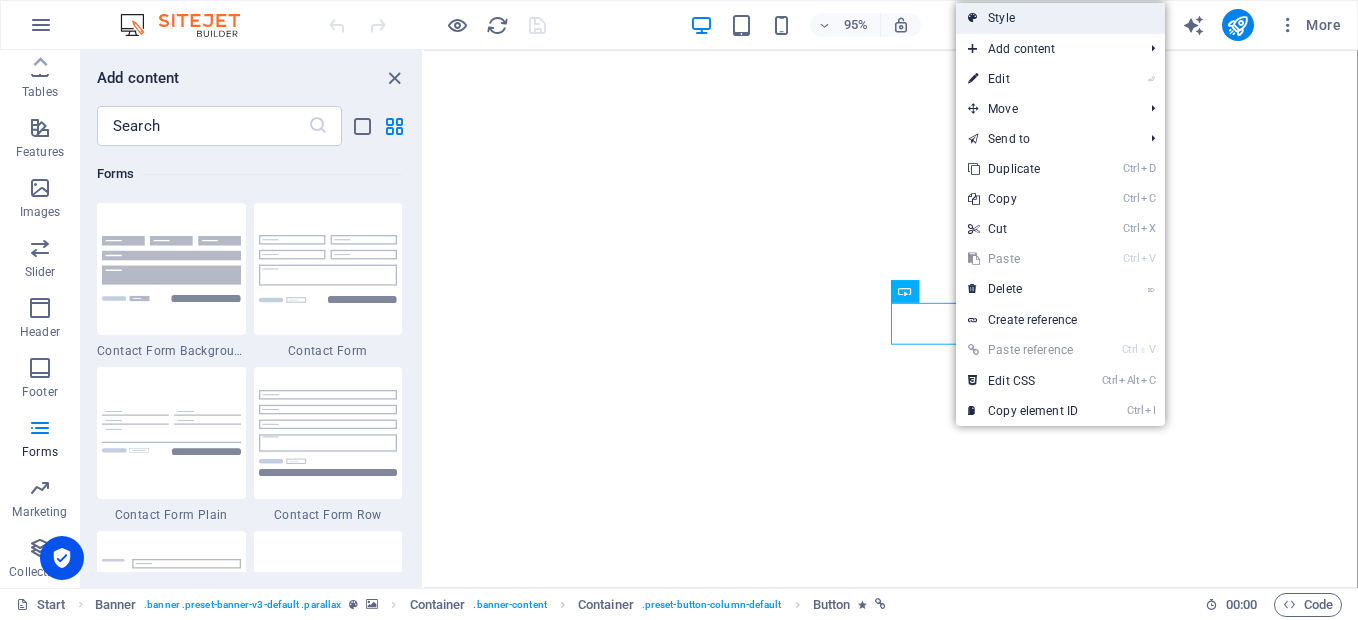 click on "Style" at bounding box center [1060, 18] 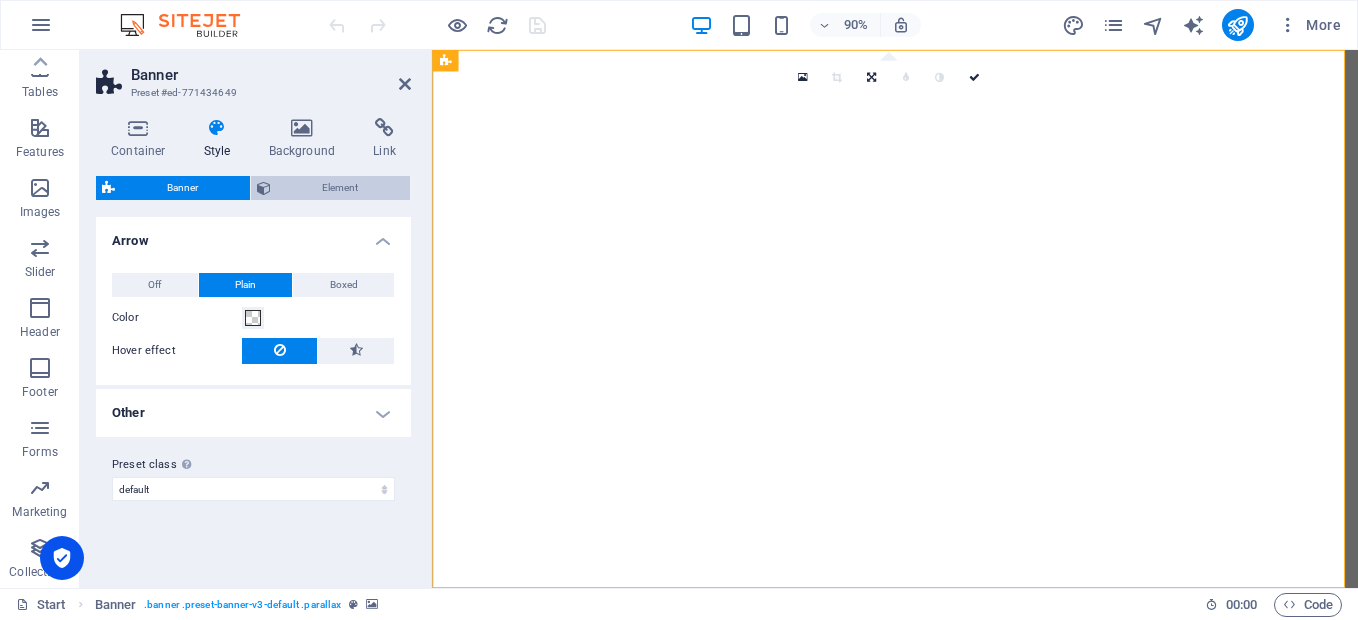 click on "Element" at bounding box center (341, 188) 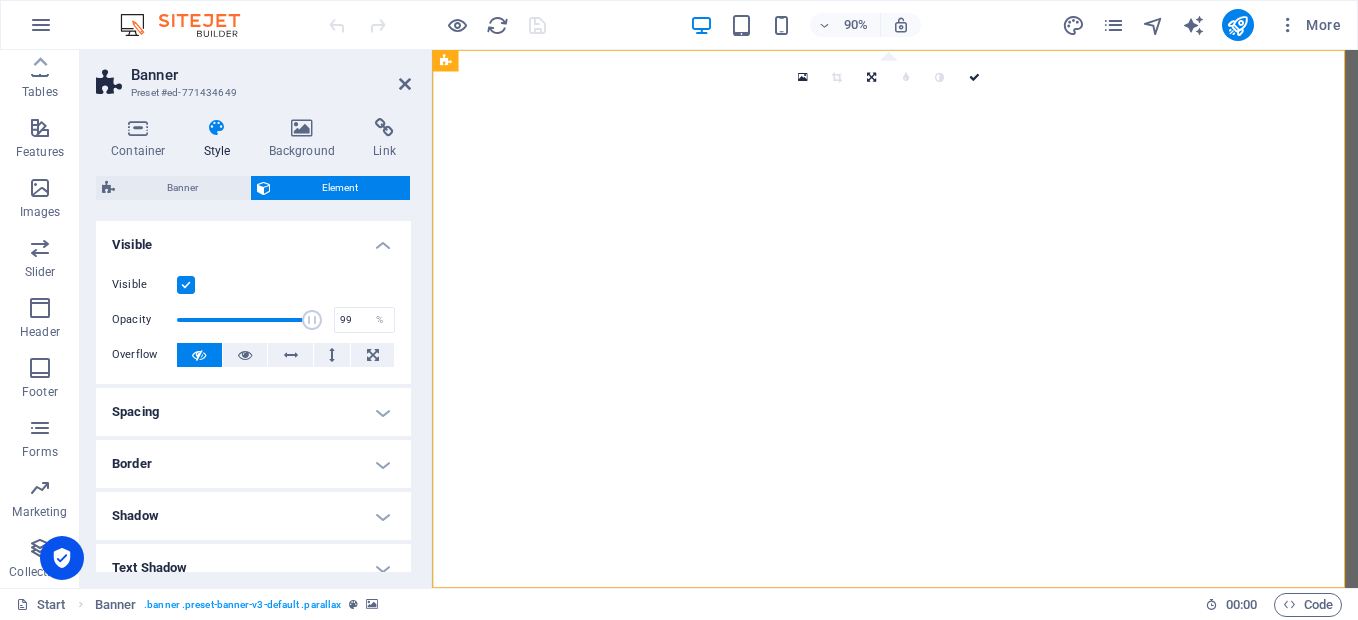 type on "100" 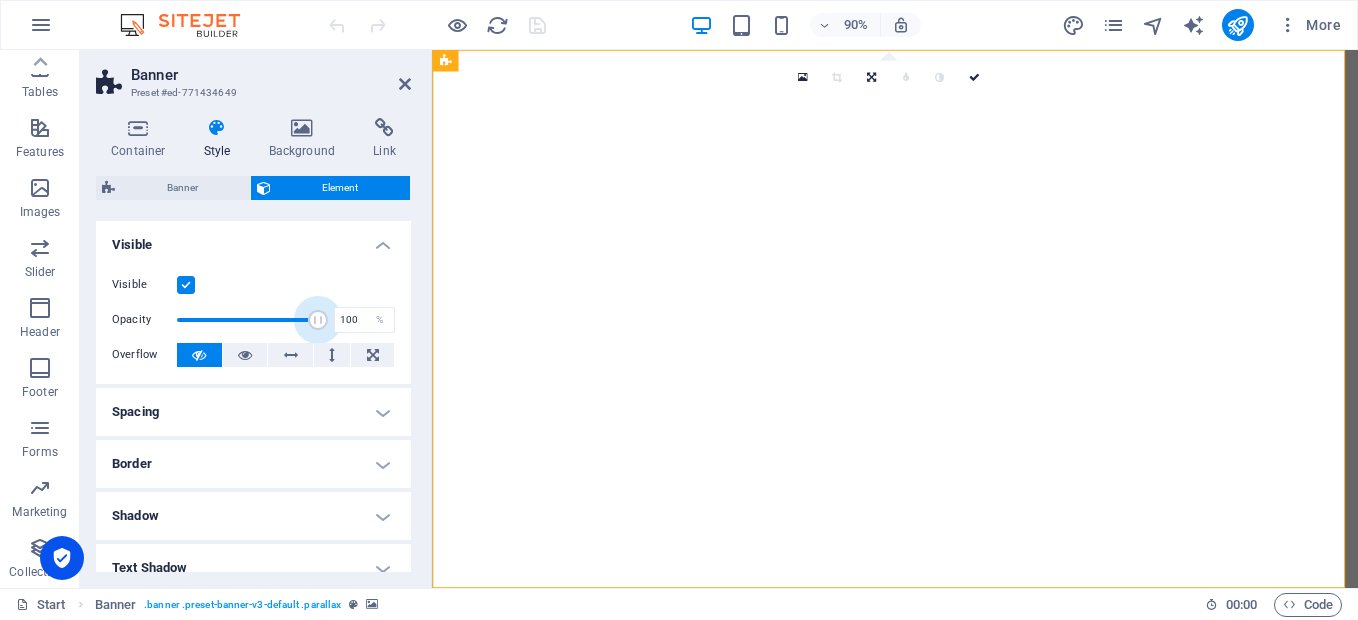 click on "Visible" at bounding box center [253, 239] 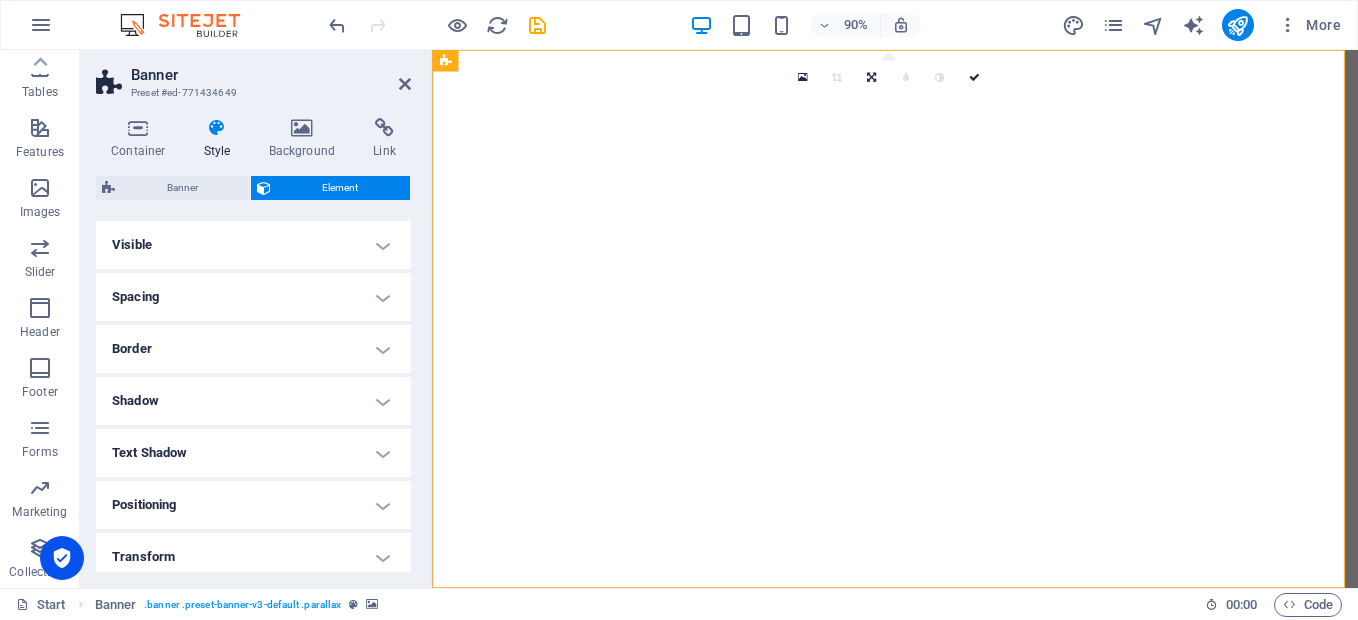 click on "Style" at bounding box center (221, 139) 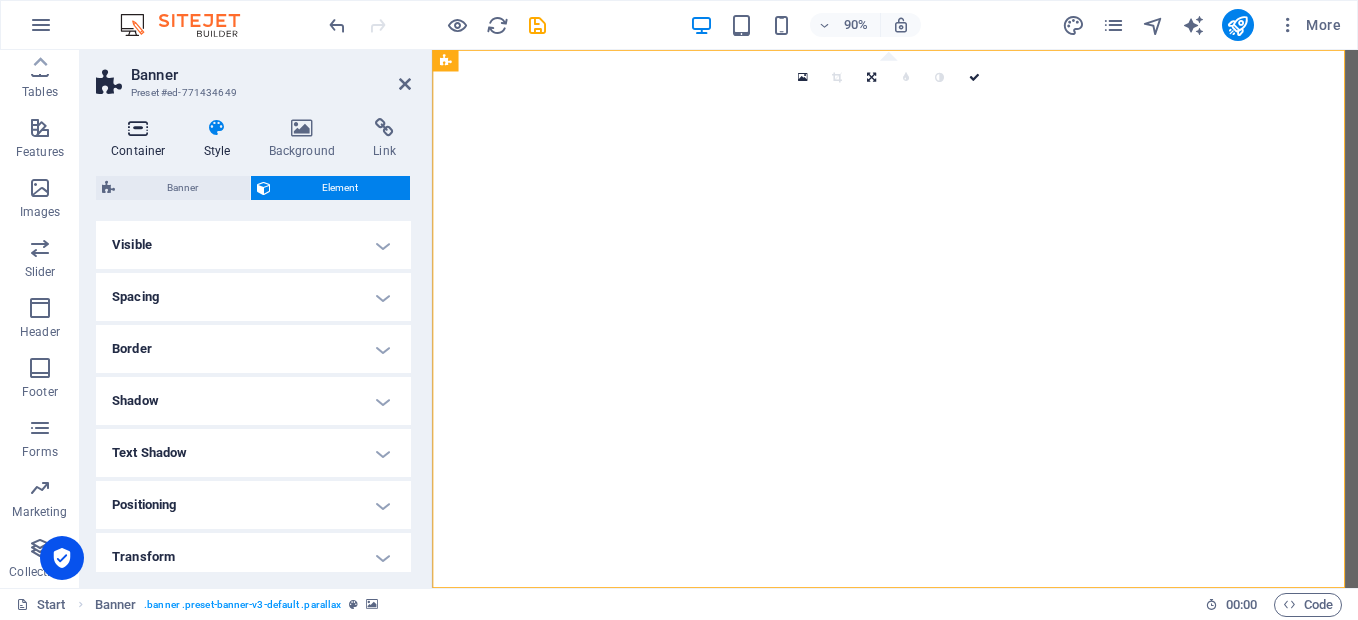 click at bounding box center (138, 128) 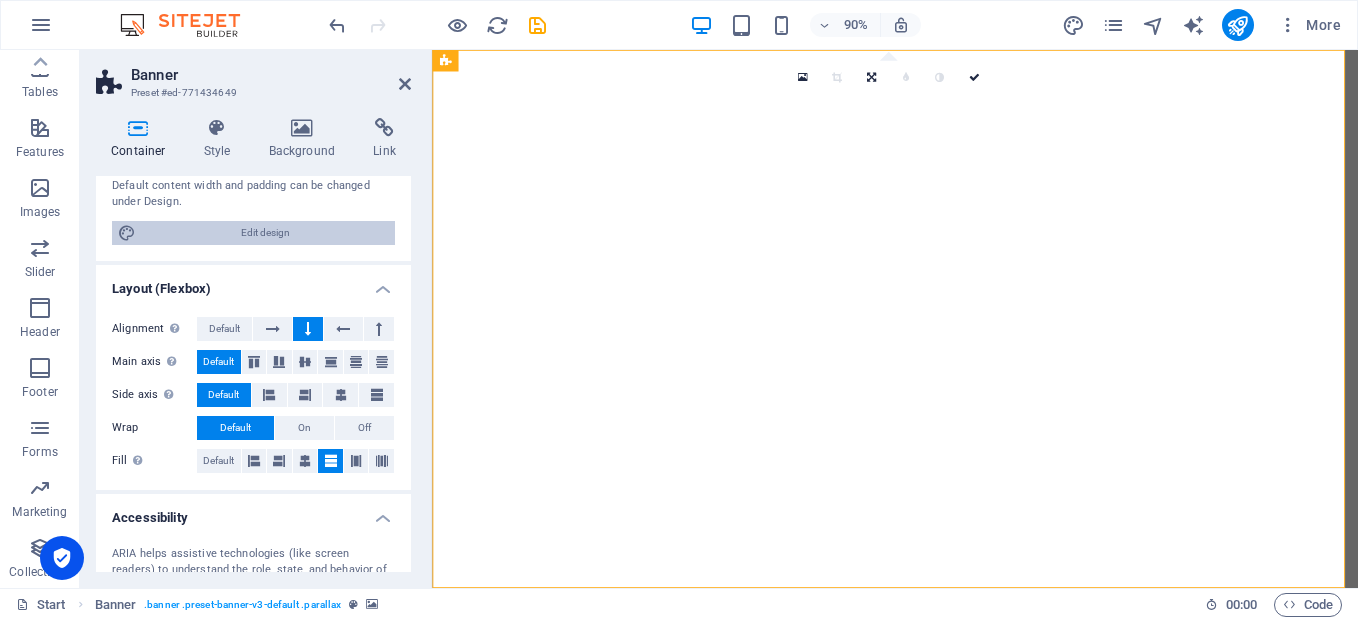 scroll, scrollTop: 179, scrollLeft: 0, axis: vertical 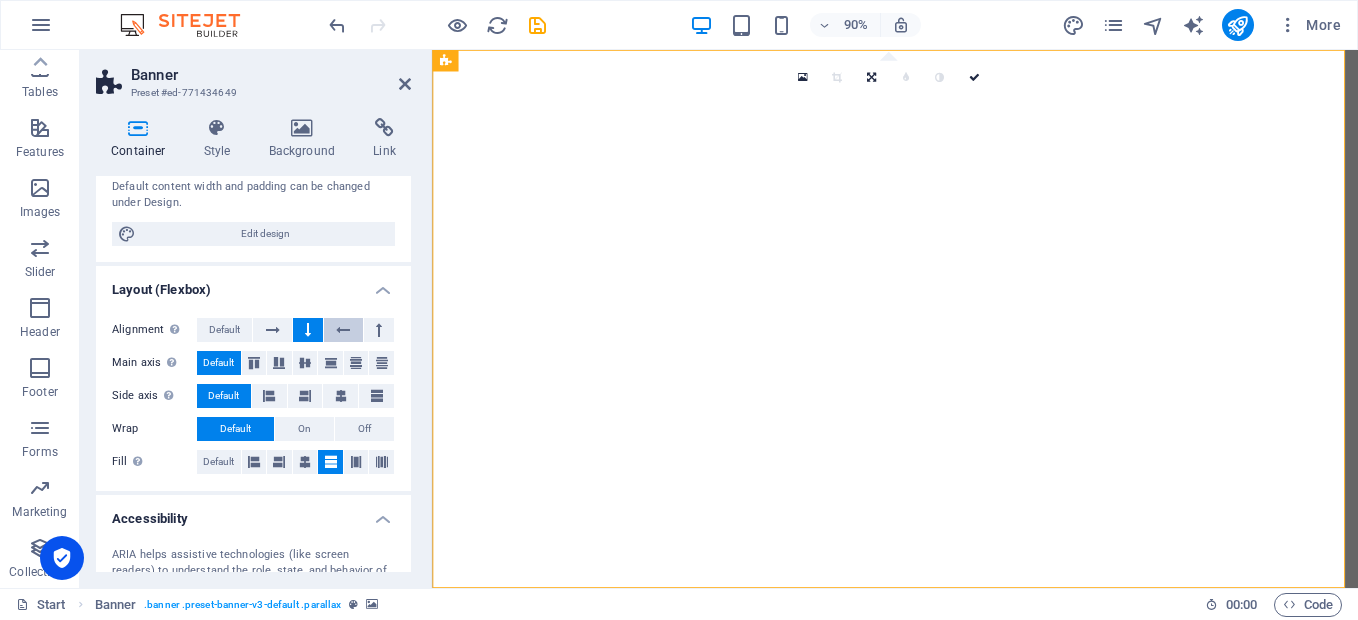 click at bounding box center [343, 330] 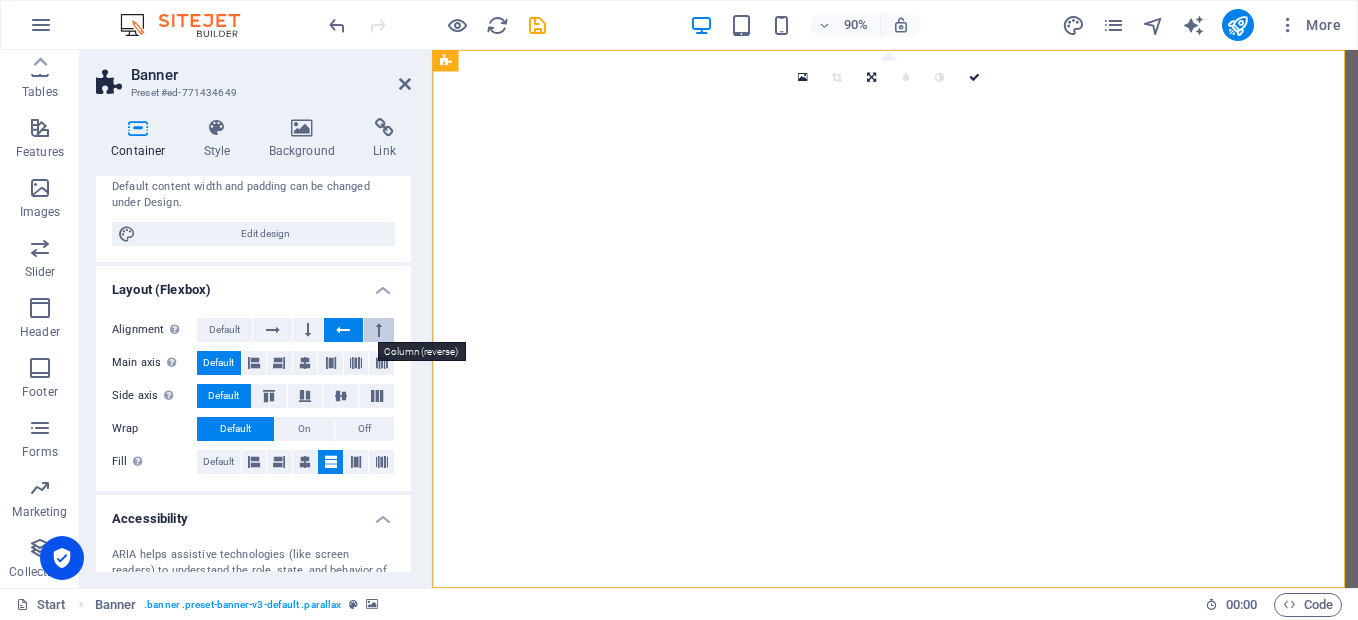 click at bounding box center (379, 330) 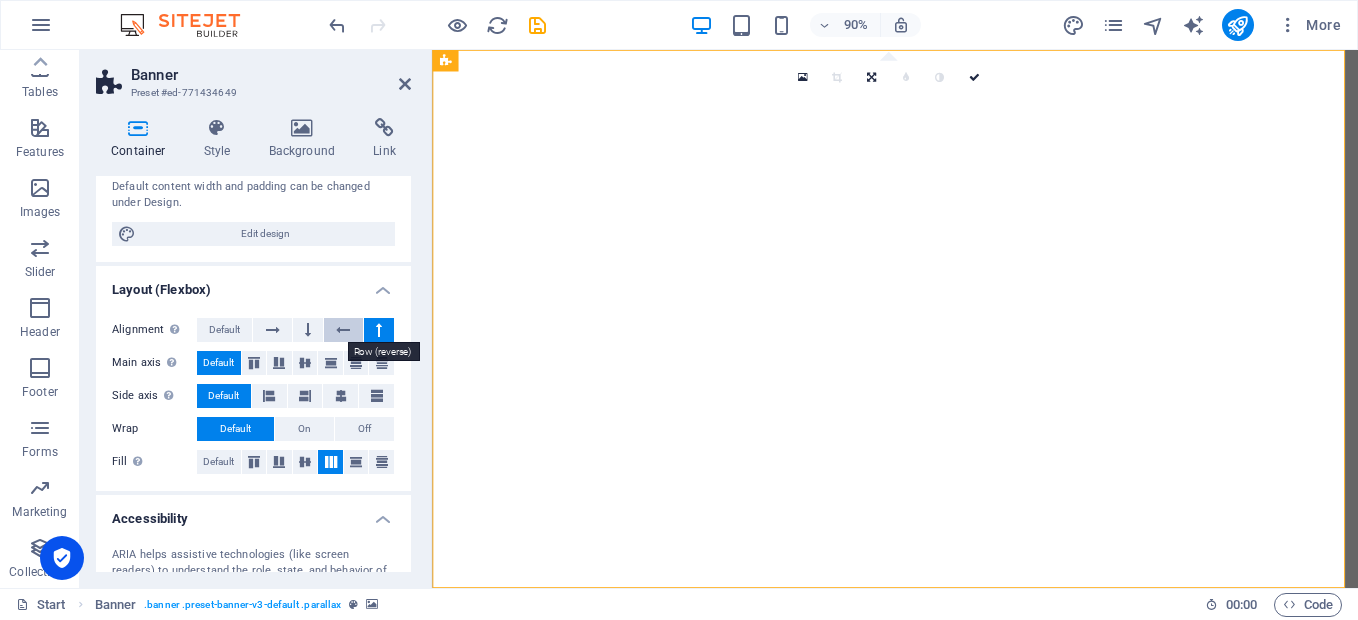 click at bounding box center (343, 330) 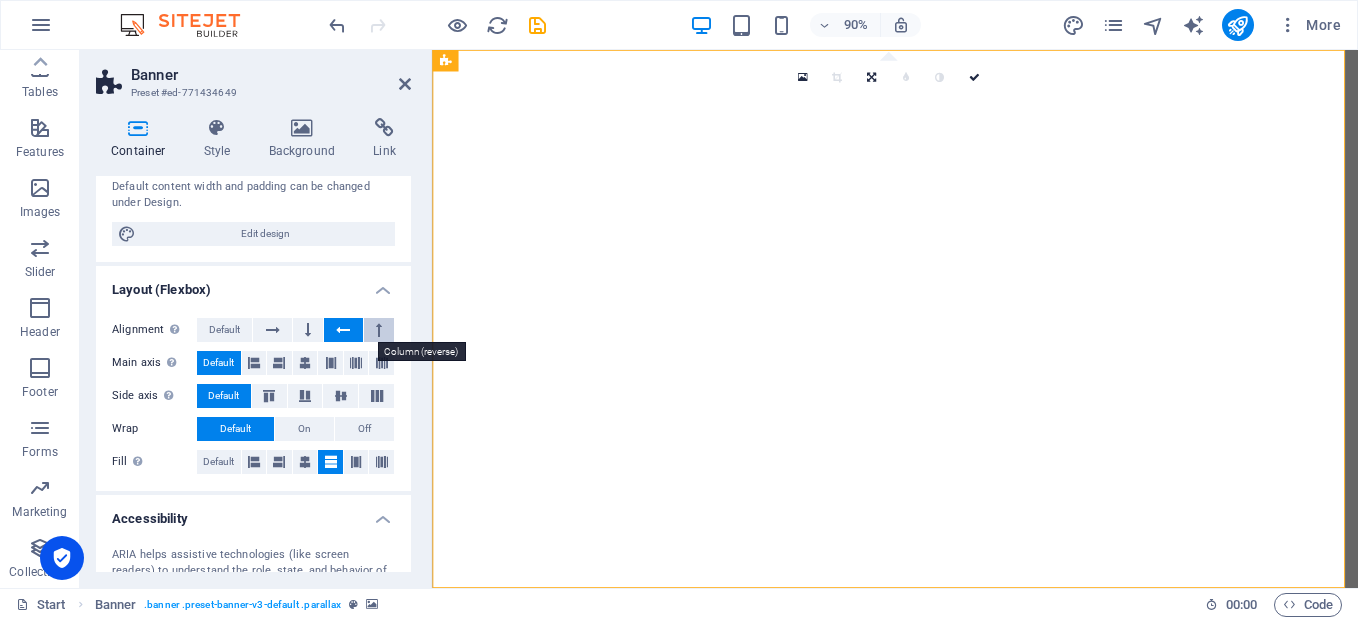 click at bounding box center [379, 330] 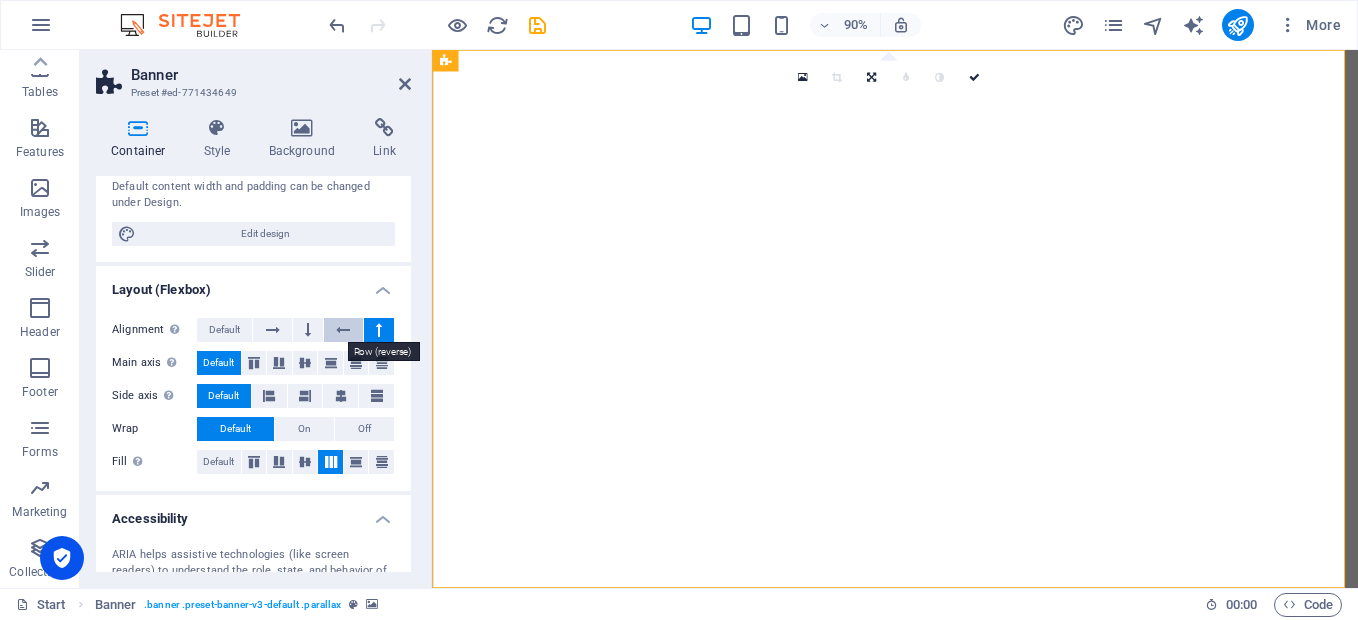 click at bounding box center (343, 330) 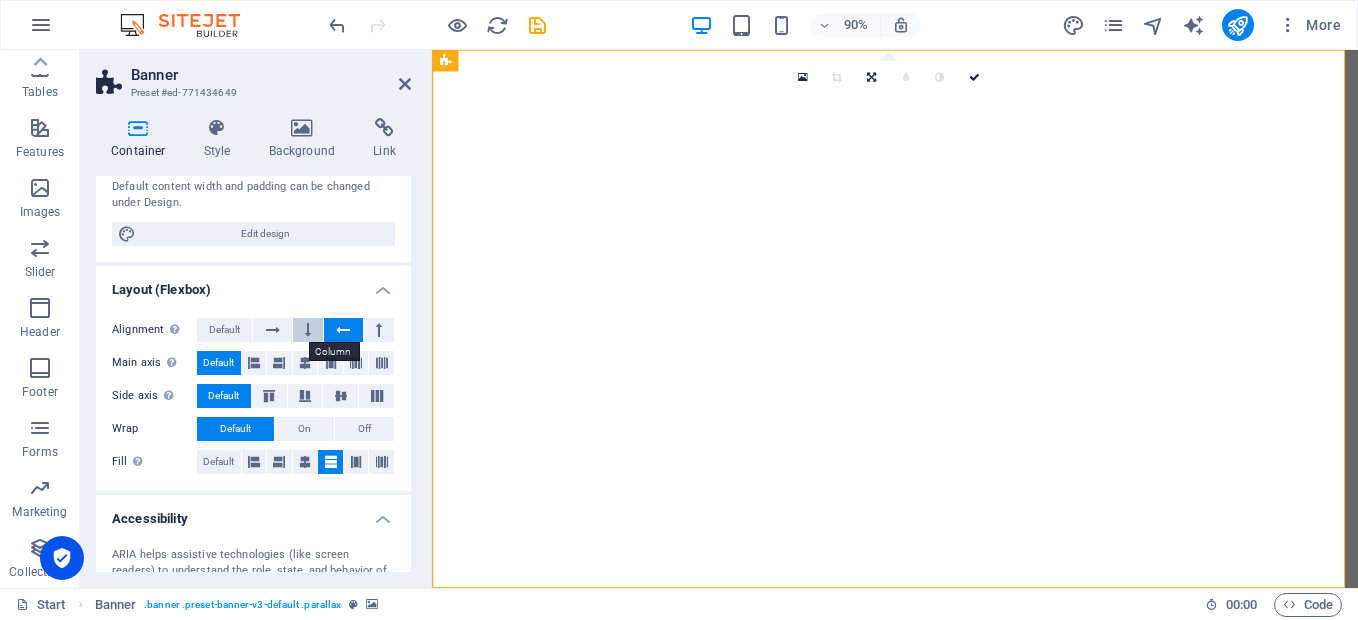 click at bounding box center [308, 330] 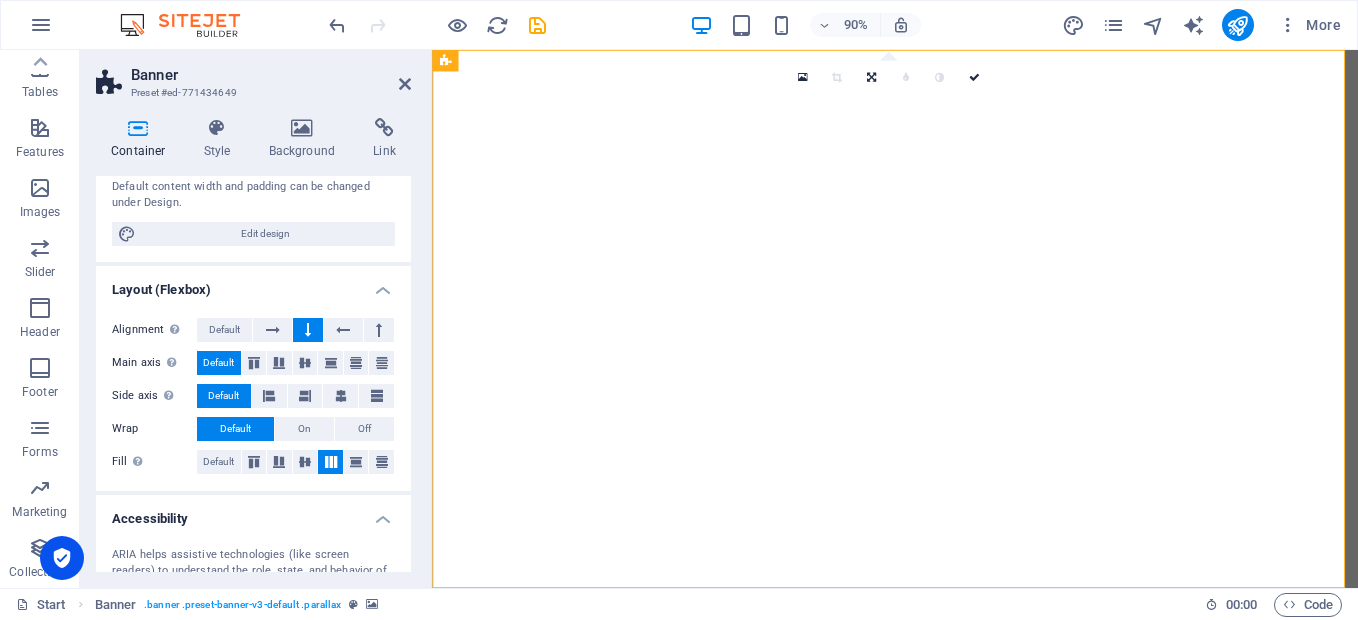 click at bounding box center [308, 330] 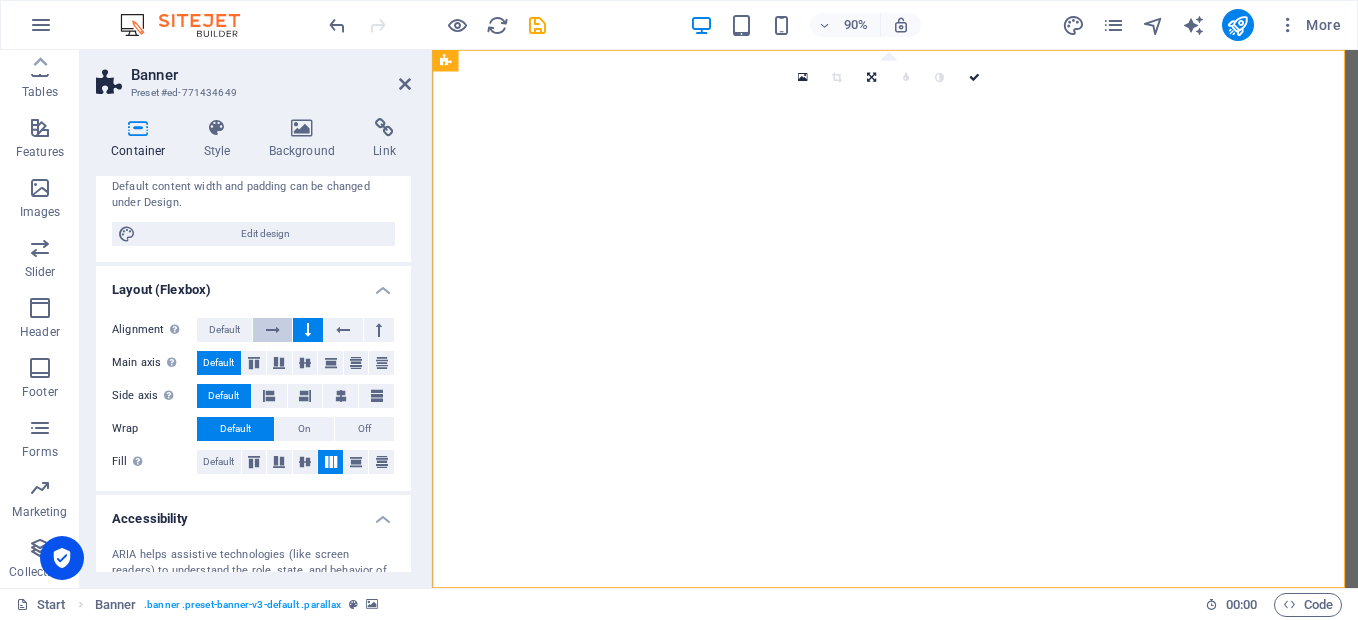 click at bounding box center (273, 330) 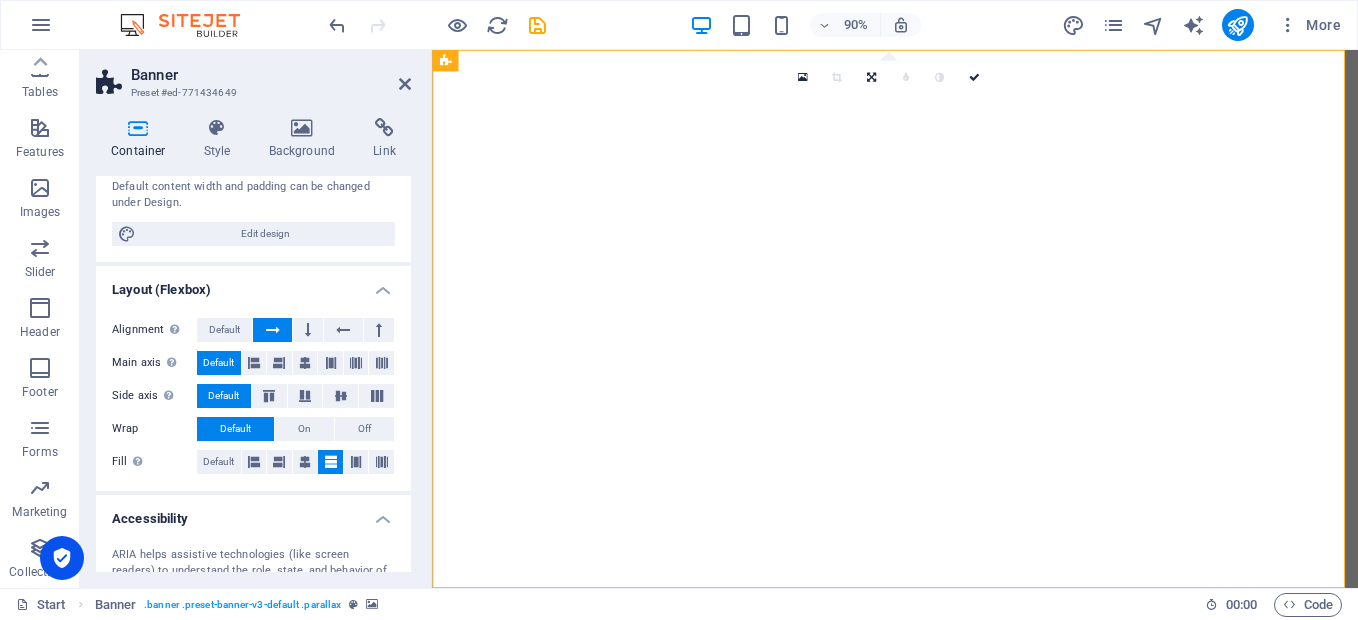 click at bounding box center (273, 330) 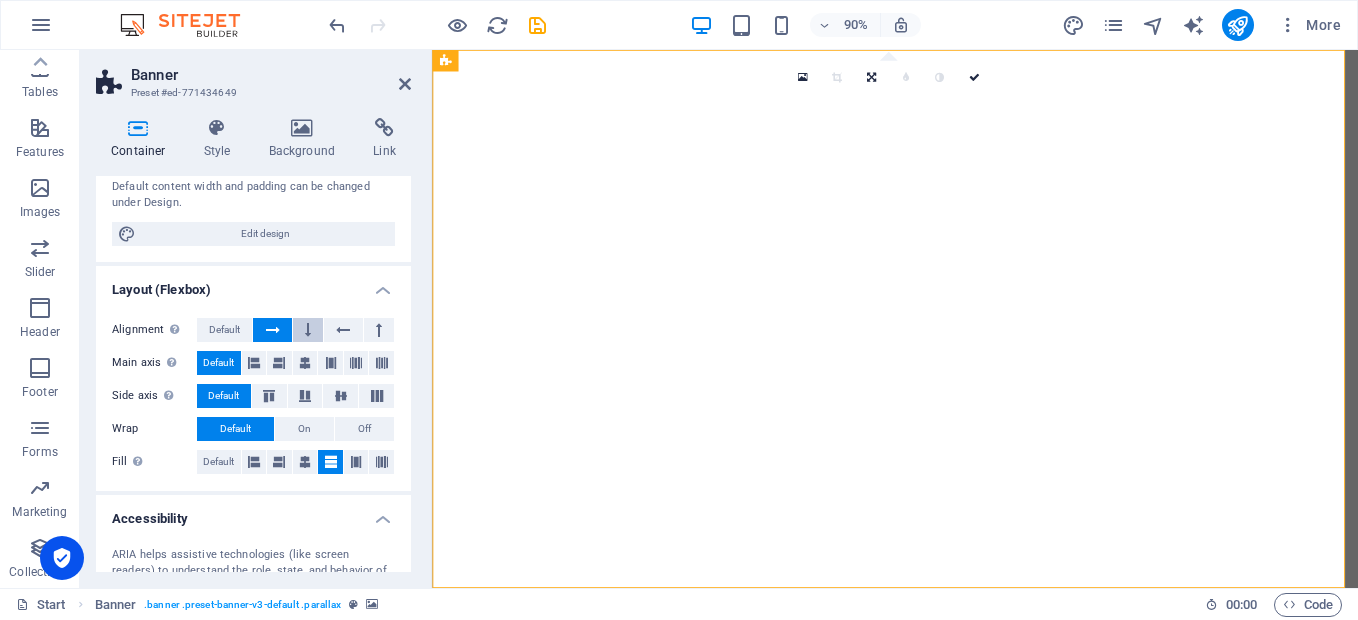 click at bounding box center [308, 330] 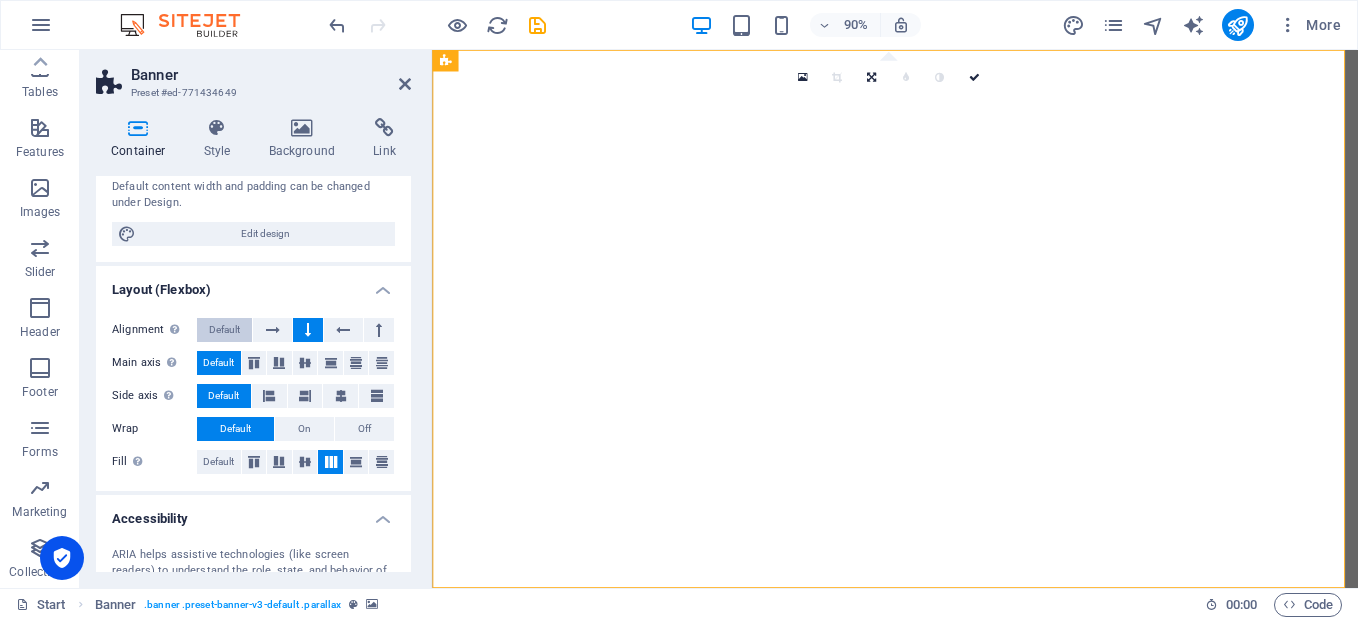 click on "Default" at bounding box center (224, 330) 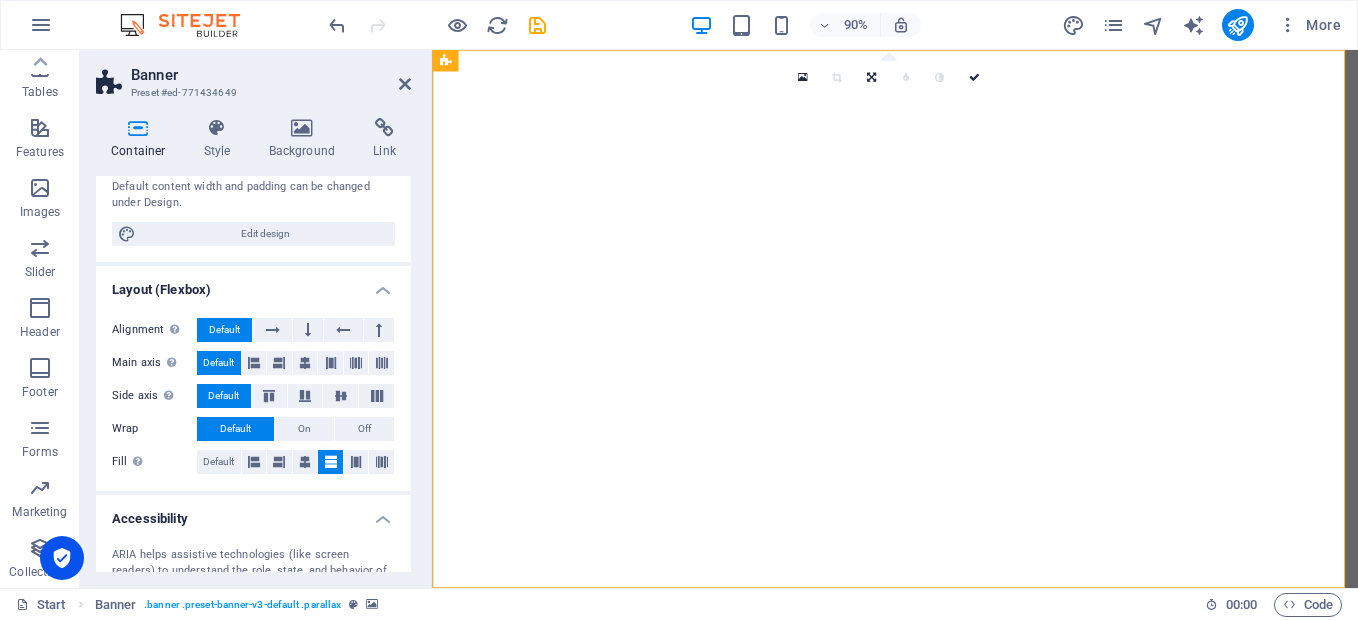 click on "Default" at bounding box center (224, 330) 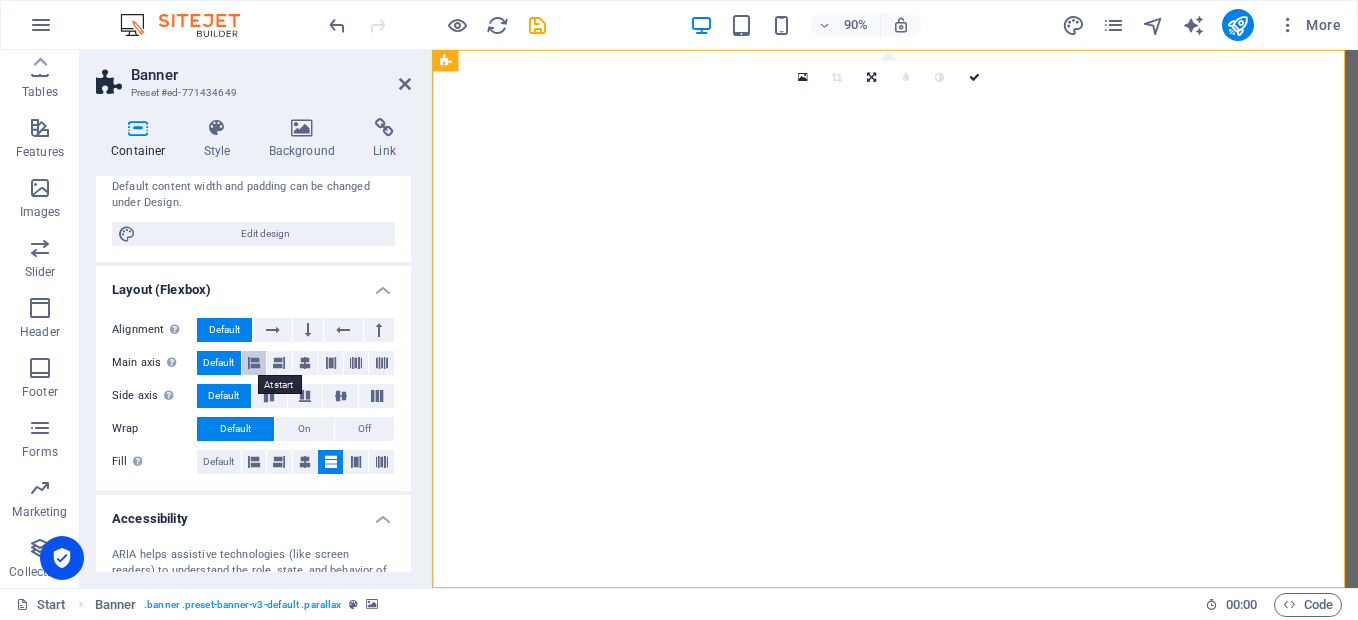 click at bounding box center (254, 363) 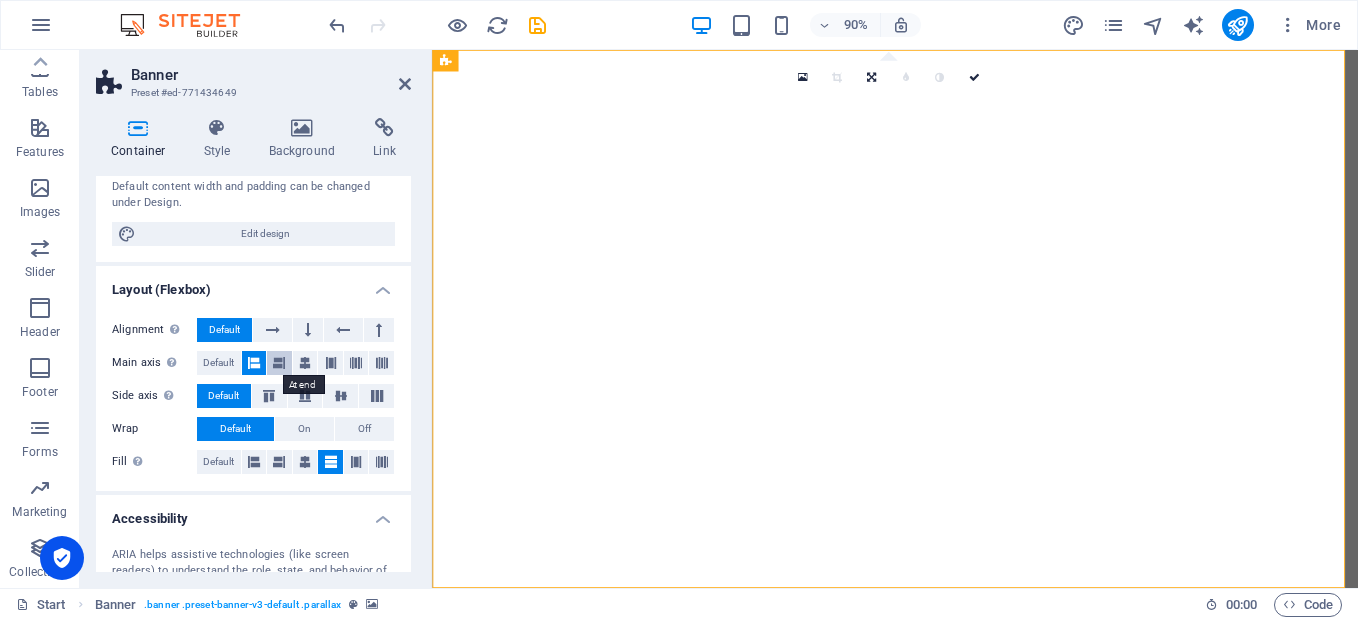 click at bounding box center (279, 363) 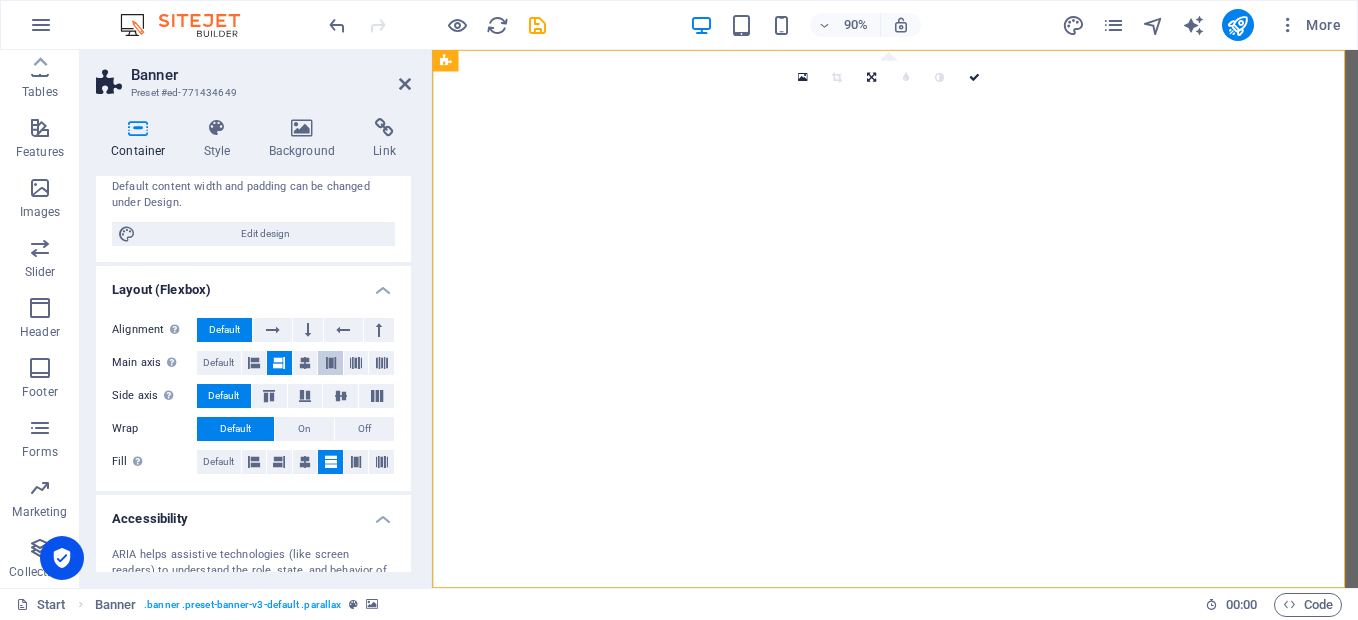 click at bounding box center (331, 363) 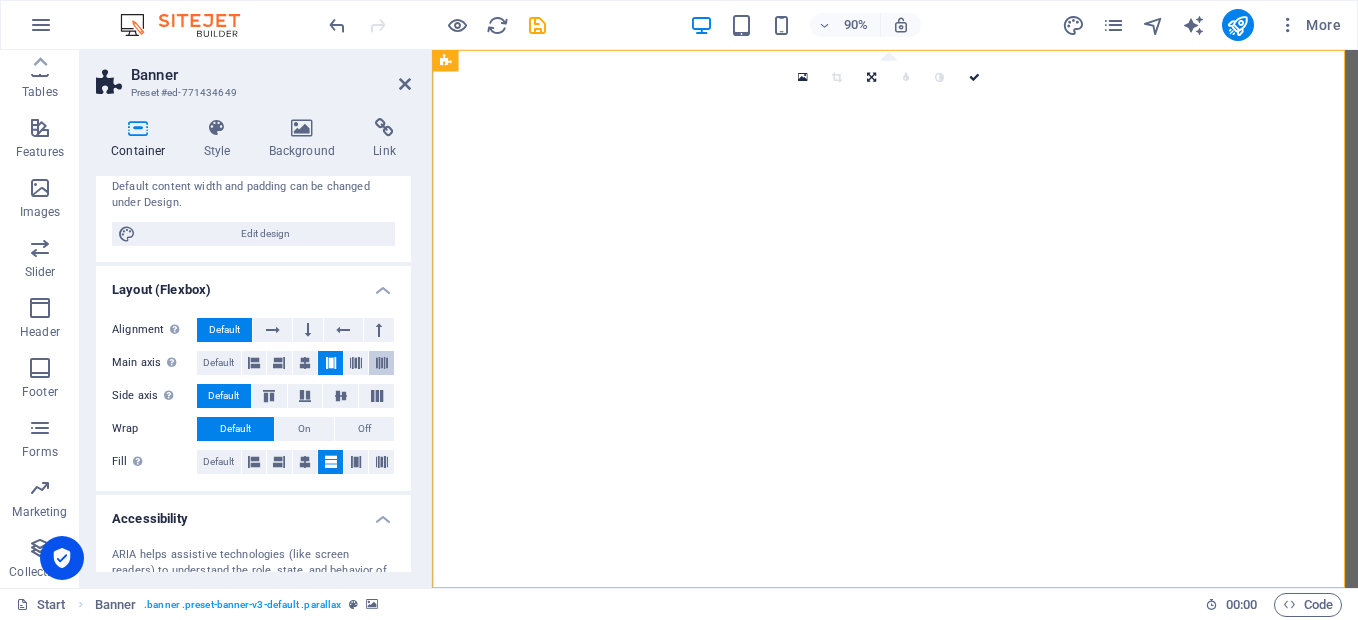 click at bounding box center [382, 363] 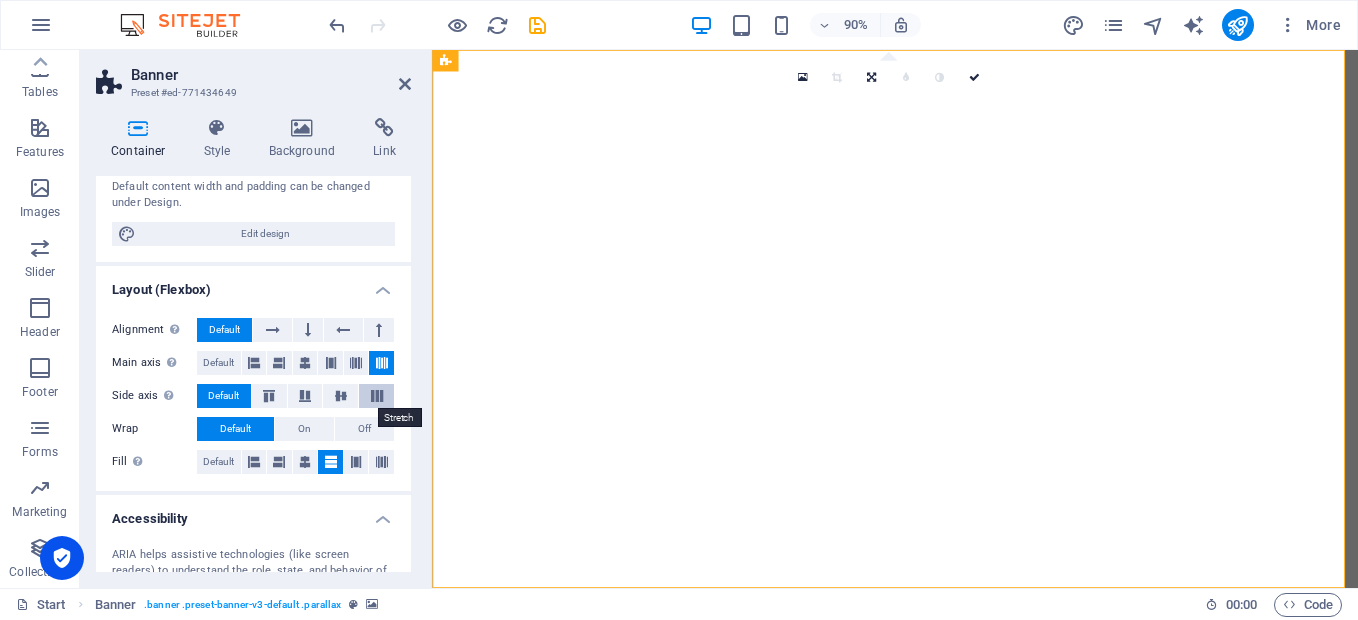 click at bounding box center (376, 396) 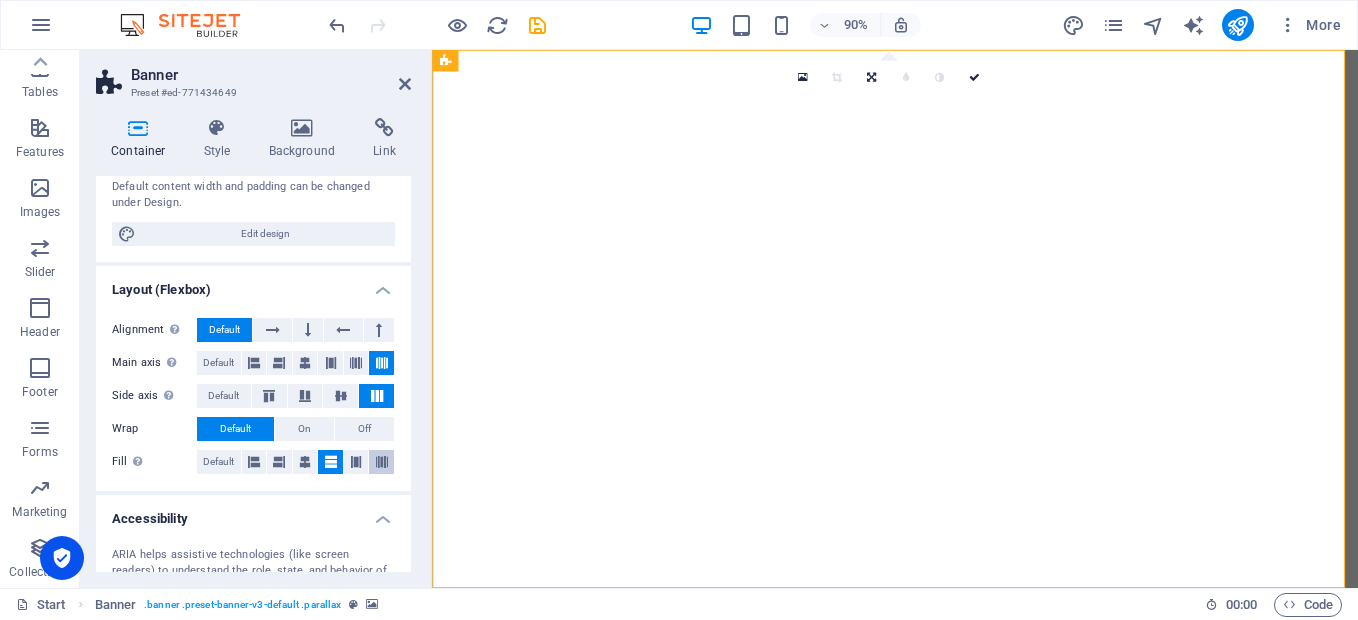 click at bounding box center [381, 462] 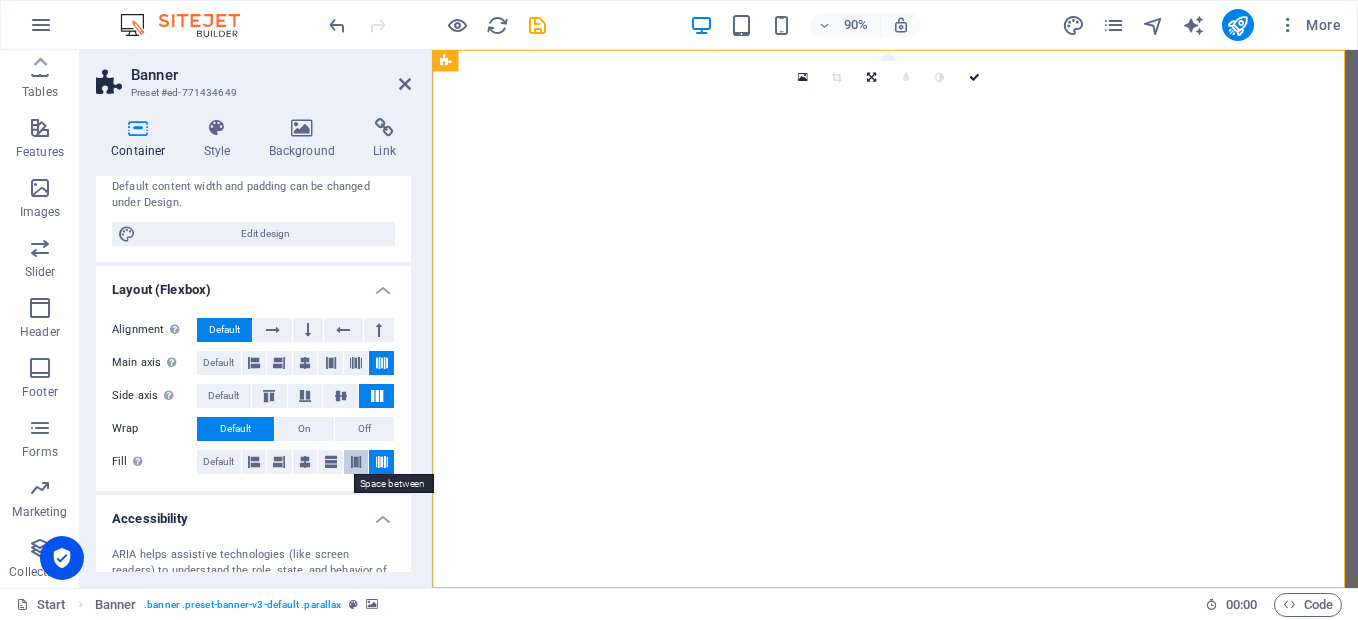 click at bounding box center (356, 462) 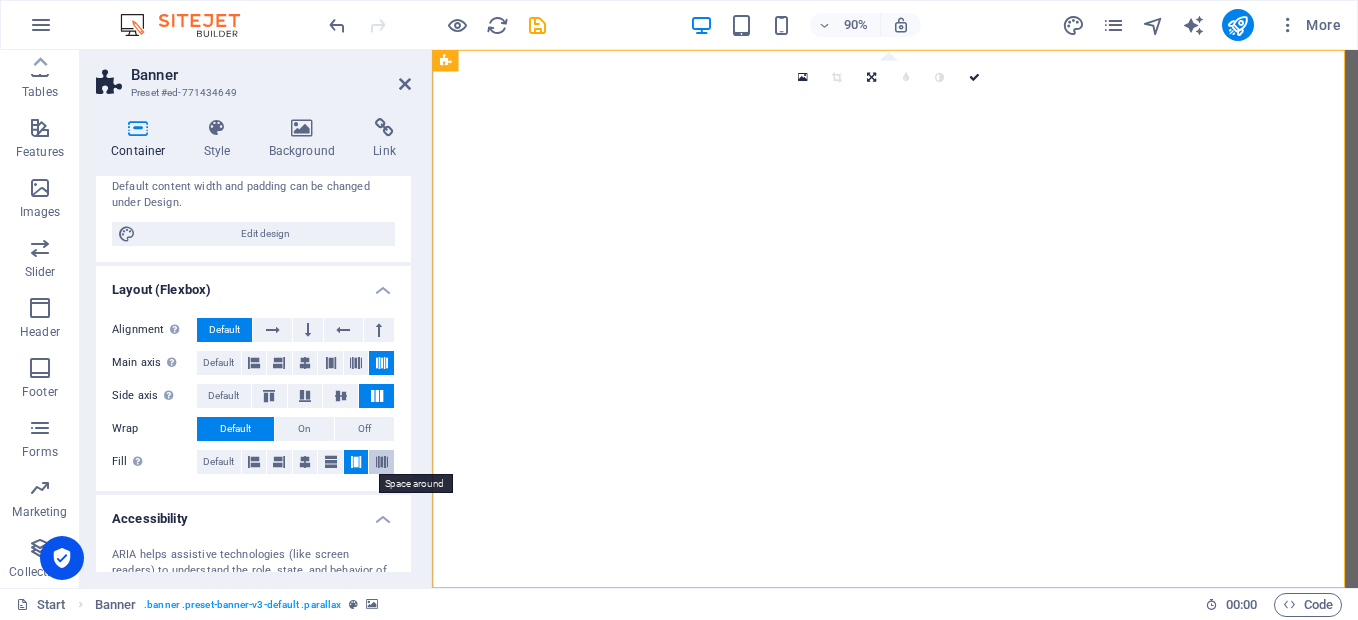 click at bounding box center [381, 462] 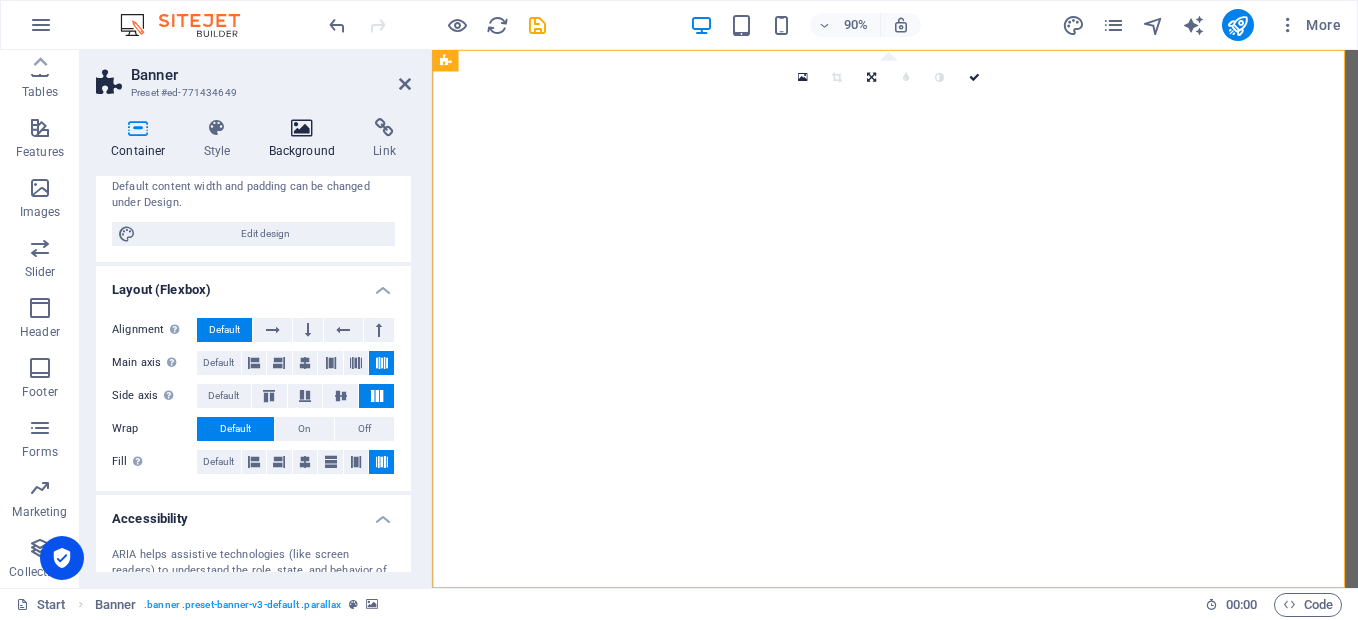 click on "Background" at bounding box center (306, 139) 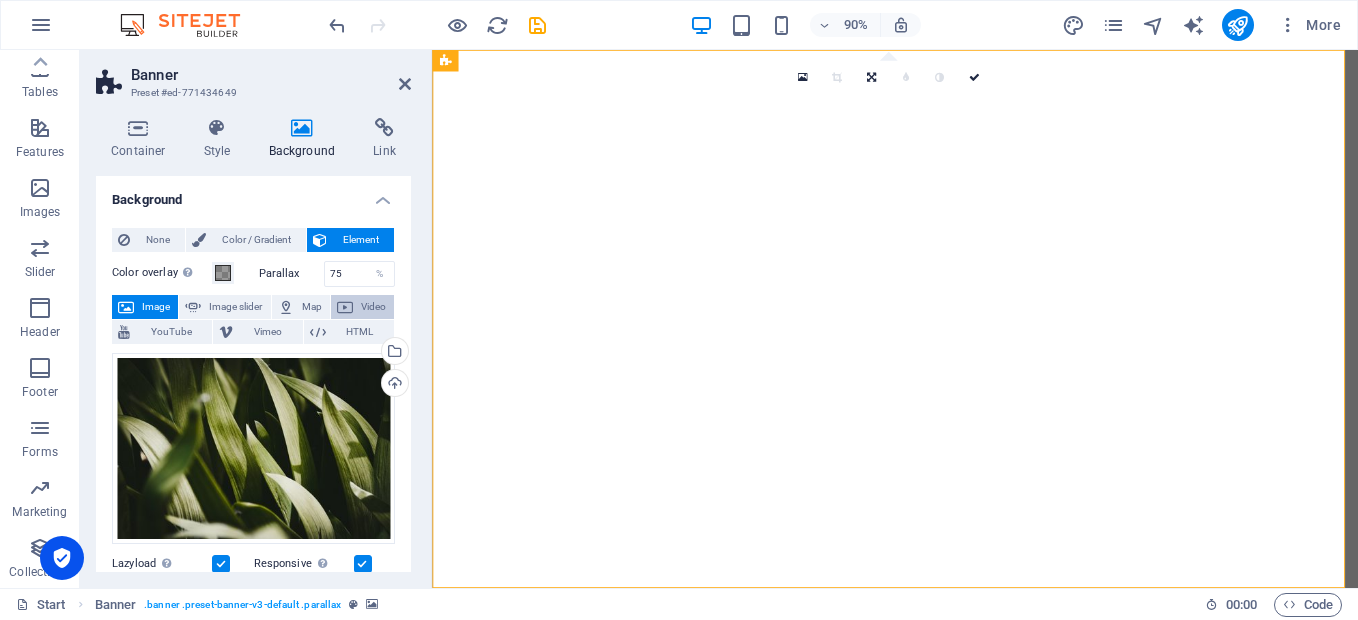 click at bounding box center (345, 307) 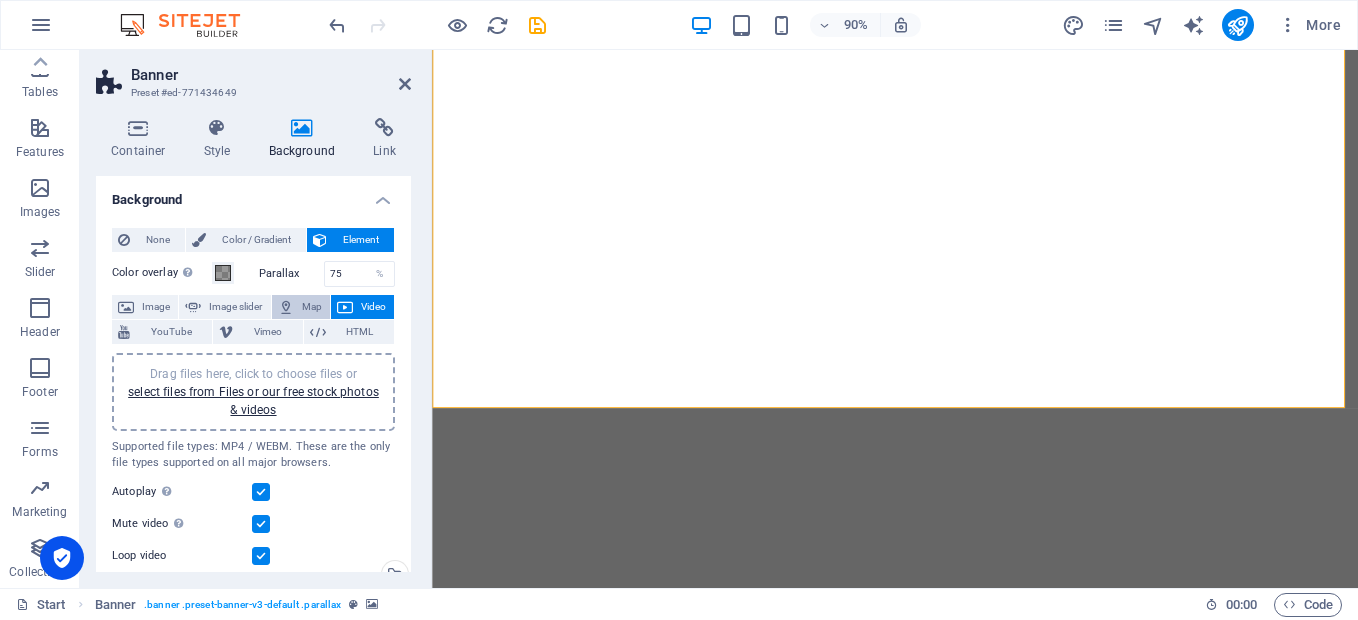 click on "Map" at bounding box center (312, 307) 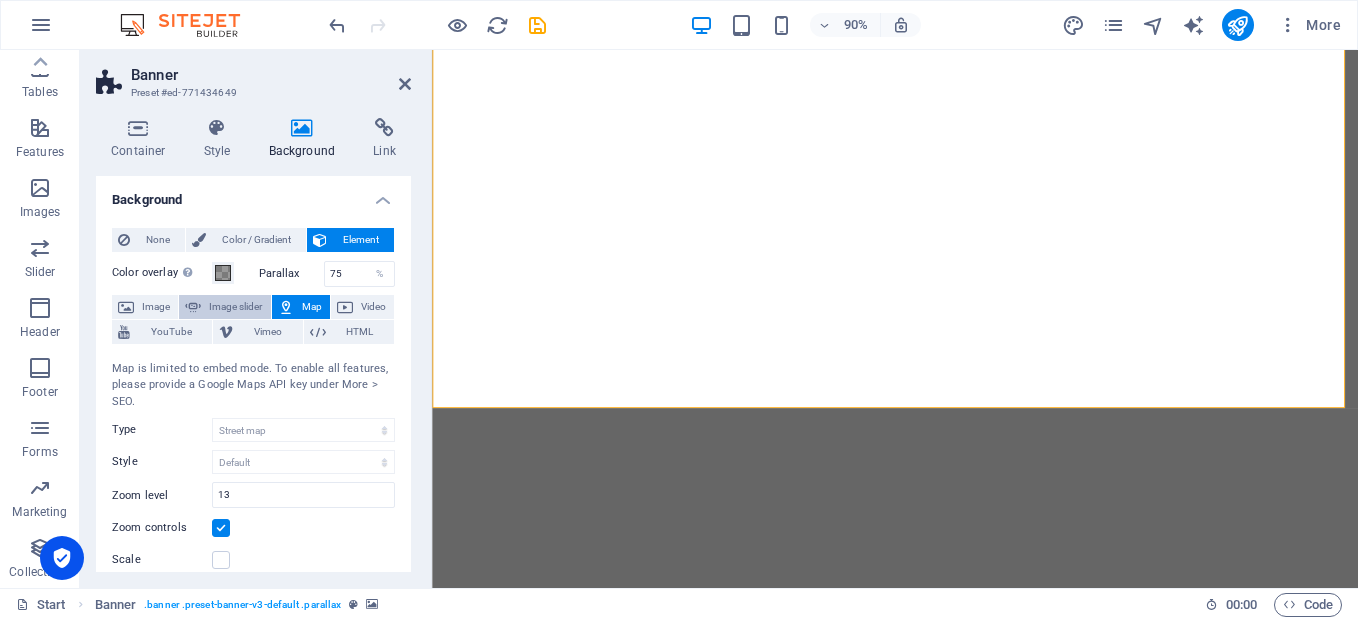 click on "Image slider" at bounding box center (235, 307) 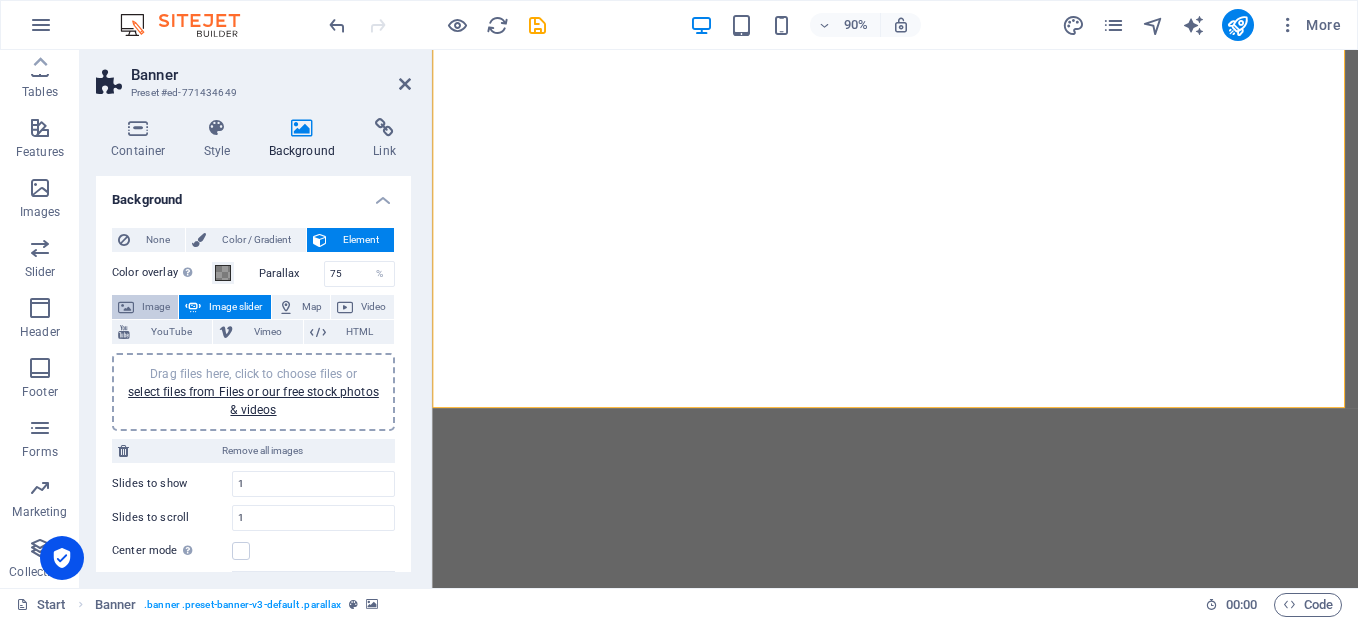click on "Image" at bounding box center [156, 307] 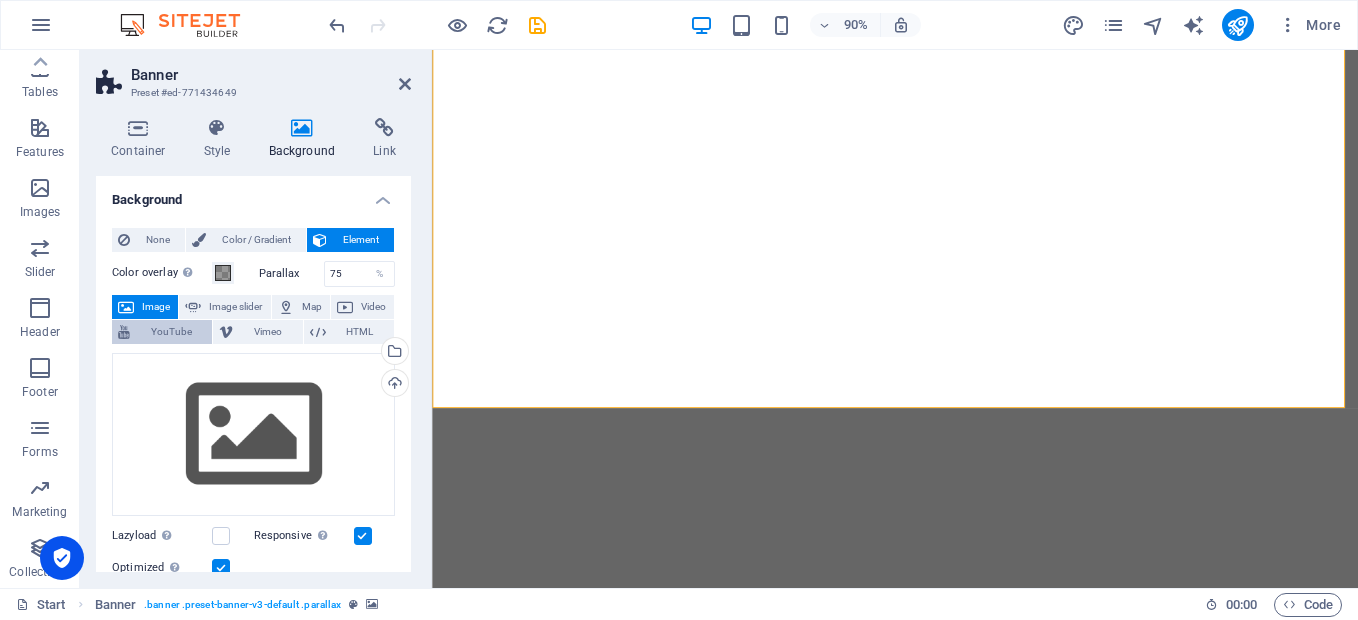 click on "YouTube" at bounding box center (171, 332) 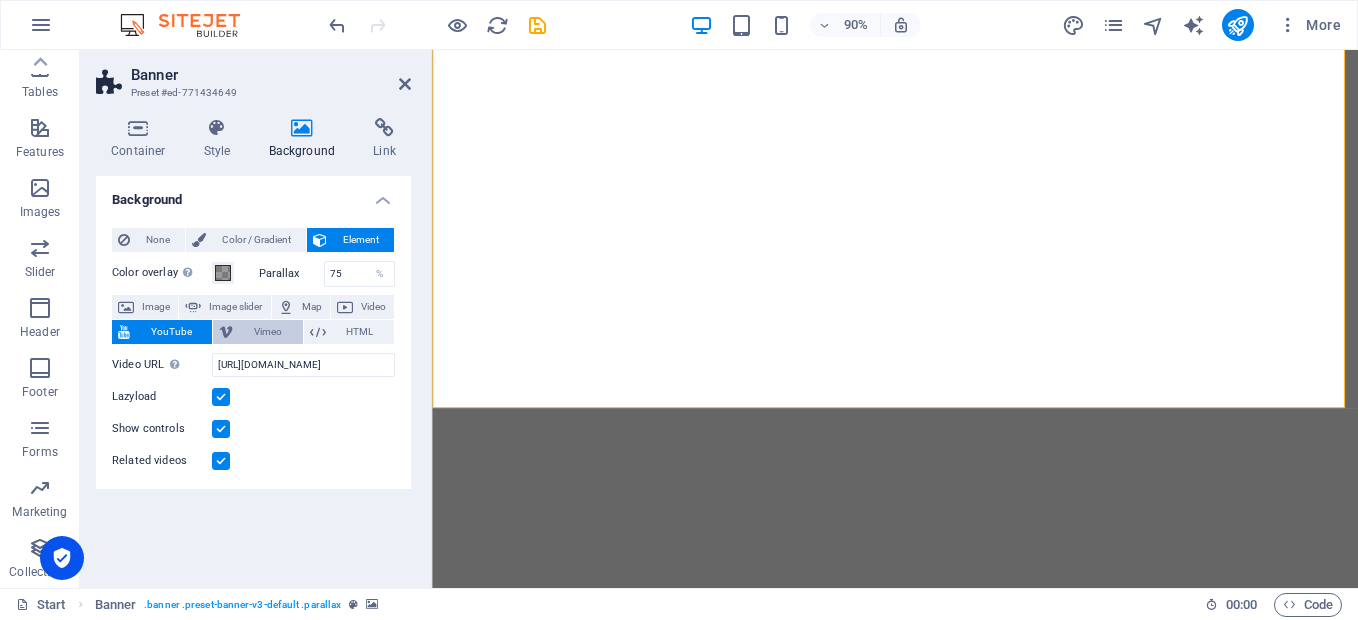 click on "Vimeo" at bounding box center (267, 332) 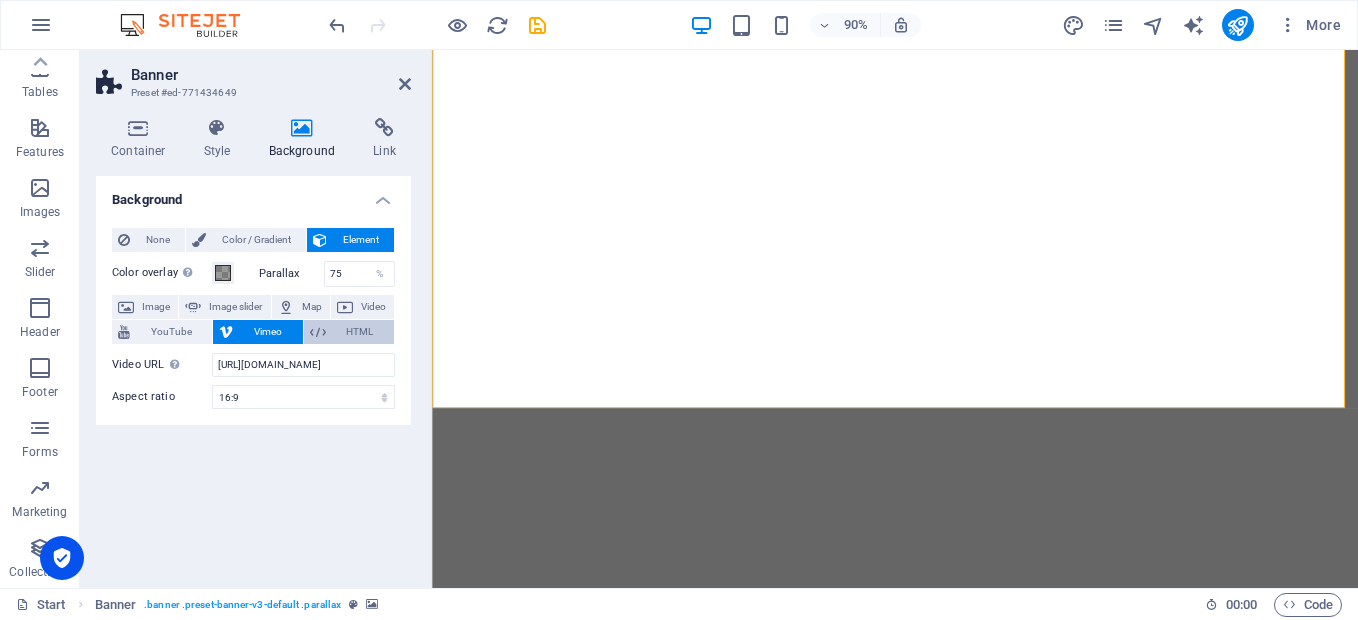 click on "HTML" at bounding box center [360, 332] 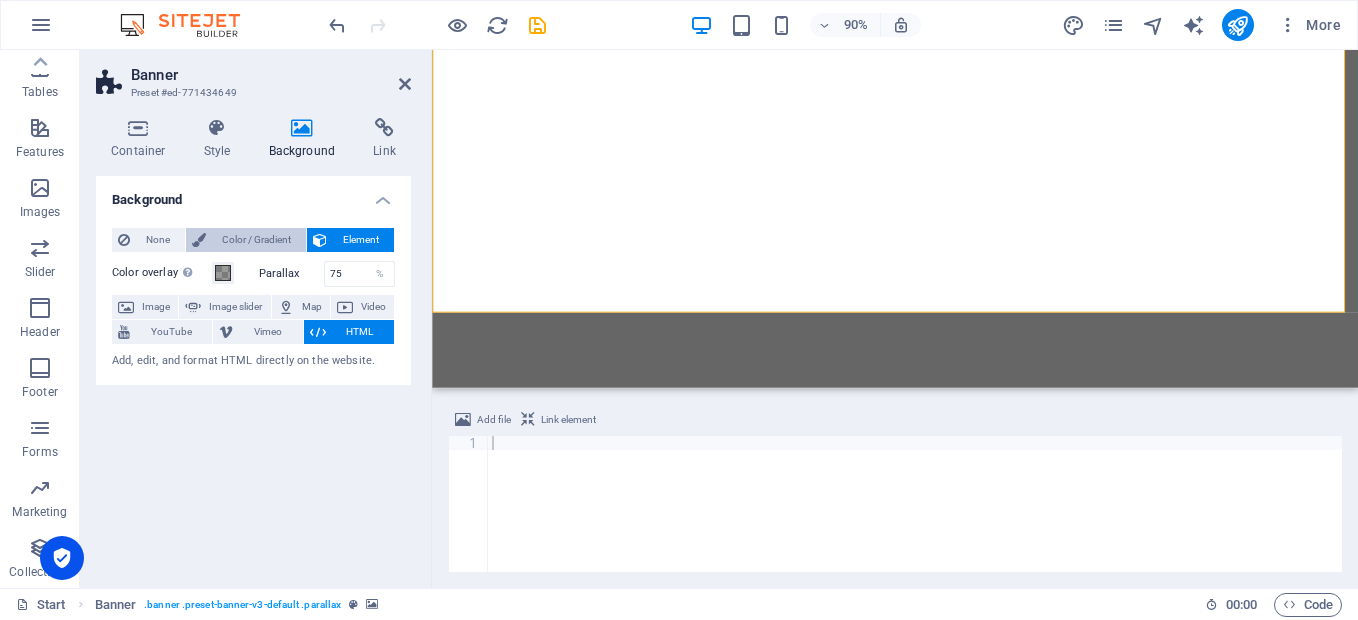 click on "Color / Gradient" at bounding box center [256, 240] 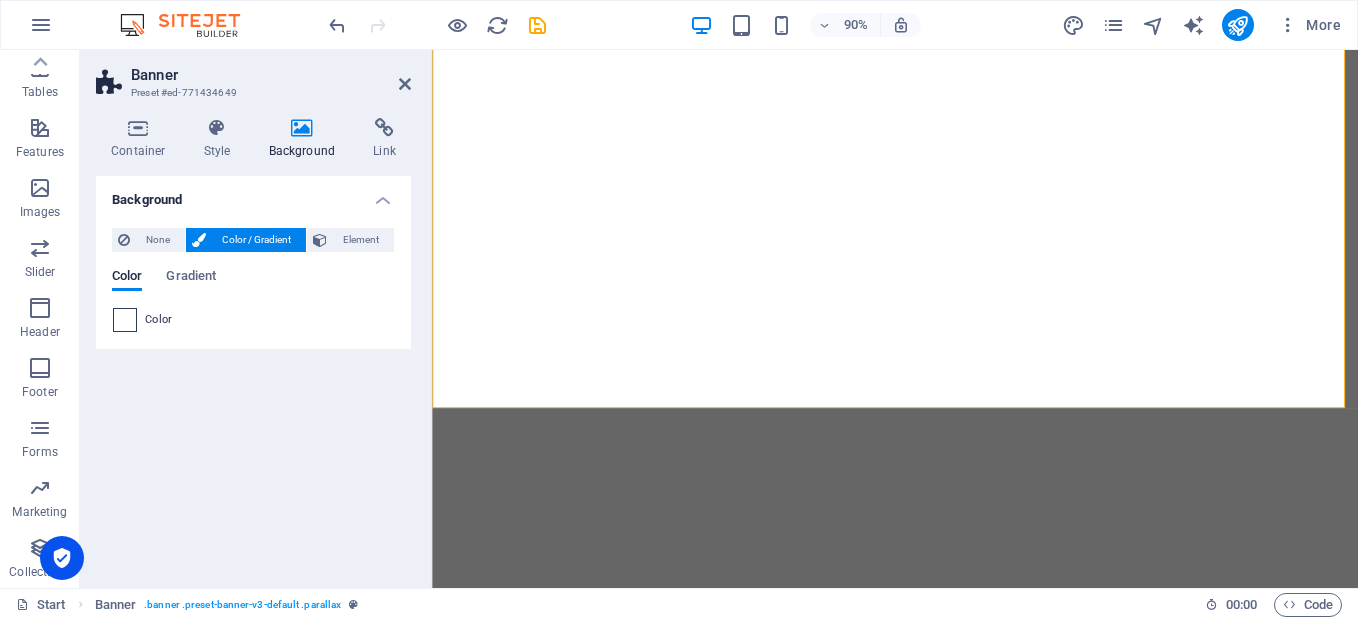click at bounding box center [125, 320] 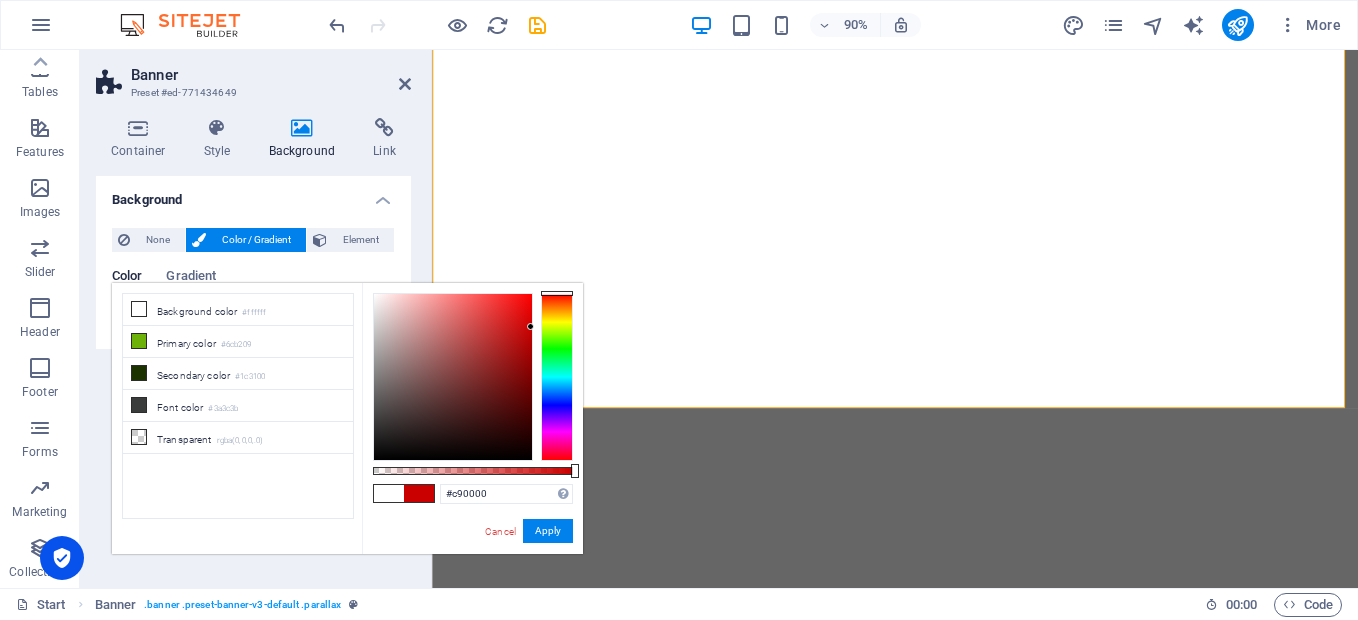 drag, startPoint x: 415, startPoint y: 354, endPoint x: 560, endPoint y: 331, distance: 146.8128 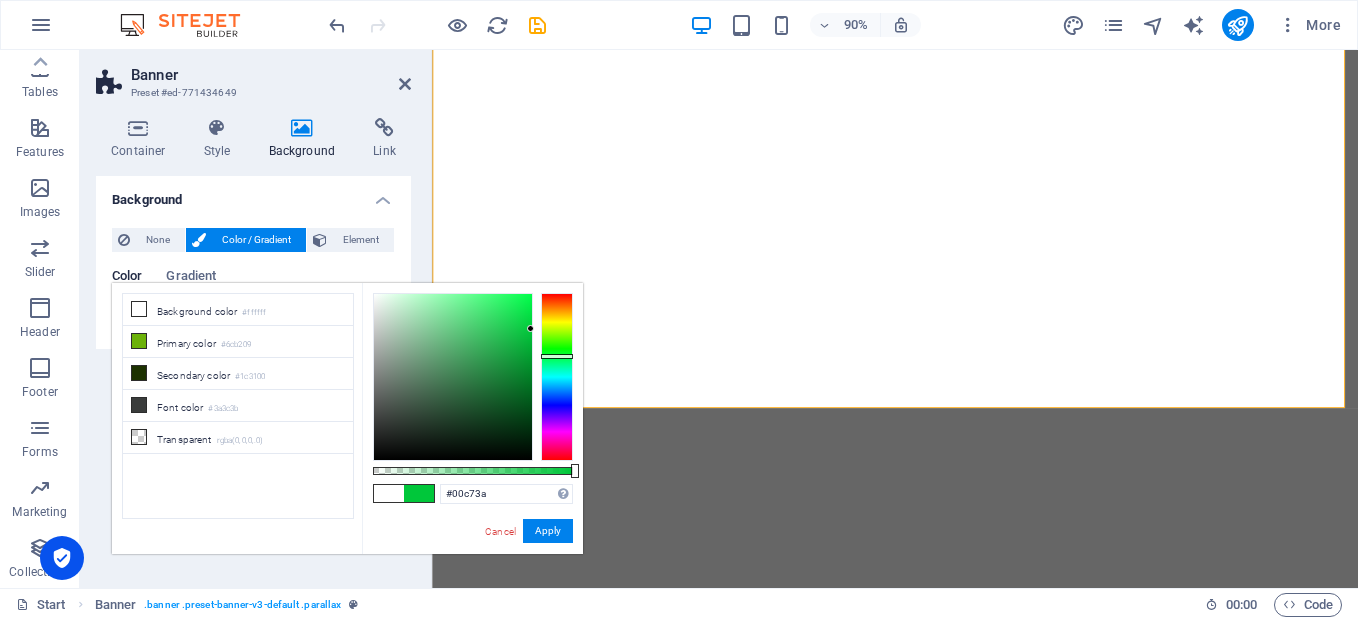 drag, startPoint x: 559, startPoint y: 336, endPoint x: 563, endPoint y: 356, distance: 20.396078 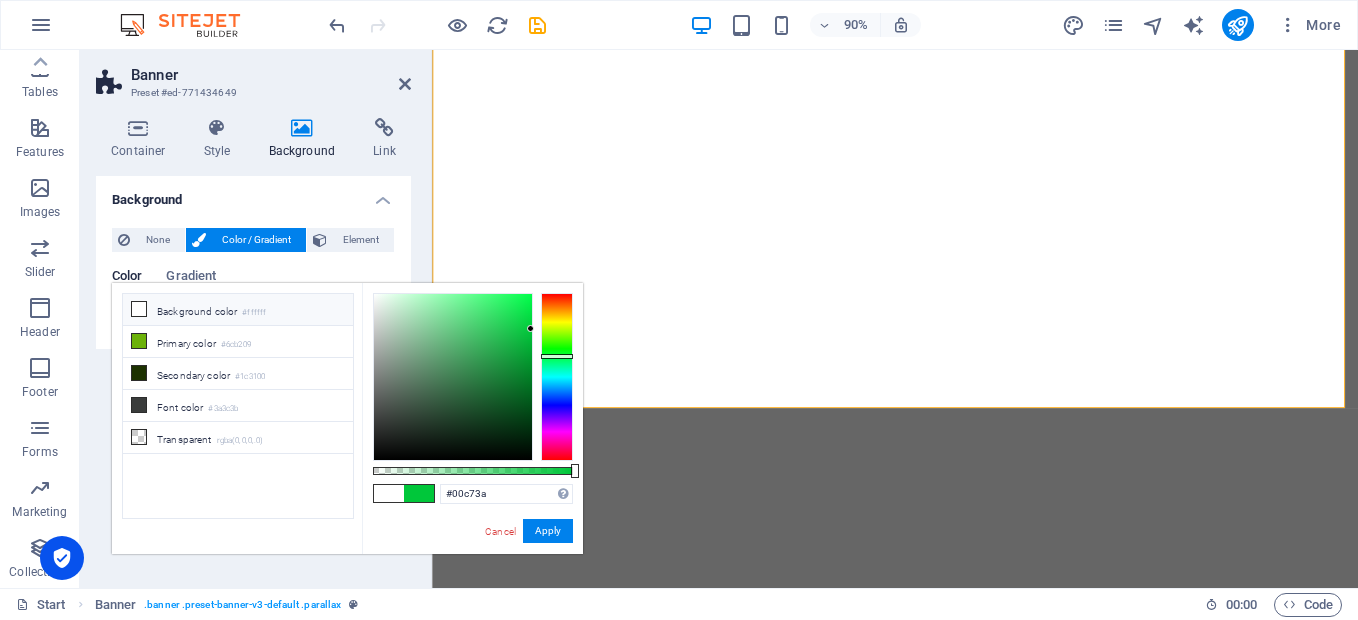 click on "Background color
#ffffff" at bounding box center [238, 310] 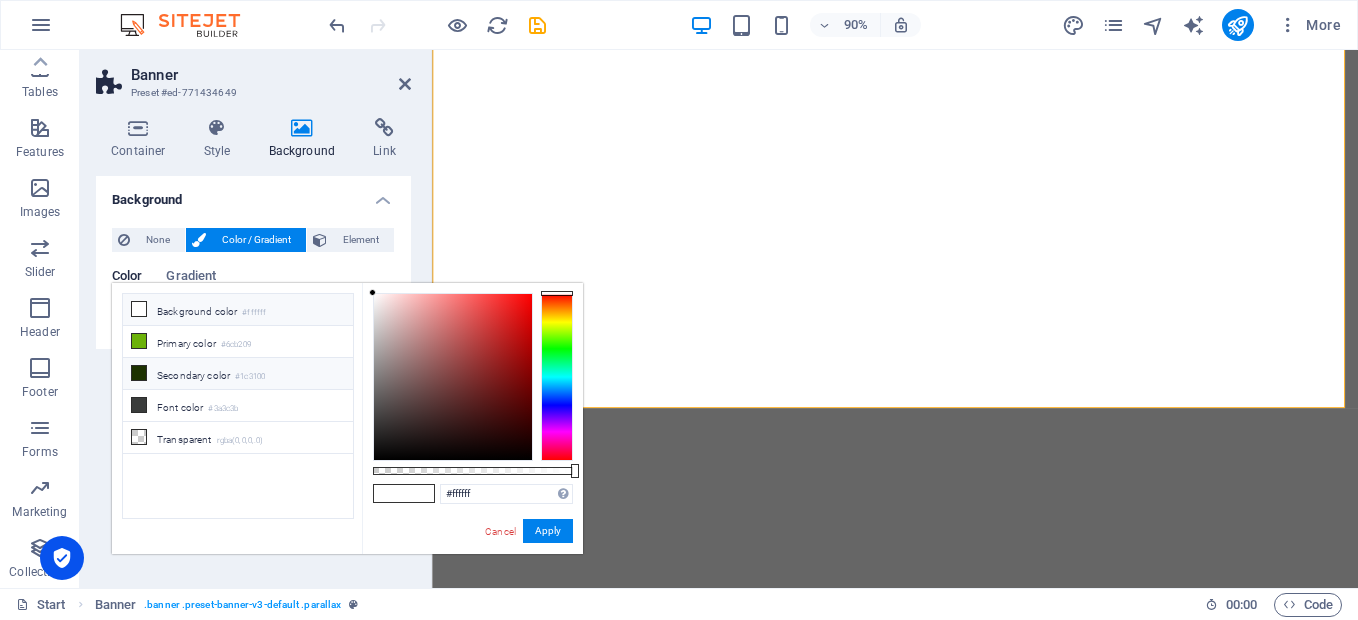 click on "Secondary color
#1c3100" at bounding box center [238, 374] 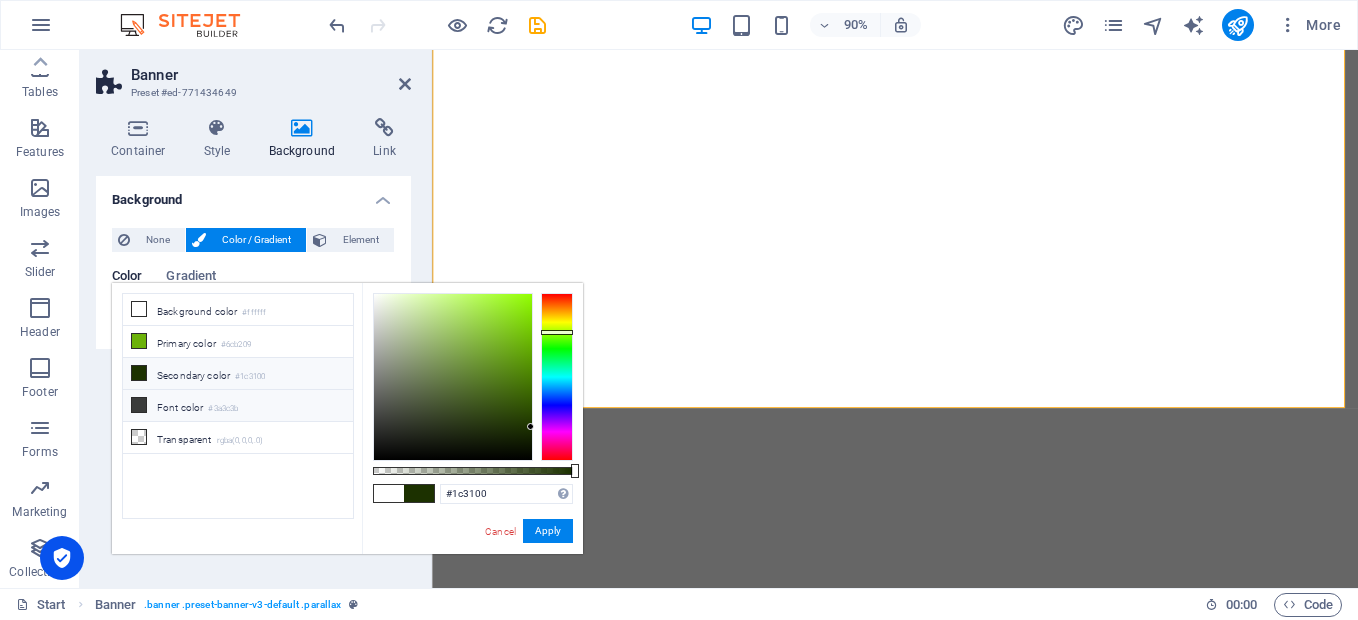 click on "Font color
#3a3c3b" at bounding box center [238, 406] 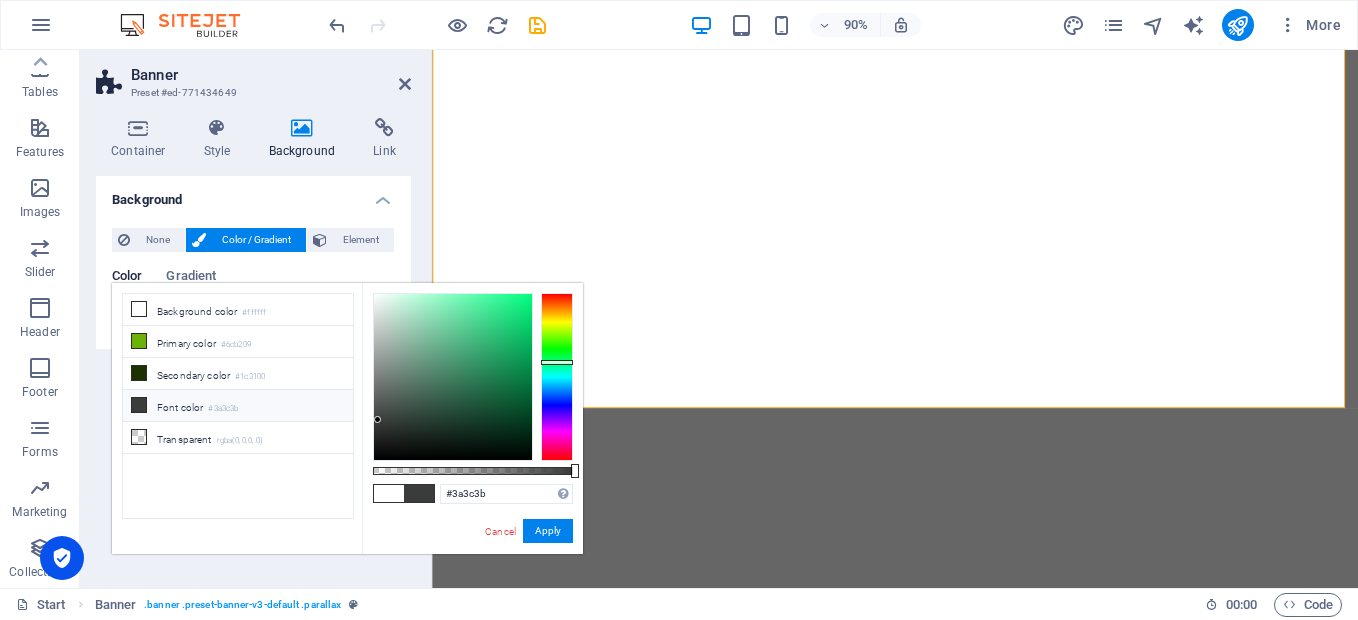 click on "Font color
#3a3c3b" at bounding box center (238, 406) 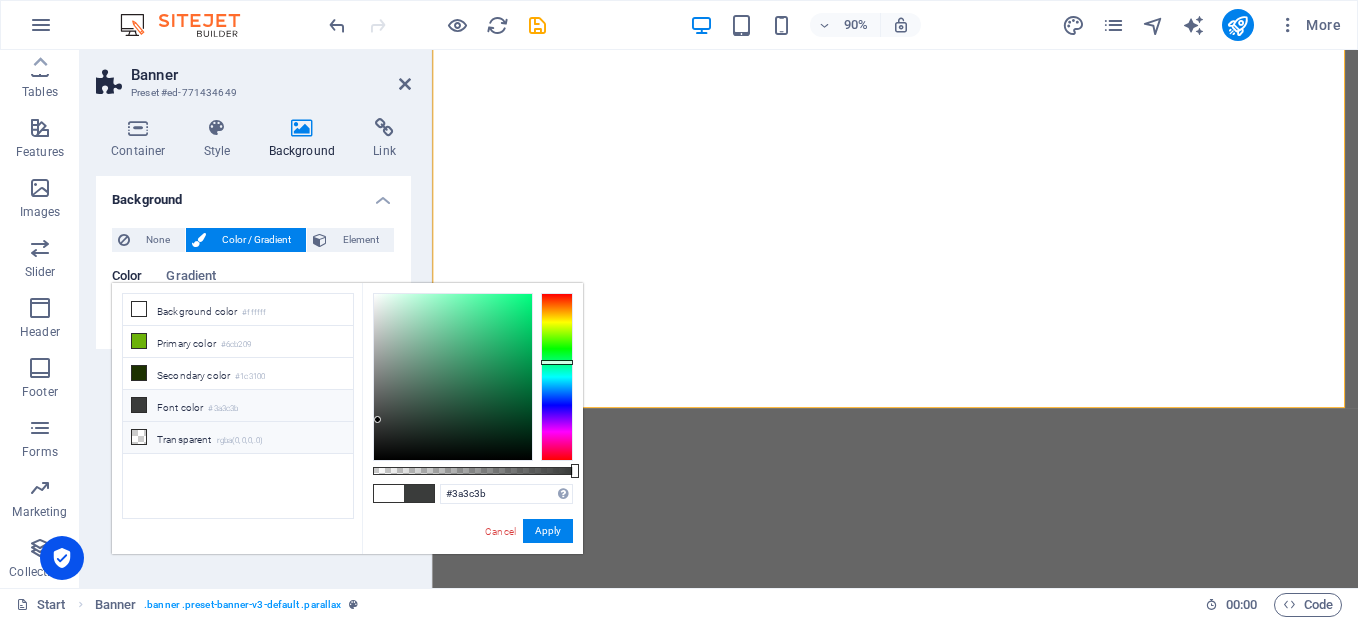 click on "Transparent
rgba(0,0,0,.0)" at bounding box center [238, 438] 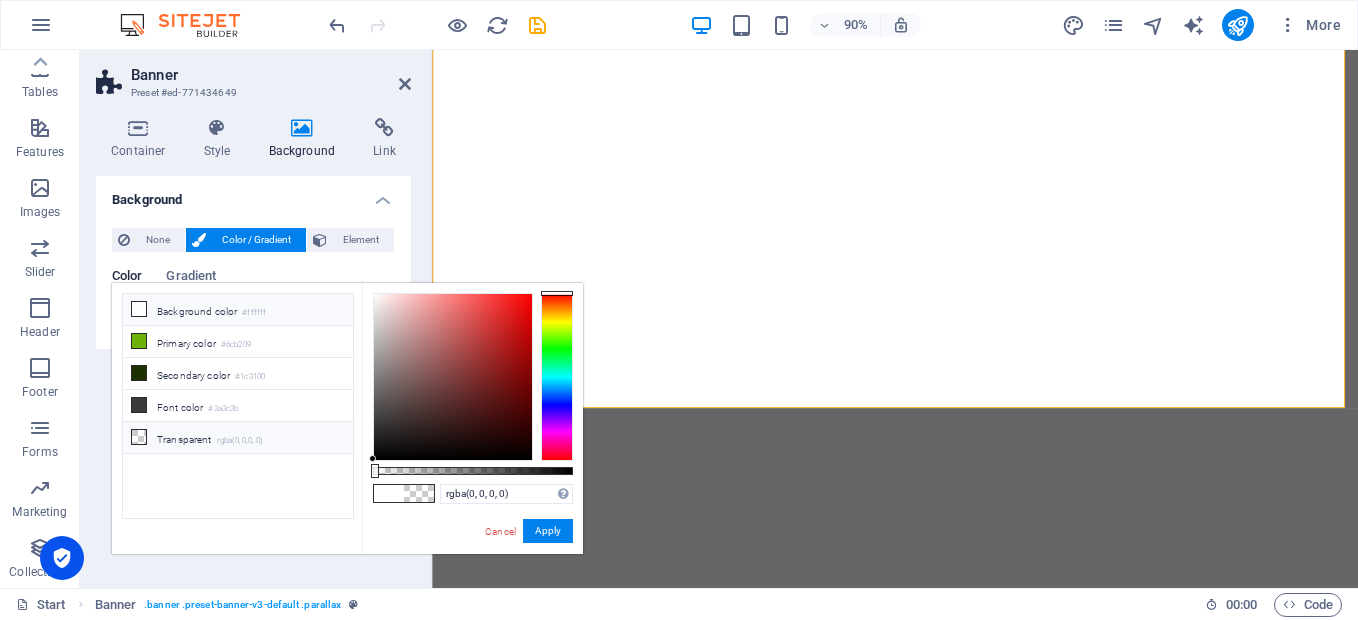 click at bounding box center (139, 309) 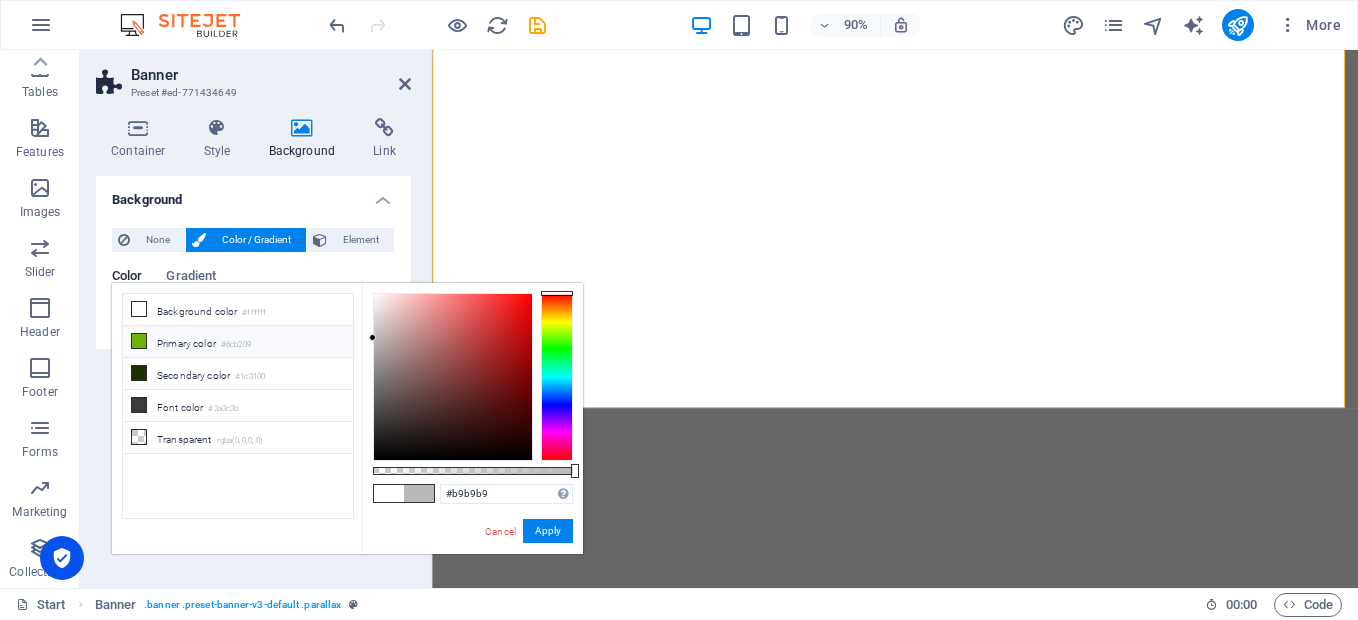 drag, startPoint x: 452, startPoint y: 334, endPoint x: 320, endPoint y: 325, distance: 132.30646 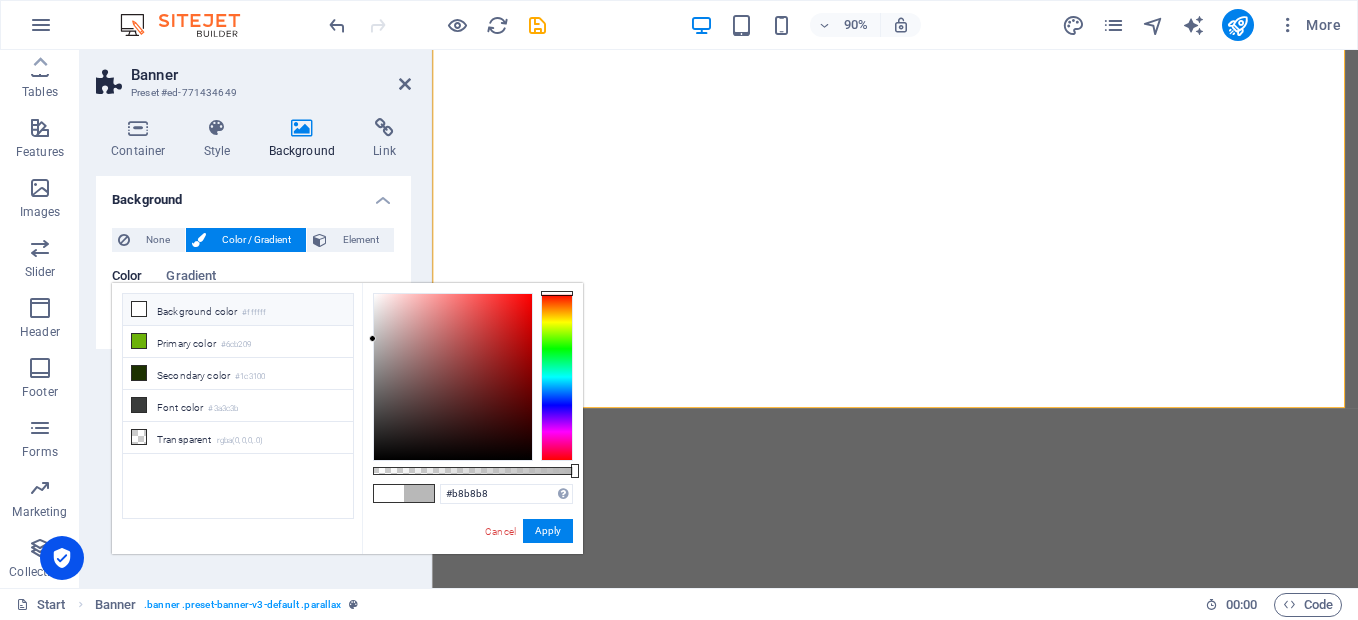 click at bounding box center [139, 309] 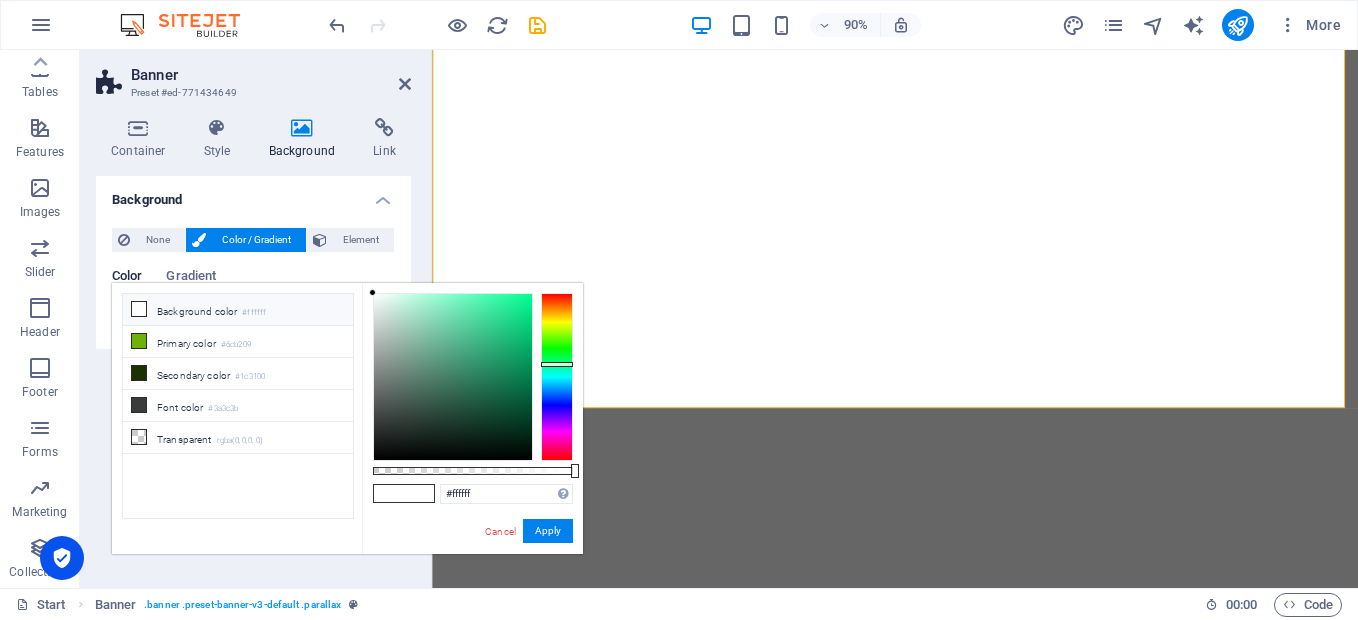 click at bounding box center (557, 377) 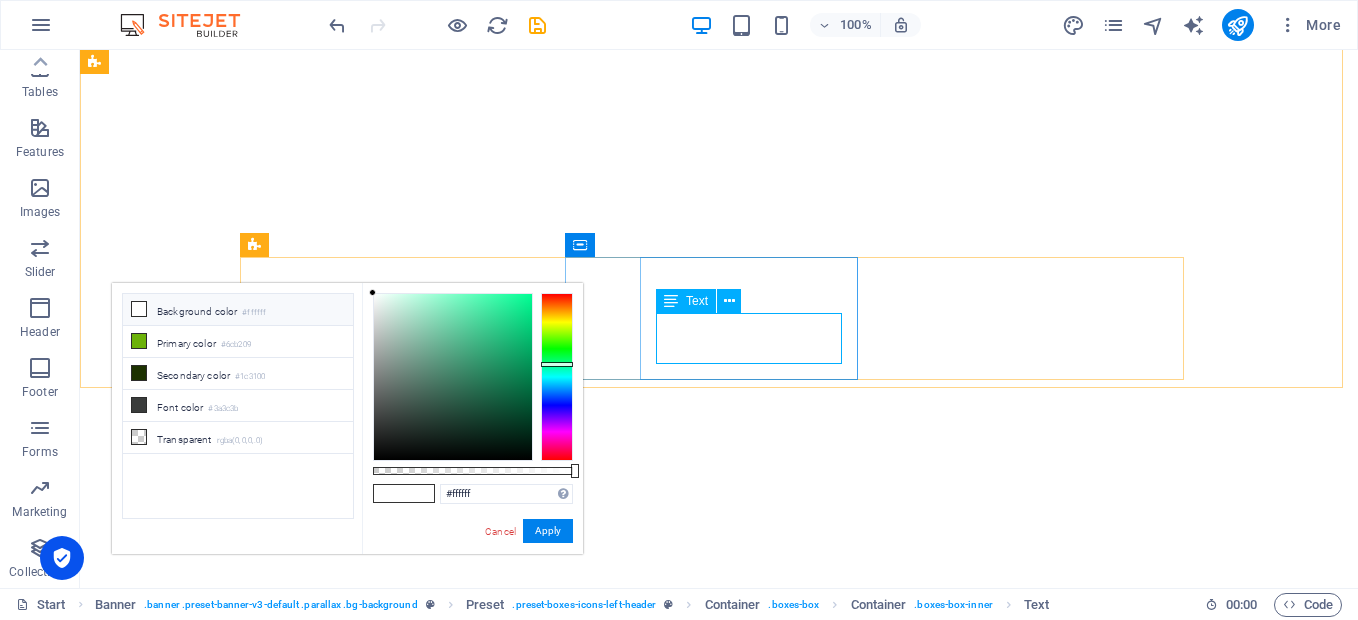 click on "Text" at bounding box center (705, 301) 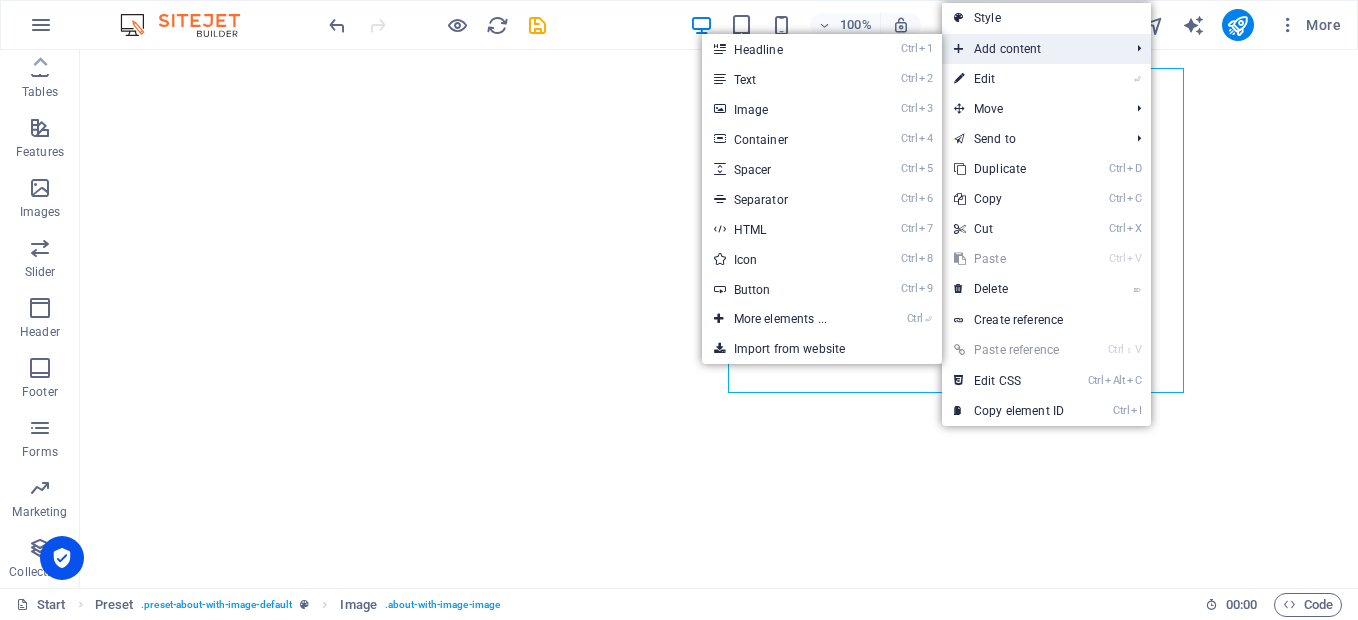 click on "Add content" at bounding box center (1031, 49) 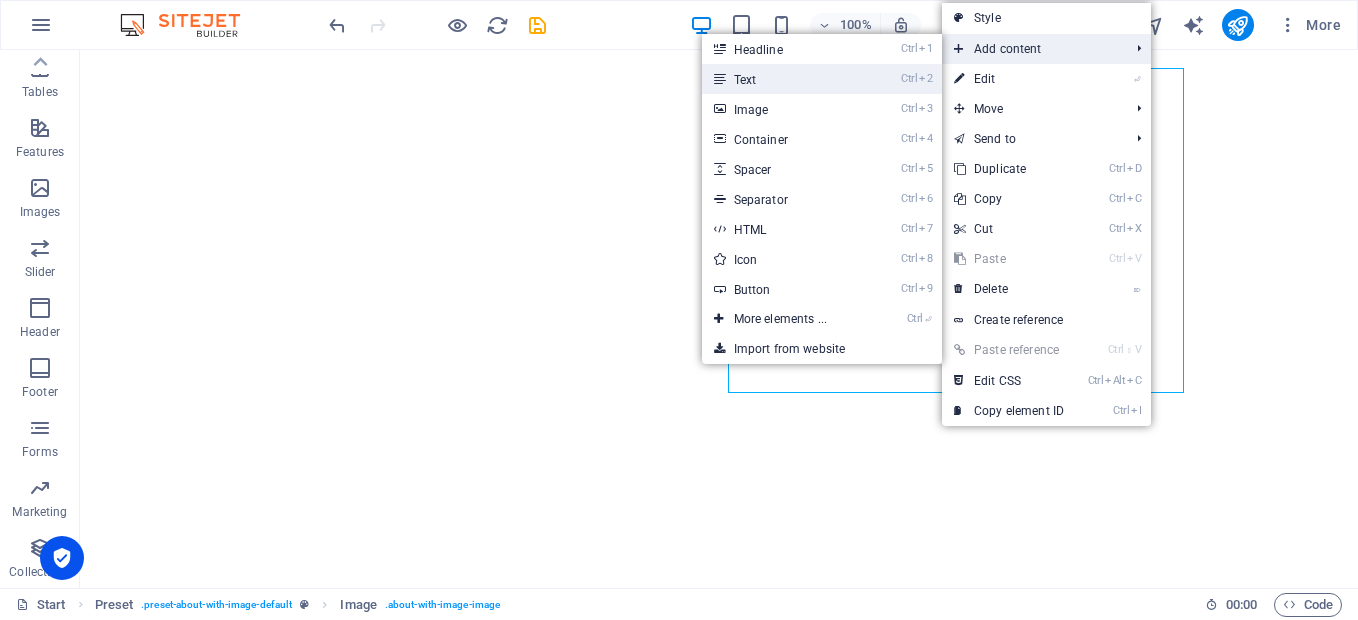 click on "Ctrl 2  Text" at bounding box center (784, 79) 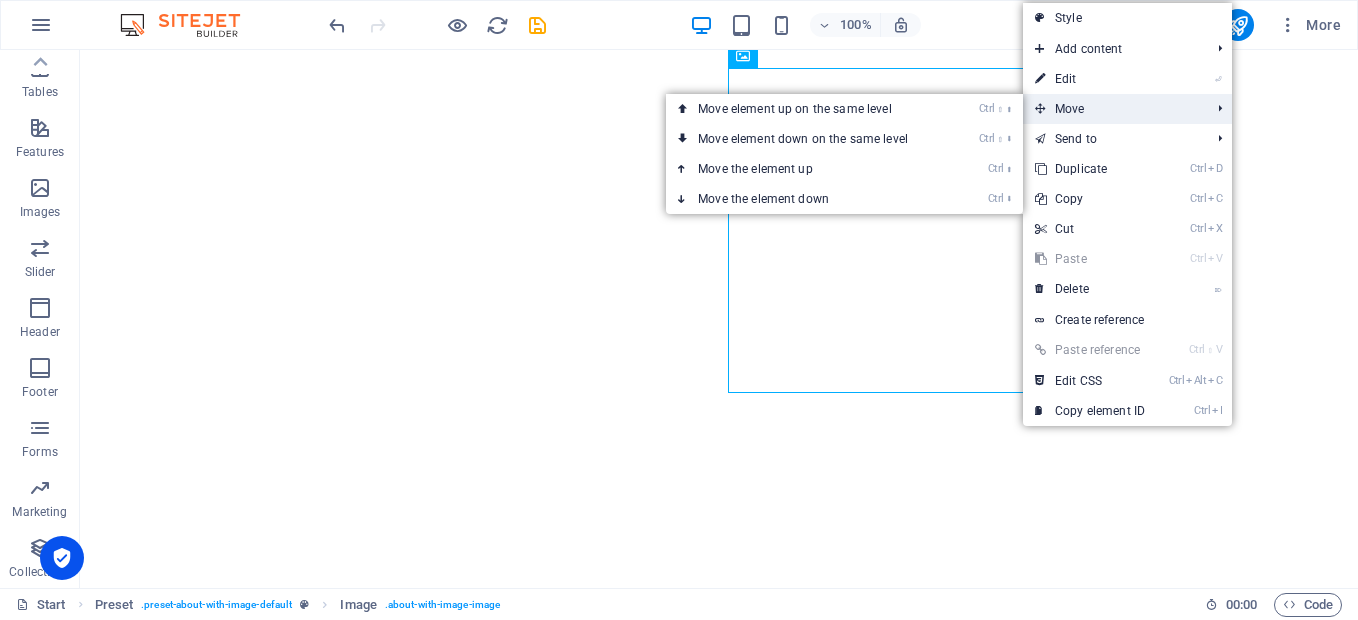 click on "Move" at bounding box center (1112, 109) 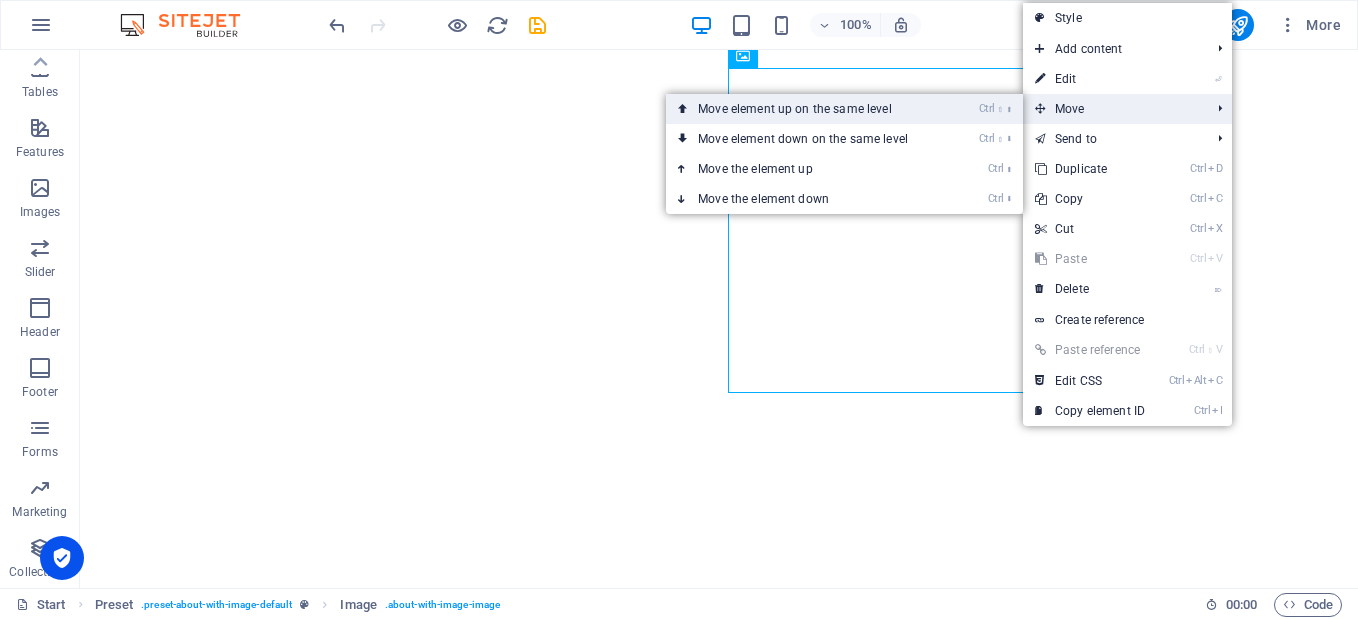 click on "Ctrl ⇧ ⬆  Move element up on the same level" at bounding box center (807, 109) 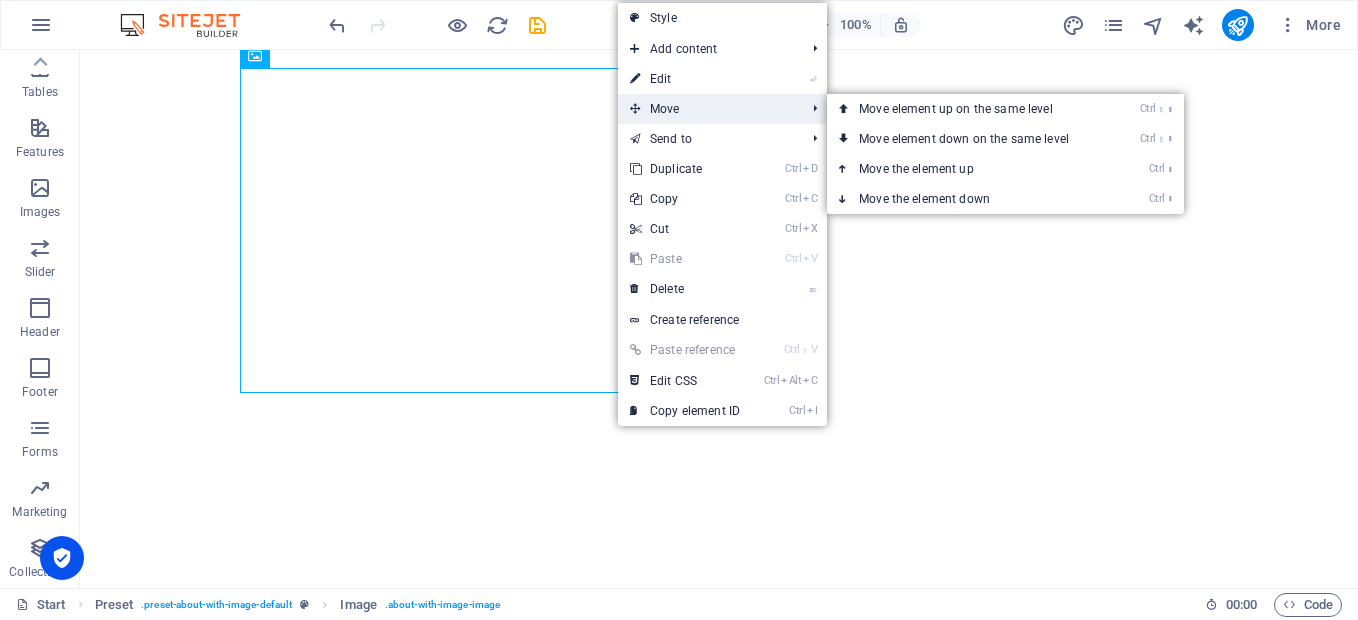 click on "Move" at bounding box center (707, 109) 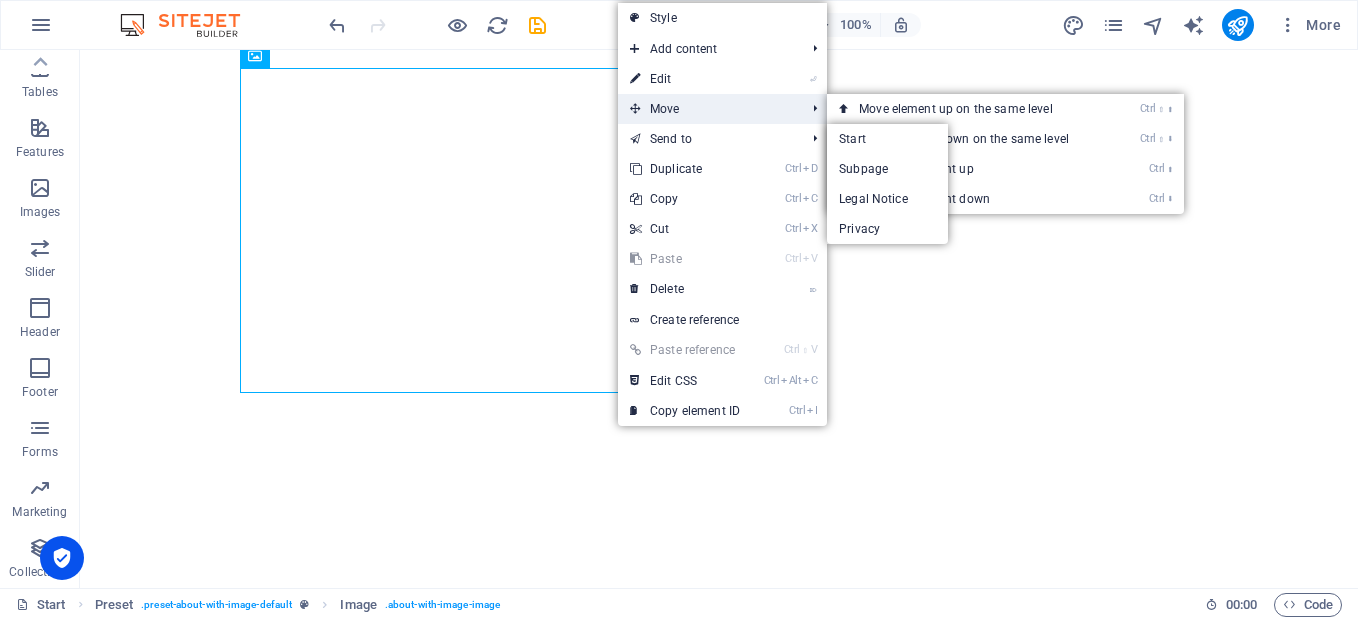 click on "Move" at bounding box center [707, 109] 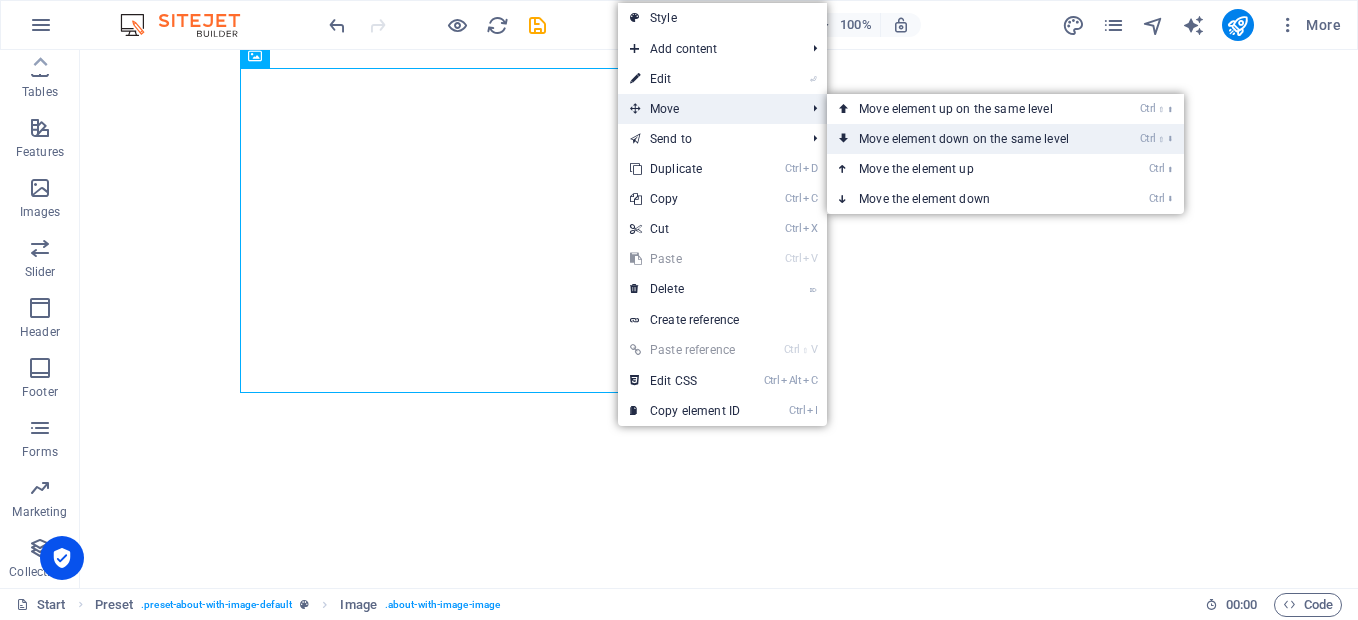 click on "Ctrl ⇧ ⬇  Move element down on the same level" at bounding box center (968, 139) 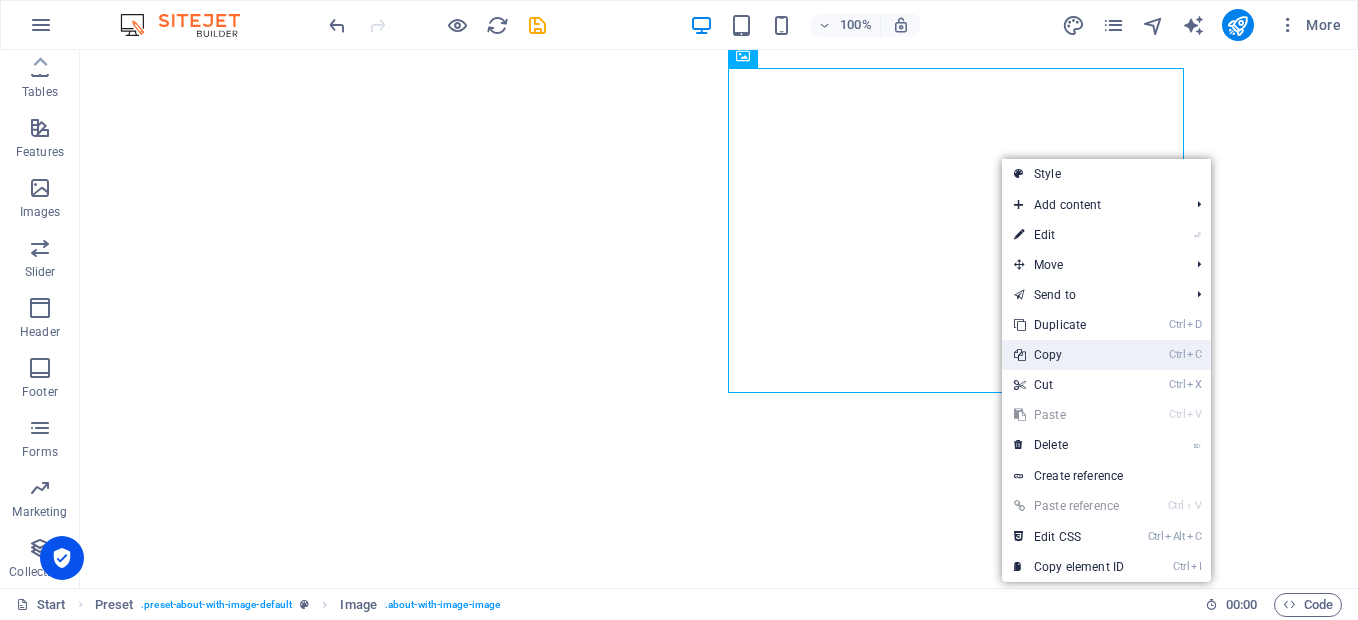 click on "Ctrl C  Copy" at bounding box center [1069, 355] 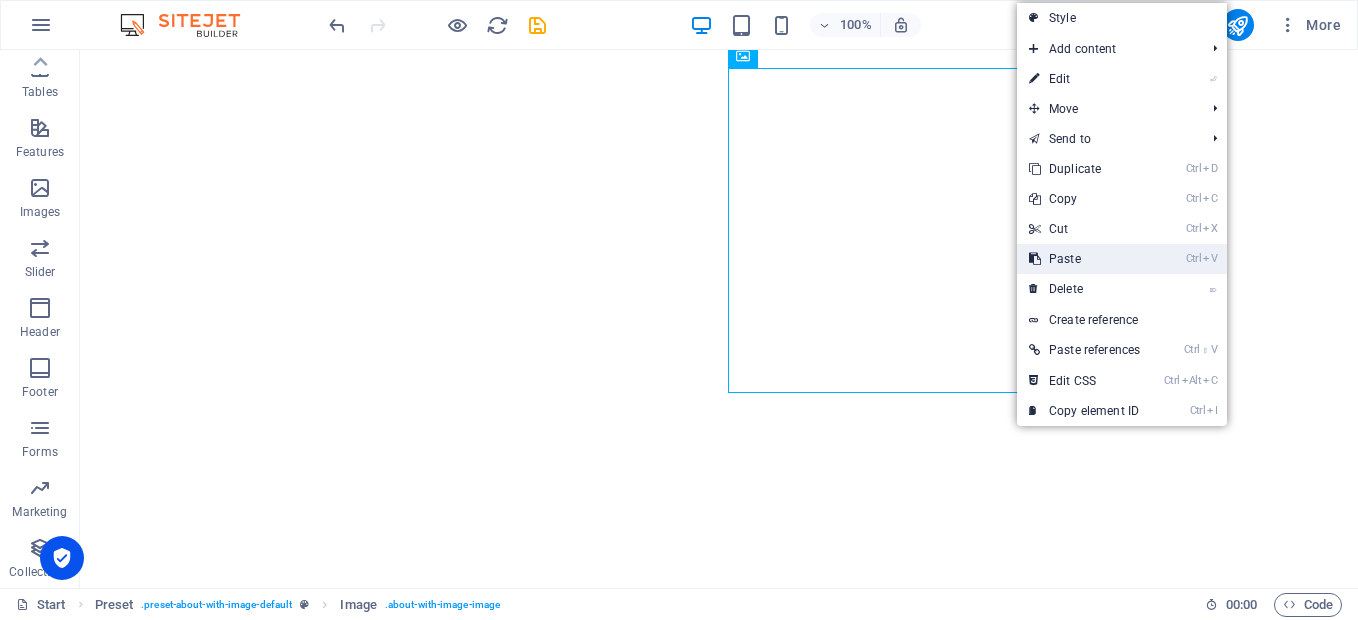 click on "Ctrl V  Paste" at bounding box center [1084, 259] 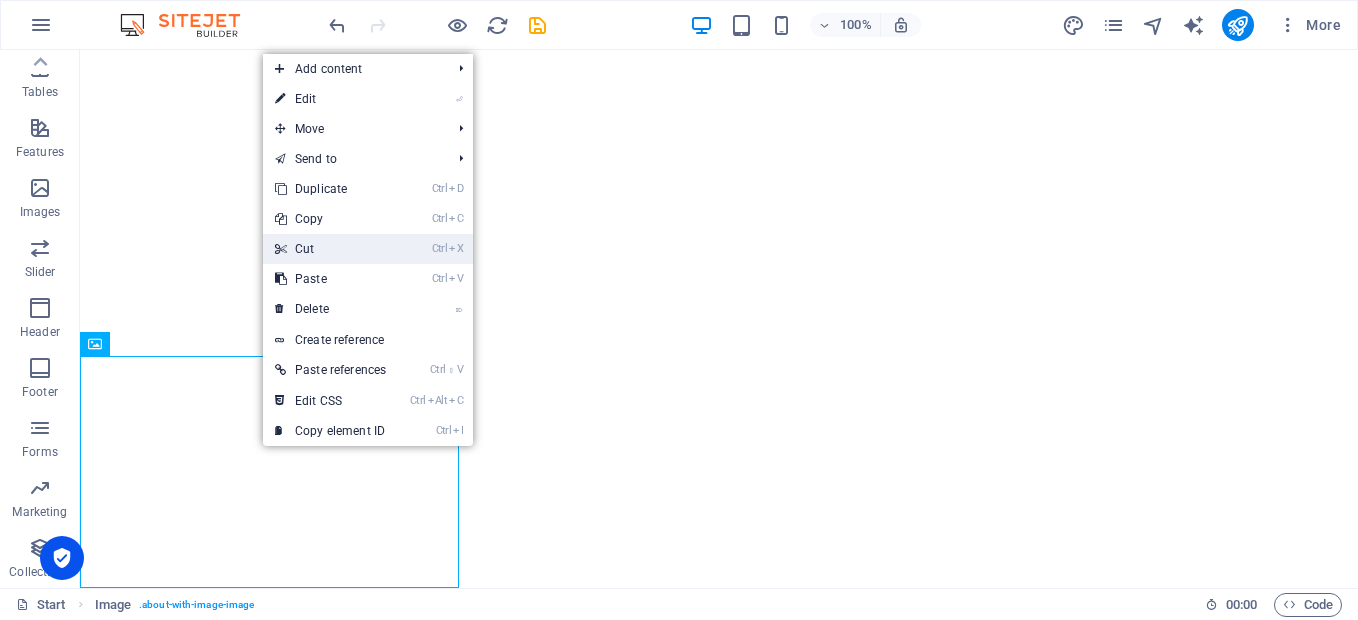 click on "Ctrl X  Cut" at bounding box center (330, 249) 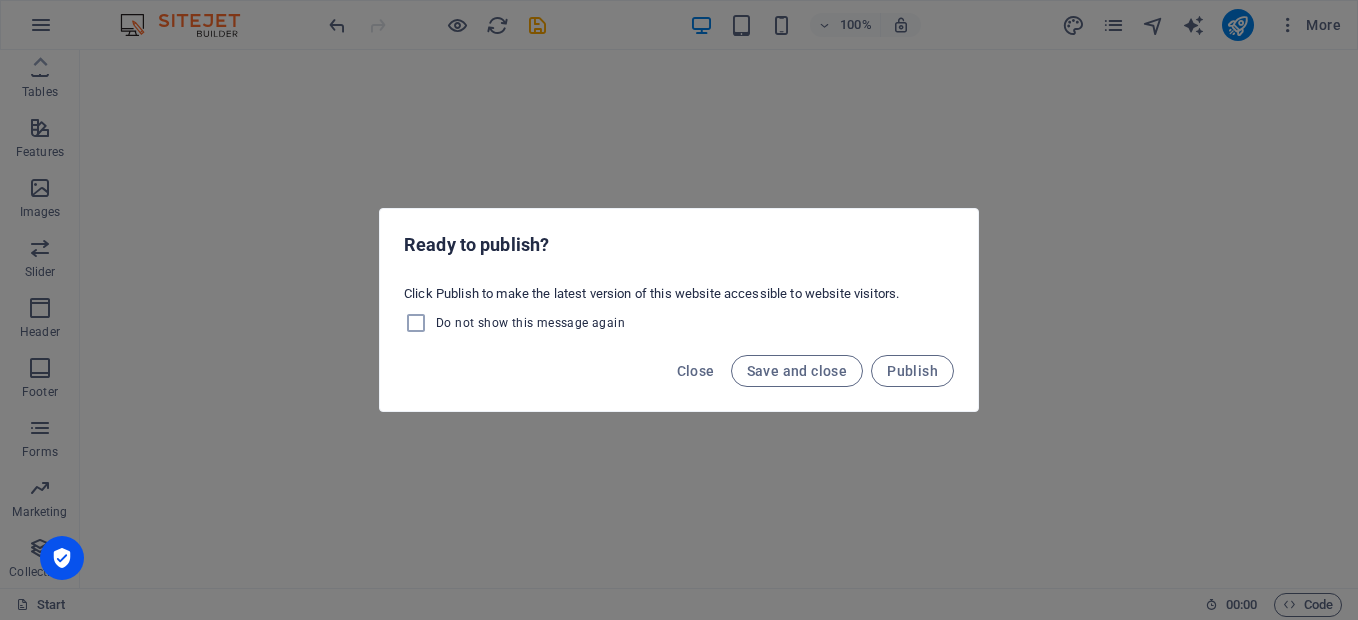click on "Ready to publish? Click Publish to make the latest version of this website accessible to website visitors. Do not show this message again Close Save and close Publish" at bounding box center (679, 310) 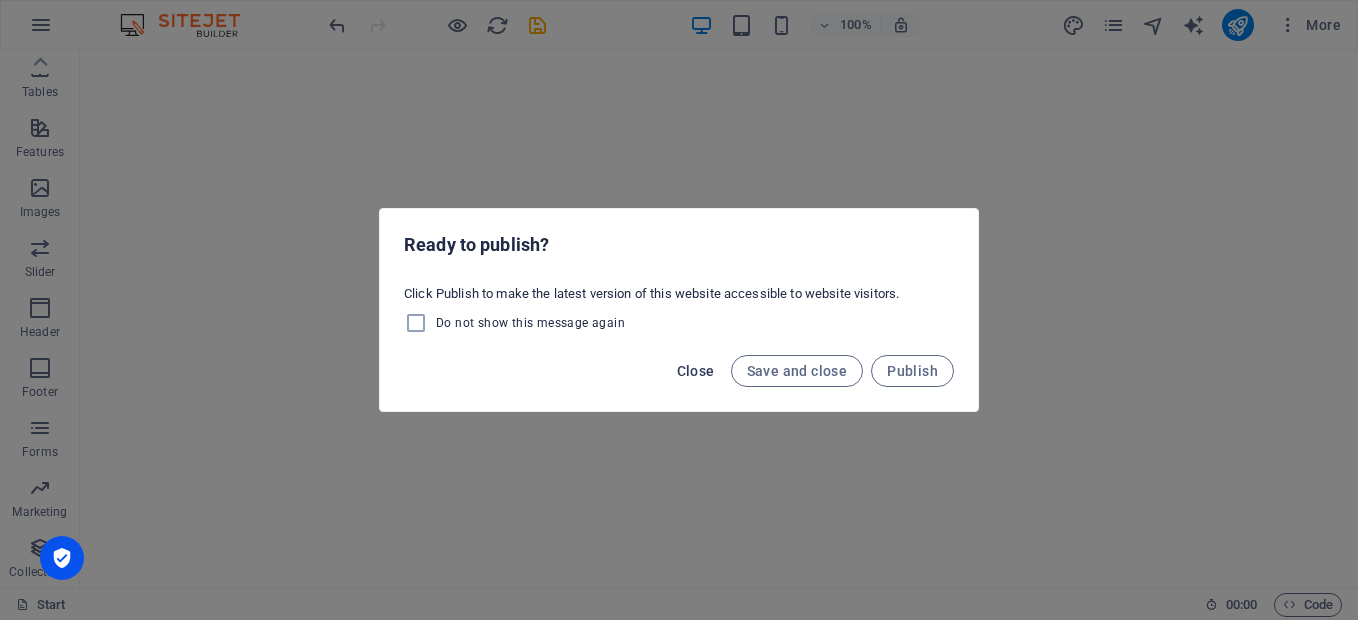 click on "Close" at bounding box center [696, 371] 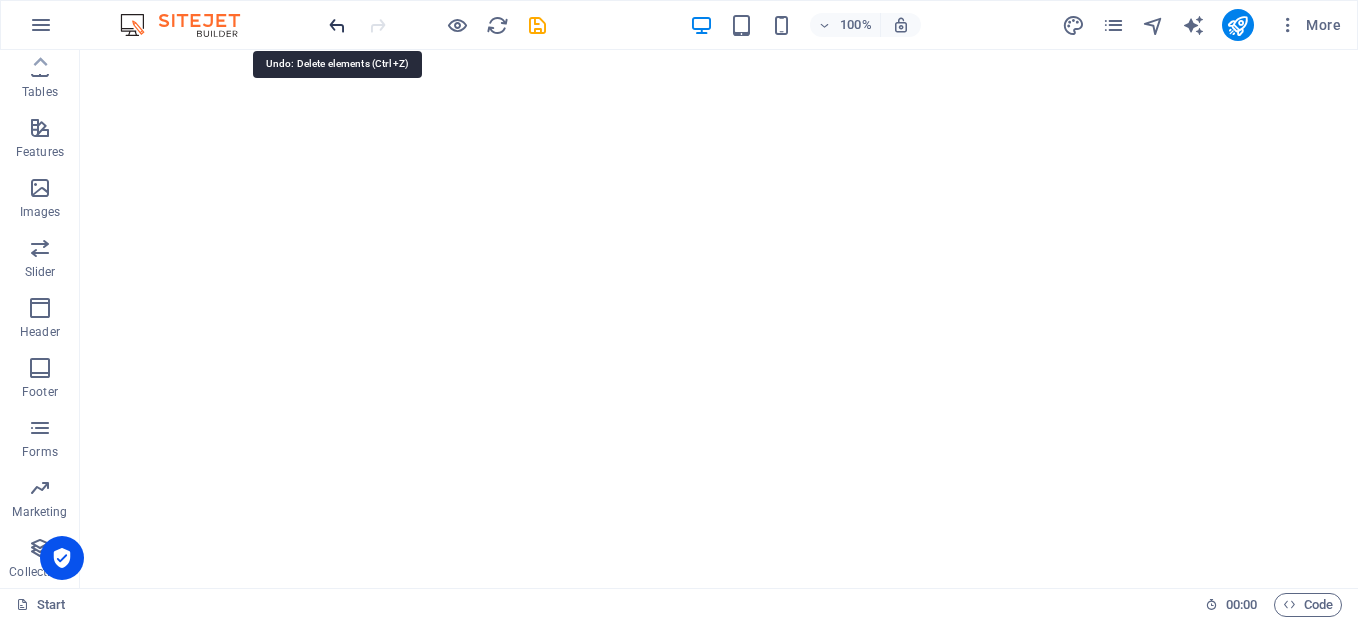 click at bounding box center (337, 25) 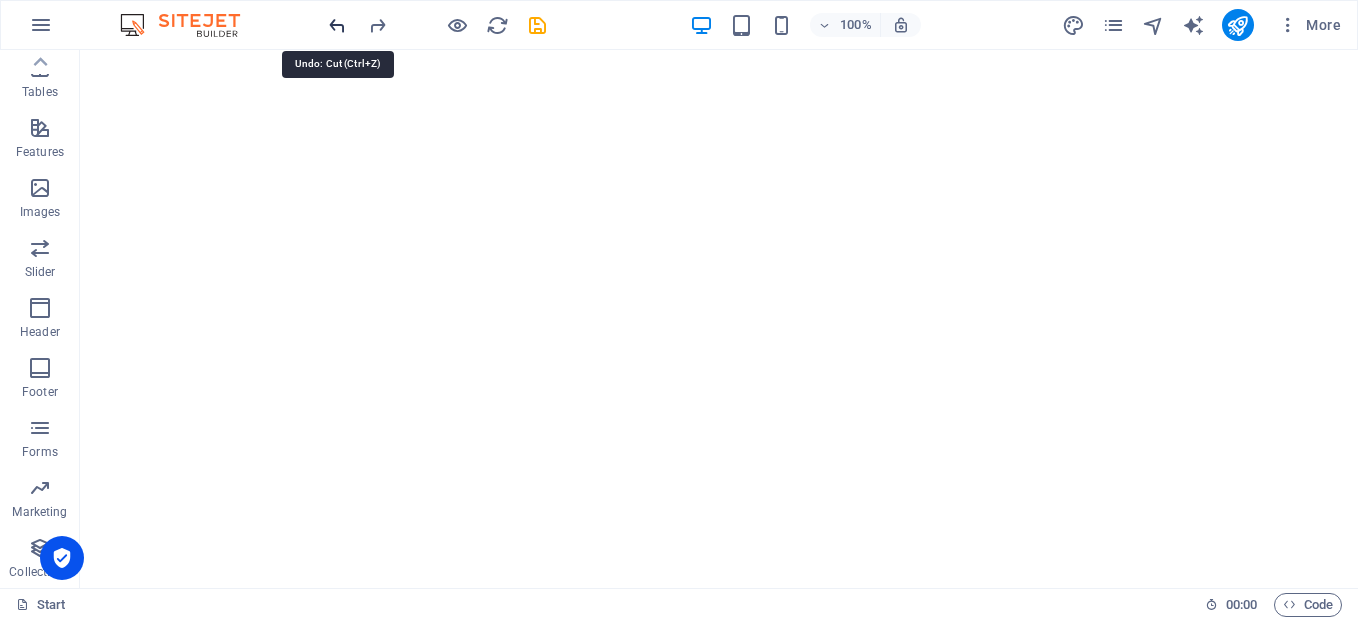 click at bounding box center [337, 25] 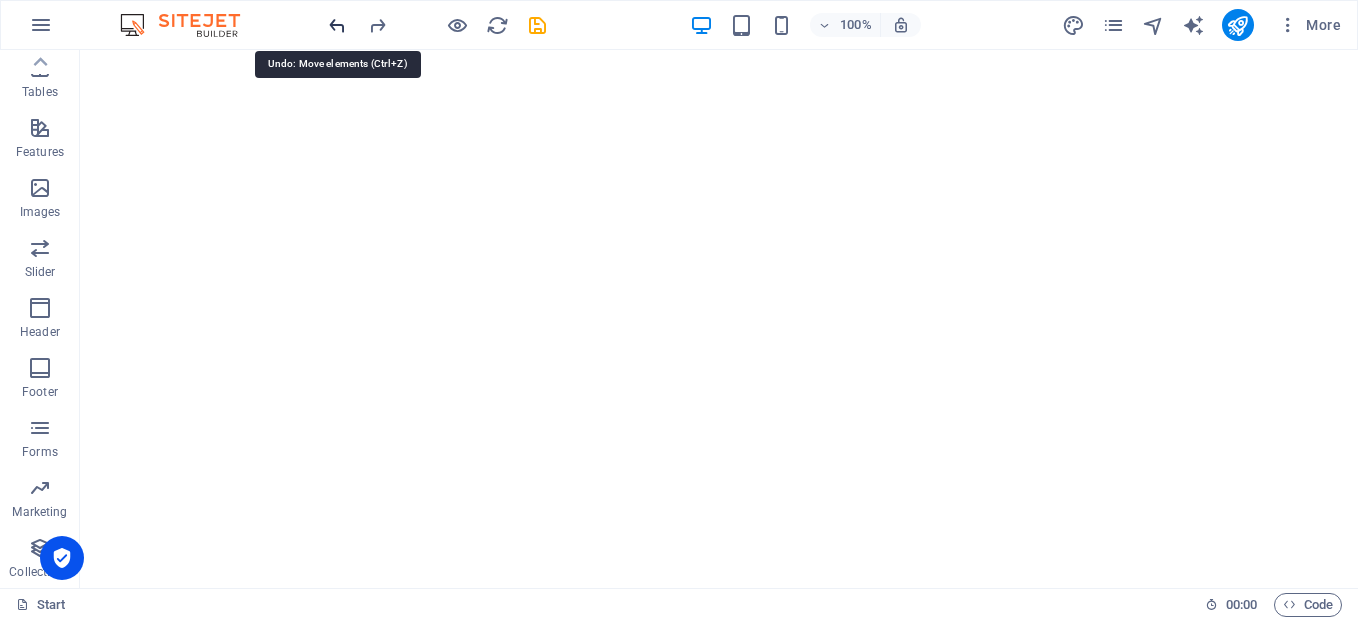 click at bounding box center (337, 25) 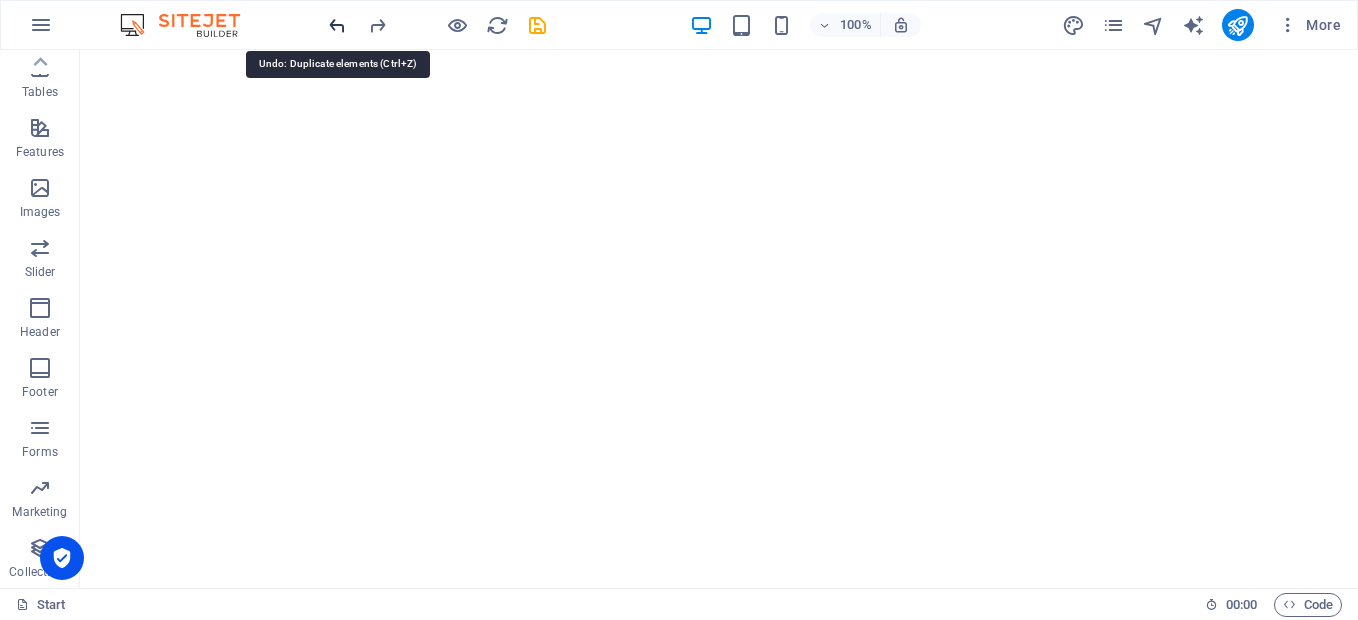 click at bounding box center [337, 25] 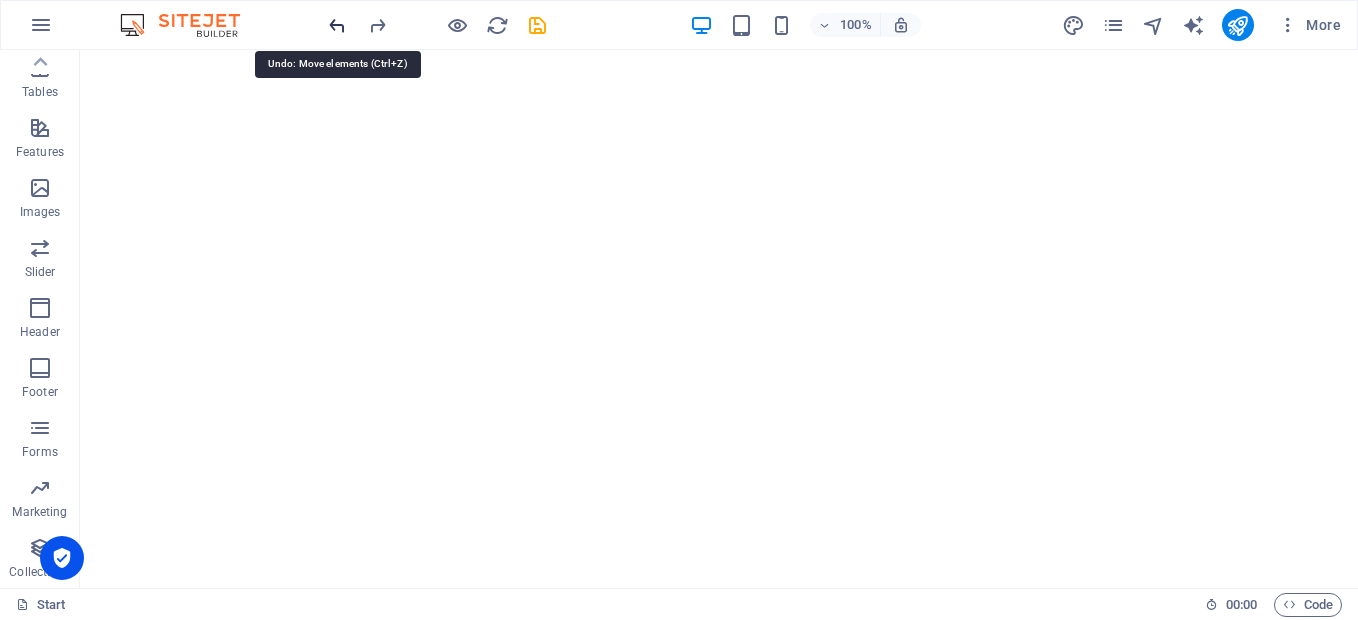 click at bounding box center [337, 25] 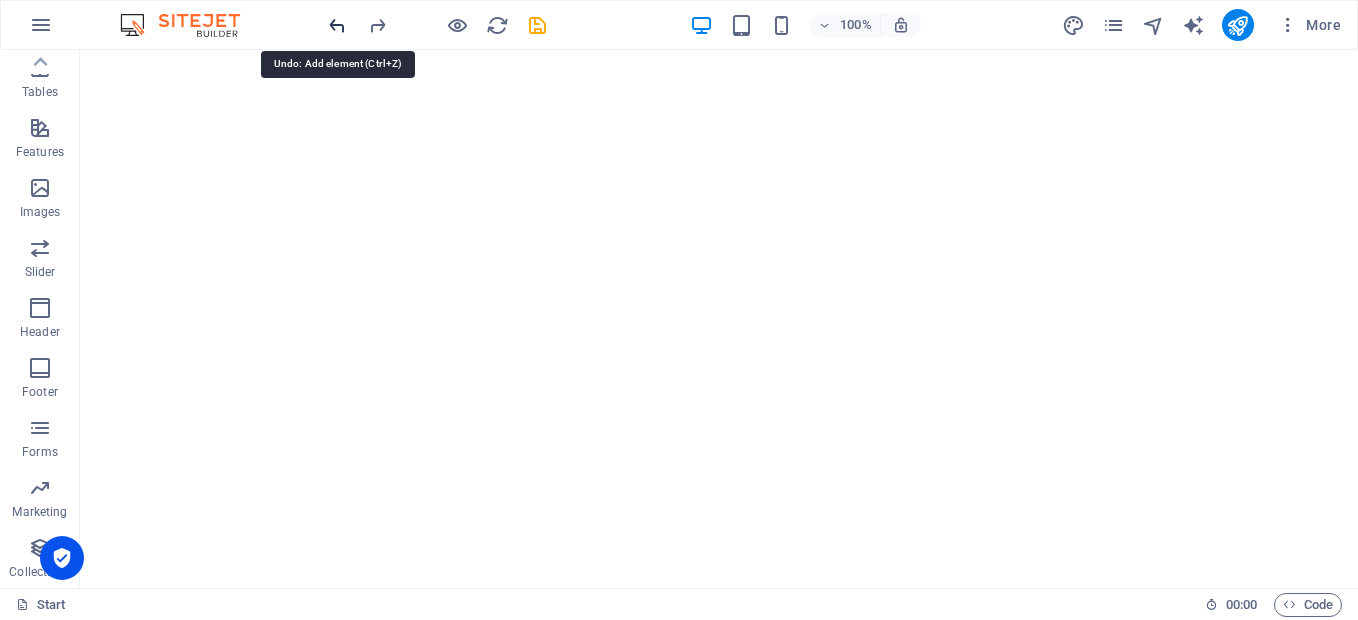 click at bounding box center (337, 25) 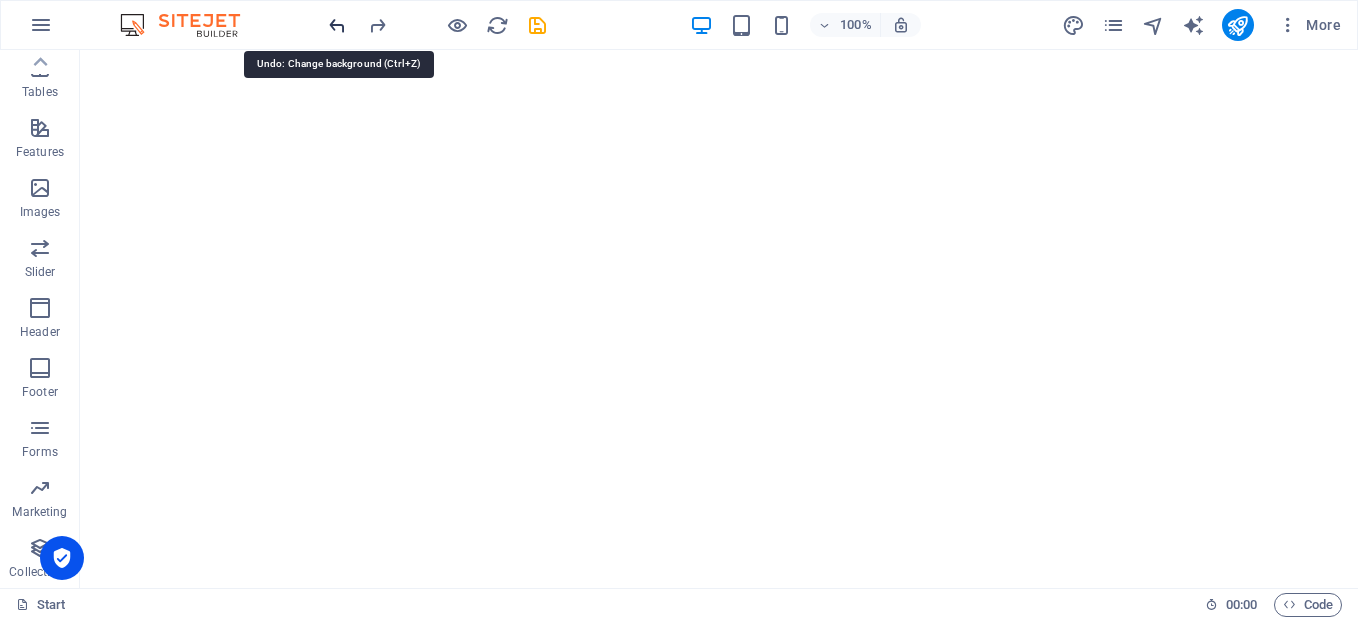 click at bounding box center [337, 25] 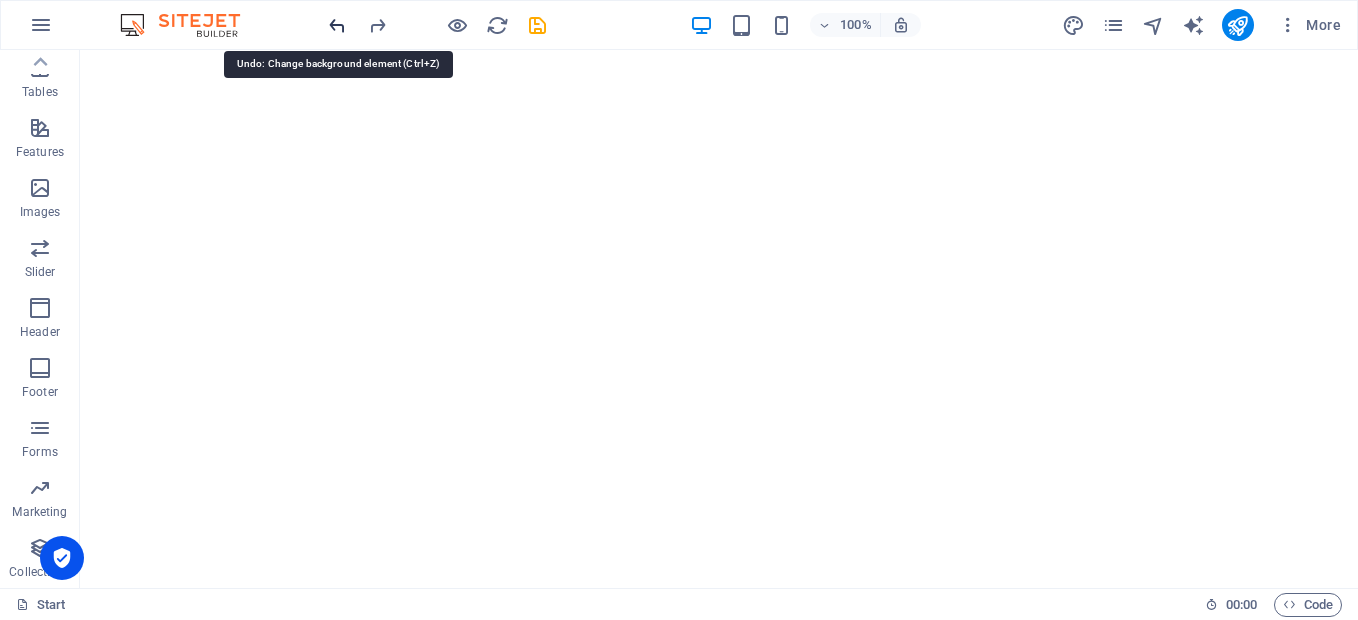 click at bounding box center (337, 25) 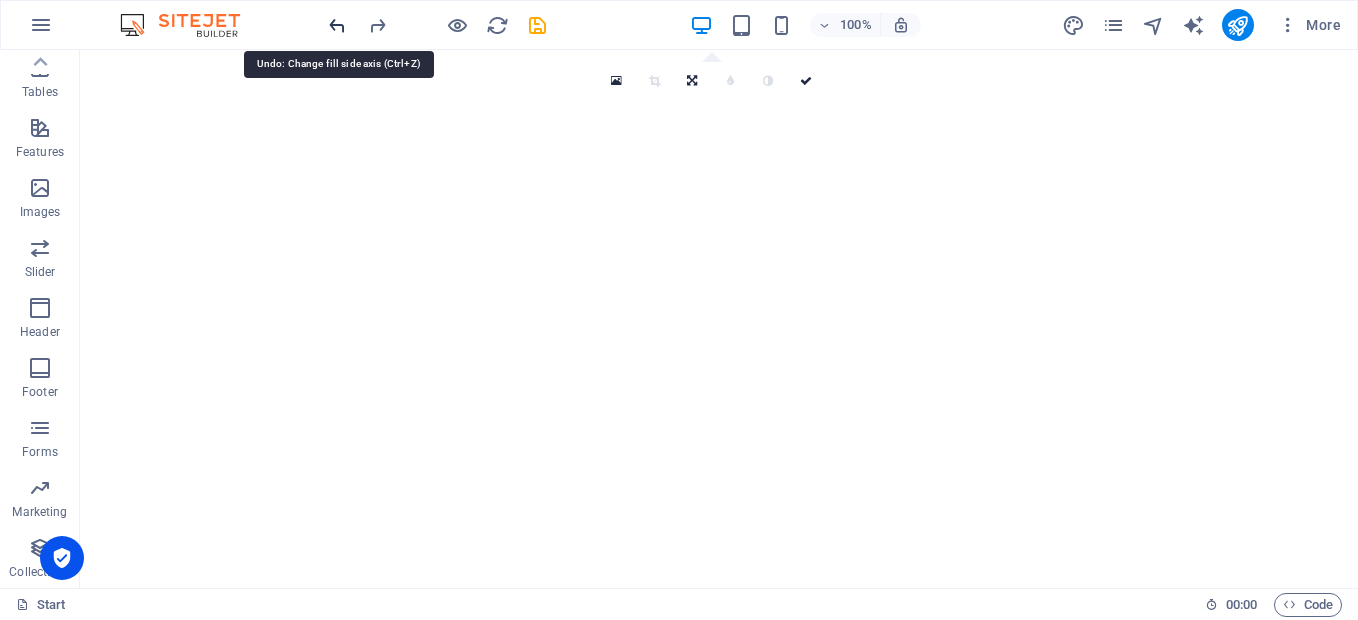 click at bounding box center [337, 25] 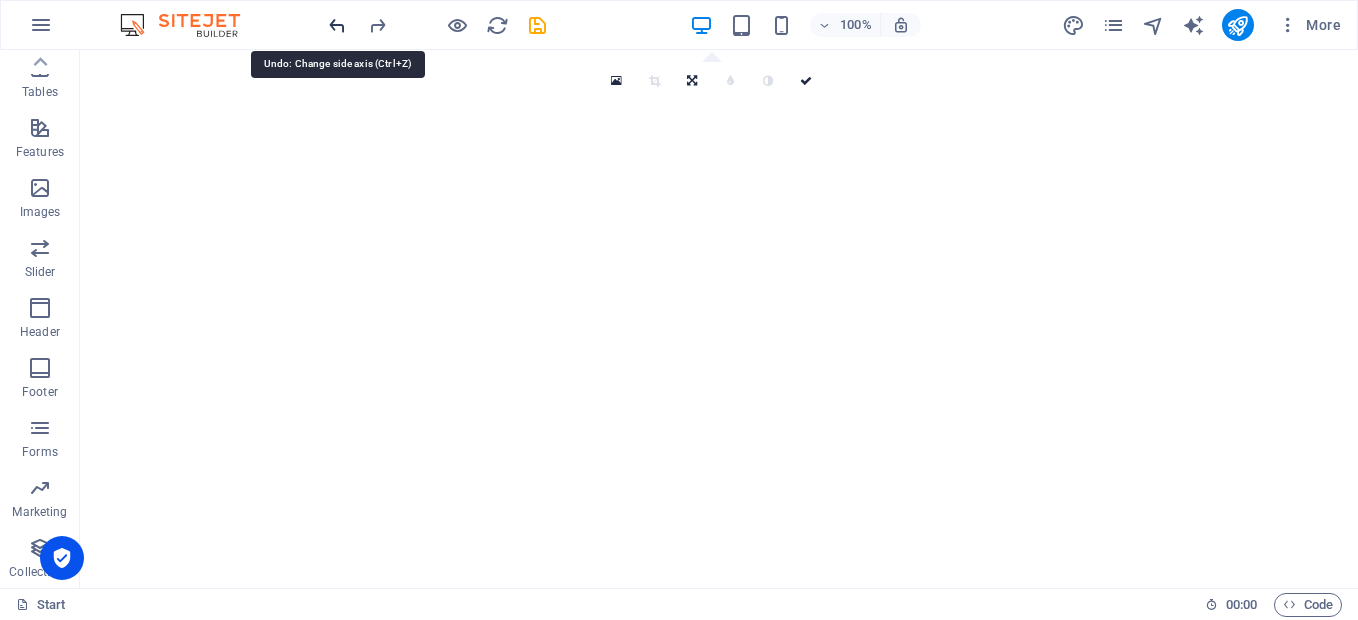 click at bounding box center [337, 25] 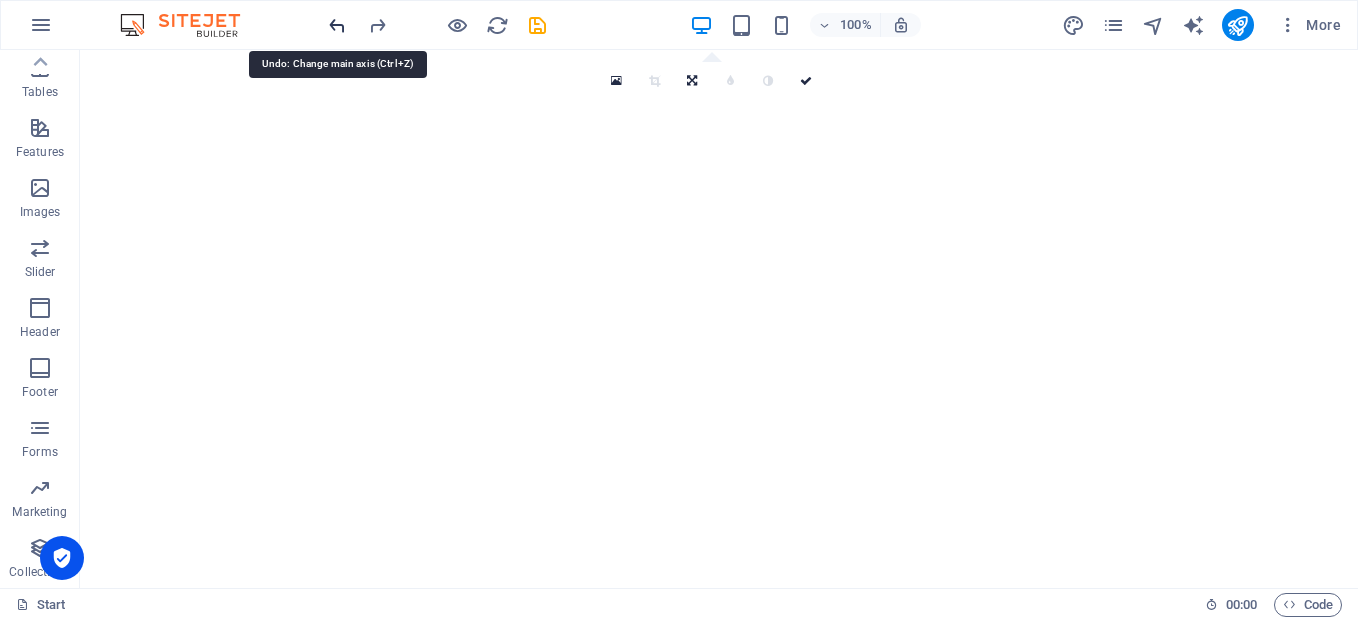 click at bounding box center (337, 25) 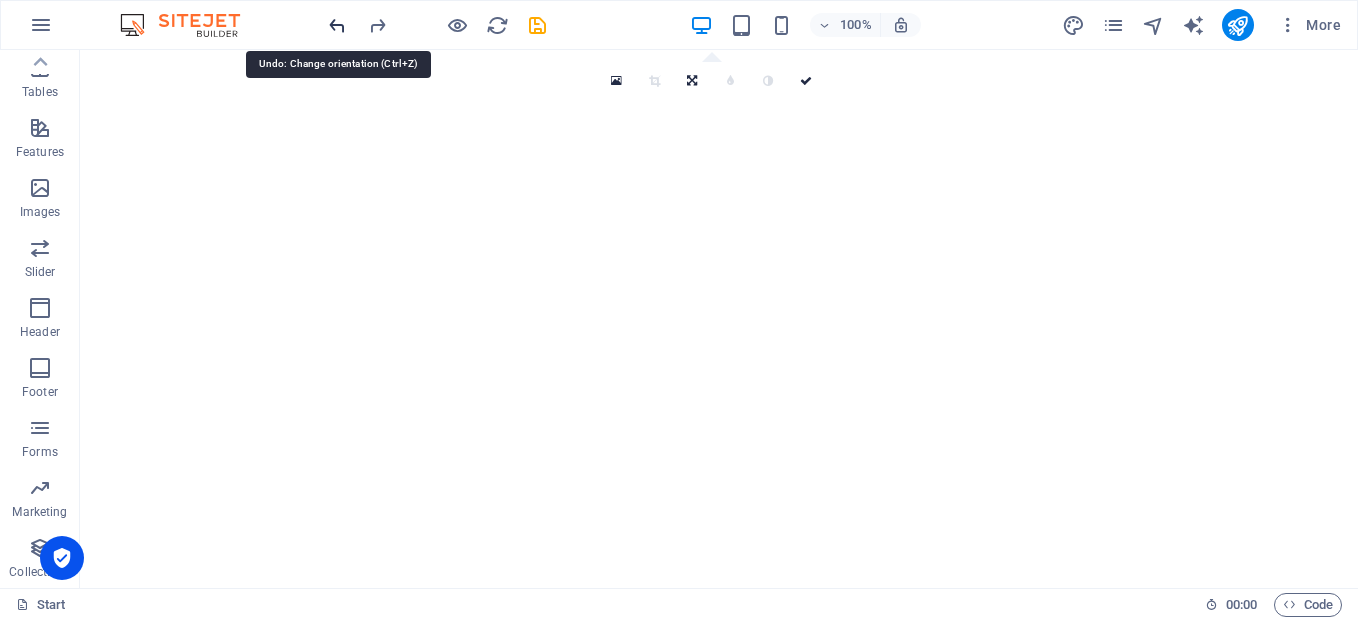 click at bounding box center (337, 25) 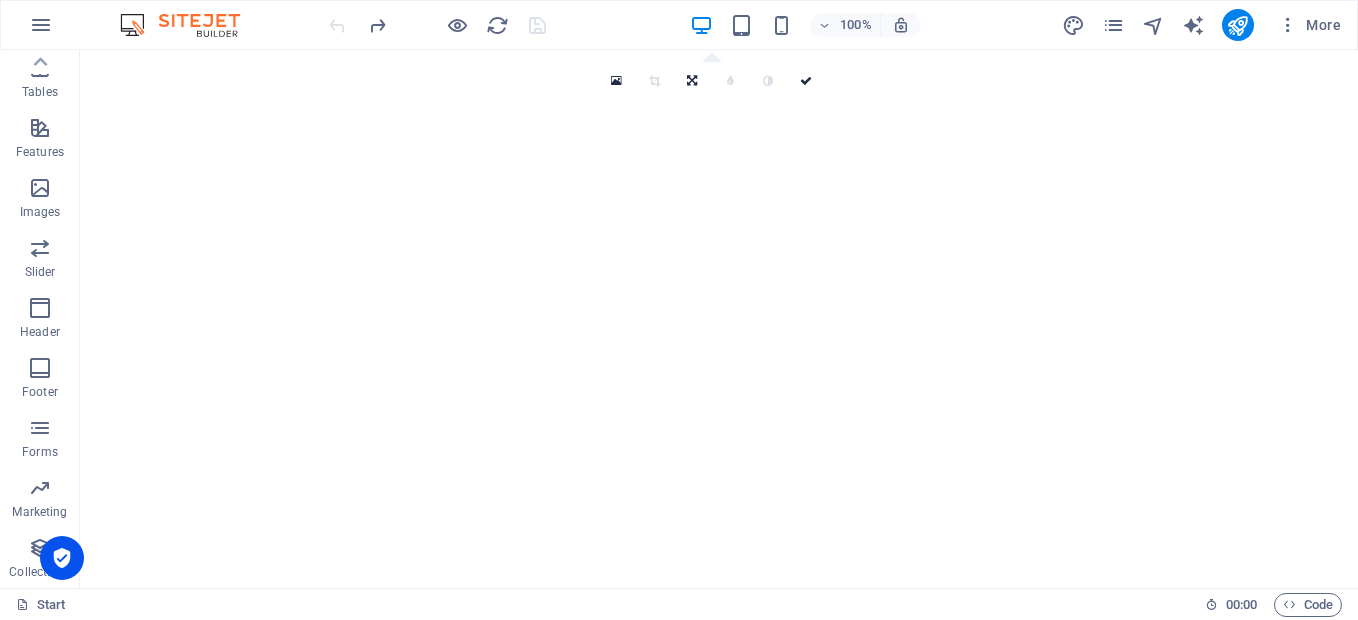 click at bounding box center (437, 25) 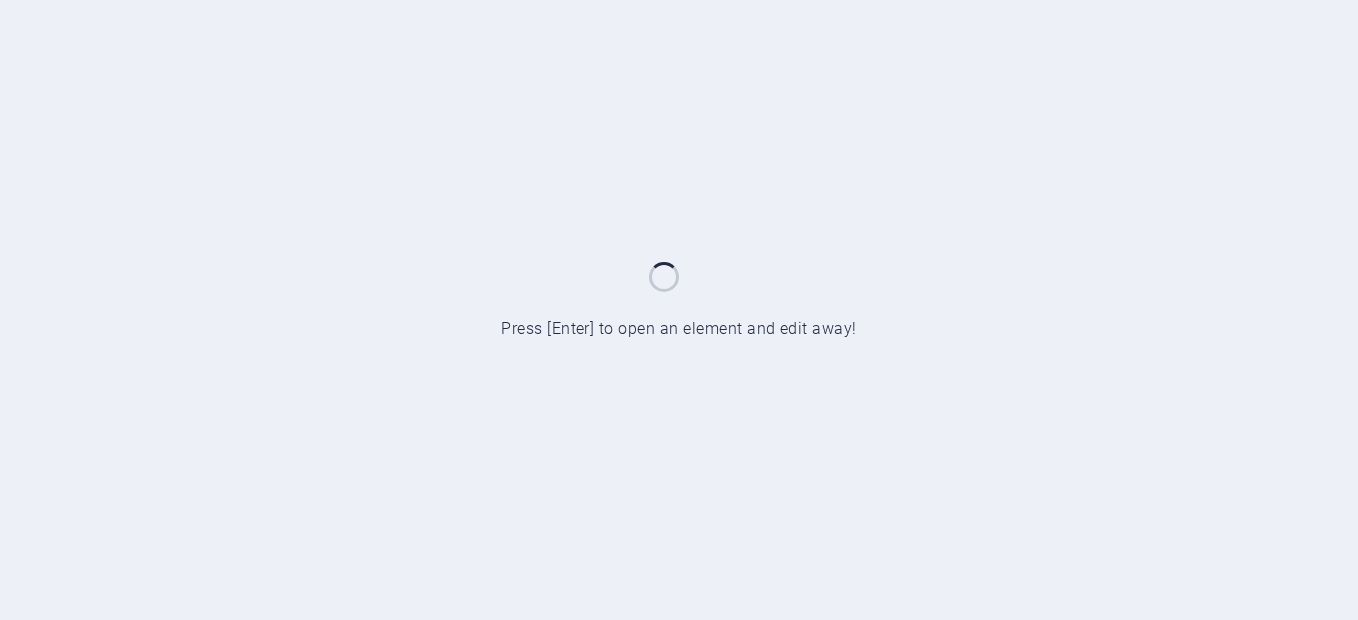 scroll, scrollTop: 0, scrollLeft: 0, axis: both 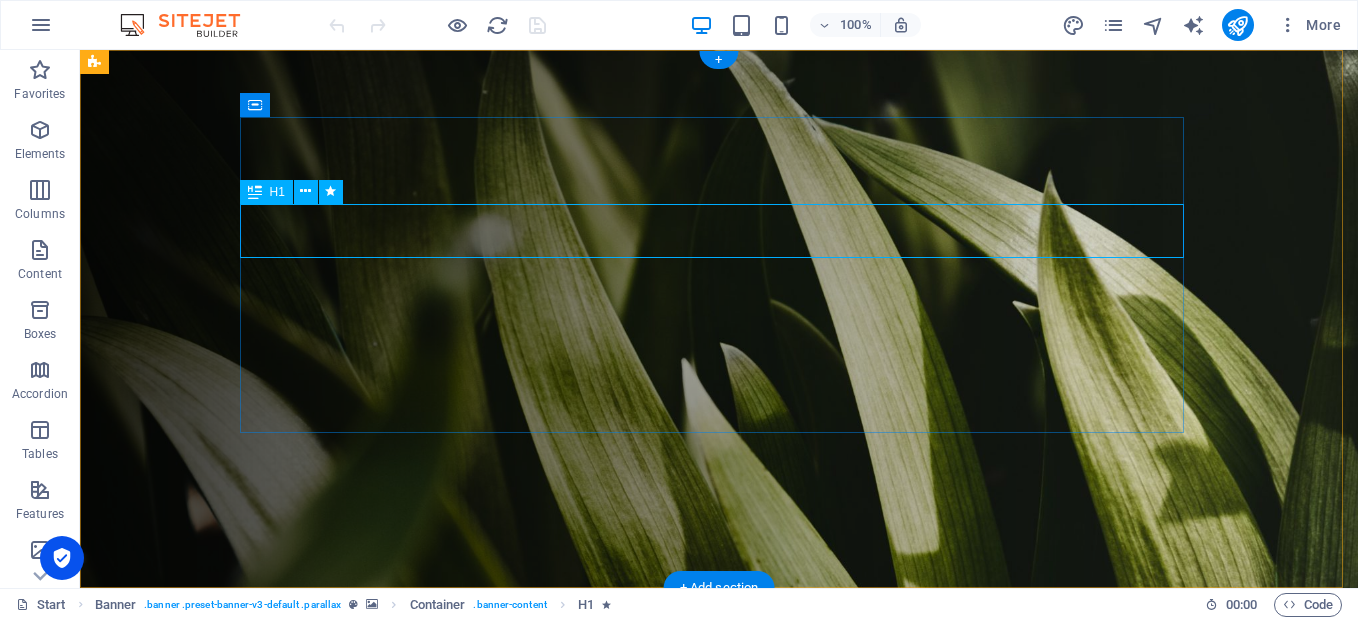 click on "Gardening & Lawncare Service" at bounding box center [719, 791] 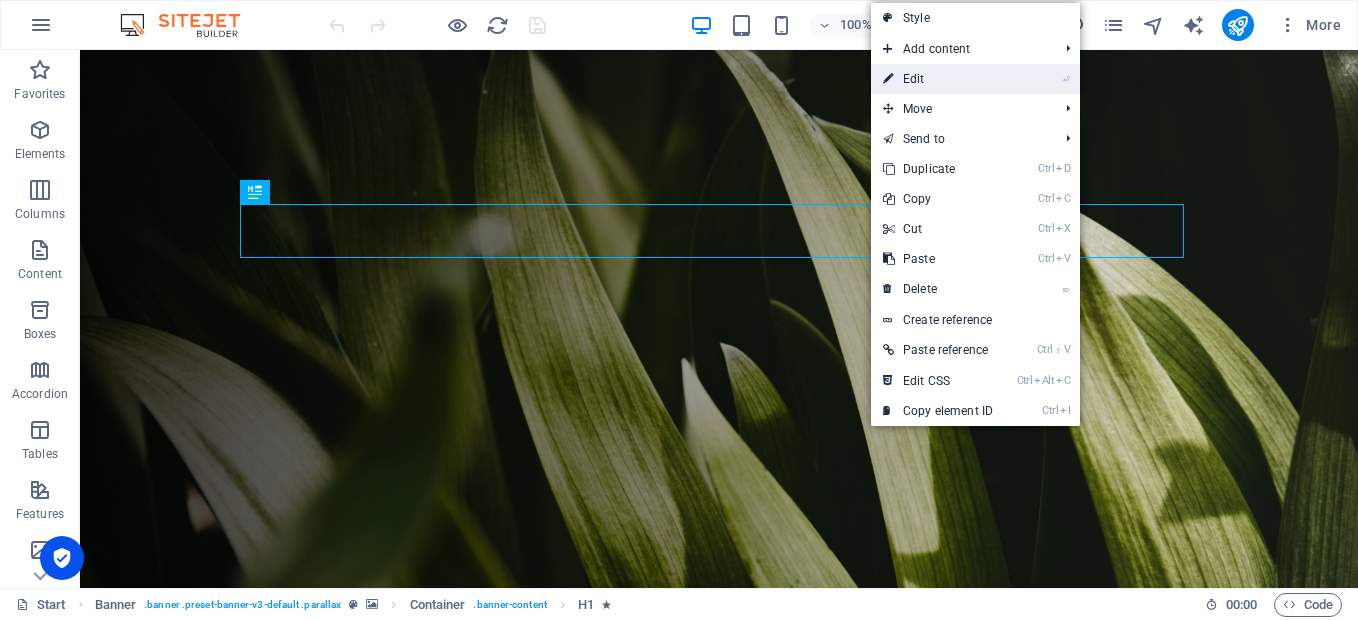 click on "⏎  Edit" at bounding box center (938, 79) 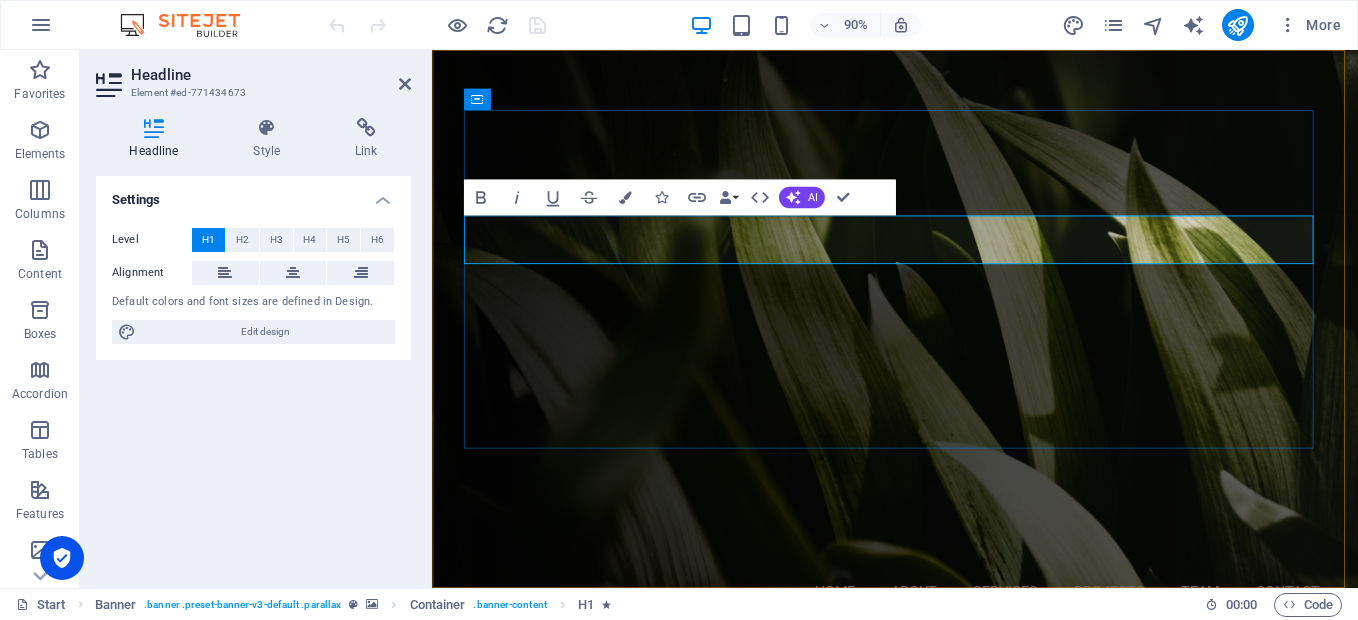 click on "Gardening & Lawncare Service" at bounding box center [947, 791] 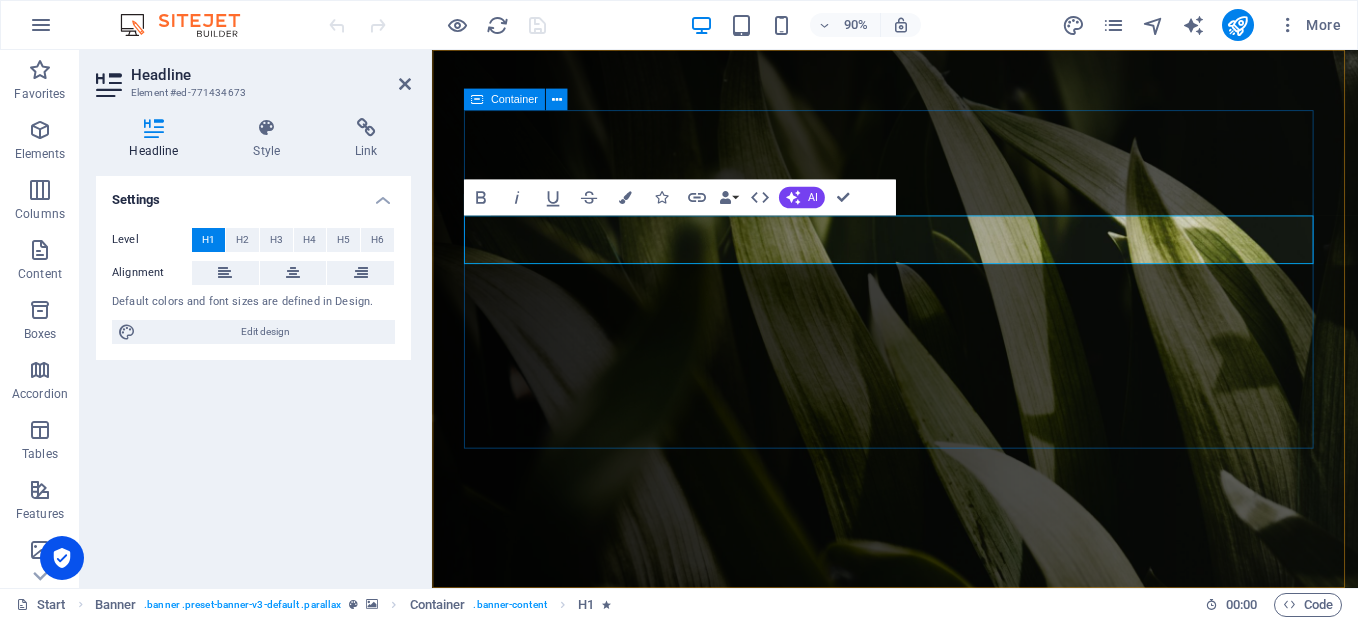 drag, startPoint x: 949, startPoint y: 139, endPoint x: 1254, endPoint y: 134, distance: 305.041 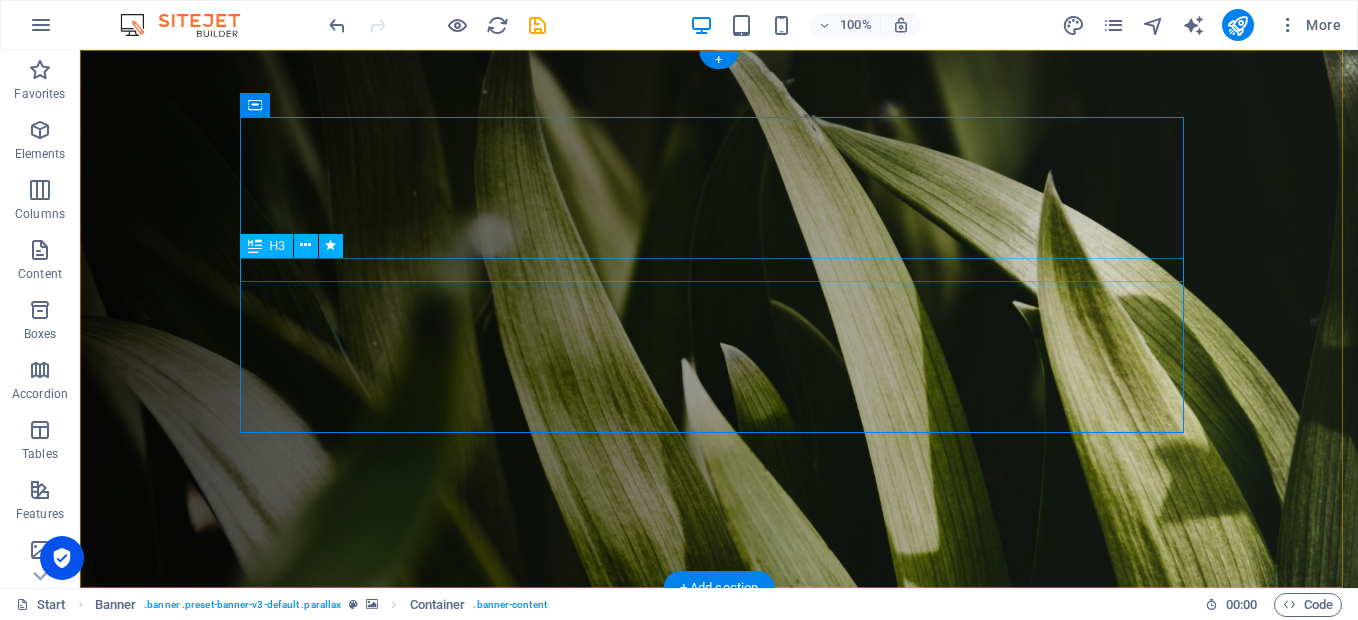 click on "Your professional Partner in [GEOGRAPHIC_DATA] [US_STATE]." at bounding box center (719, 830) 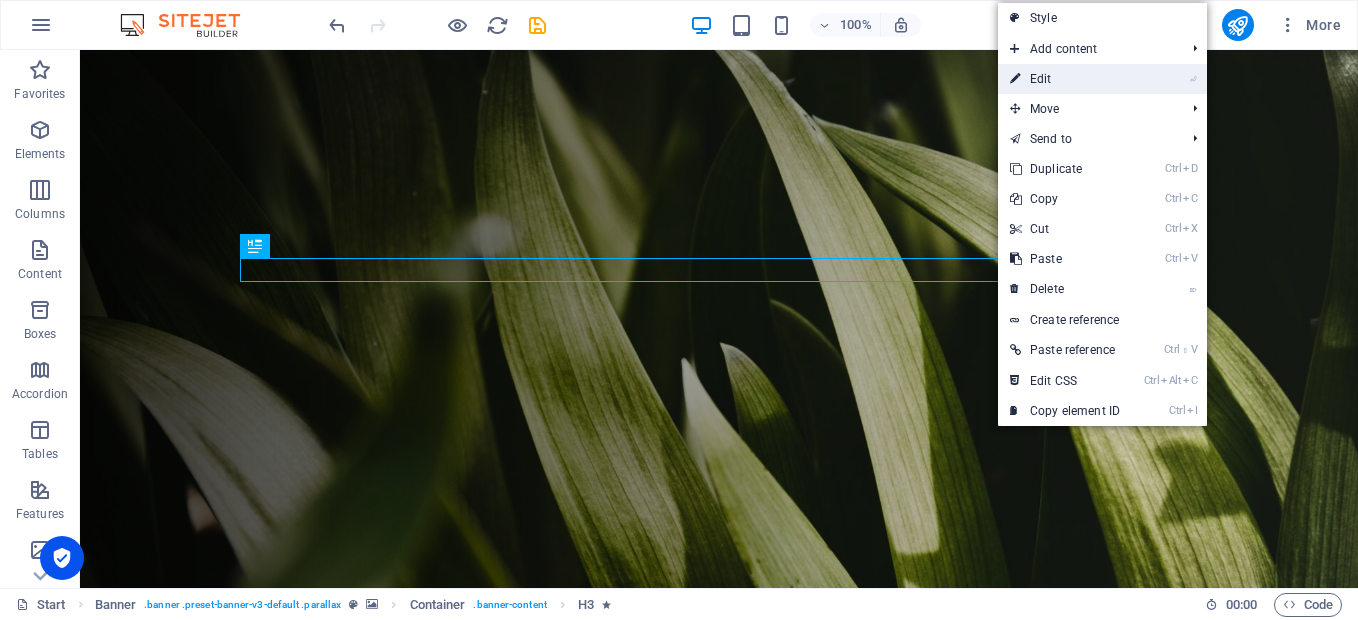 click on "⏎  Edit" at bounding box center [1065, 79] 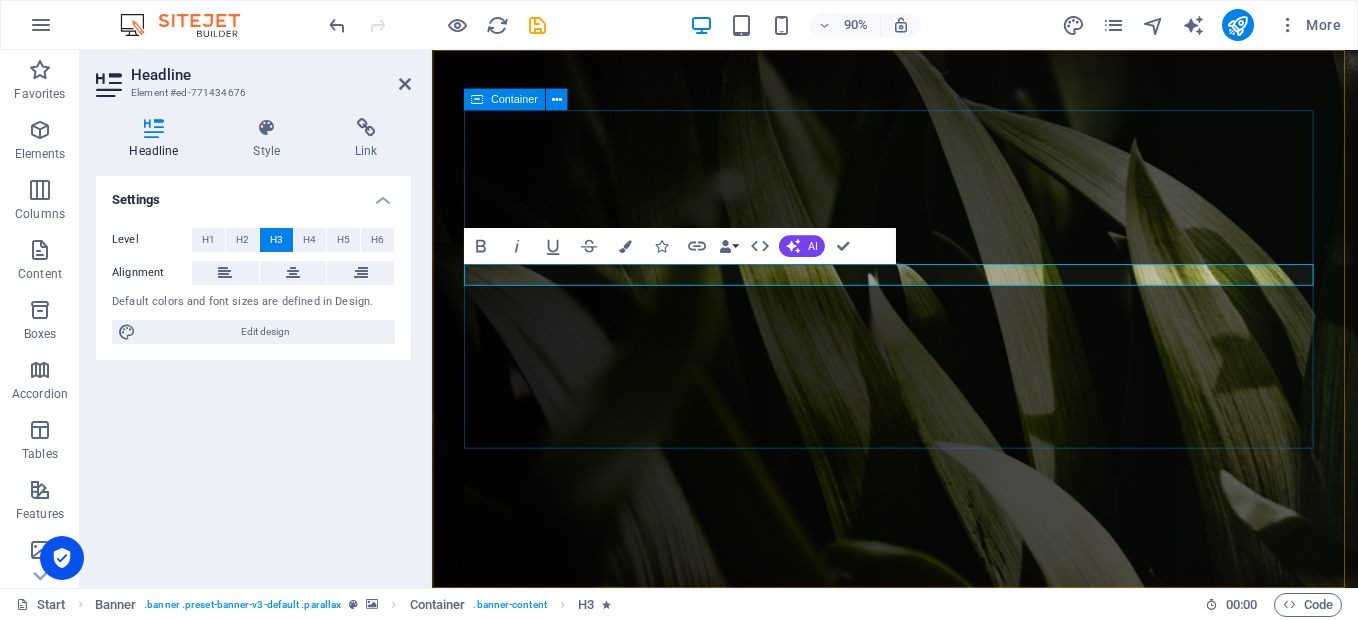 drag, startPoint x: 846, startPoint y: 481, endPoint x: 1163, endPoint y: 438, distance: 319.9031 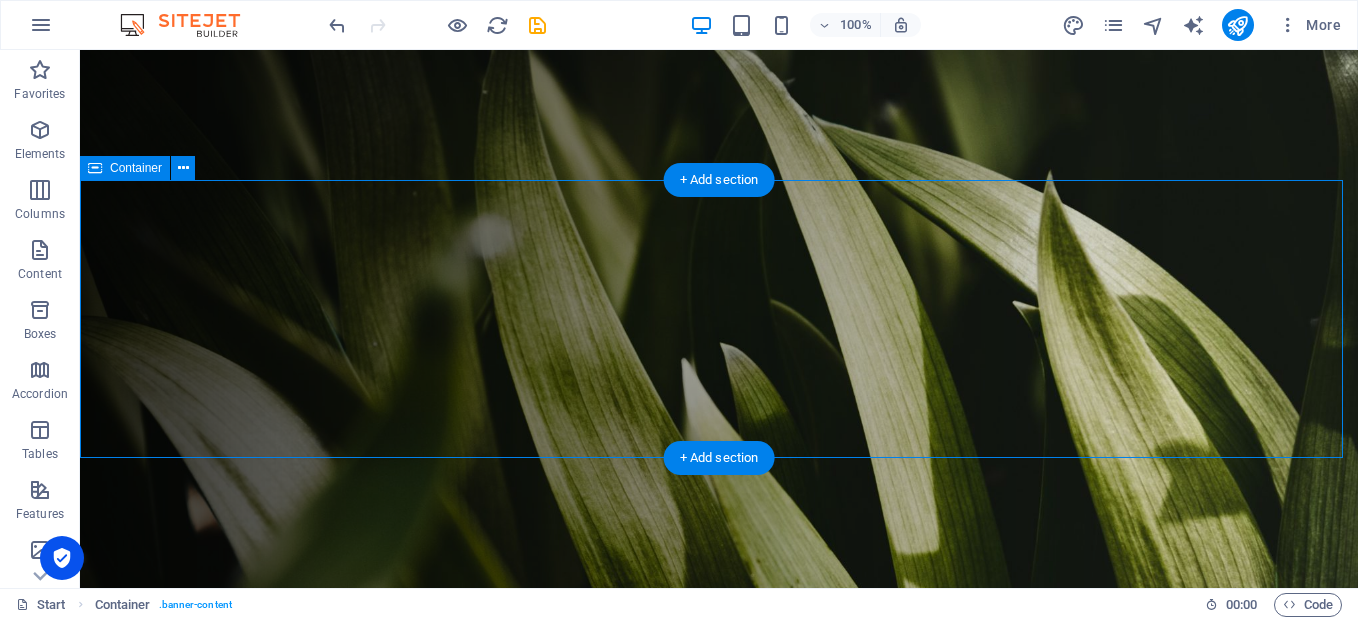 scroll, scrollTop: 408, scrollLeft: 0, axis: vertical 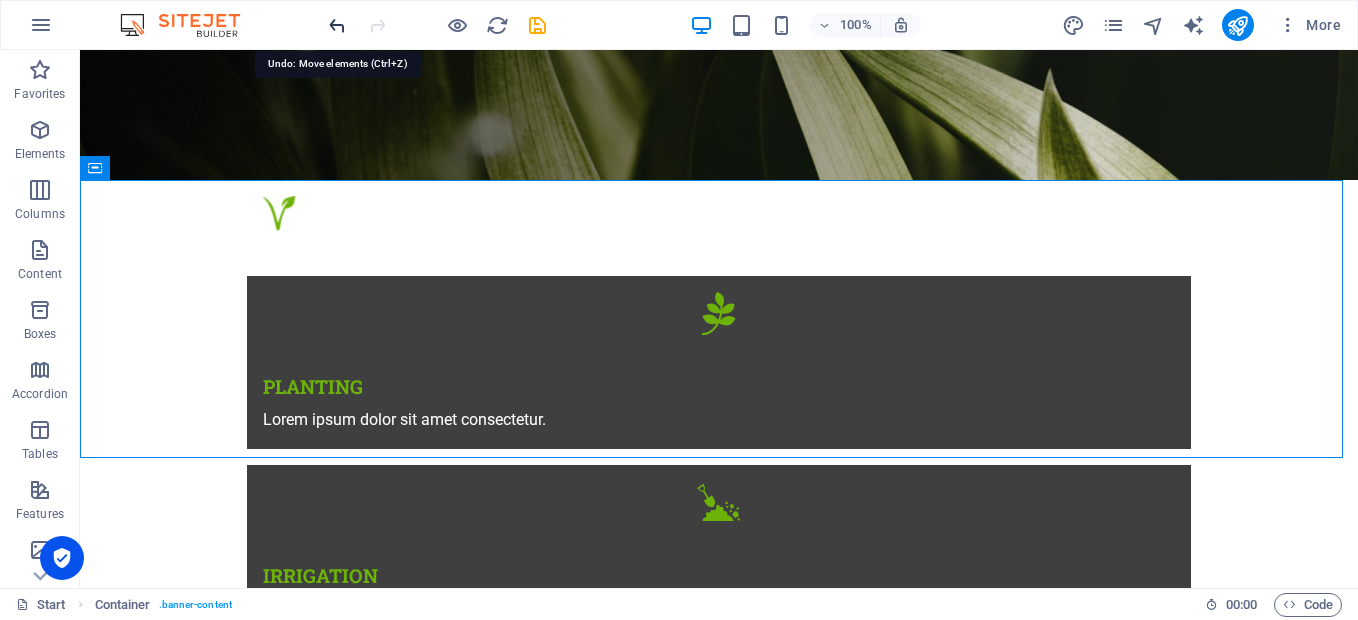 click at bounding box center (337, 25) 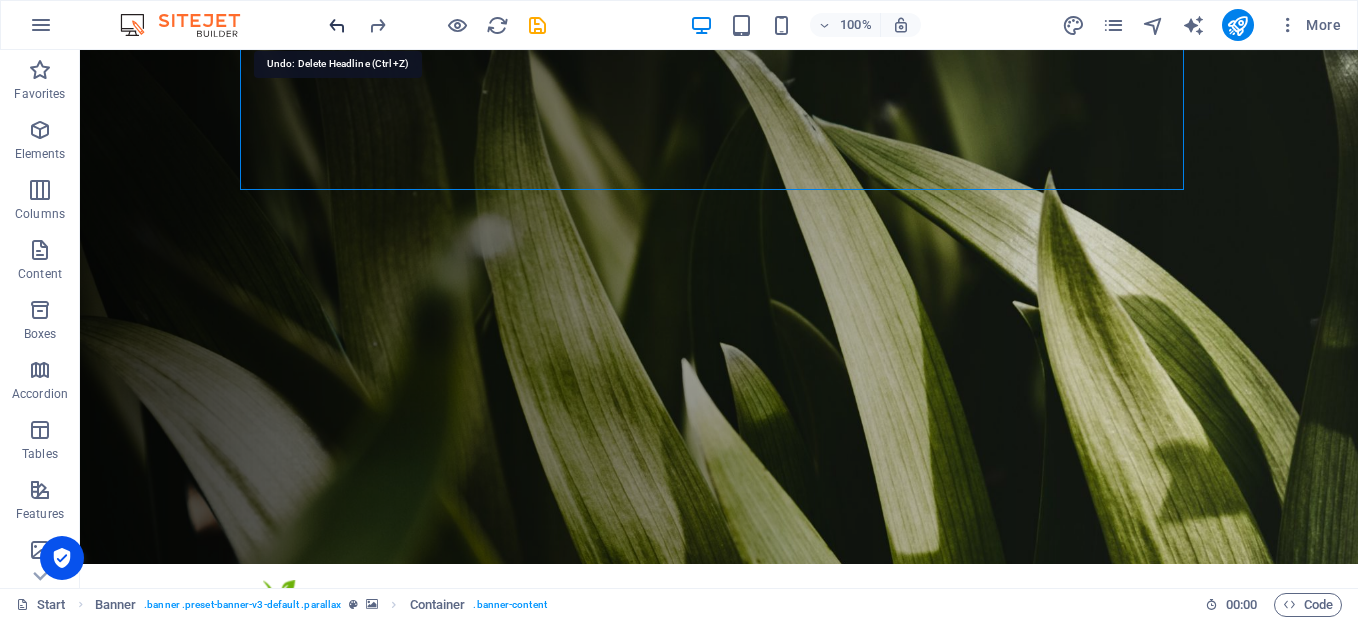scroll, scrollTop: 0, scrollLeft: 0, axis: both 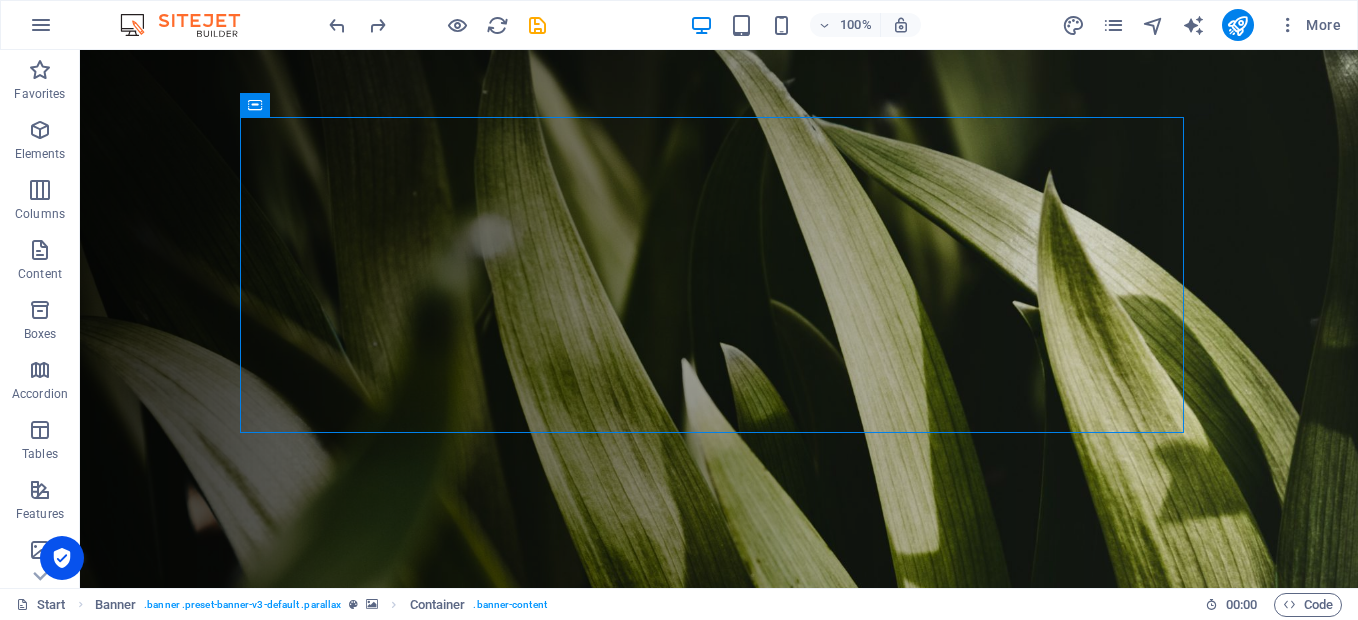 click at bounding box center (437, 25) 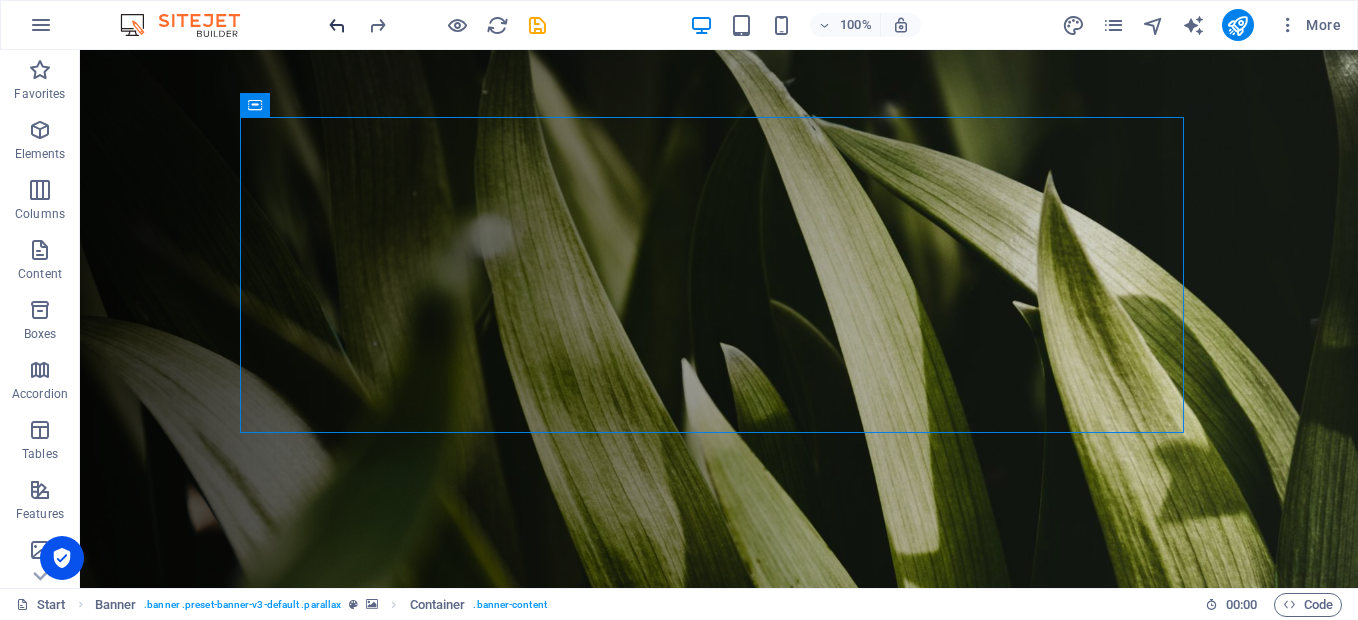 click at bounding box center [337, 25] 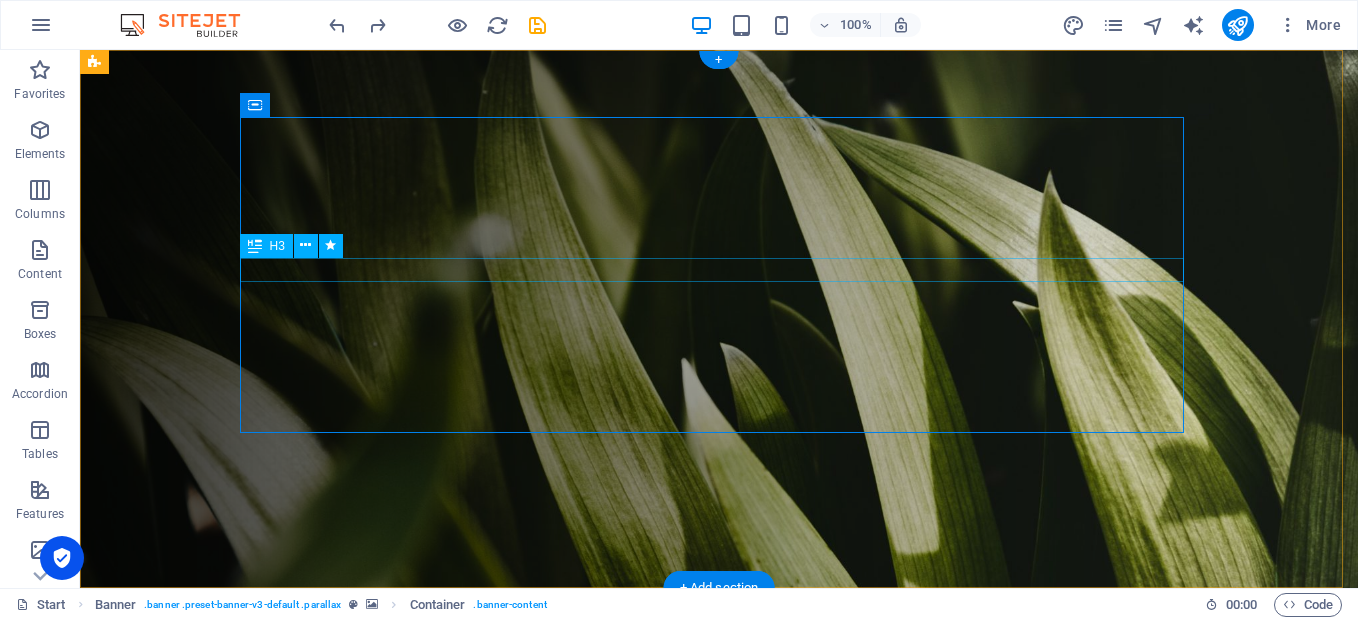 click on "Your professional Partner in [GEOGRAPHIC_DATA] [US_STATE]." at bounding box center [719, 830] 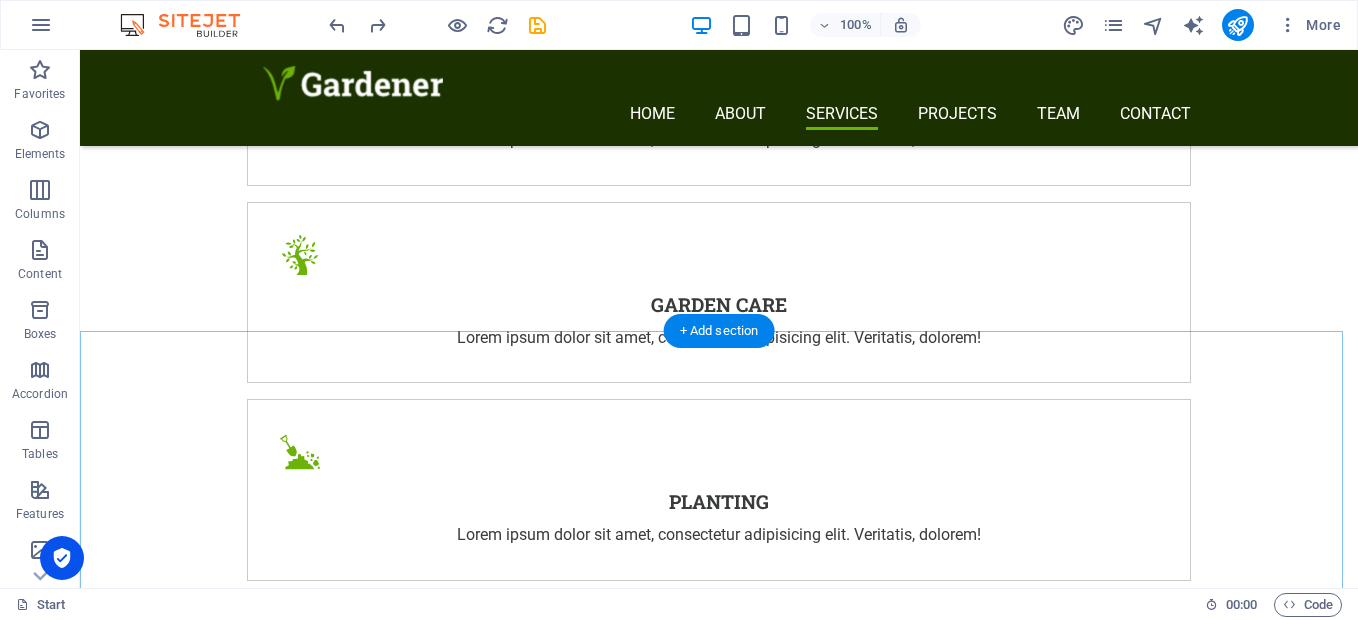 scroll, scrollTop: 3600, scrollLeft: 0, axis: vertical 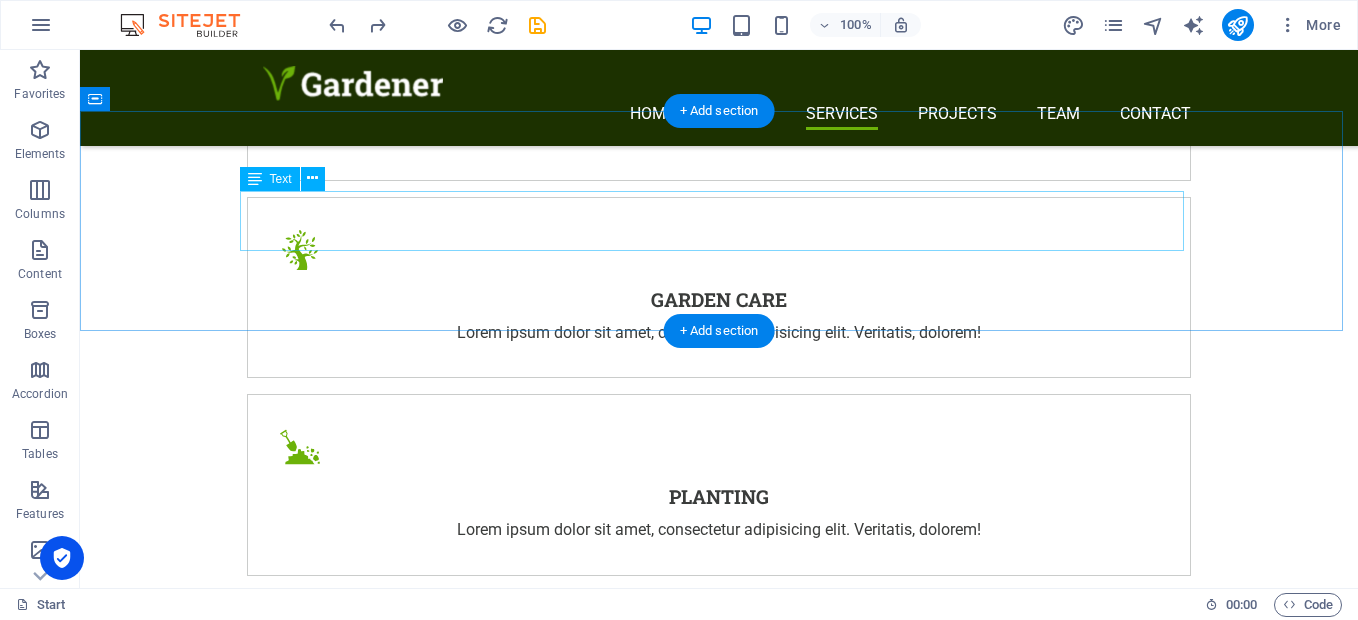 click on "Get in touch    +1-123-456-7890" at bounding box center (719, 3875) 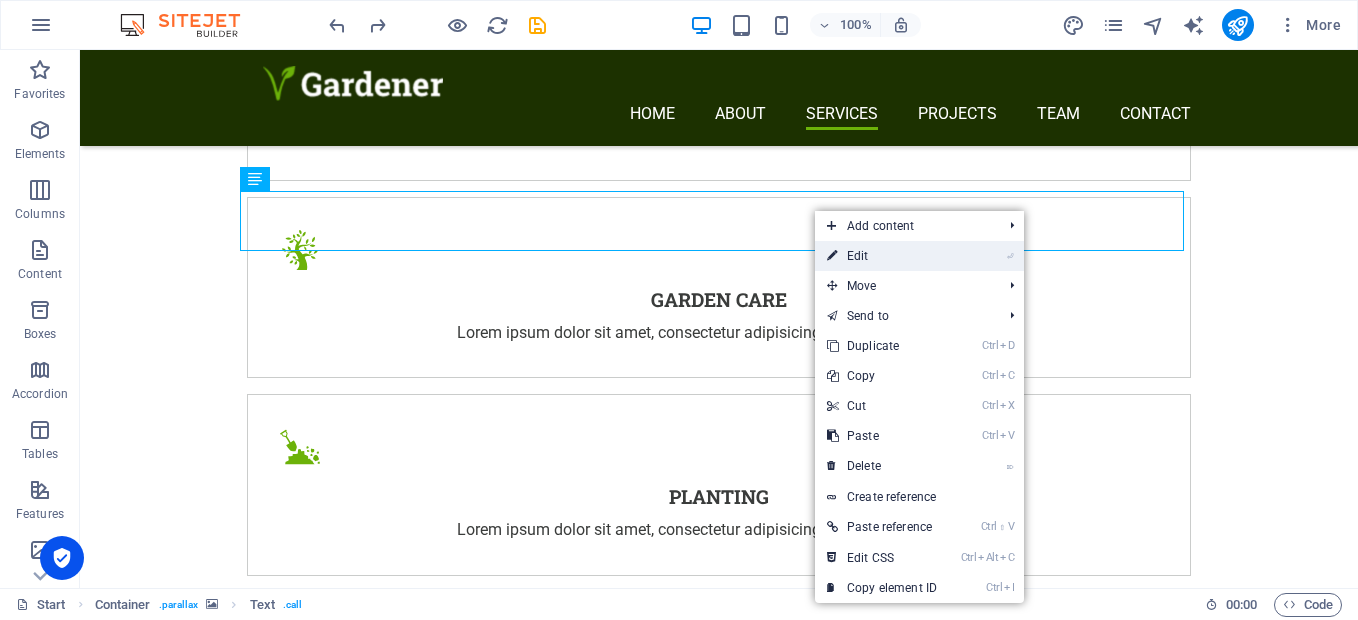 click on "⏎  Edit" at bounding box center [882, 256] 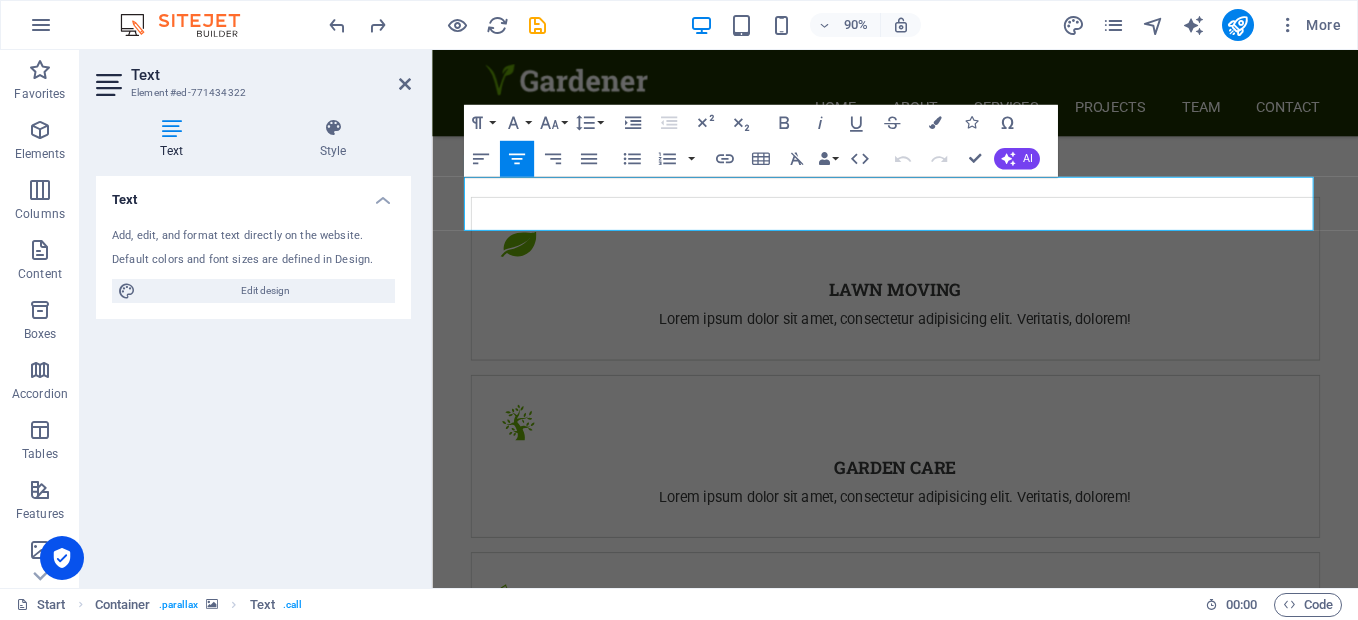 scroll, scrollTop: 3893, scrollLeft: 0, axis: vertical 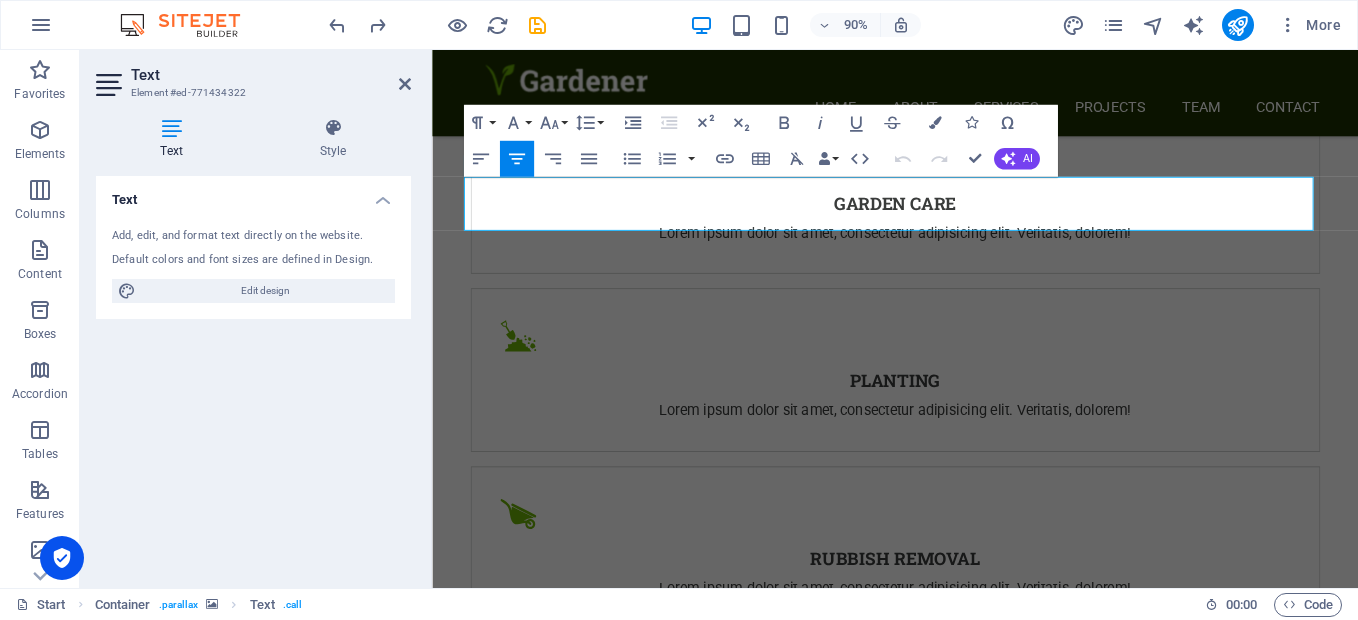 click at bounding box center (946, 3520) 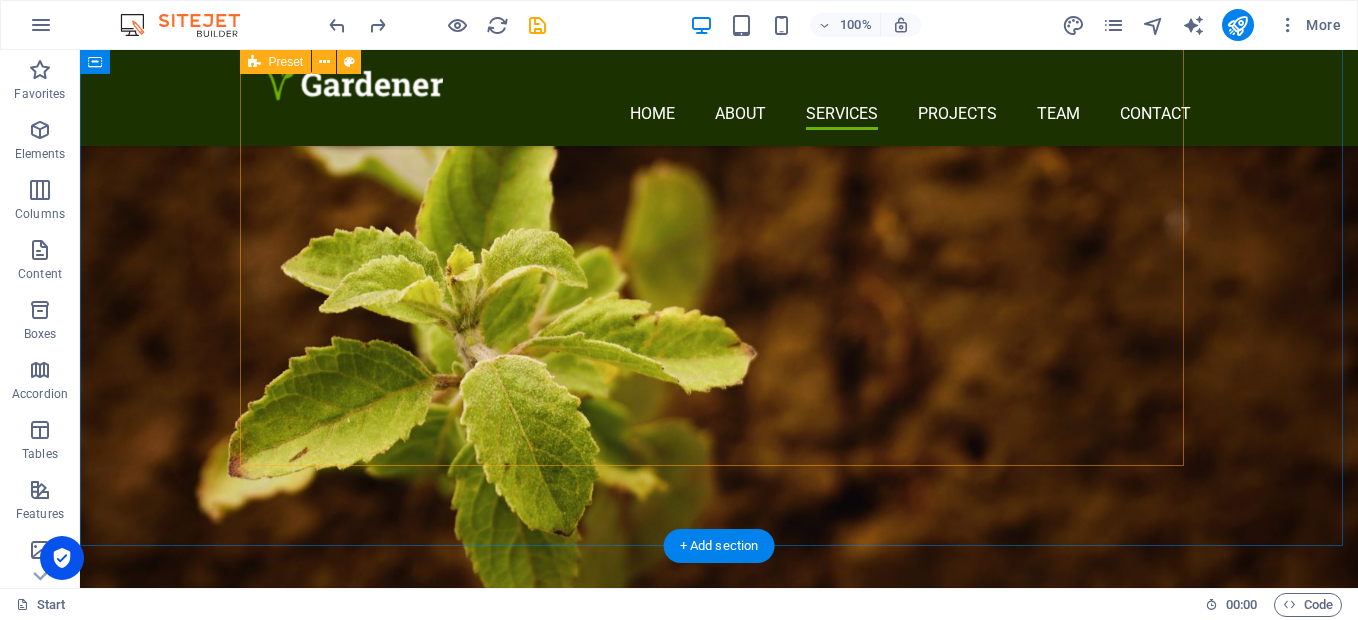 scroll, scrollTop: 1800, scrollLeft: 0, axis: vertical 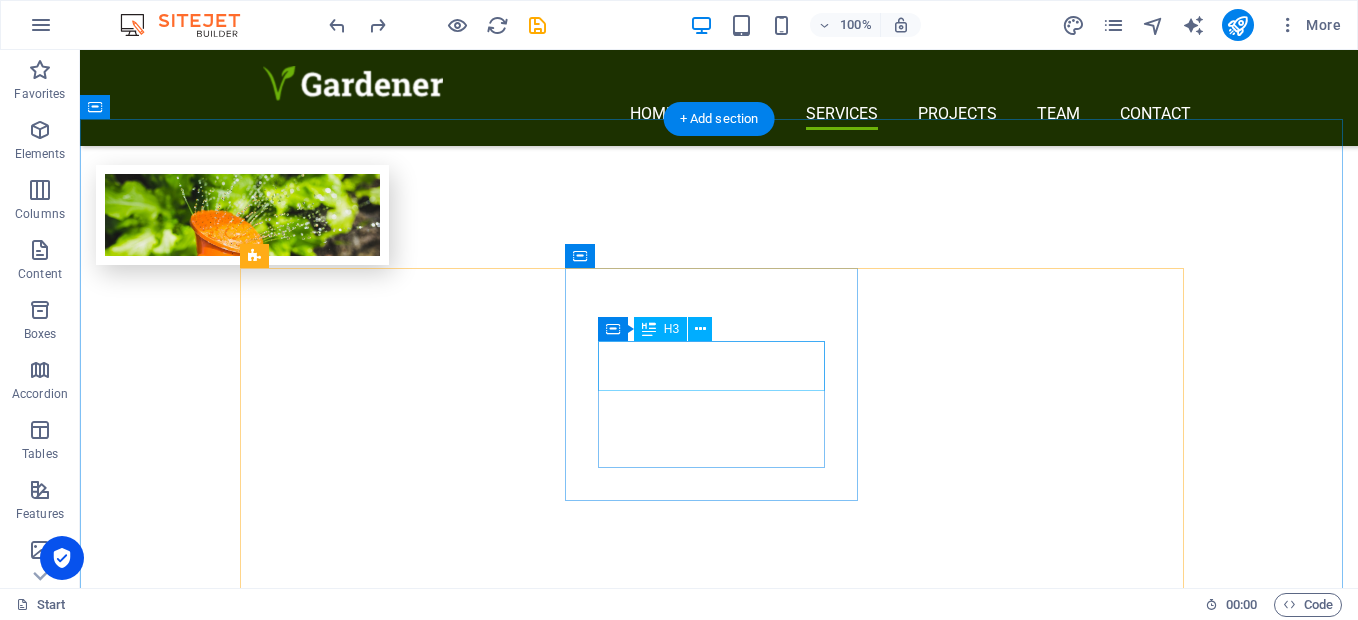 click on "Garden Care" at bounding box center [719, 2095] 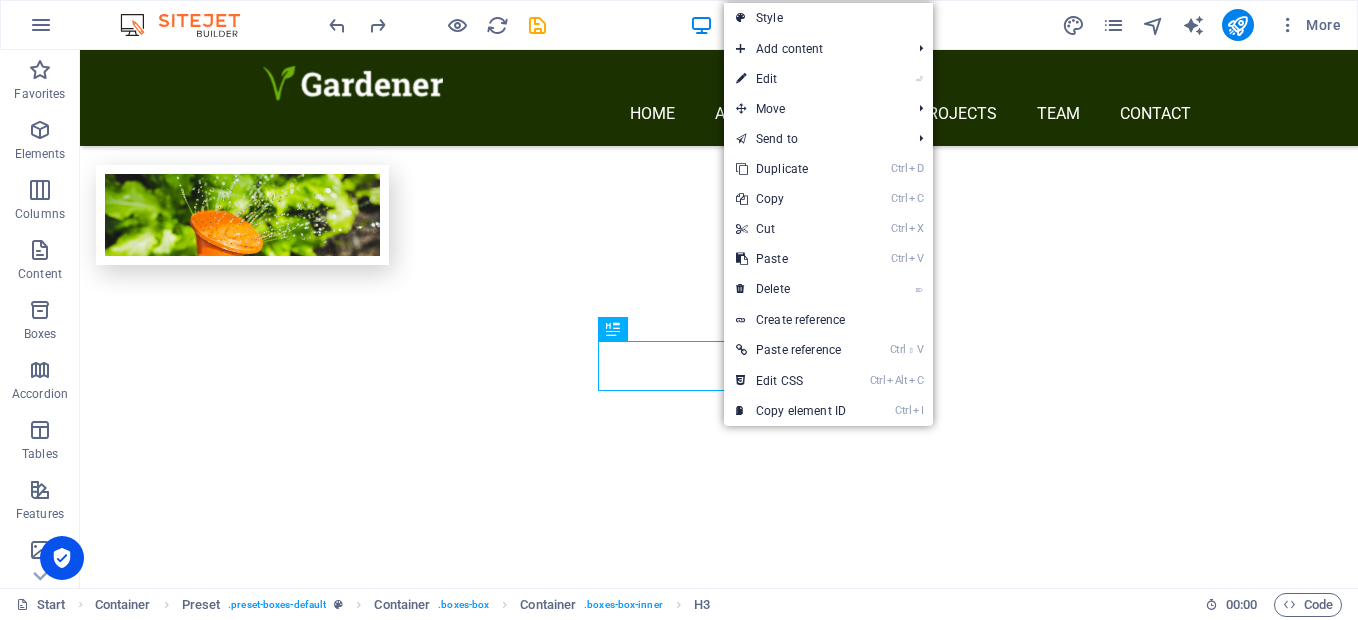 click on "Style" at bounding box center (828, 18) 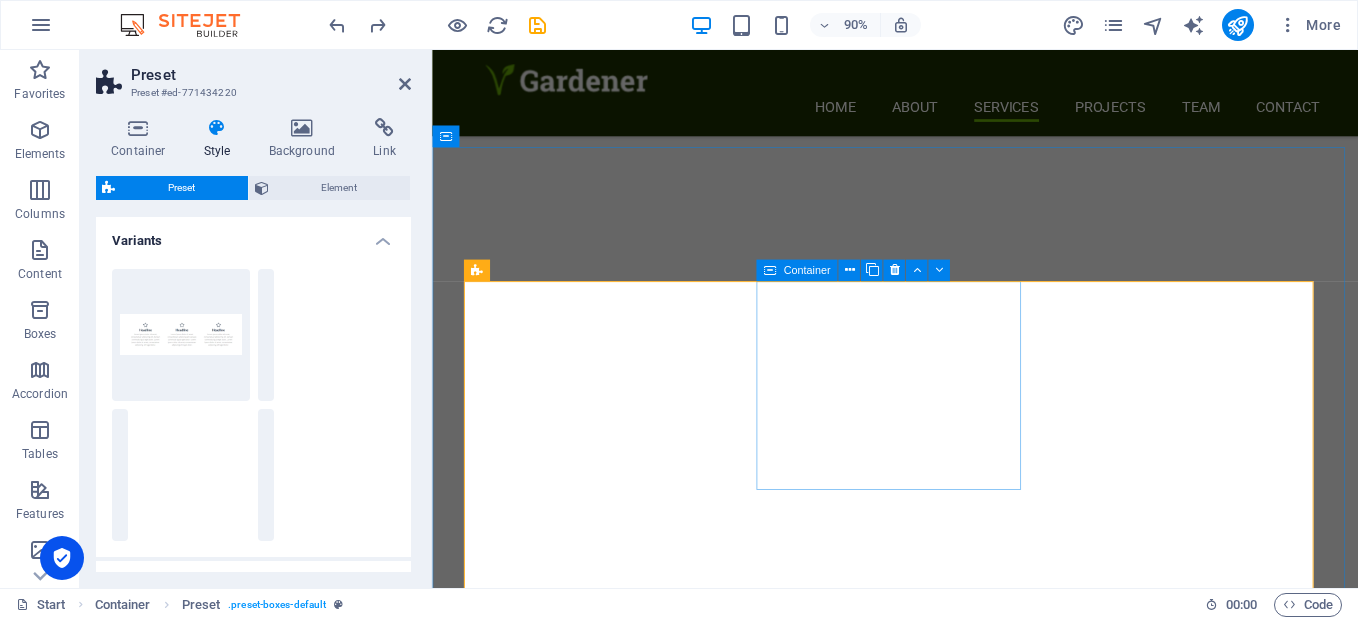 scroll, scrollTop: 2100, scrollLeft: 0, axis: vertical 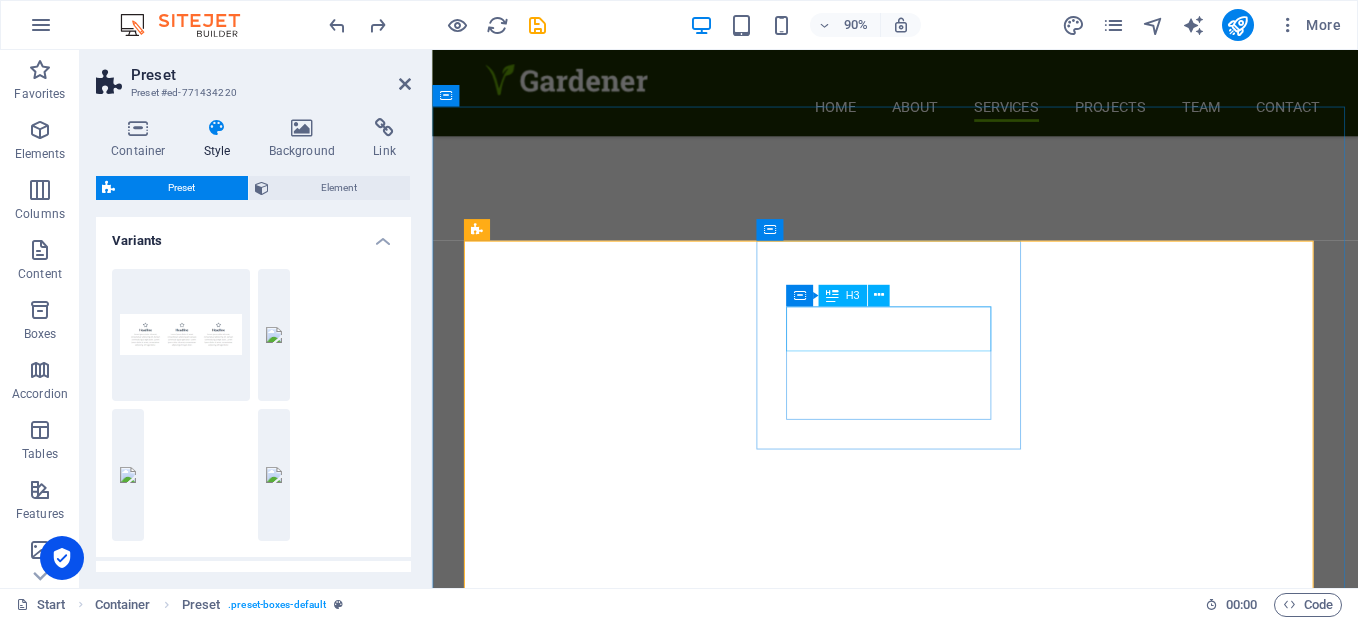 click on "Garden Care" at bounding box center [947, 2009] 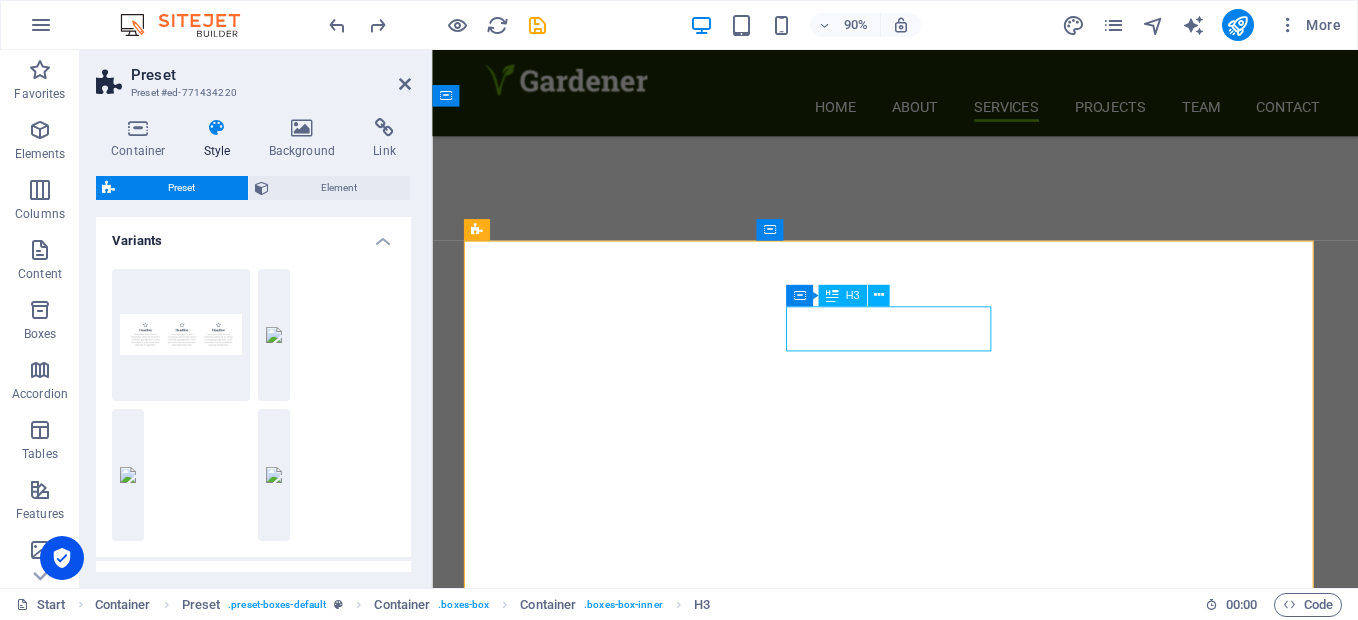 click on "Garden Care" at bounding box center (947, 2009) 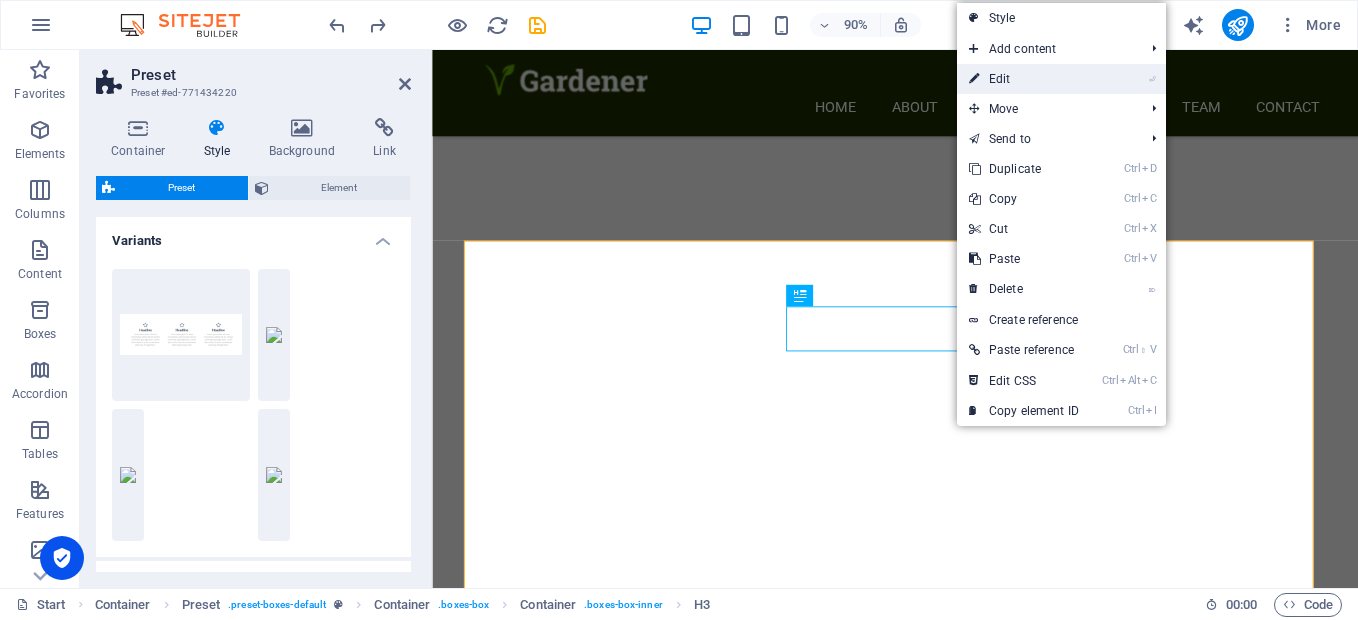 click on "⏎  Edit" at bounding box center (1024, 79) 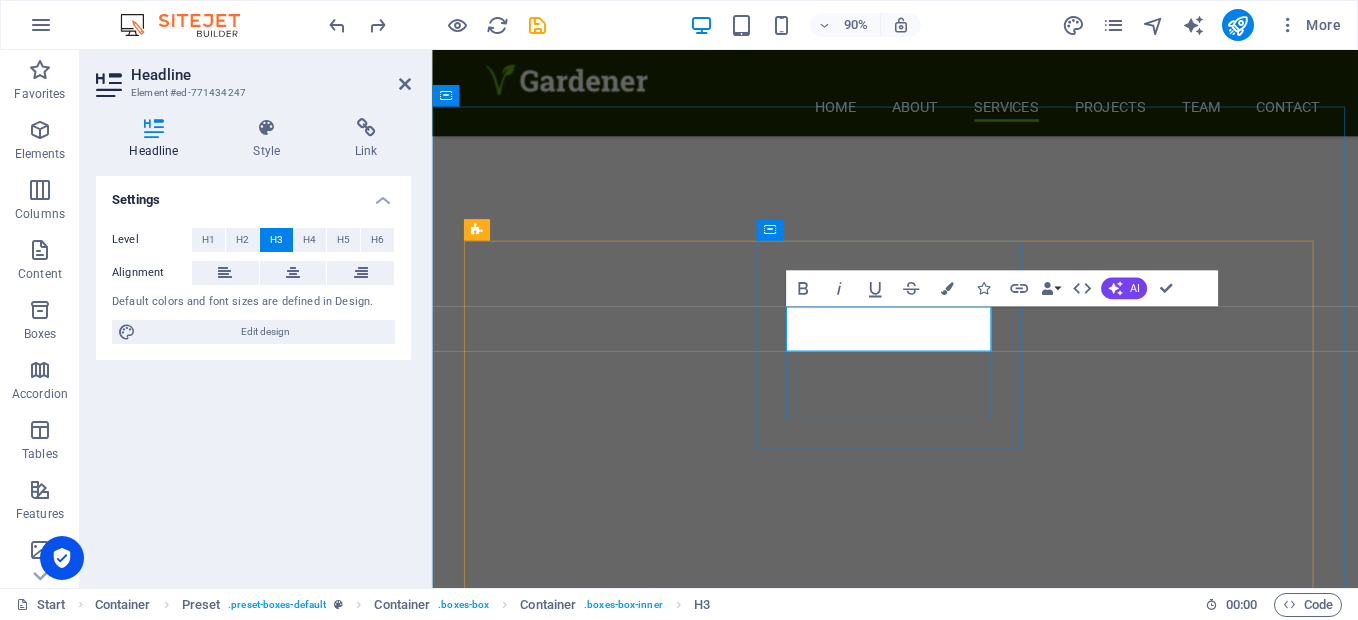 click on "Garden Care" at bounding box center [947, 2009] 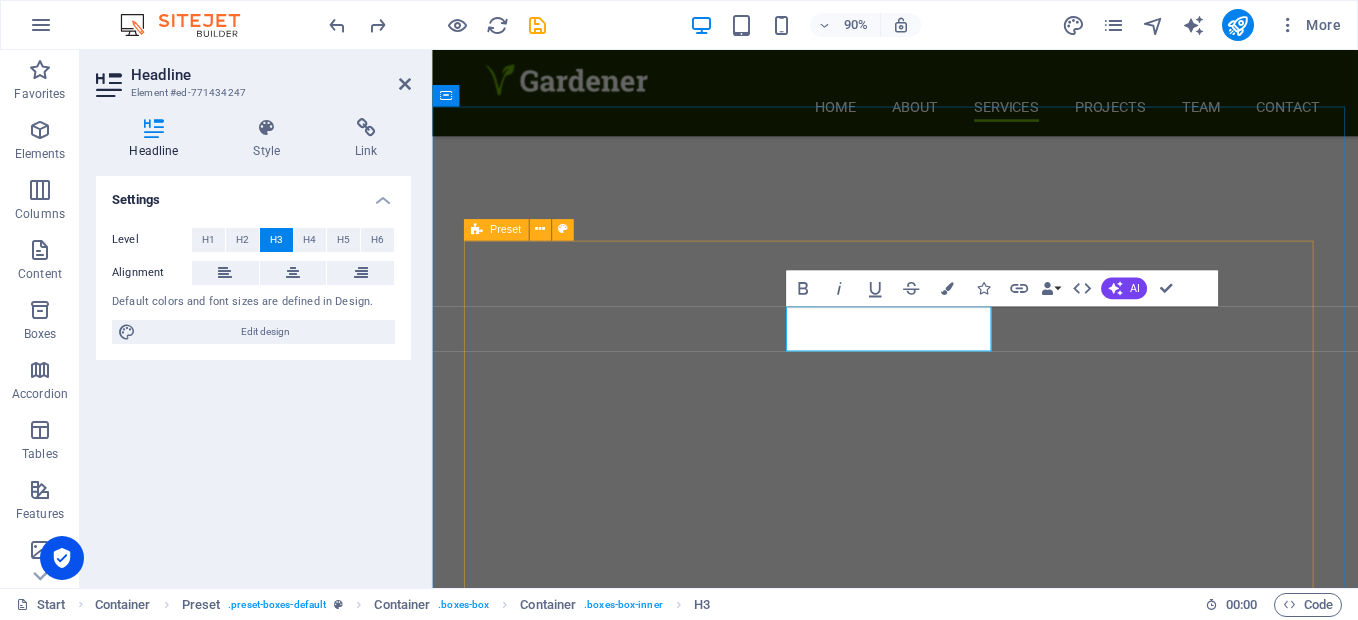click on "Lawn Moving Lorem ipsum dolor sit amet, consectetur adipisicing elit. Veritatis, dolorem! Garden Care Lorem ipsum dolor sit amet, consectetur adipisicing elit. Veritatis, dolorem! Planting Lorem ipsum dolor sit amet, consectetur adipisicing elit. Veritatis, dolorem! Rubbish Removal Lorem ipsum dolor sit amet, consectetur adipisicing elit. Veritatis, dolorem! Landscaping Lorem ipsum dolor sit amet, consectetur adipisicing elit. Veritatis, dolorem! Insect Control Lorem ipsum dolor sit amet, consectetur adipisicing elit. Veritatis, dolorem!" at bounding box center [947, 2298] 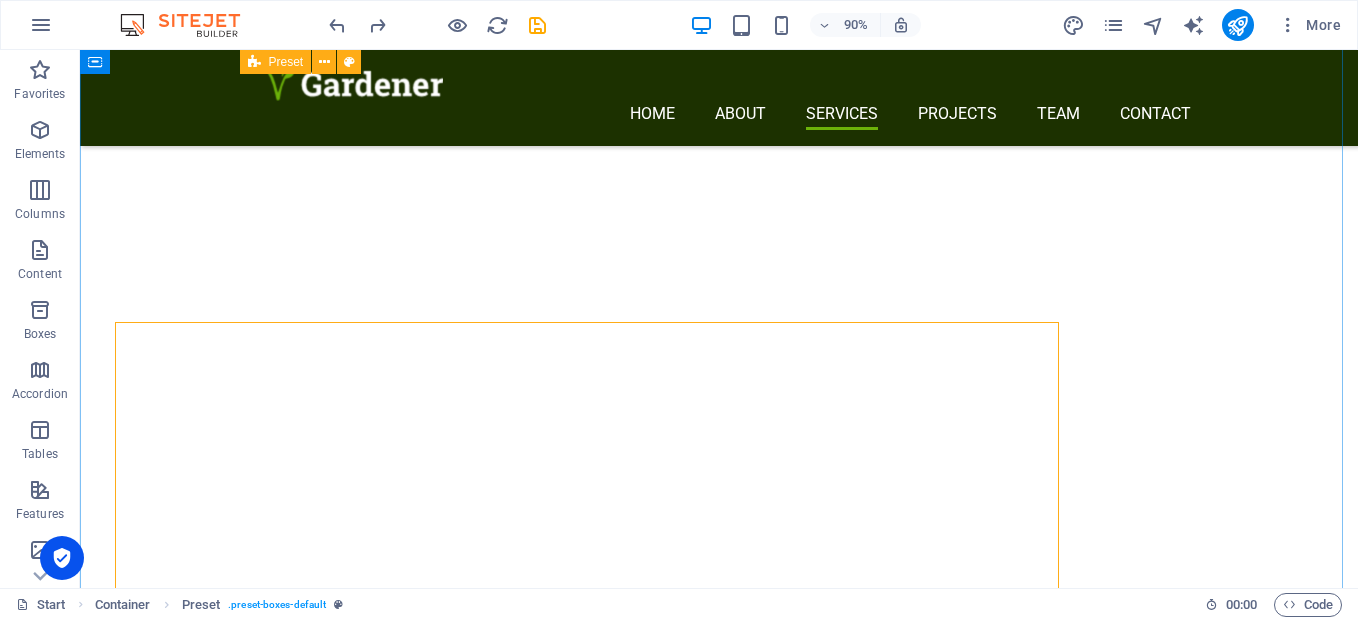scroll, scrollTop: 2040, scrollLeft: 0, axis: vertical 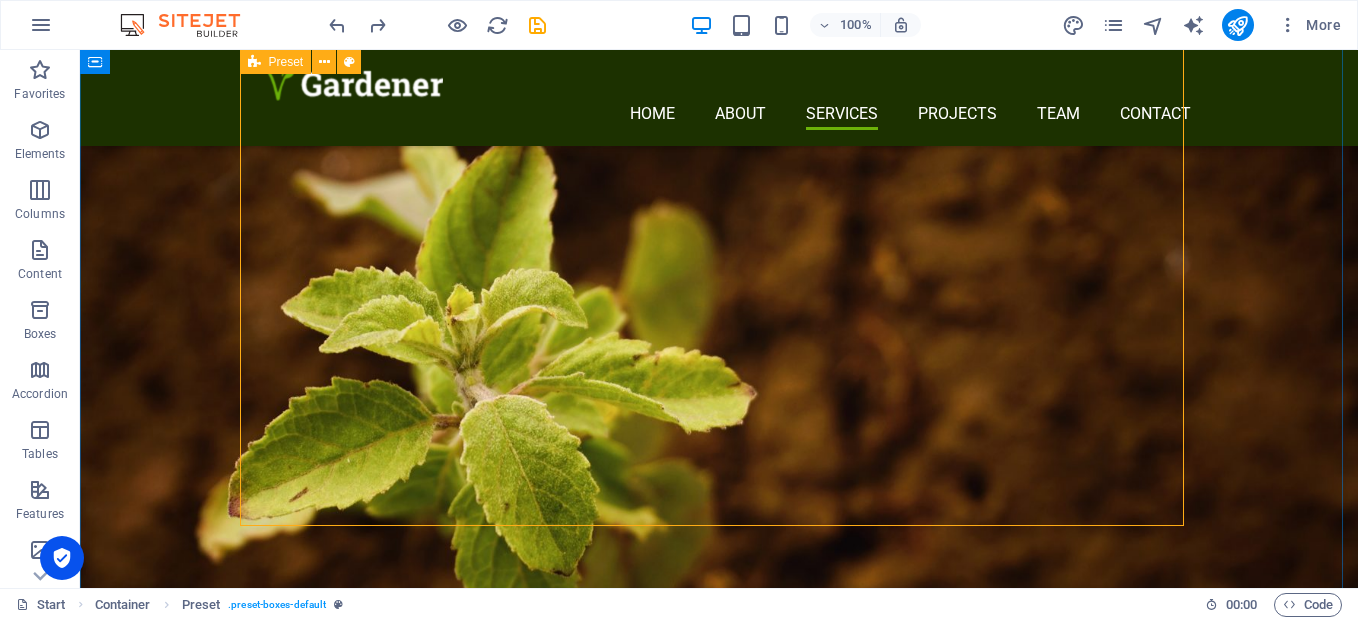 click on "Lawn Moving Lorem ipsum dolor sit amet, consectetur adipisicing elit. Veritatis, dolorem! Garden Care Lorem ipsum dolor sit amet, consectetur adipisicing elit. Veritatis, dolorem! Planting Lorem ipsum dolor sit amet, consectetur adipisicing elit. Veritatis, dolorem! Rubbish Removal Lorem ipsum dolor sit amet, consectetur adipisicing elit. Veritatis, dolorem! Landscaping Lorem ipsum dolor sit amet, consectetur adipisicing elit. Veritatis, dolorem! Insect Control Lorem ipsum dolor sit amet, consectetur adipisicing elit. Veritatis, dolorem!" at bounding box center [719, 2144] 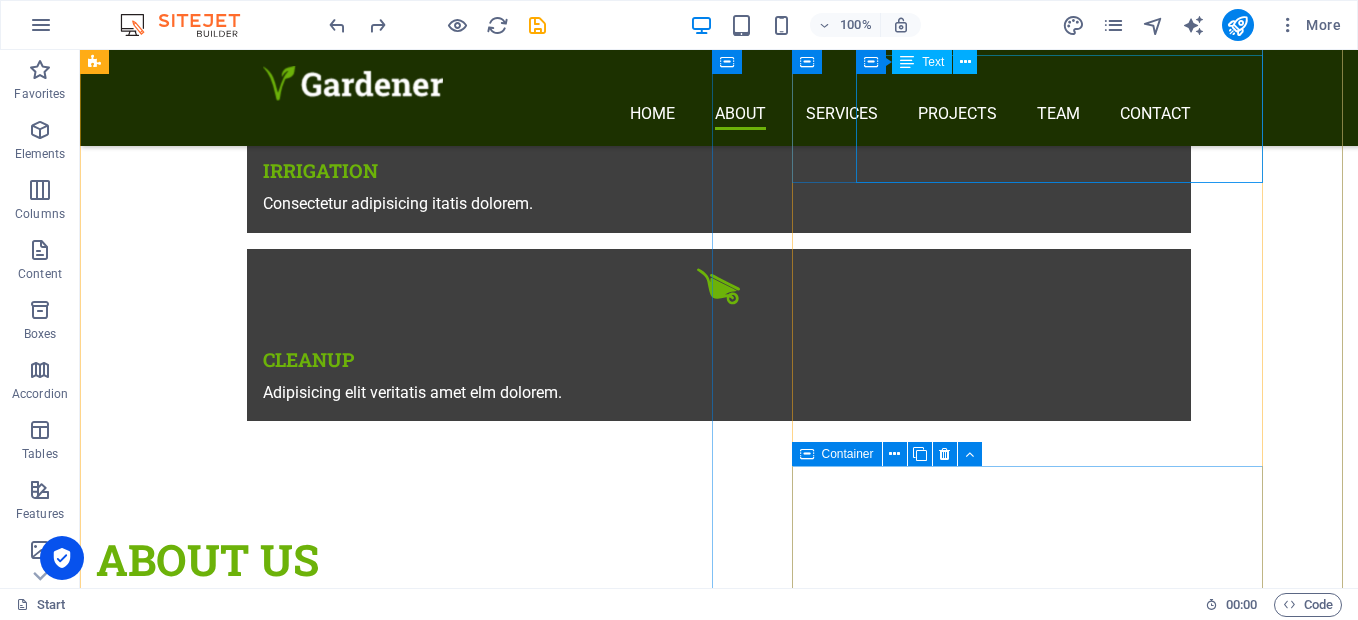 scroll, scrollTop: 1040, scrollLeft: 0, axis: vertical 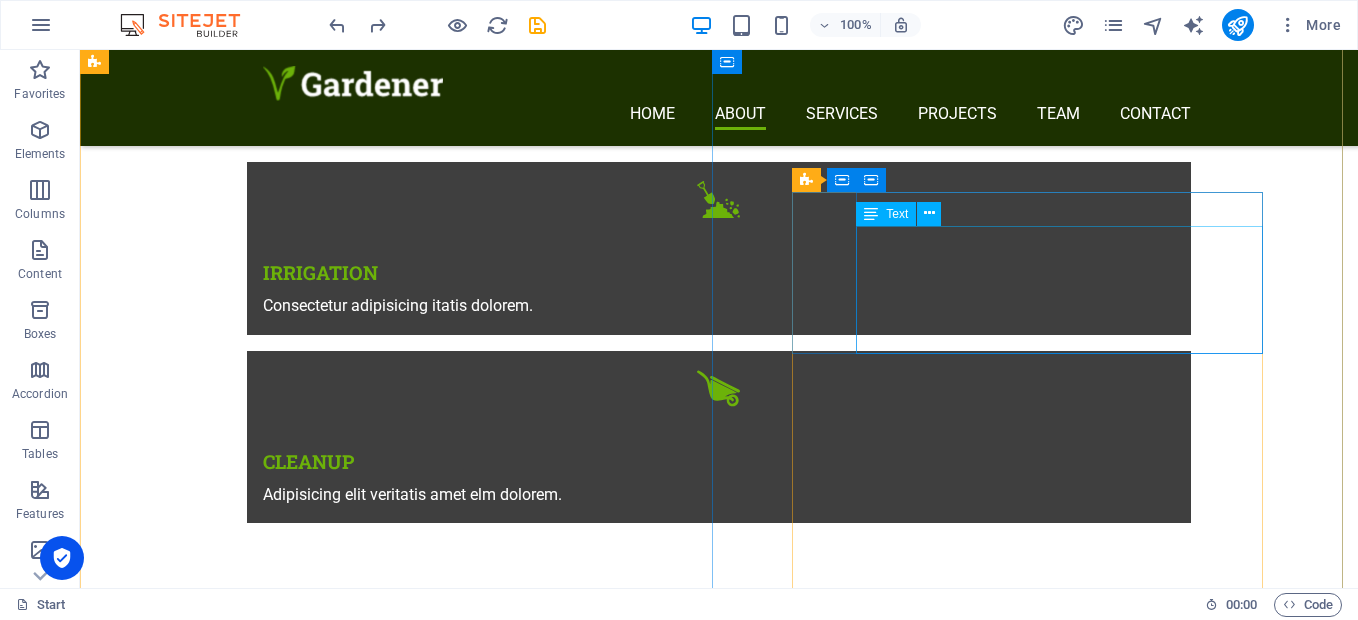 click on "Lorem ipsum dolor sit amet, consectetur adipisicing elit. Natus, dolores, at, nisi eligendi repellat voluptatem minima none officia veritatis quasi animi porro laudantium dicta doloris voluptate maiores ipsum reprehenderit odio fugiat." at bounding box center [719, 1988] 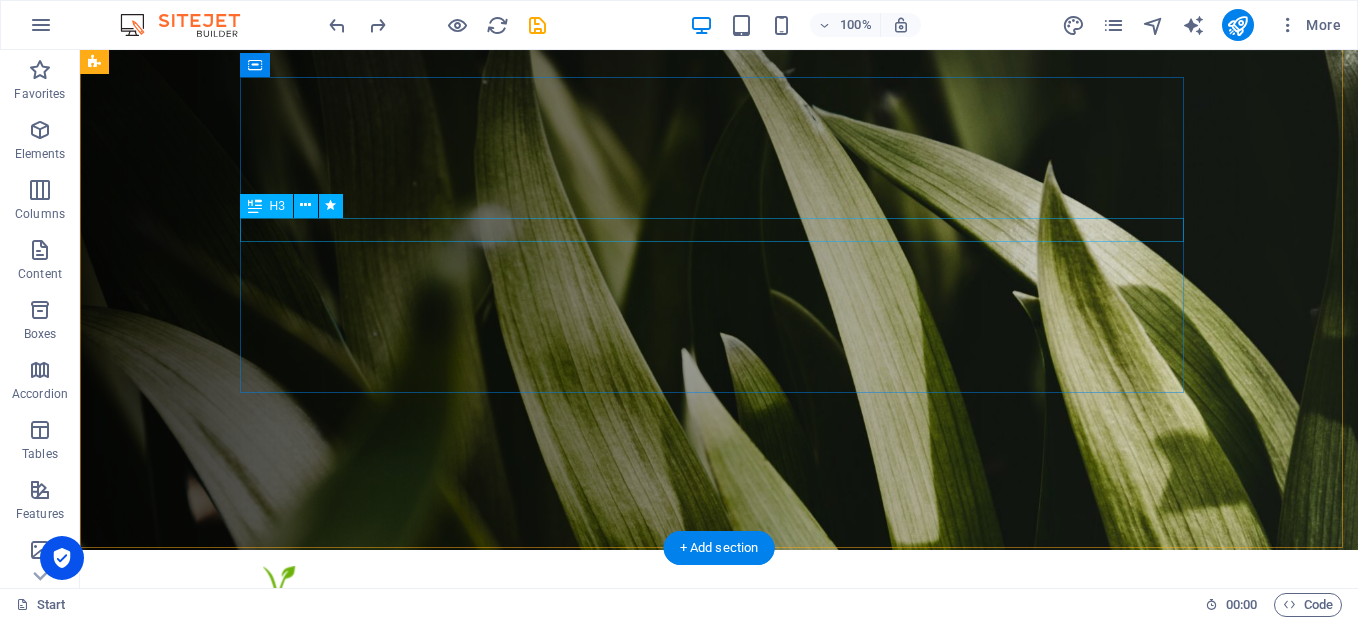 scroll, scrollTop: 0, scrollLeft: 0, axis: both 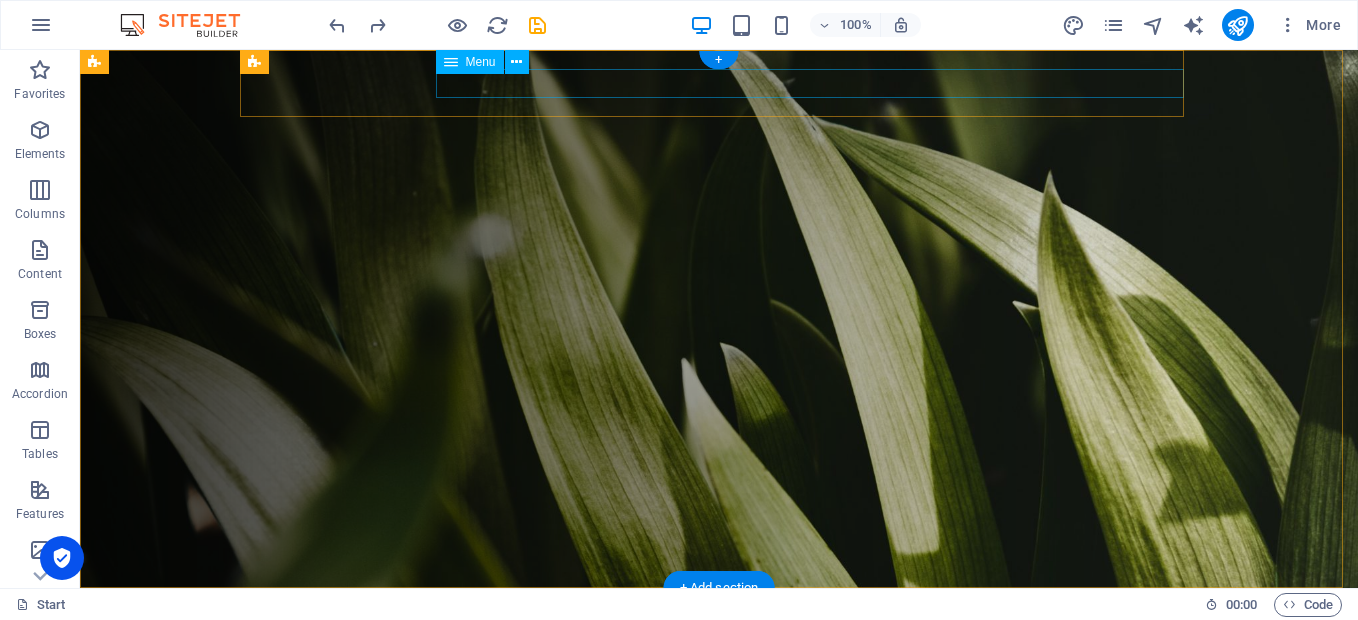 click on "Home About Services Projects Team Contact" at bounding box center (727, 653) 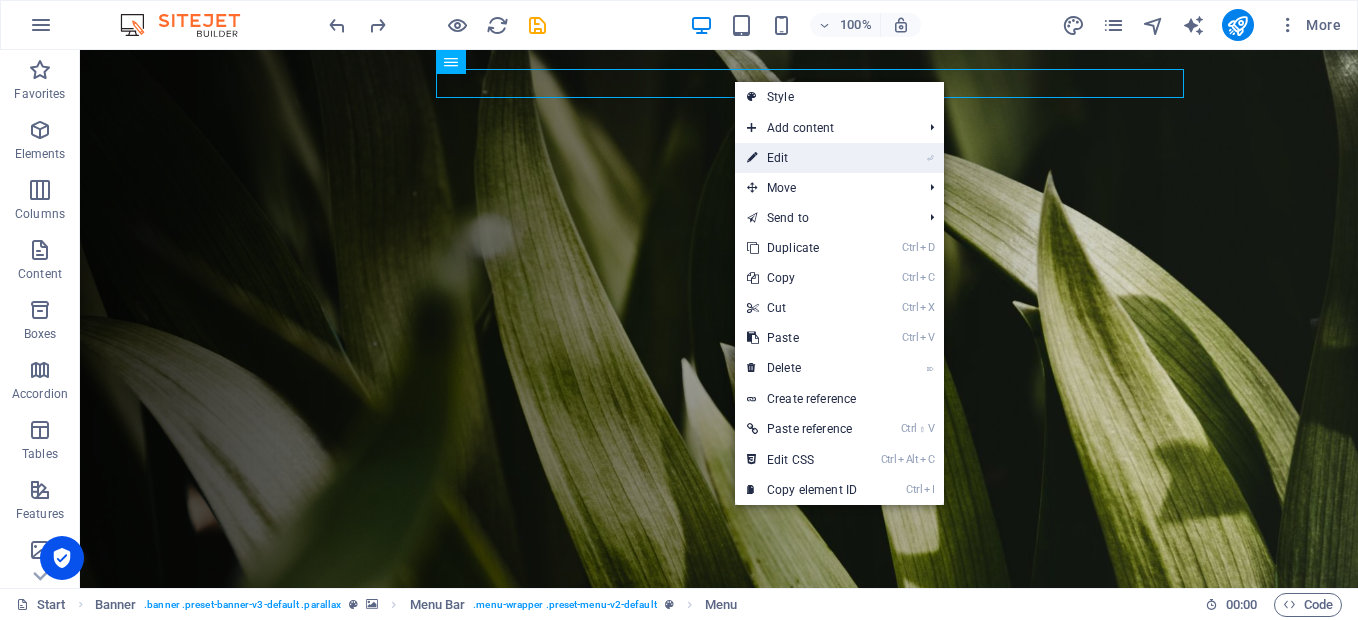 click on "⏎  Edit" at bounding box center (802, 158) 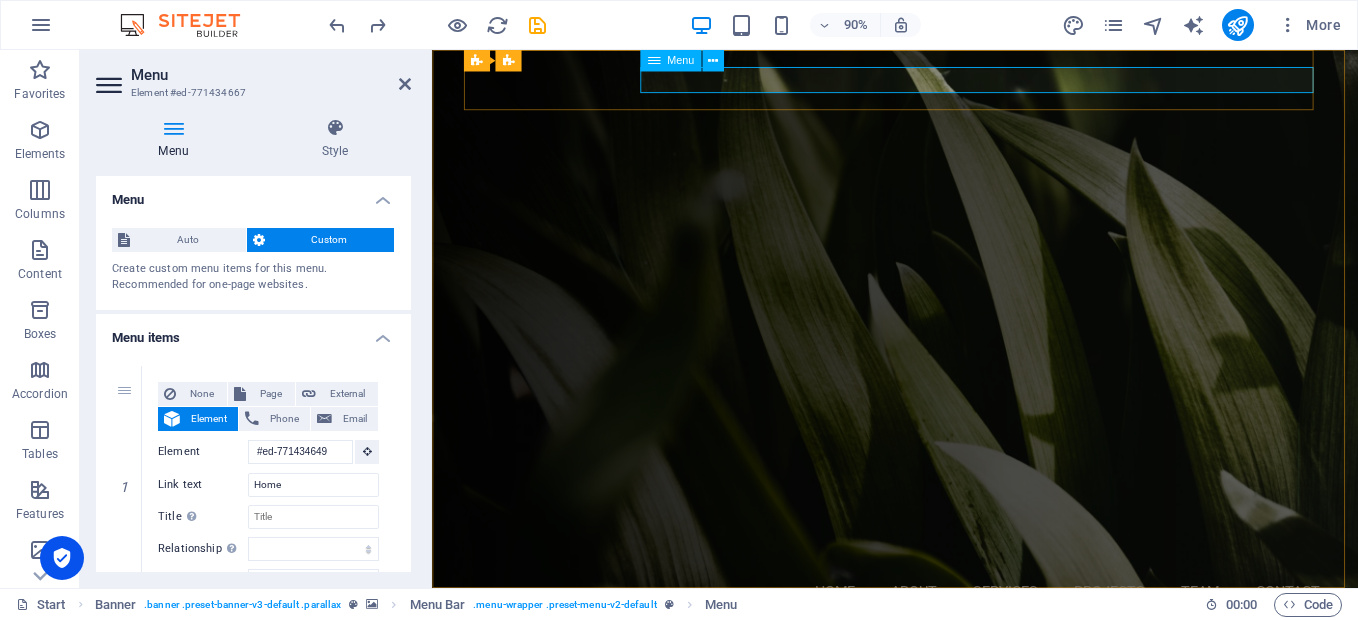 click on "Home About Services Projects Team Contact" at bounding box center [955, 653] 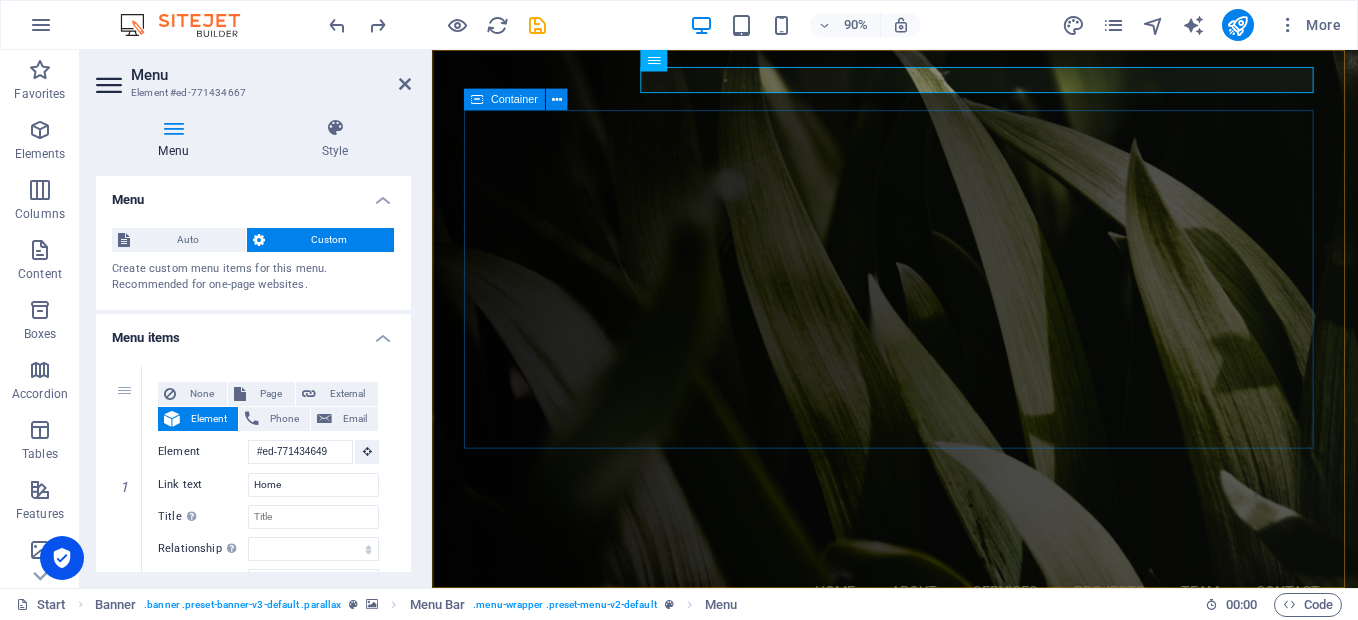 click on "شركة ارض الحياة للتنمية و الزراعة  Your professional Partner in [GEOGRAPHIC_DATA] [US_STATE]. Learn more Our Services" at bounding box center [947, 863] 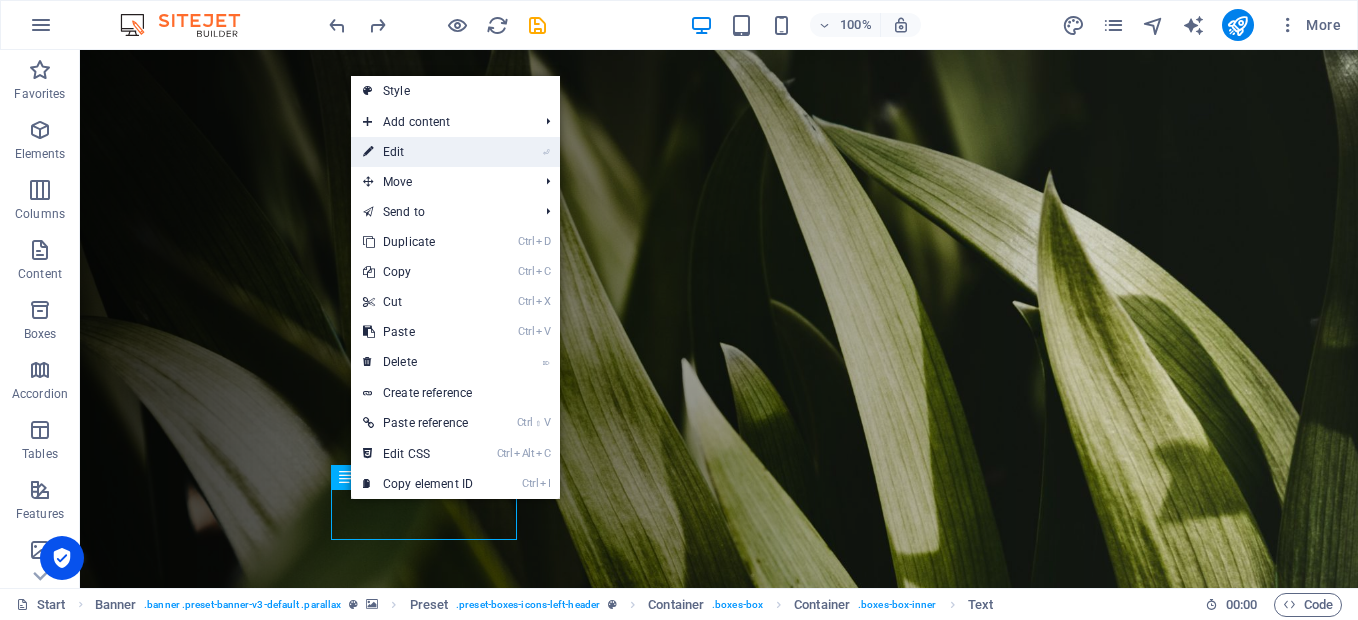 click on "⏎  Edit" at bounding box center [418, 152] 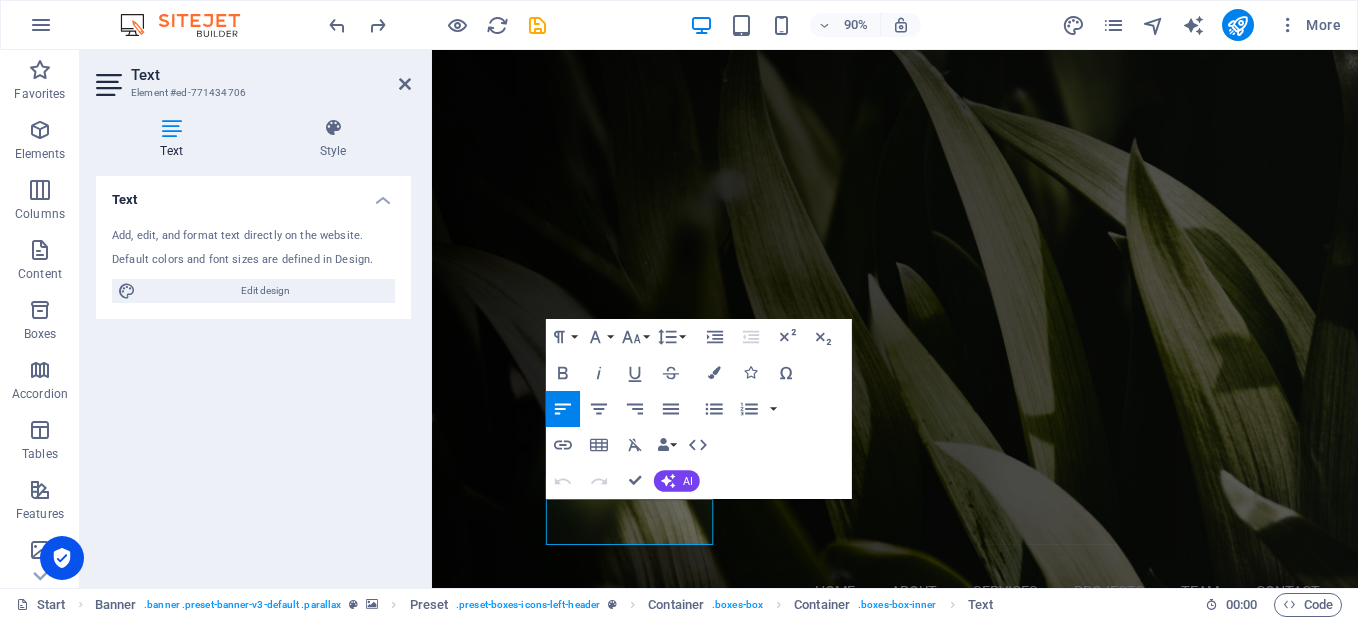 click at bounding box center (429, 319) 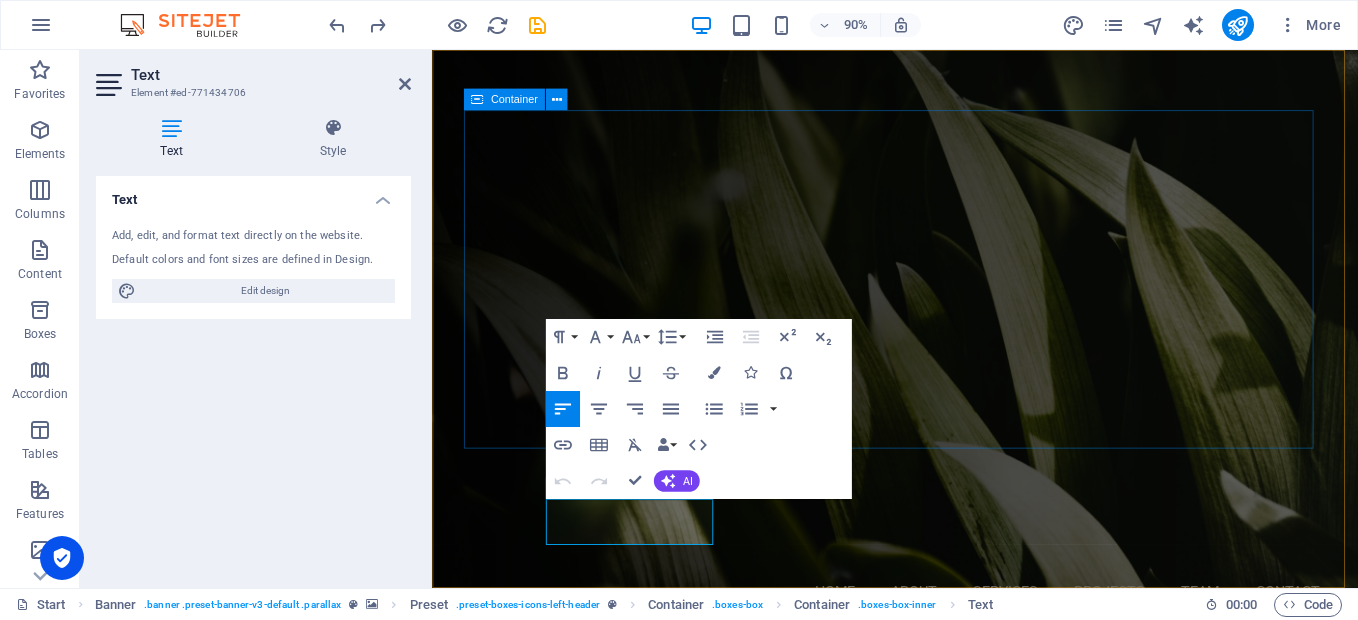 click on "شركة ارض الحياة للتنمية و الزراعة  Your professional Partner in [GEOGRAPHIC_DATA] [US_STATE]. Learn more Our Services" at bounding box center [947, 863] 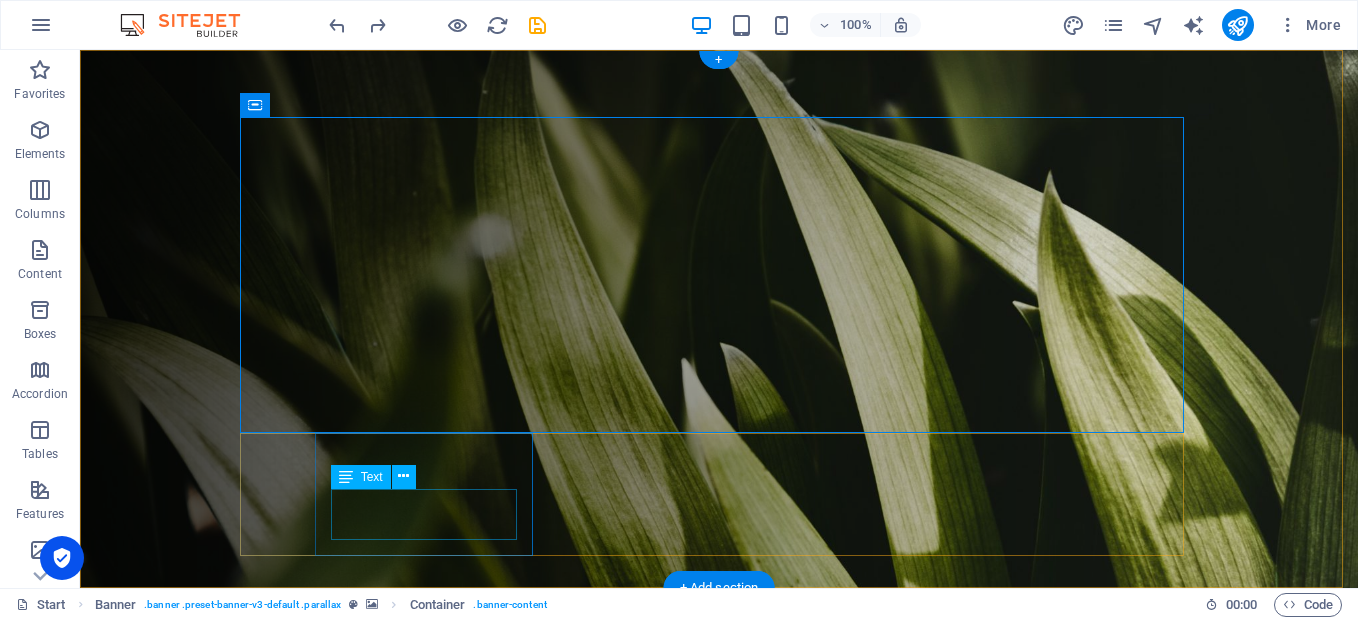 click on "Lorem ipsum dolor sit amet consectetur." at bounding box center [719, 1186] 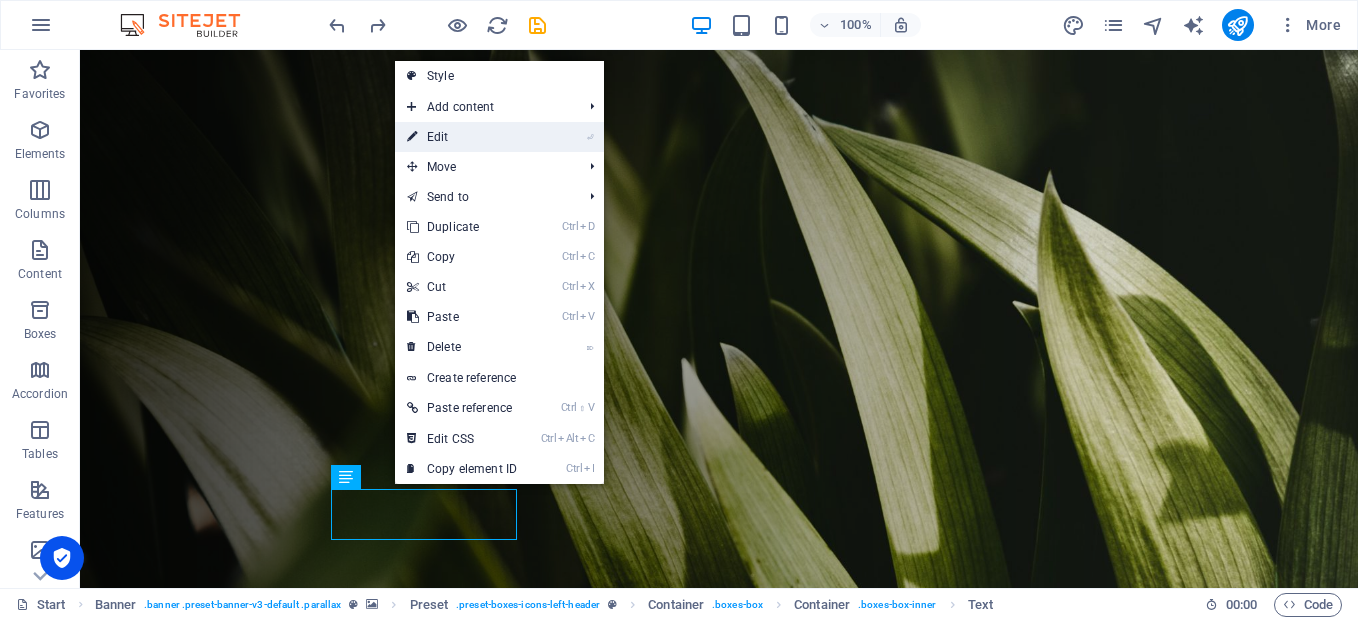 click on "⏎  Edit" at bounding box center (462, 137) 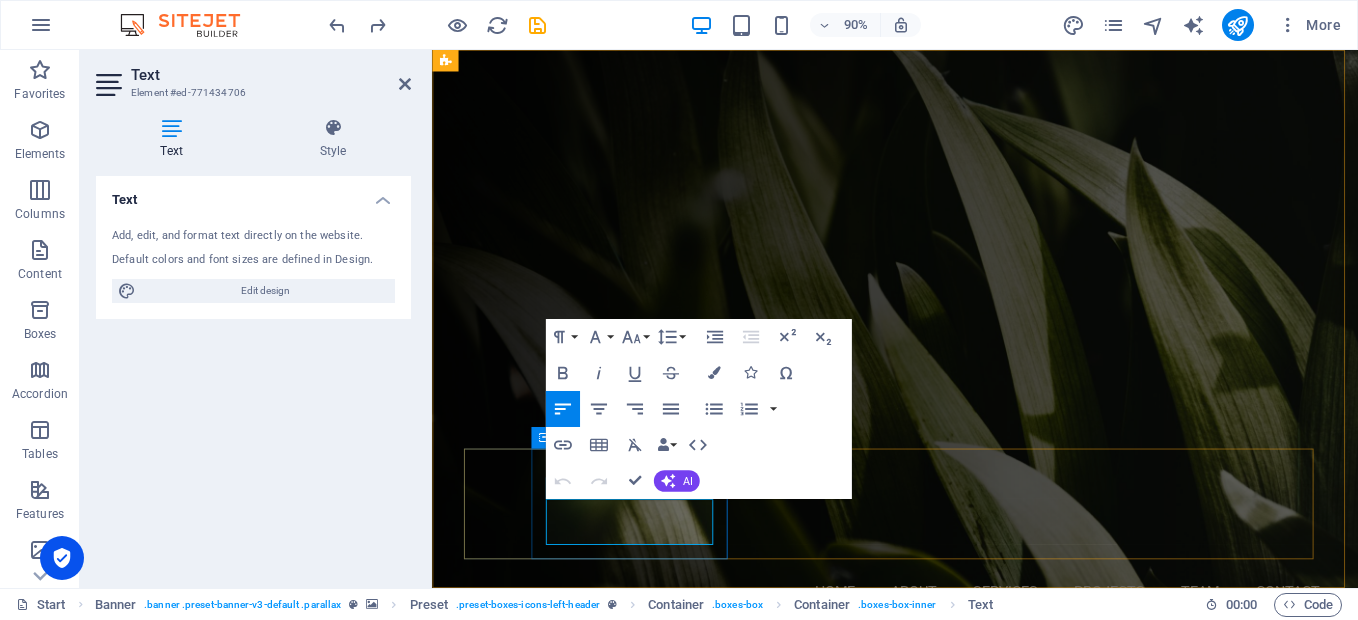 click on "Lorem ipsum dolor sit amet consectetur." at bounding box center (947, 1186) 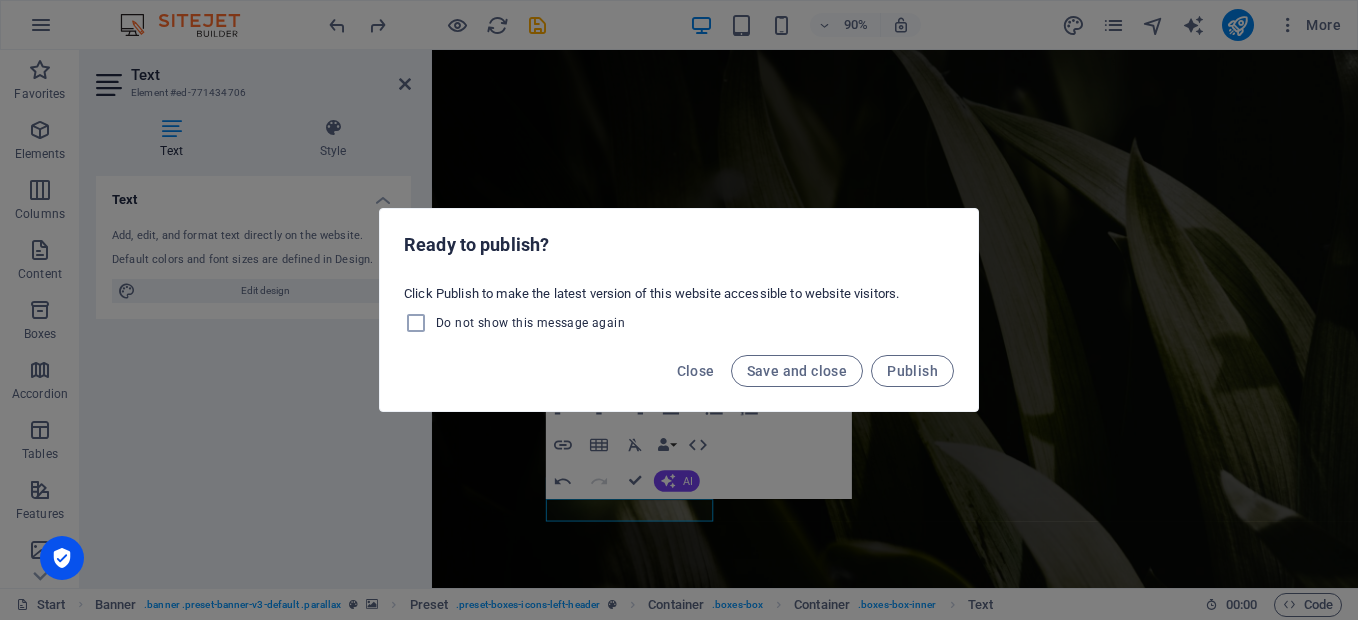 drag, startPoint x: 738, startPoint y: 110, endPoint x: 746, endPoint y: 151, distance: 41.773197 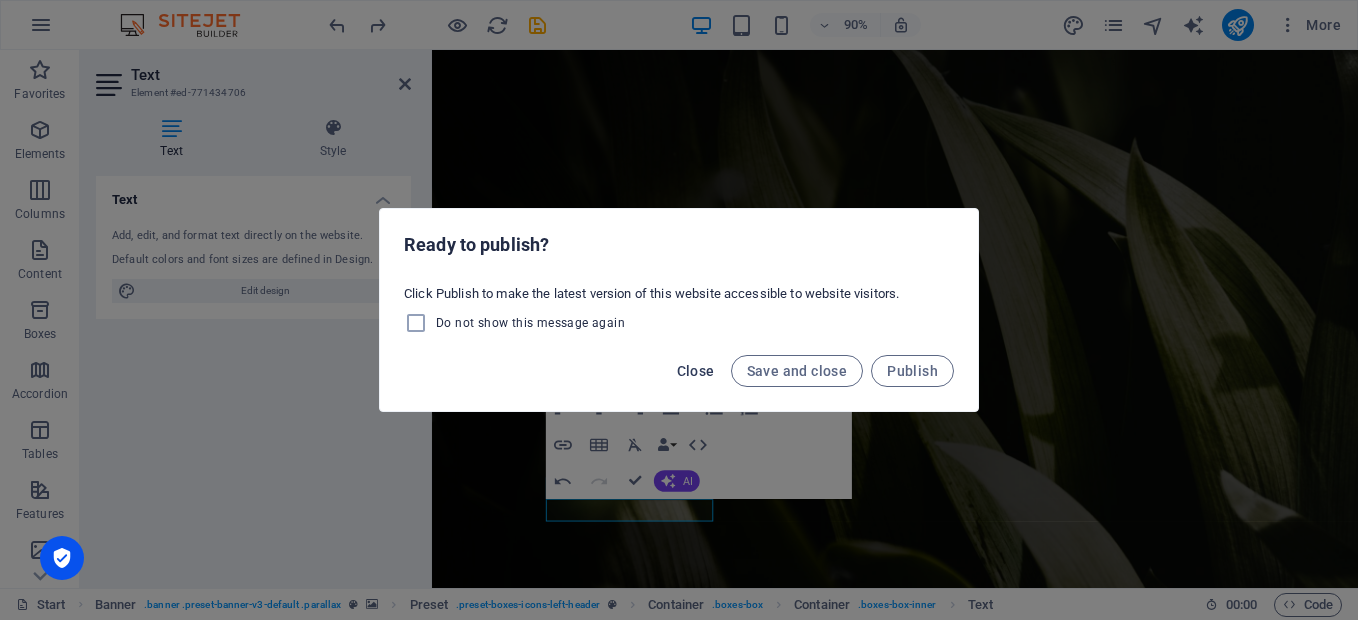 click on "Close" at bounding box center [696, 371] 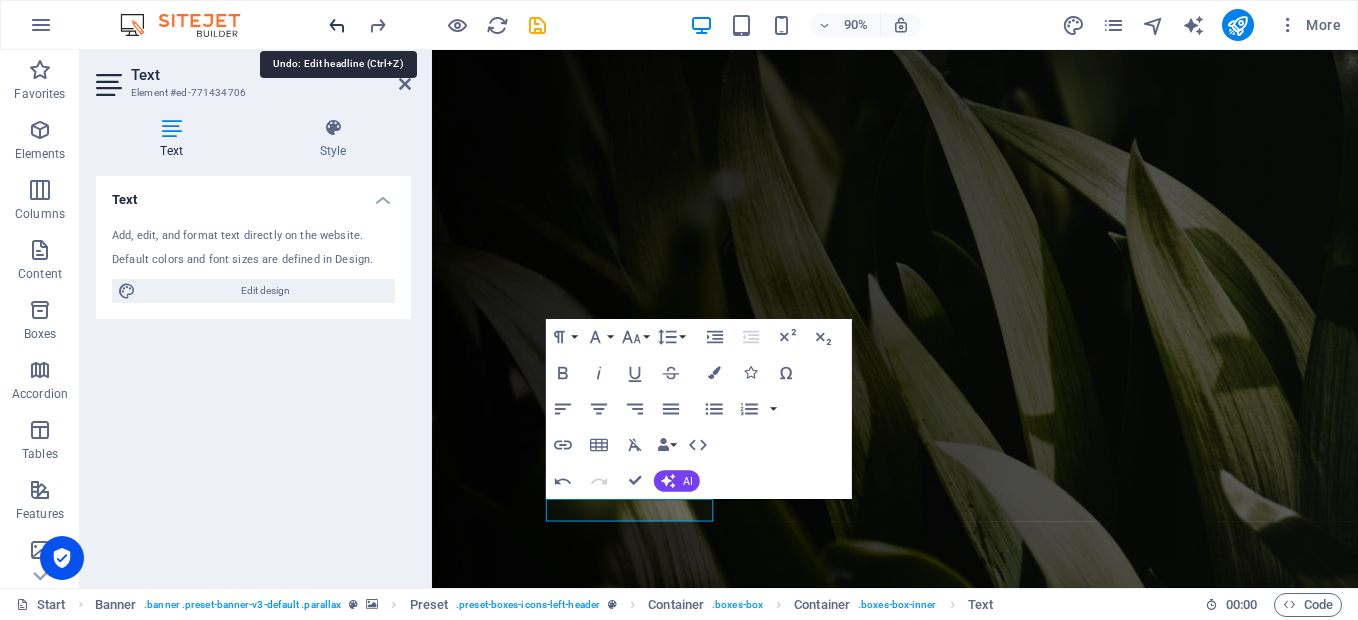click at bounding box center [337, 25] 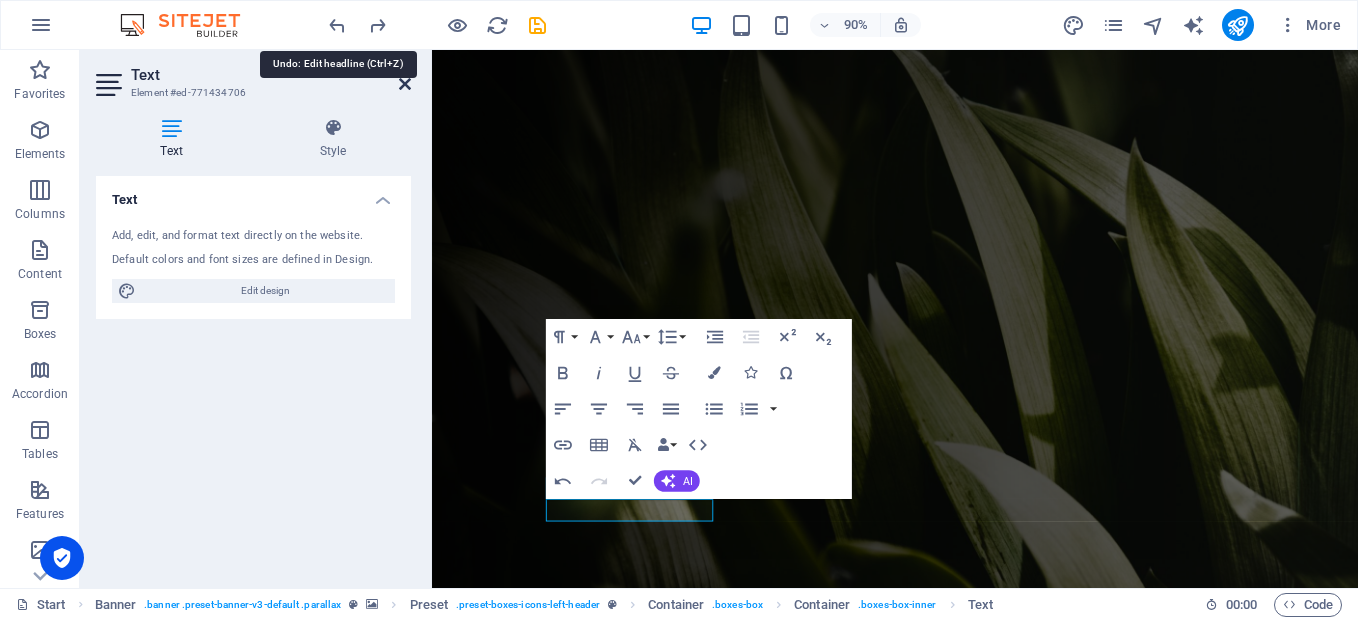 drag, startPoint x: 340, startPoint y: 27, endPoint x: 406, endPoint y: 86, distance: 88.52683 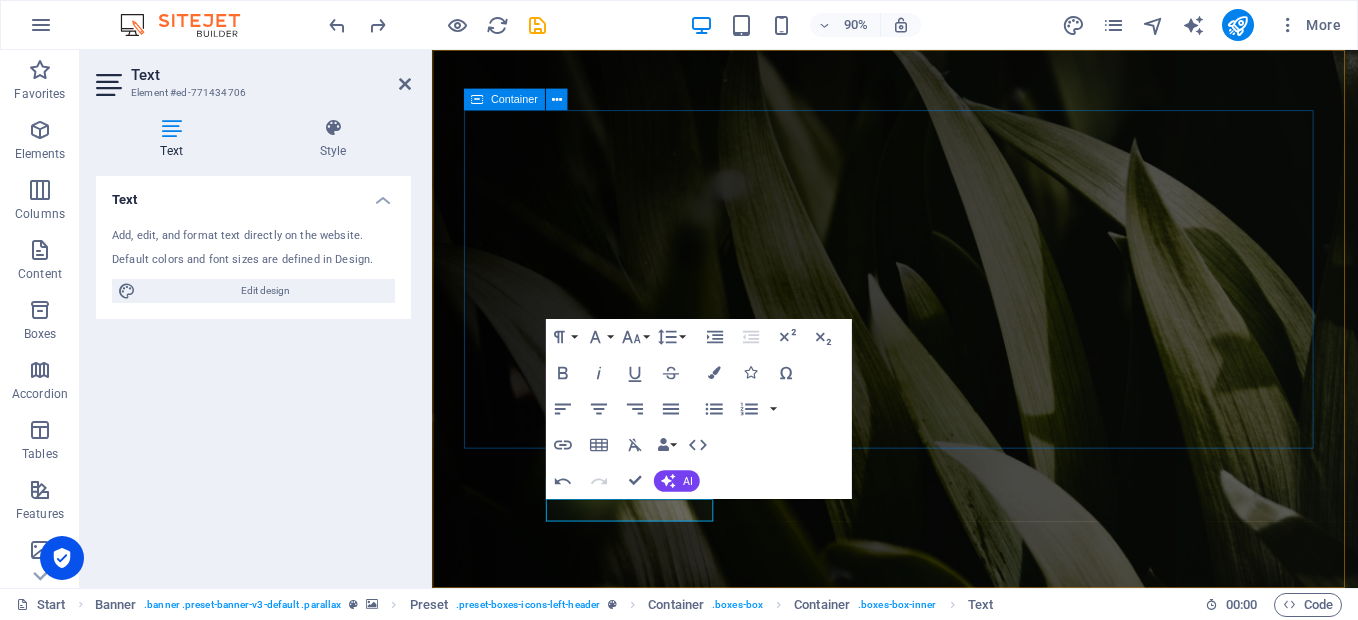 click on "شركة ارض الحياة للتنمية و الزراعة  Your professional Partner in [GEOGRAPHIC_DATA] [US_STATE]. Learn more Our Services" at bounding box center [947, 923] 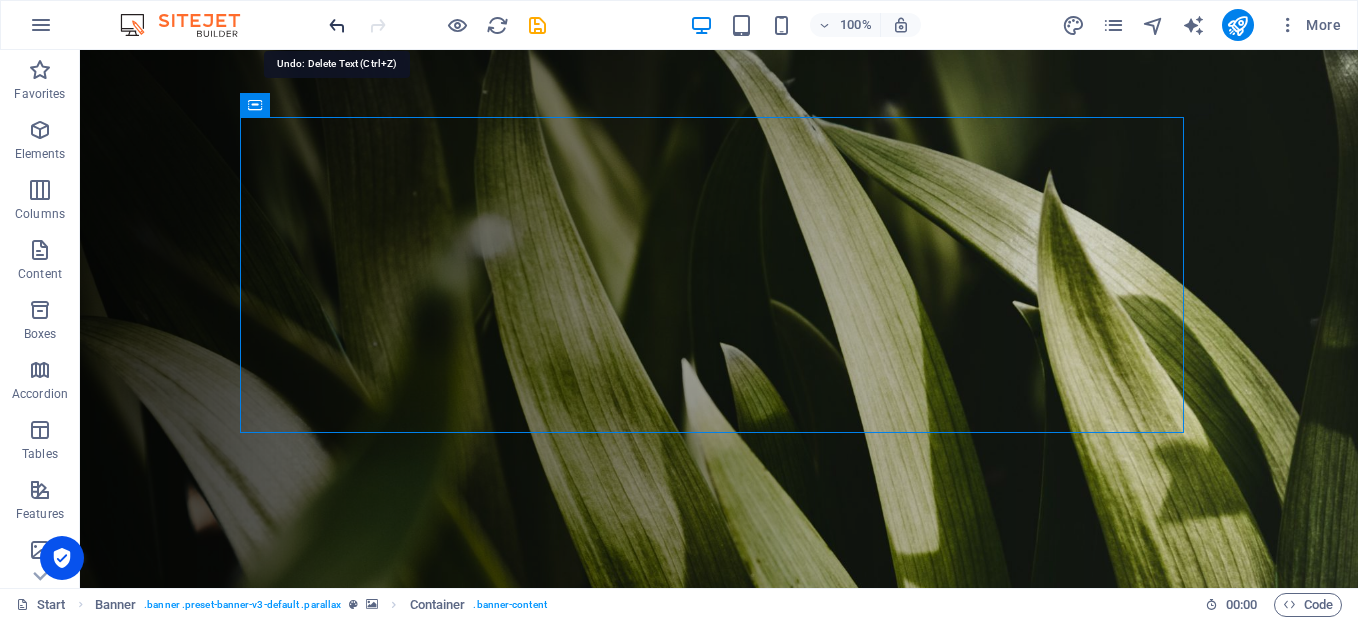 click at bounding box center [337, 25] 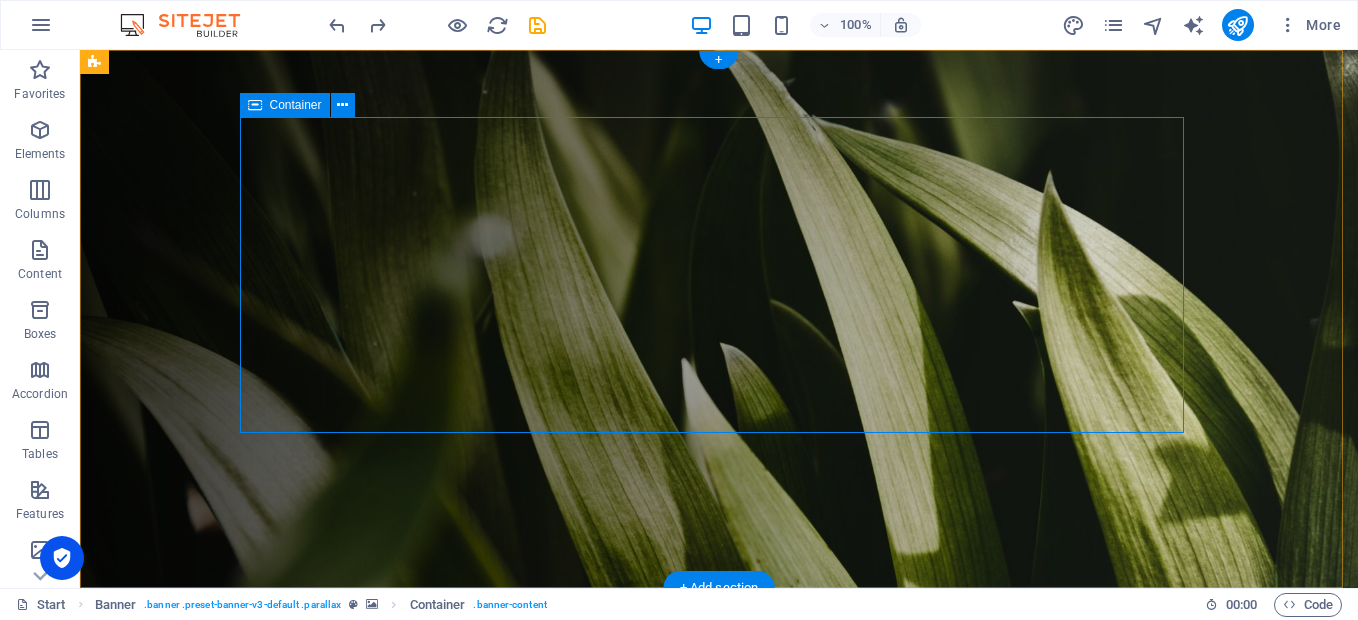 click on "شركة ارض الحياة للتنمية و الزراعة  Your professional Partner in [GEOGRAPHIC_DATA] [US_STATE]. Learn more Our Services" at bounding box center (719, 863) 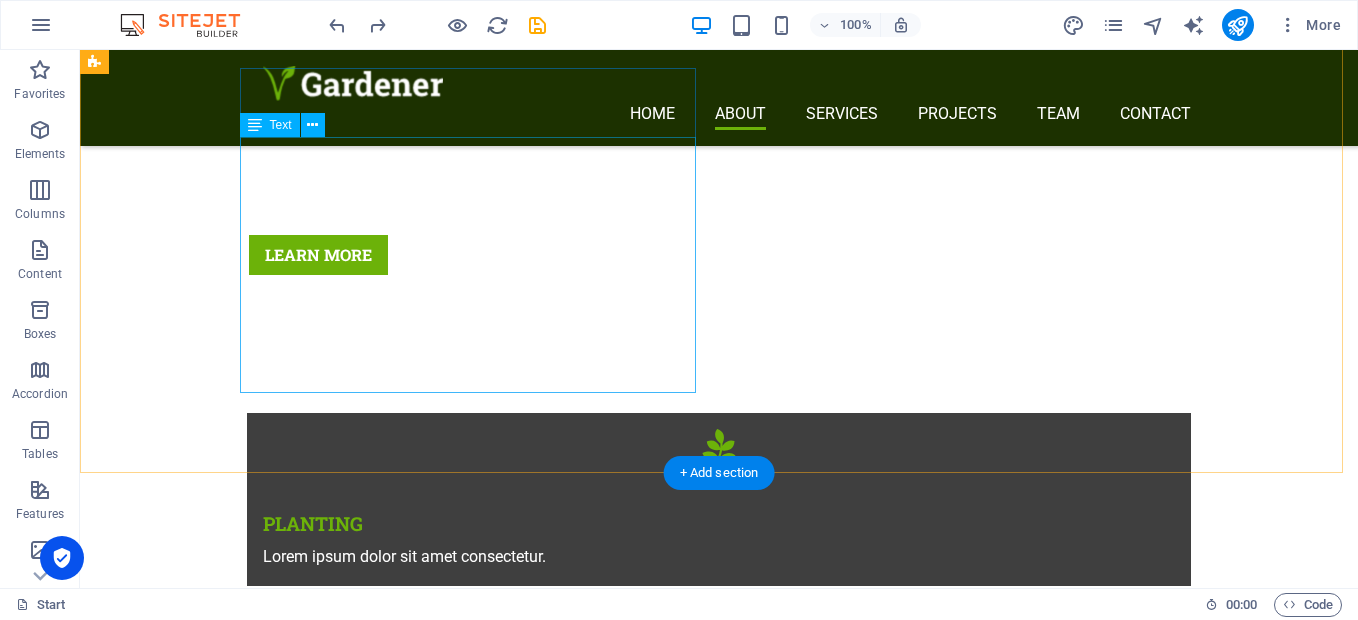 scroll, scrollTop: 500, scrollLeft: 0, axis: vertical 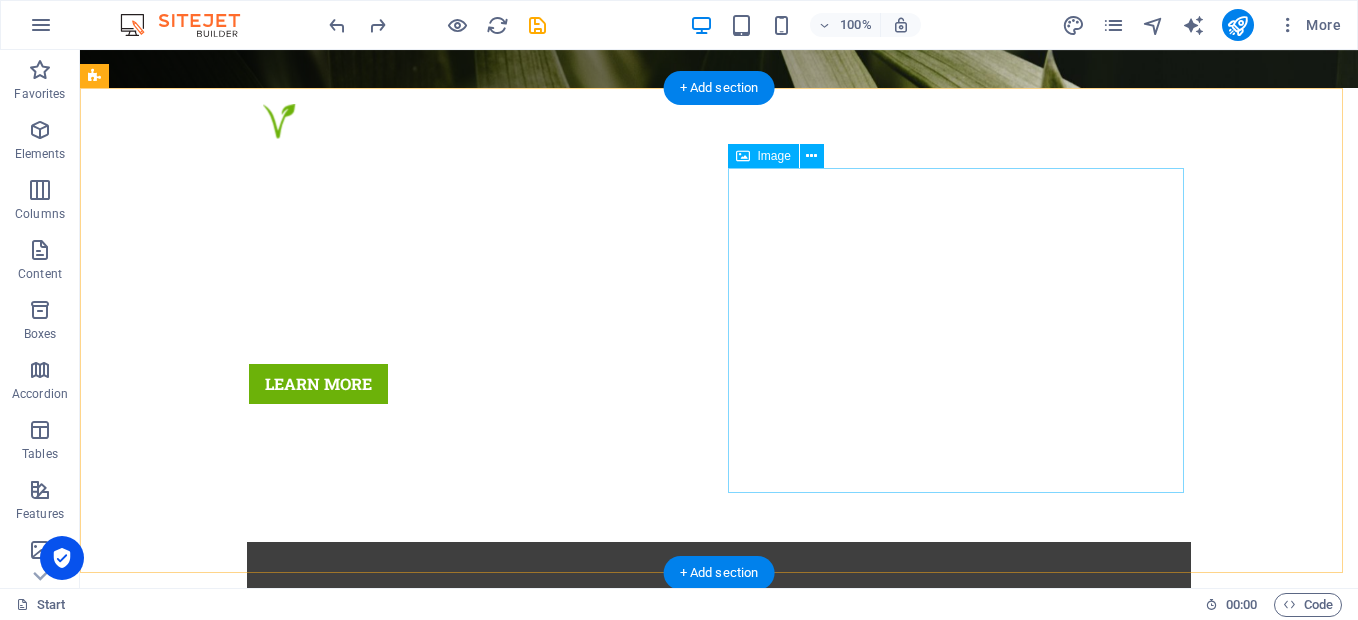 click at bounding box center [242, 1544] 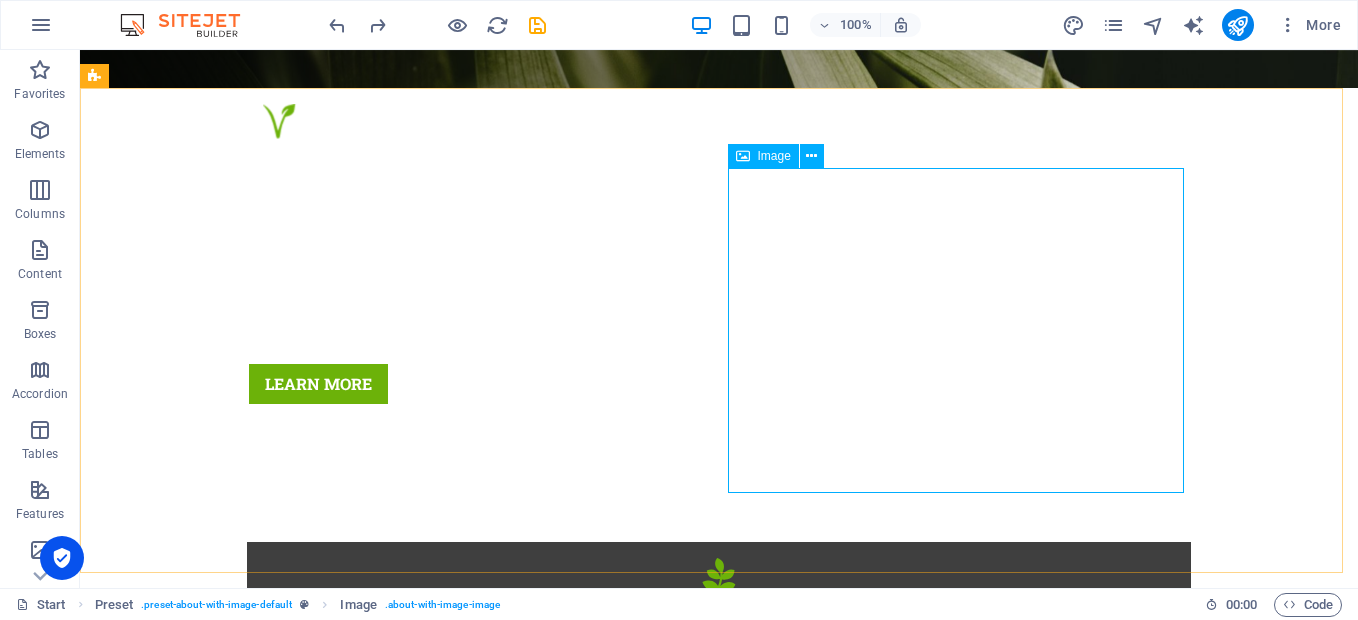 click at bounding box center [743, 156] 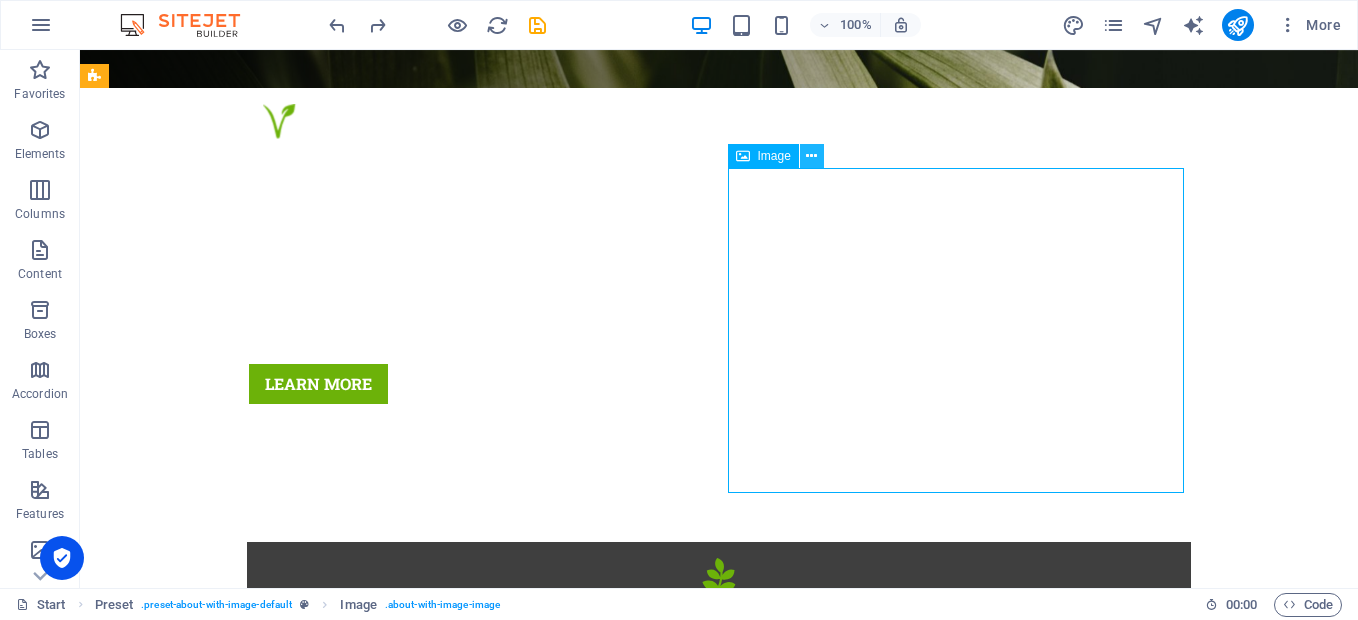 click at bounding box center [812, 156] 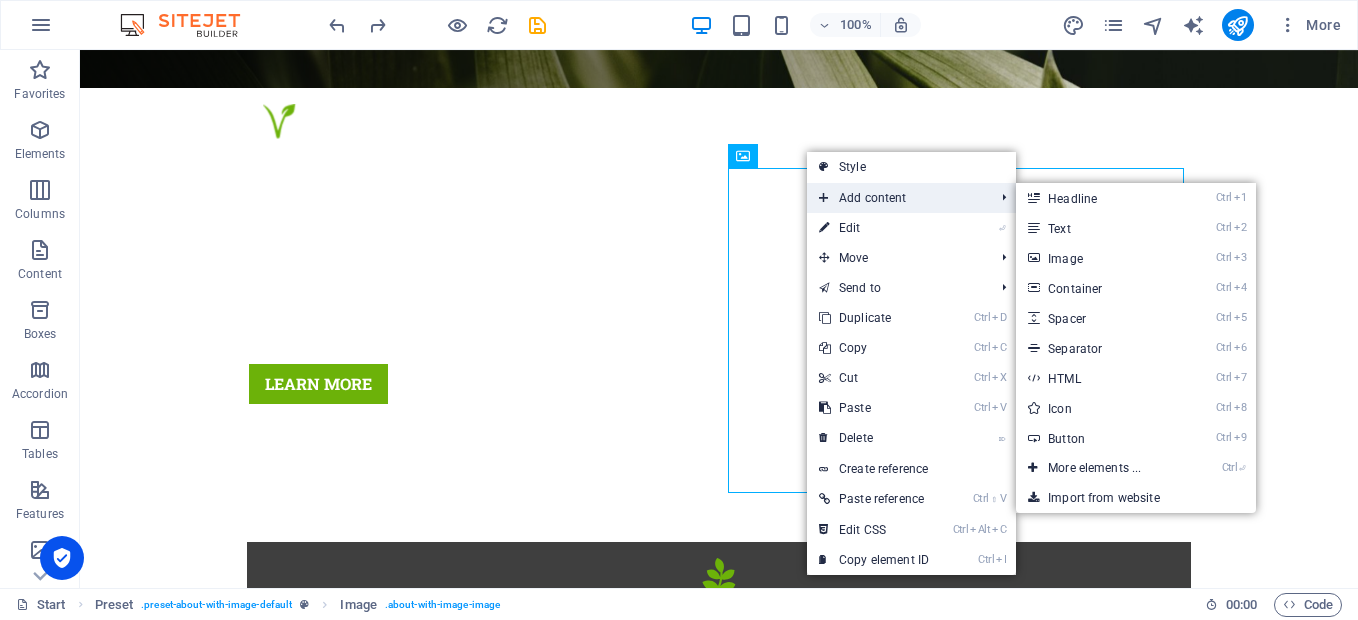 click on "Add content" at bounding box center [896, 198] 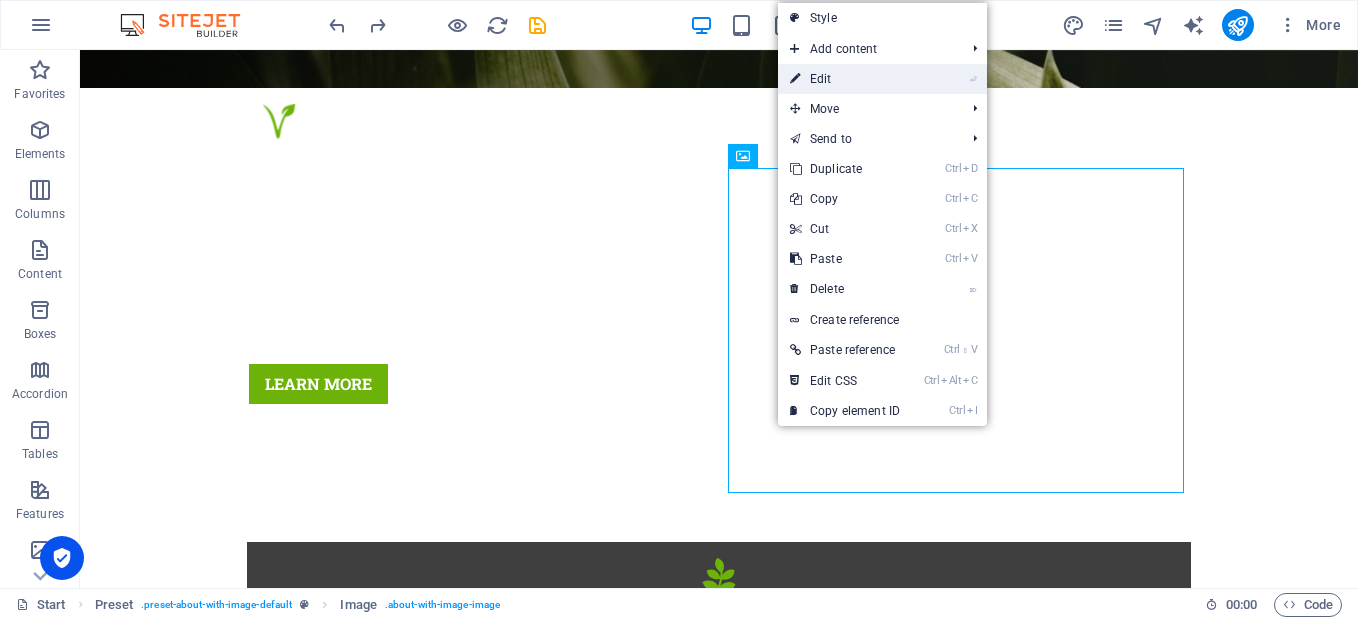 click on "⏎  Edit" at bounding box center (845, 79) 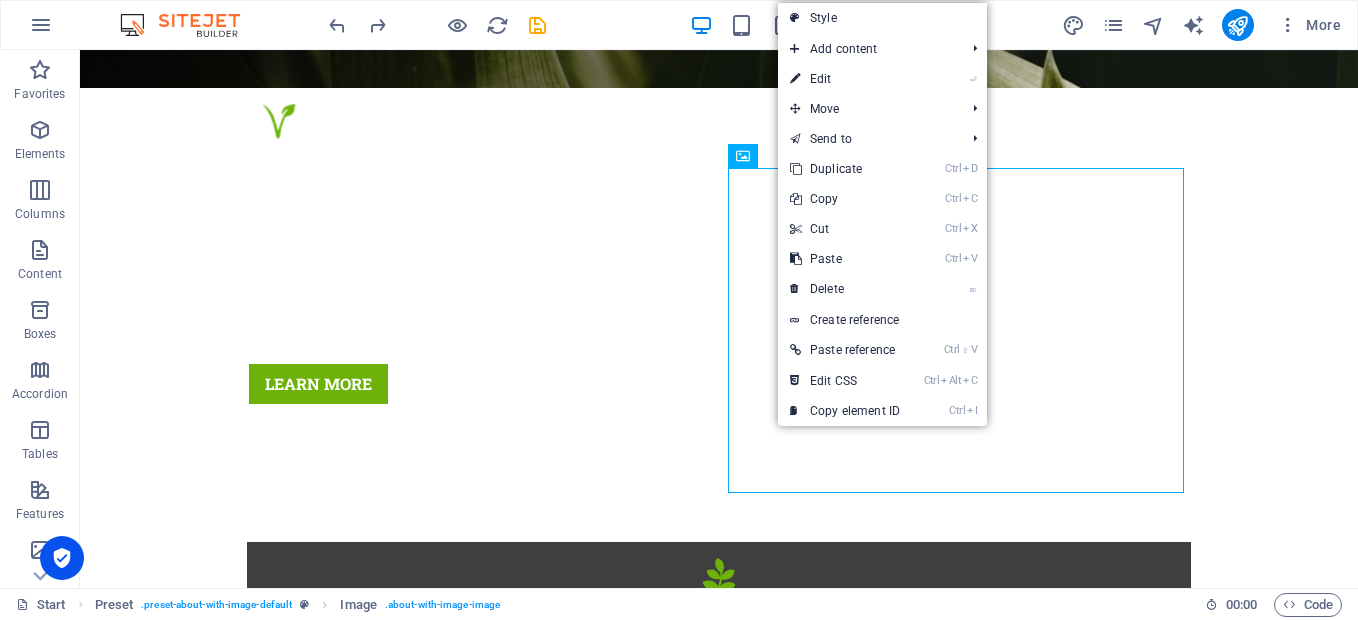 select on "%" 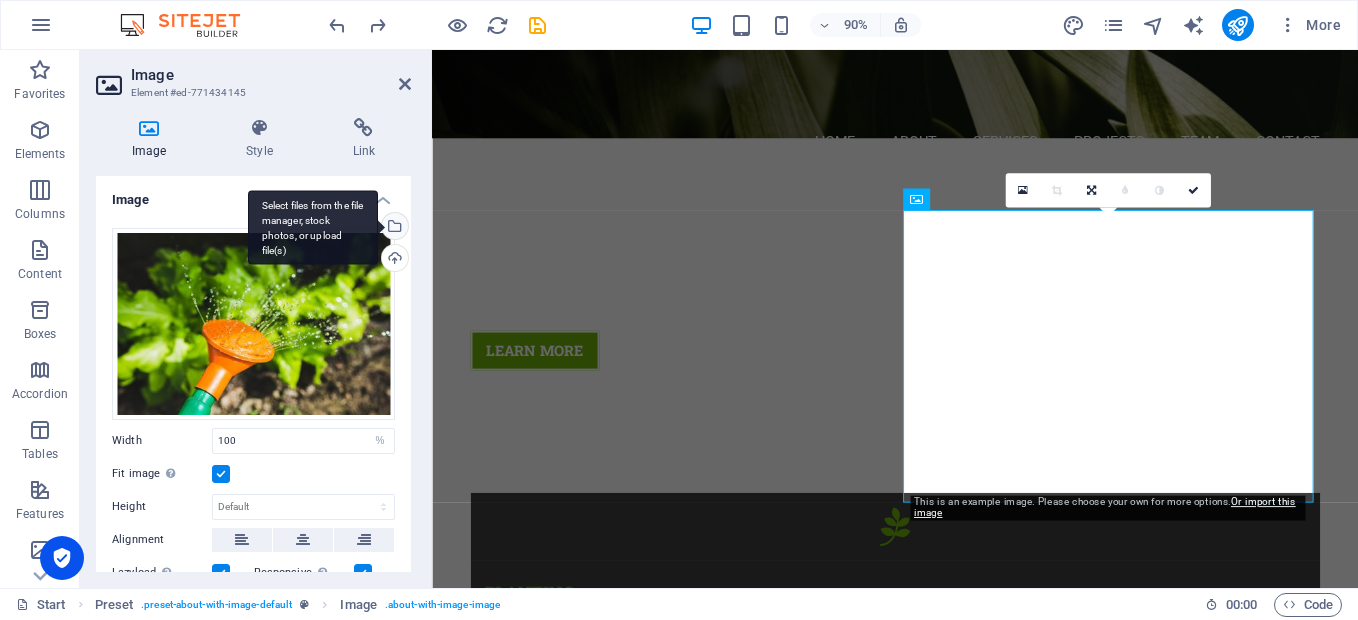 click on "Select files from the file manager, stock photos, or upload file(s)" at bounding box center [393, 228] 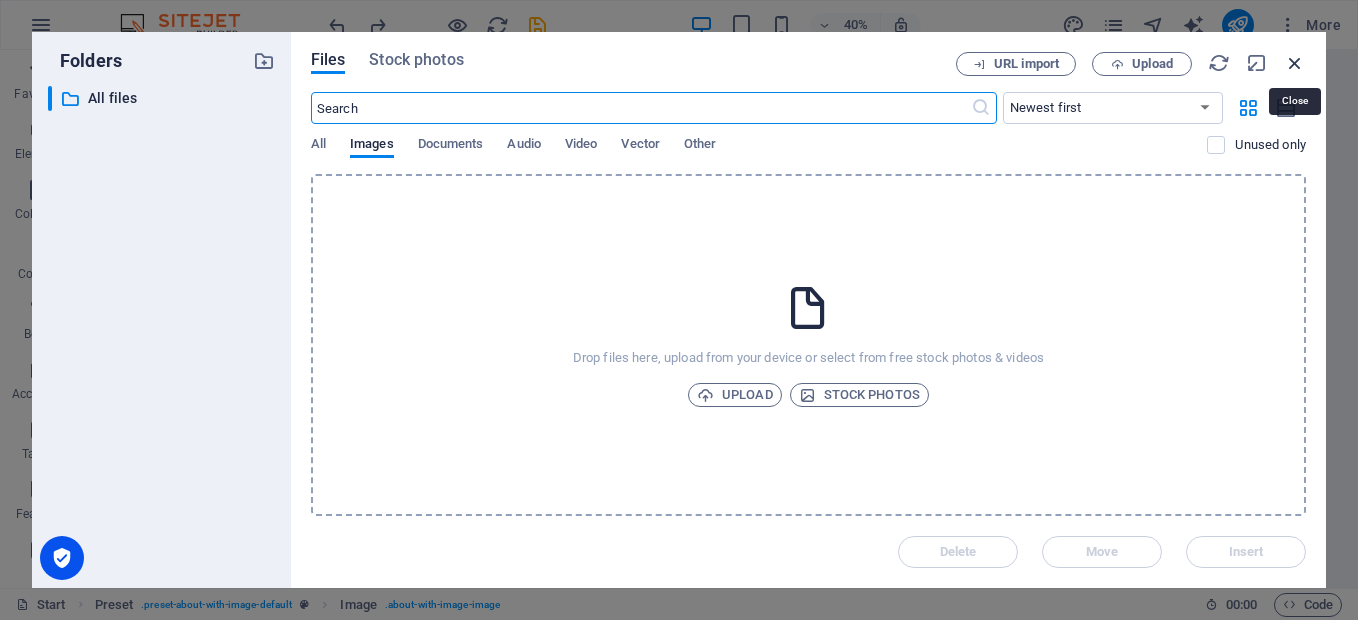 click at bounding box center (1295, 63) 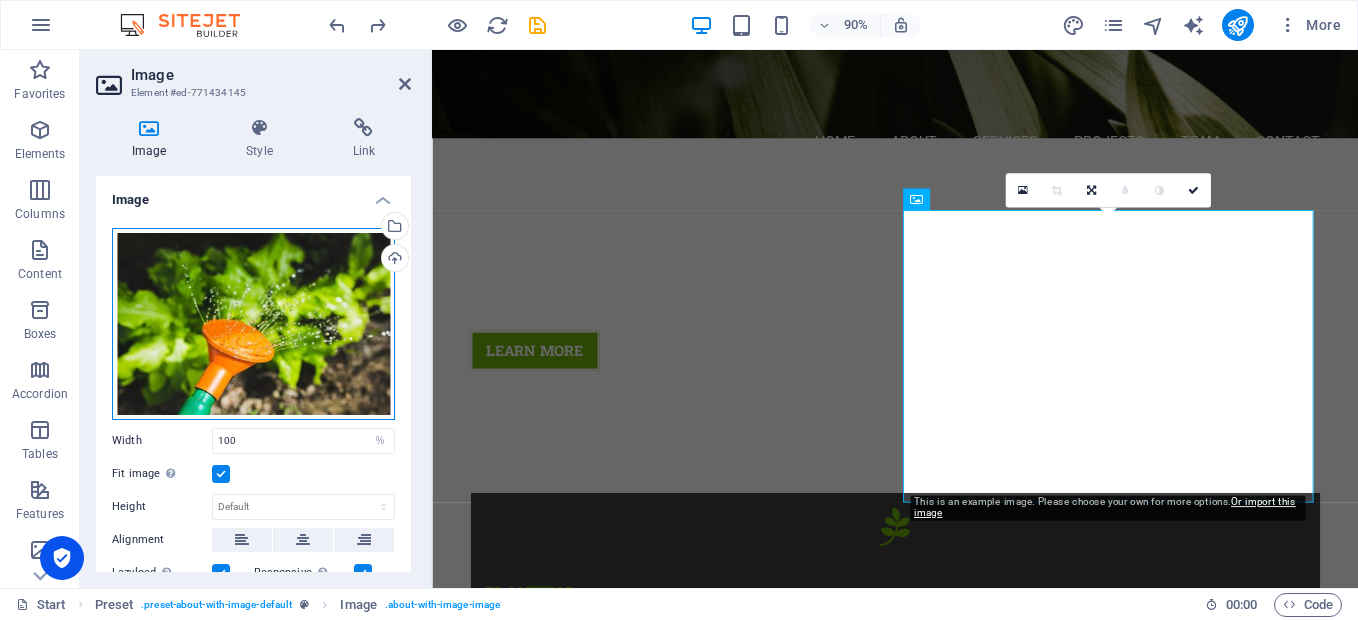 drag, startPoint x: 300, startPoint y: 317, endPoint x: 202, endPoint y: 333, distance: 99.29753 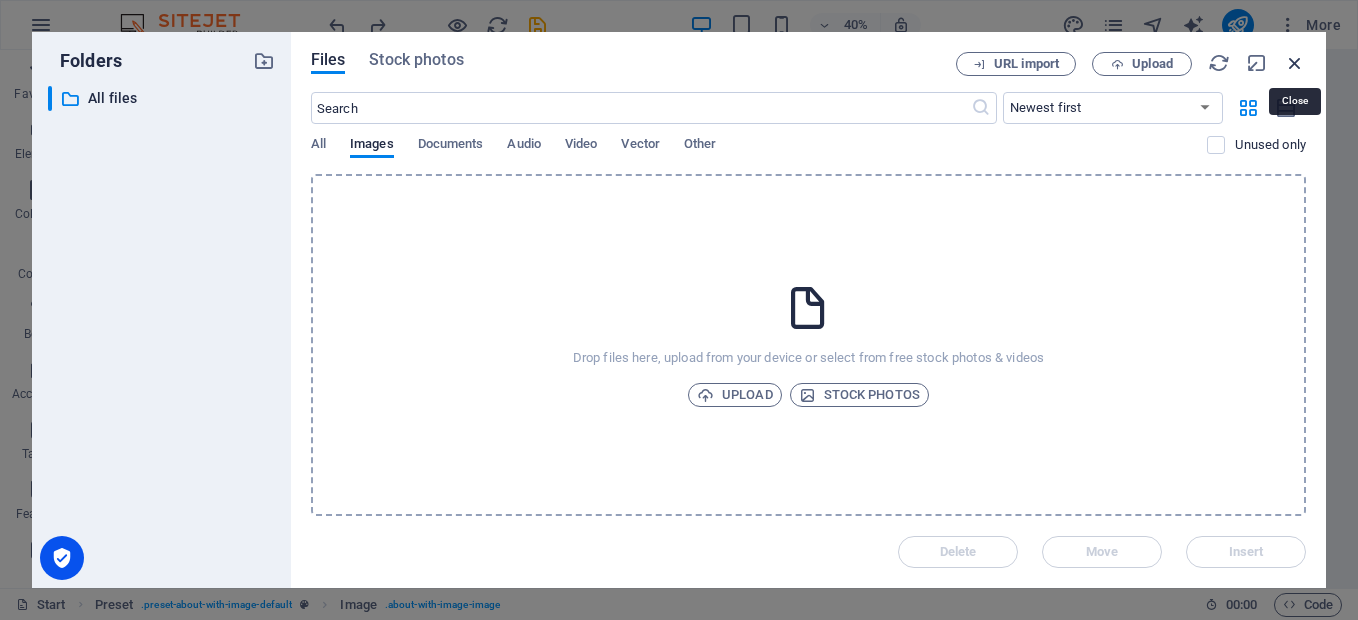 click at bounding box center [1295, 63] 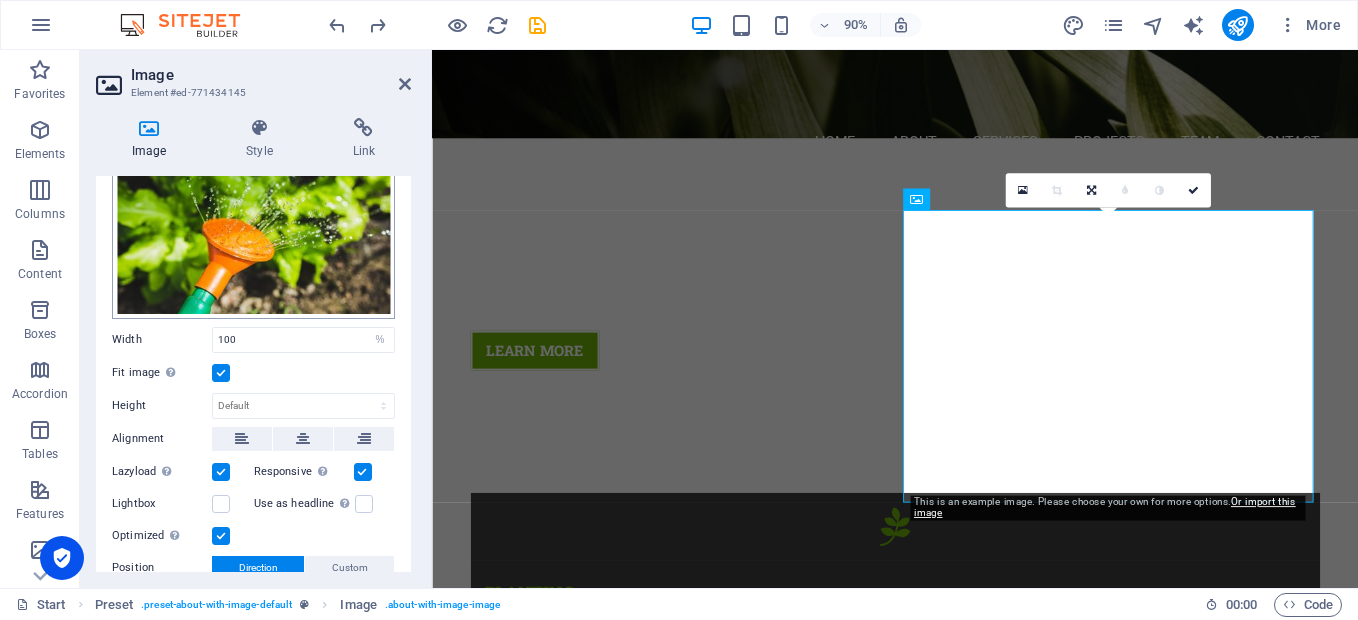 scroll, scrollTop: 200, scrollLeft: 0, axis: vertical 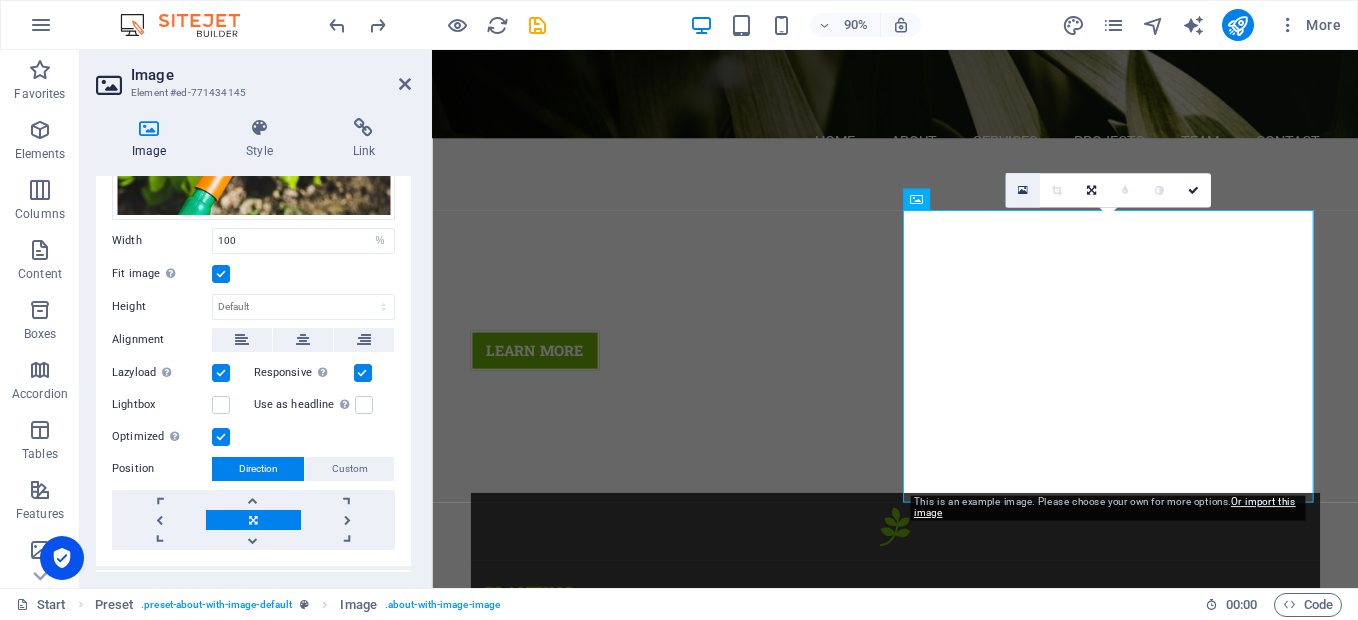click at bounding box center (1022, 190) 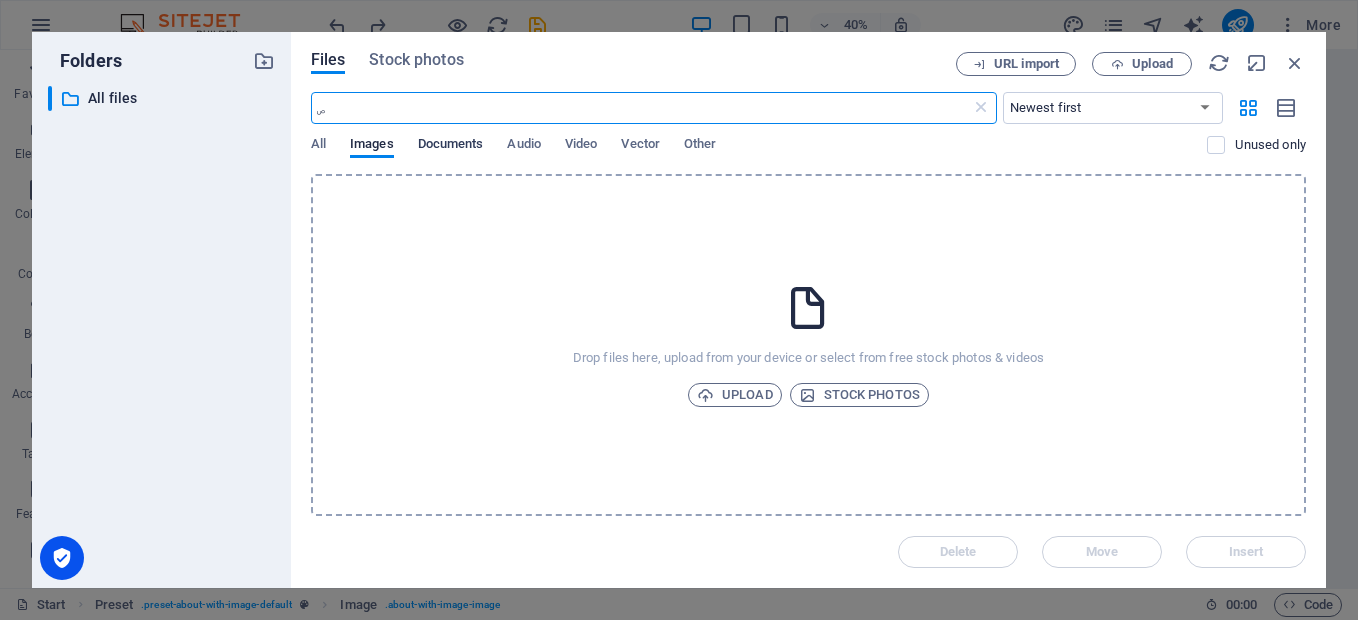 type on "ص" 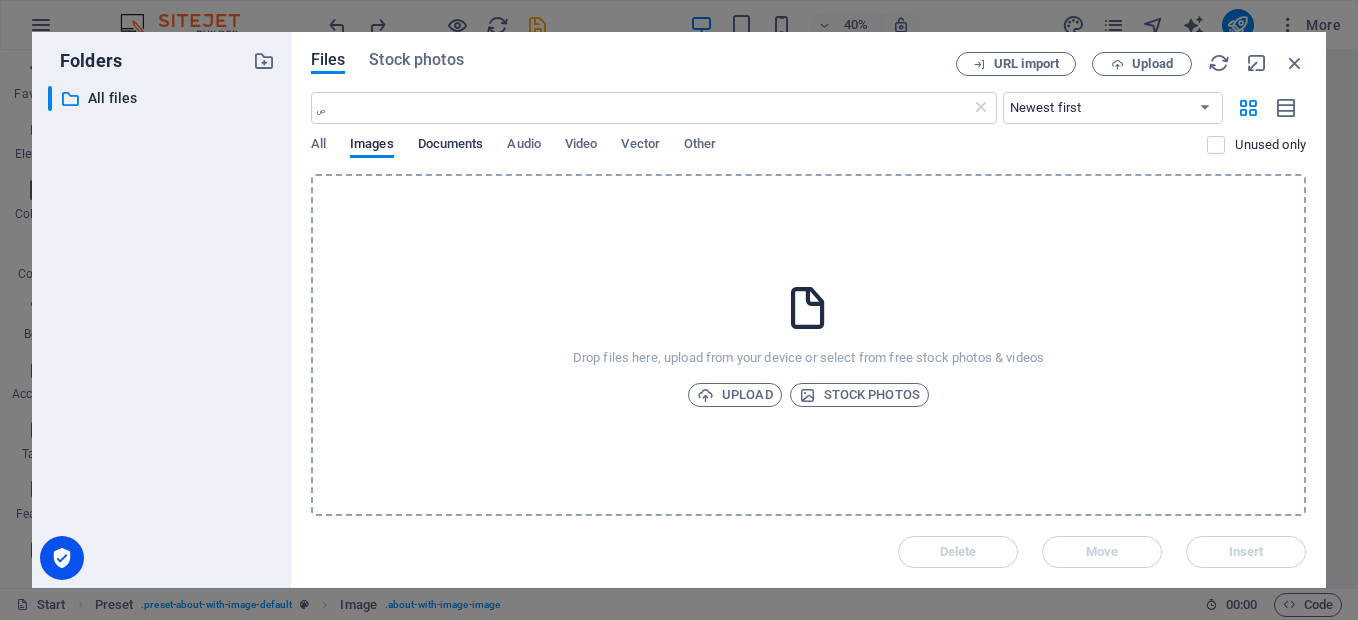 click on "Documents" at bounding box center (451, 146) 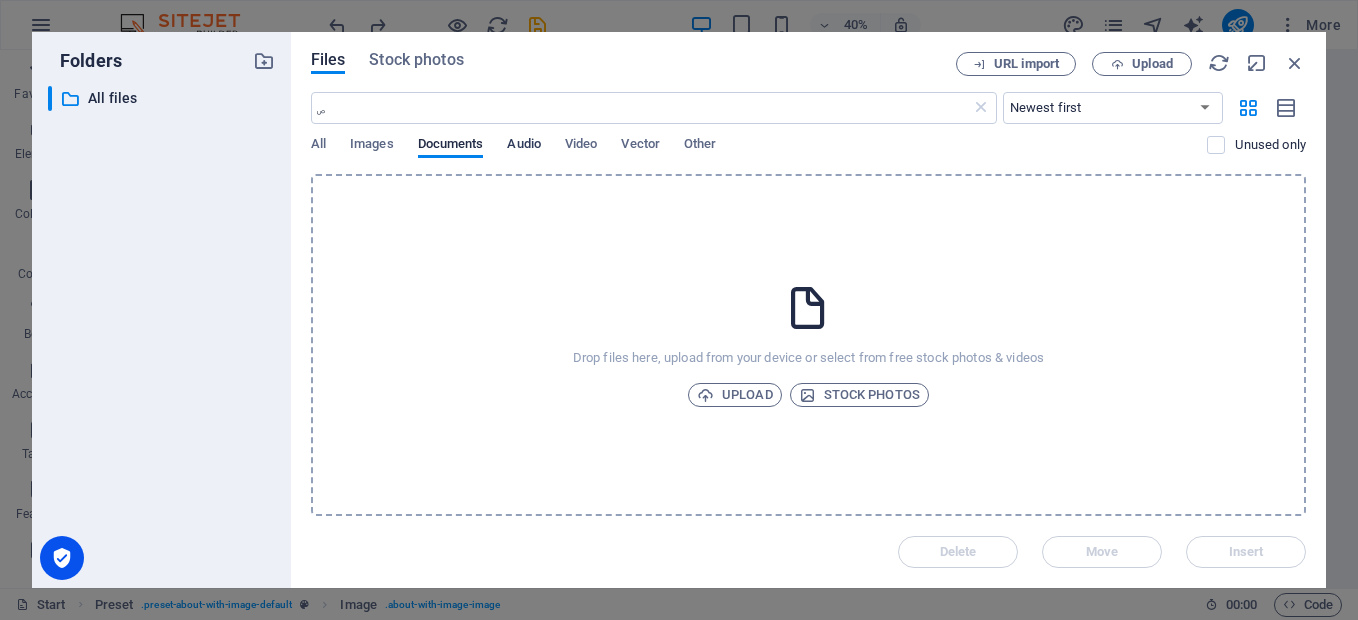 click on "Audio" at bounding box center (523, 146) 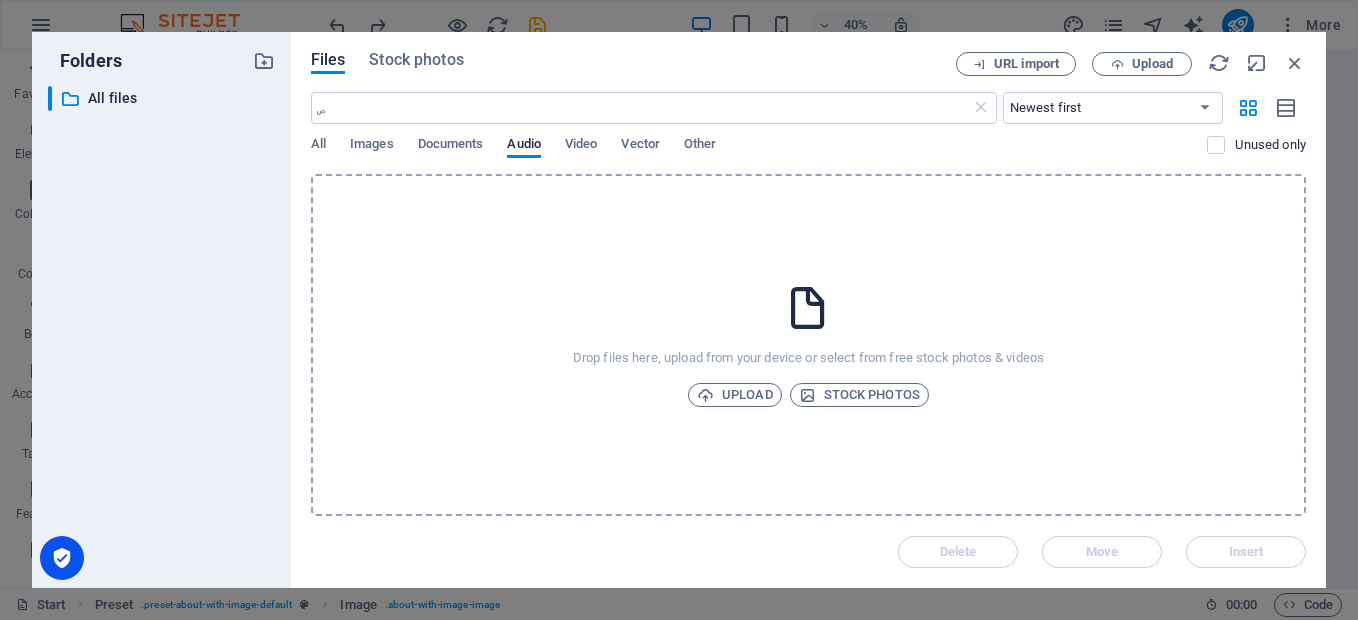 drag, startPoint x: 565, startPoint y: 137, endPoint x: 599, endPoint y: 131, distance: 34.525352 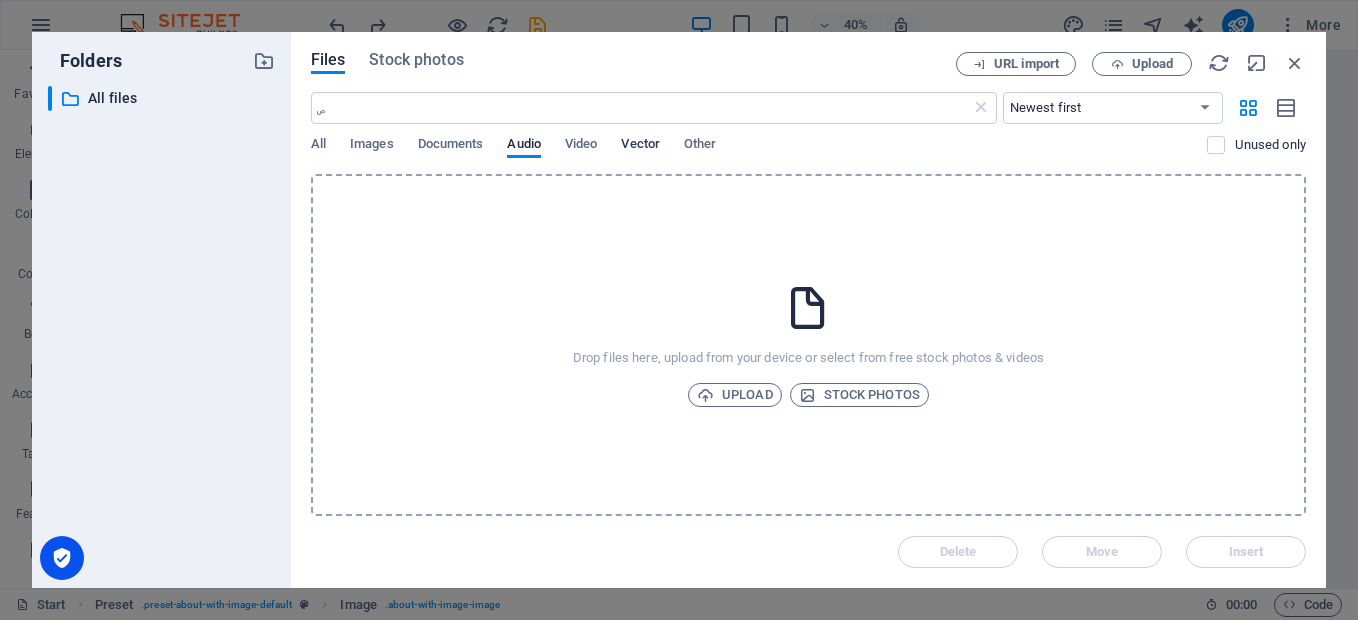 click on "Vector" at bounding box center (640, 146) 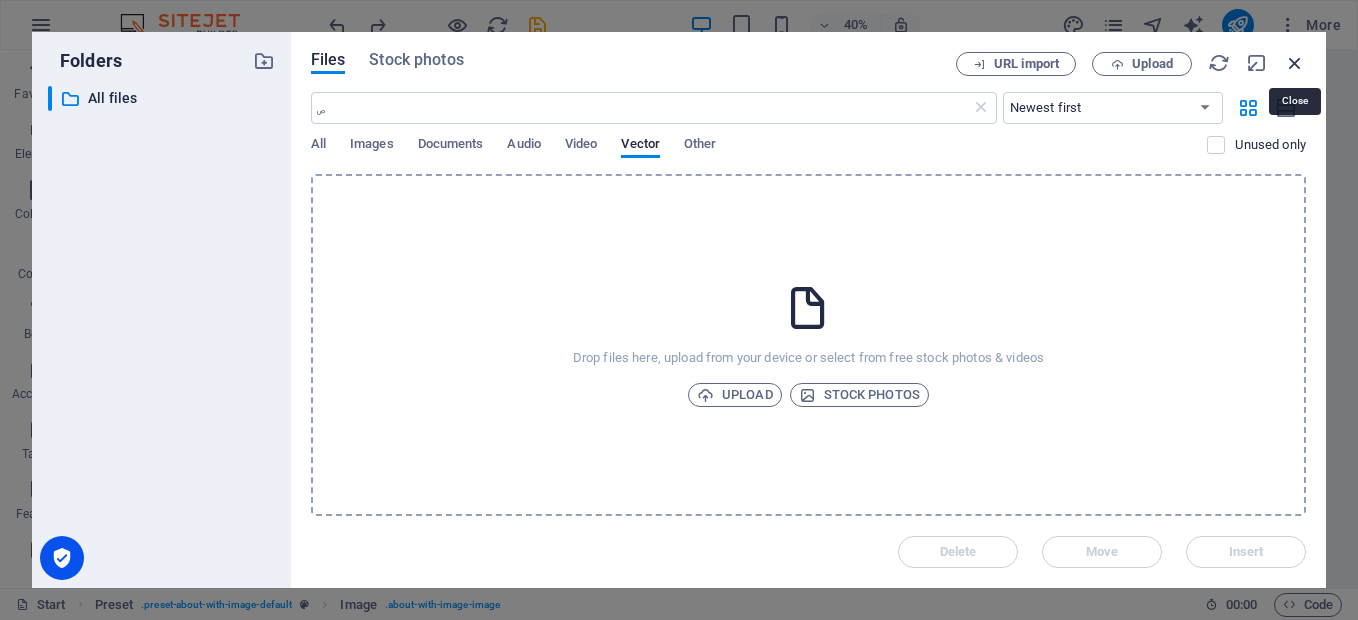 click at bounding box center (1295, 63) 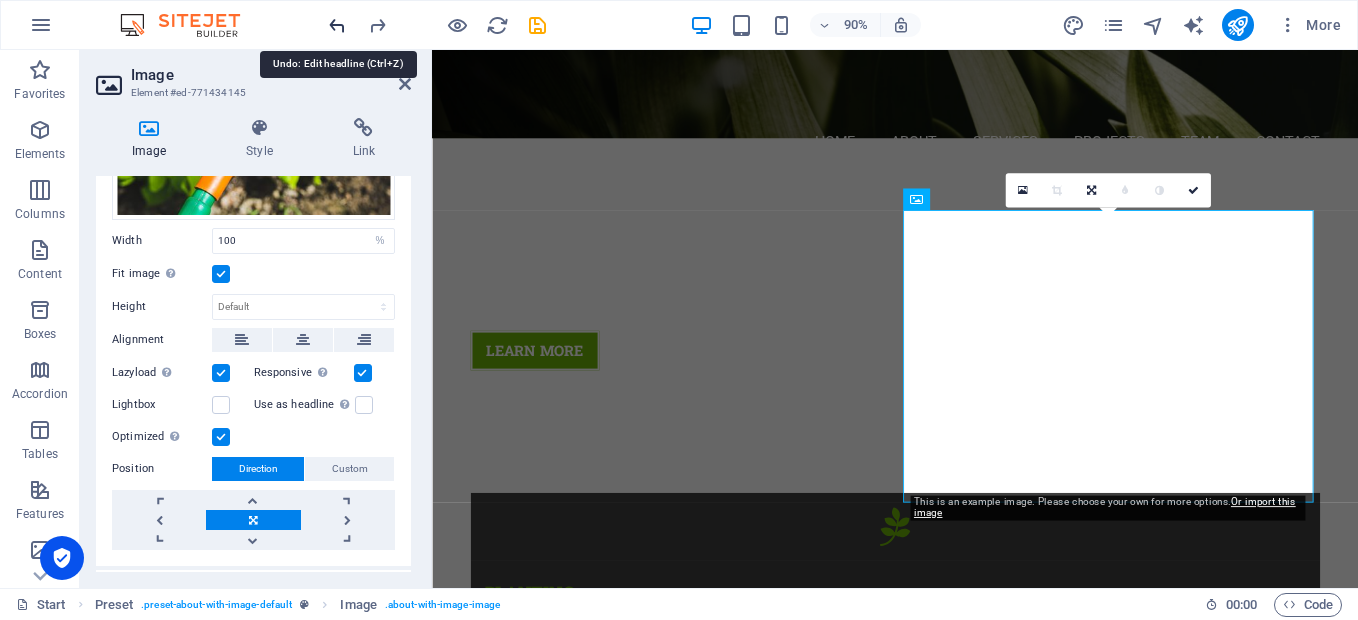 click at bounding box center [337, 25] 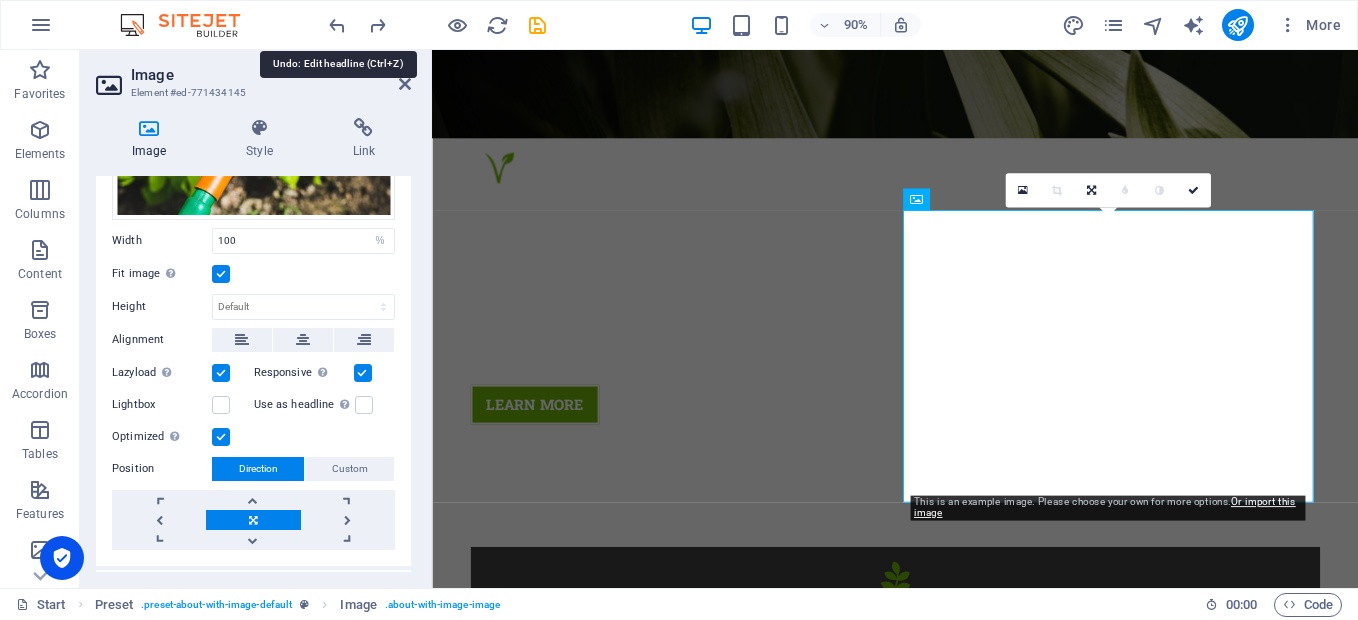scroll, scrollTop: 0, scrollLeft: 0, axis: both 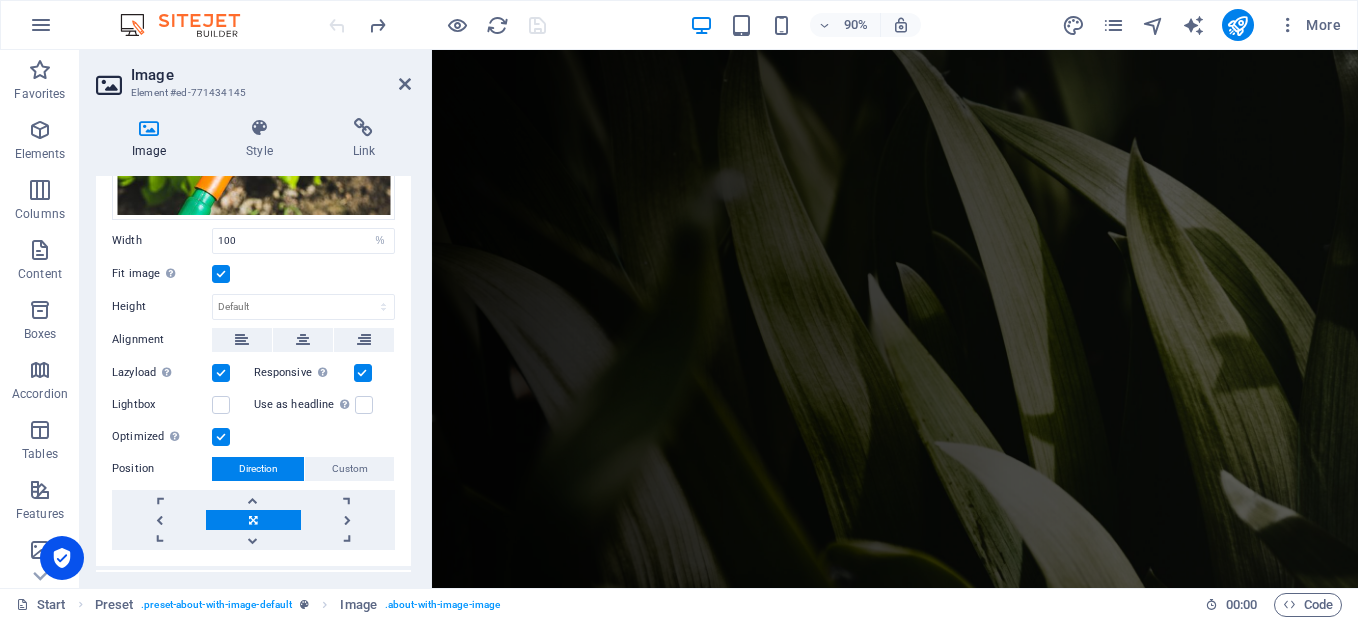 click at bounding box center [437, 25] 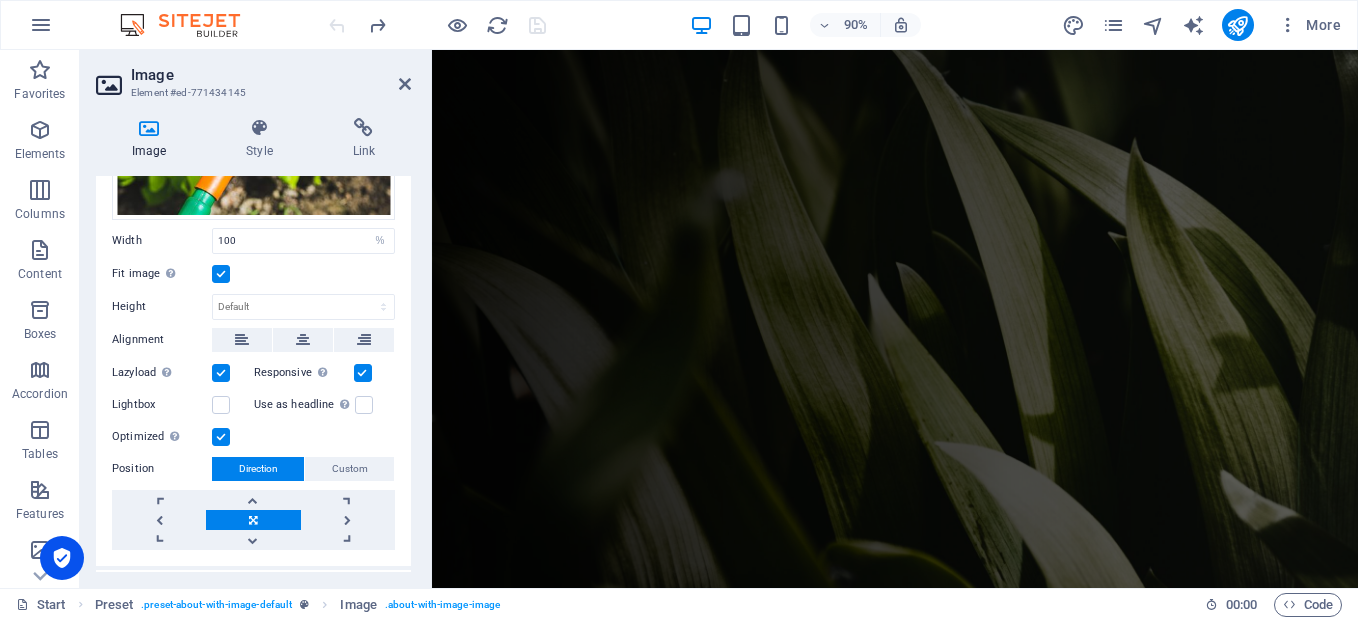 click at bounding box center [437, 25] 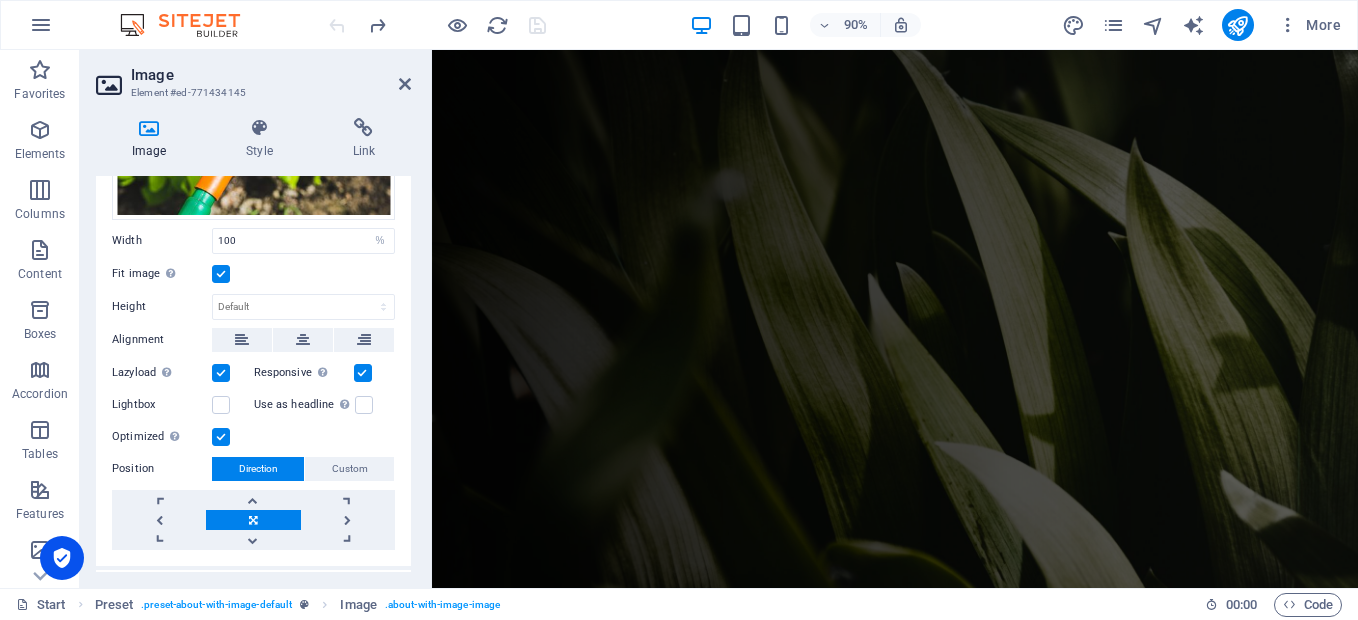 drag, startPoint x: 336, startPoint y: 36, endPoint x: 411, endPoint y: 83, distance: 88.50989 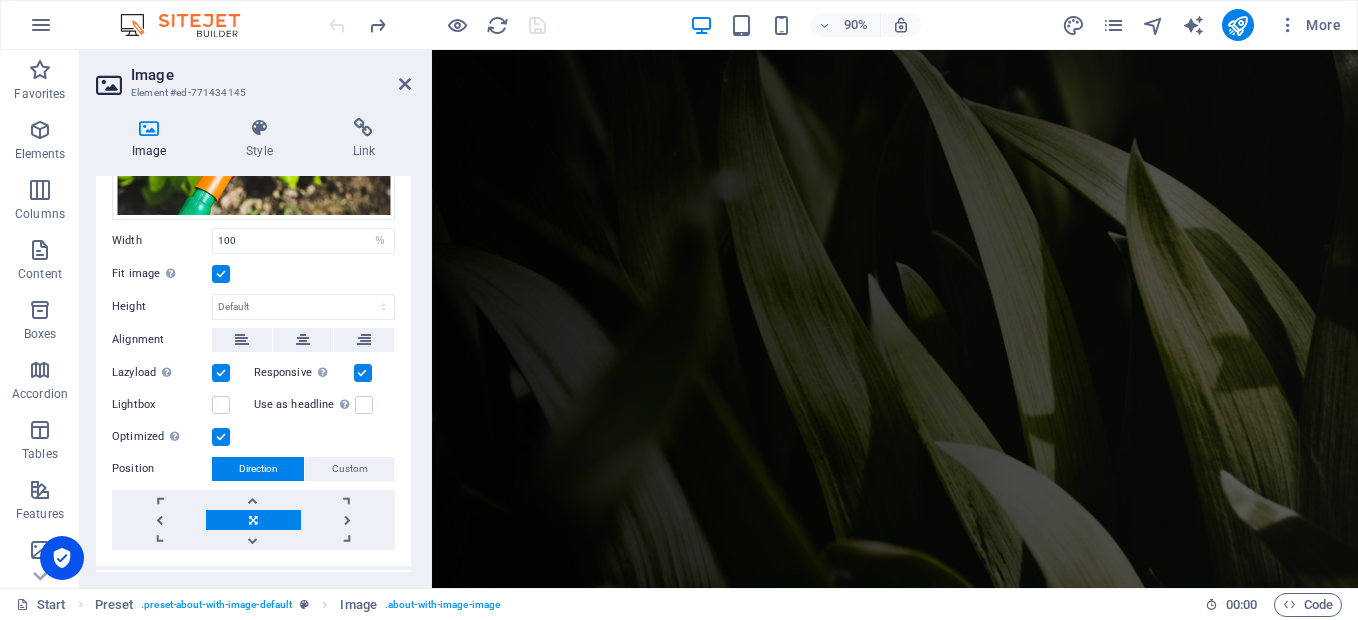 click on "Image Element #ed-771434145 Image Style Link Image Drag files here, click to choose files or select files from Files or our free stock photos & videos Select files from the file manager, stock photos, or upload file(s) Upload Width 100 Default auto px rem % em vh vw Fit image Automatically fit image to a fixed width and height Height Default auto px Alignment Lazyload Loading images after the page loads improves page speed. Responsive Automatically load retina image and smartphone optimized sizes. Lightbox Use as headline The image will be wrapped in an H1 headline tag. Useful for giving alternative text the weight of an H1 headline, e.g. for the logo. Leave unchecked if uncertain. Optimized Images are compressed to improve page speed. Position Direction Custom X offset 50 px rem % vh vw Y offset 50 px rem % vh vw Text Float No float Image left Image right Determine how text should behave around the image. Text Alternative text Image caption Paragraph Format Normal Heading 1 Heading 2 Heading 3 Heading 4 Code" at bounding box center (256, 319) 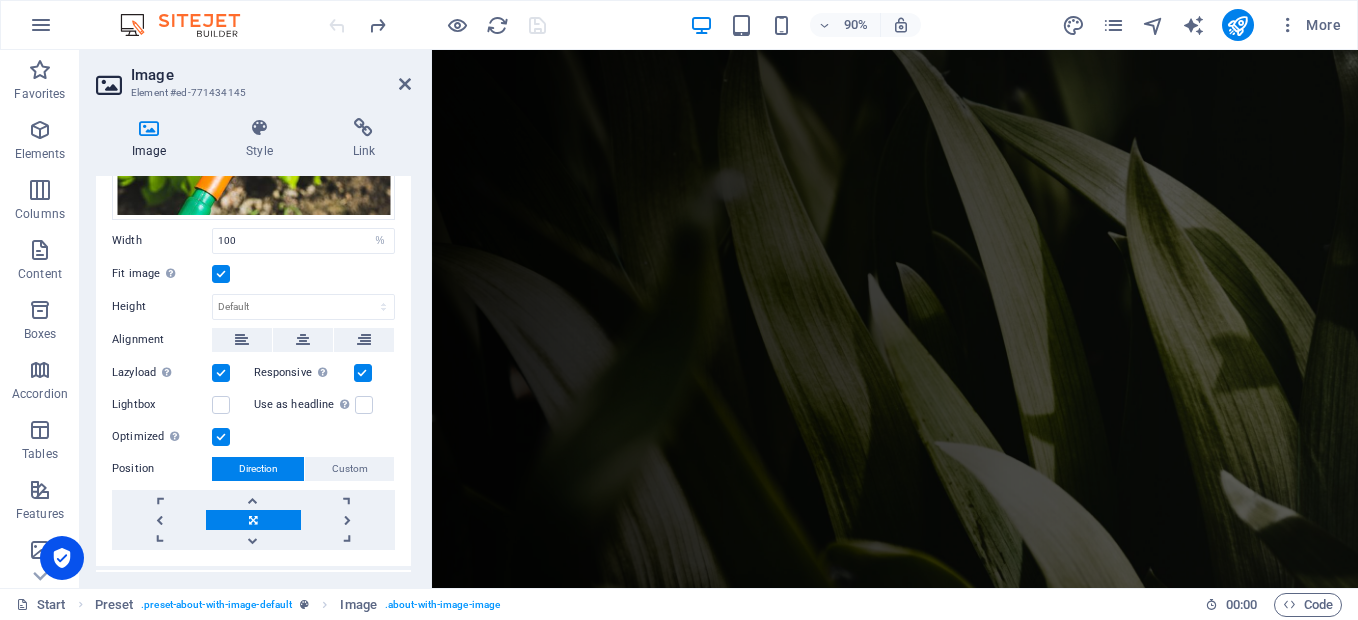 click on "Element #ed-771434145" at bounding box center (251, 93) 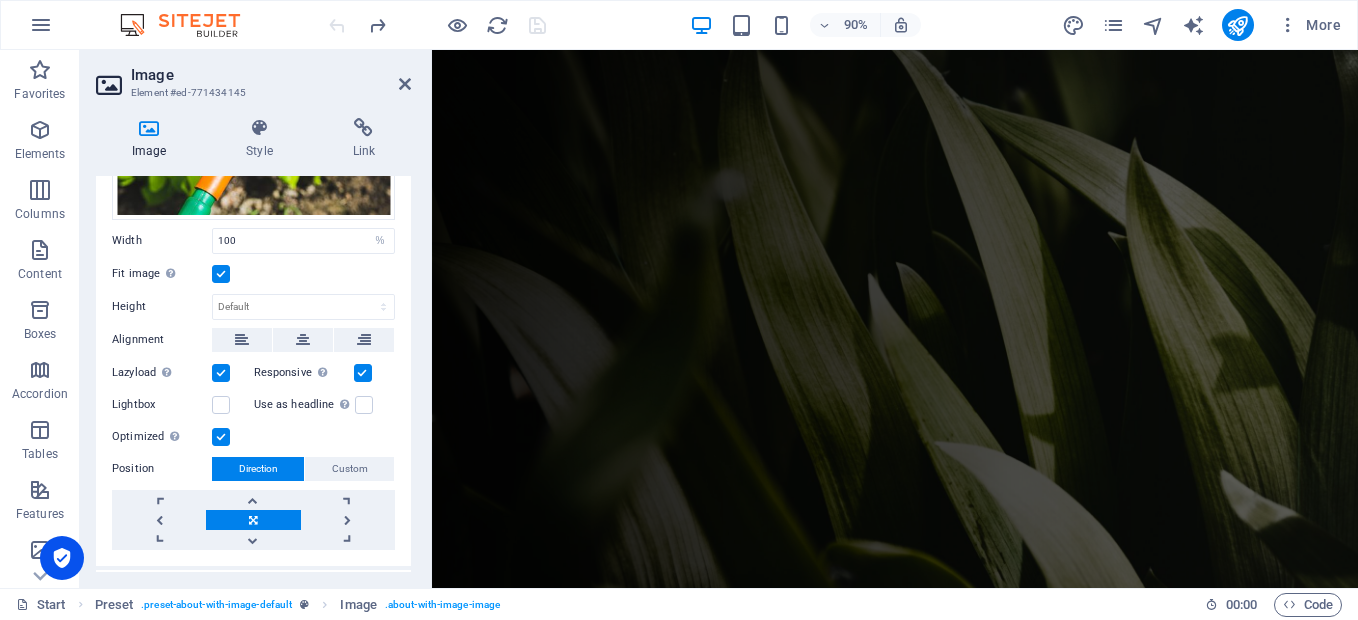 click on "Image" at bounding box center (271, 75) 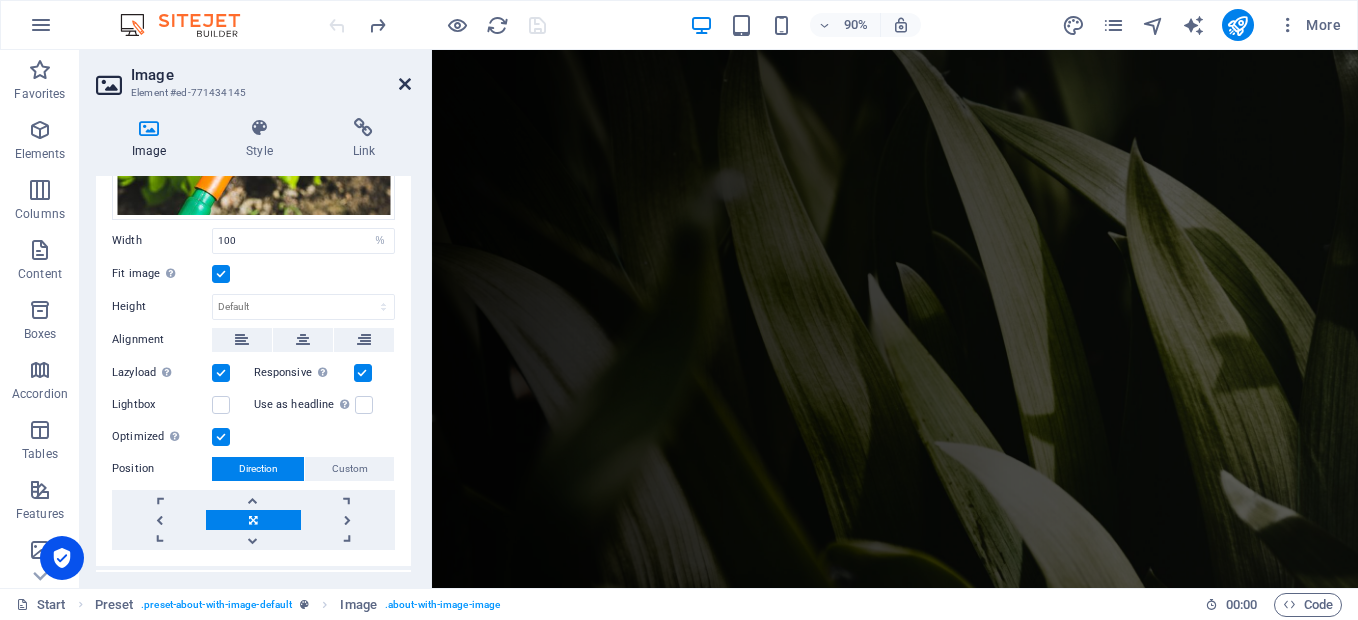 click at bounding box center [405, 84] 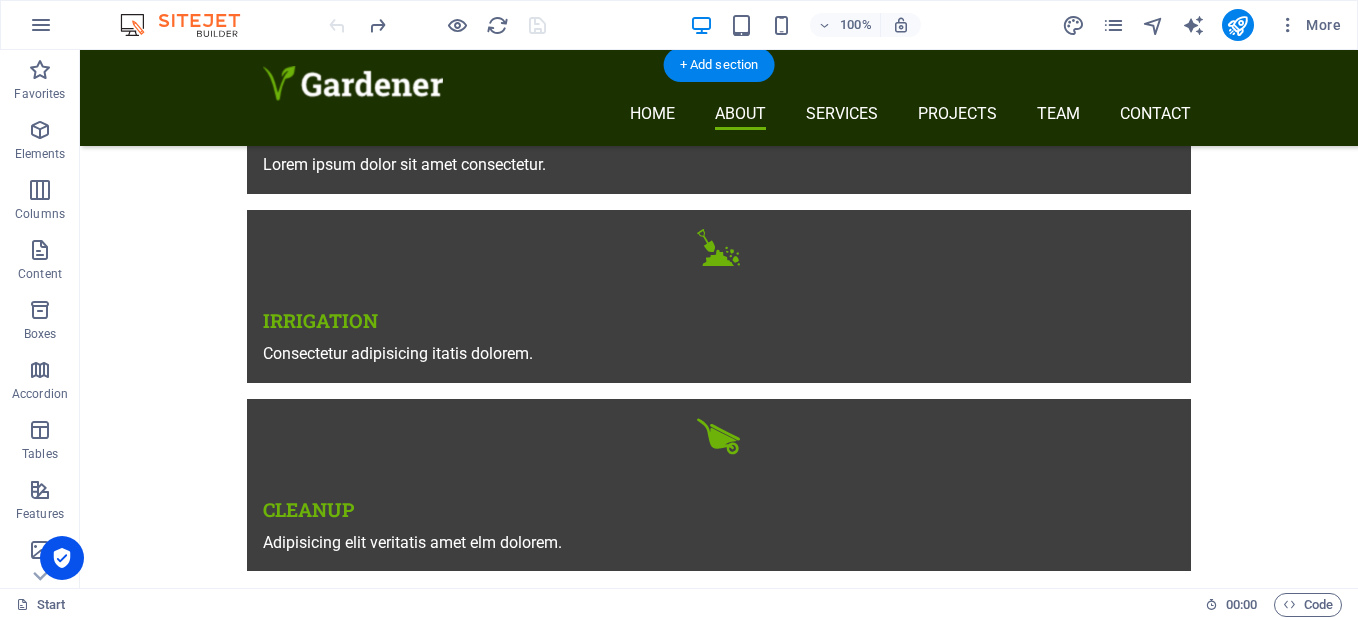 scroll, scrollTop: 812, scrollLeft: 0, axis: vertical 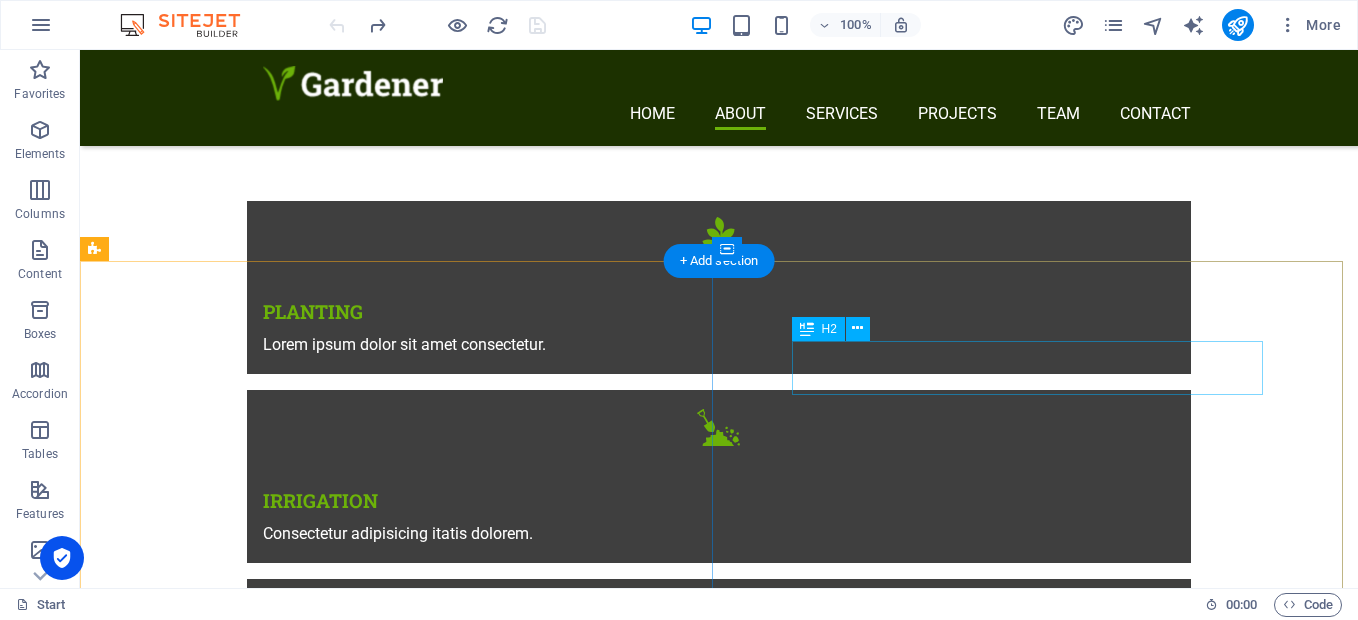 click on "Why choose us?" at bounding box center [719, 2056] 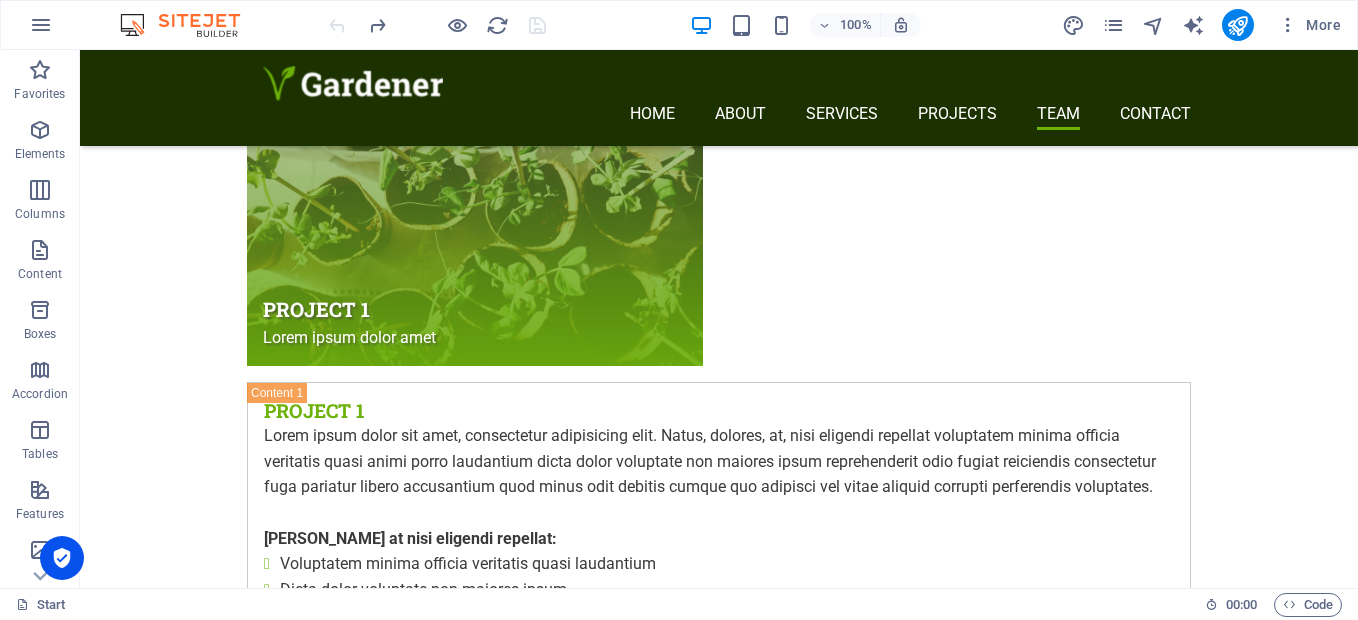 scroll, scrollTop: 8012, scrollLeft: 0, axis: vertical 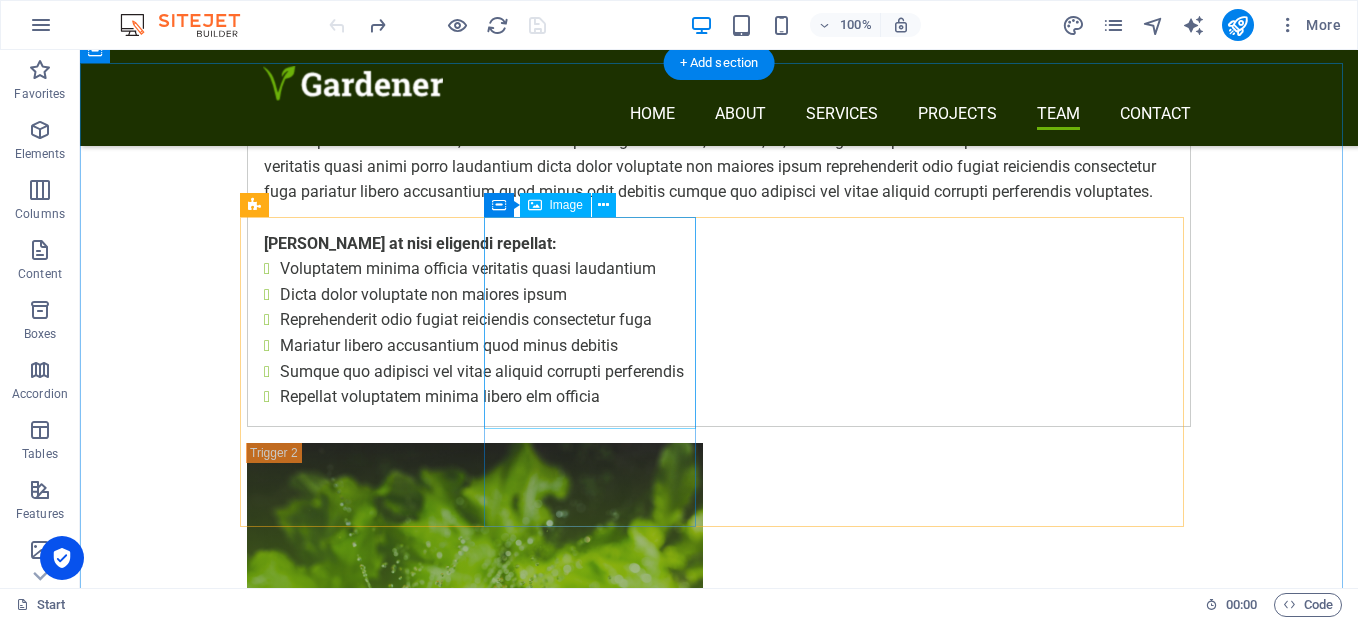 click at bounding box center (719, 5682) 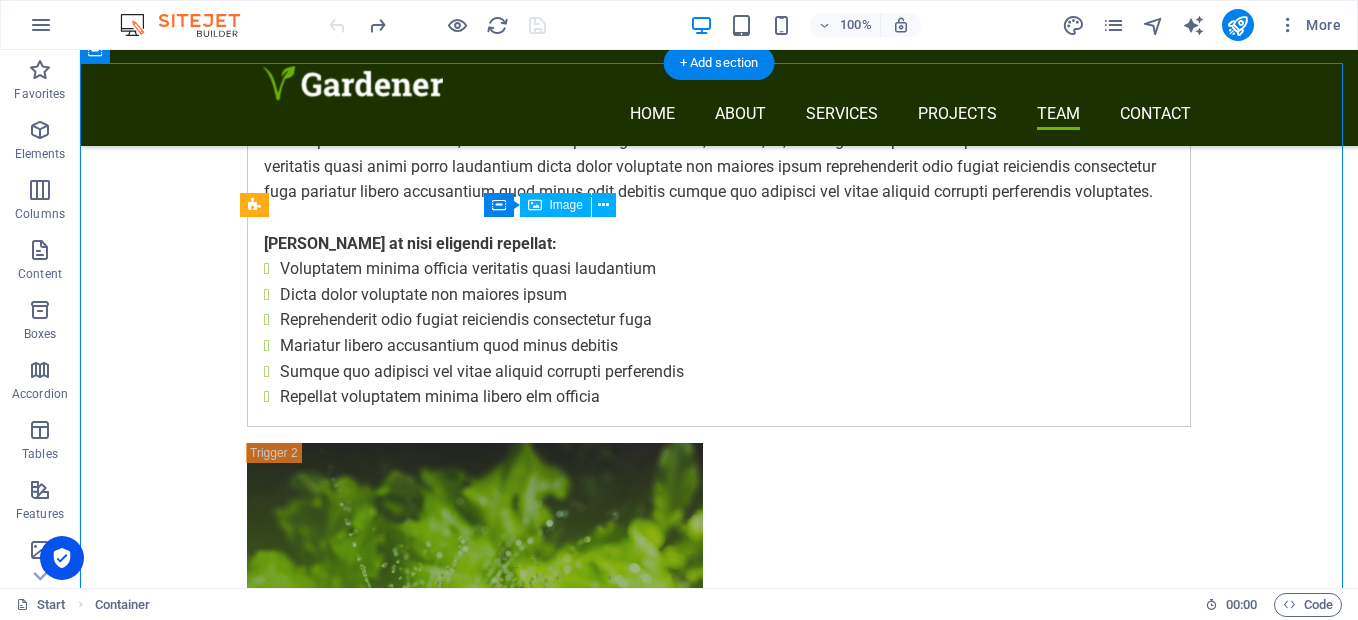 click at bounding box center [719, 5682] 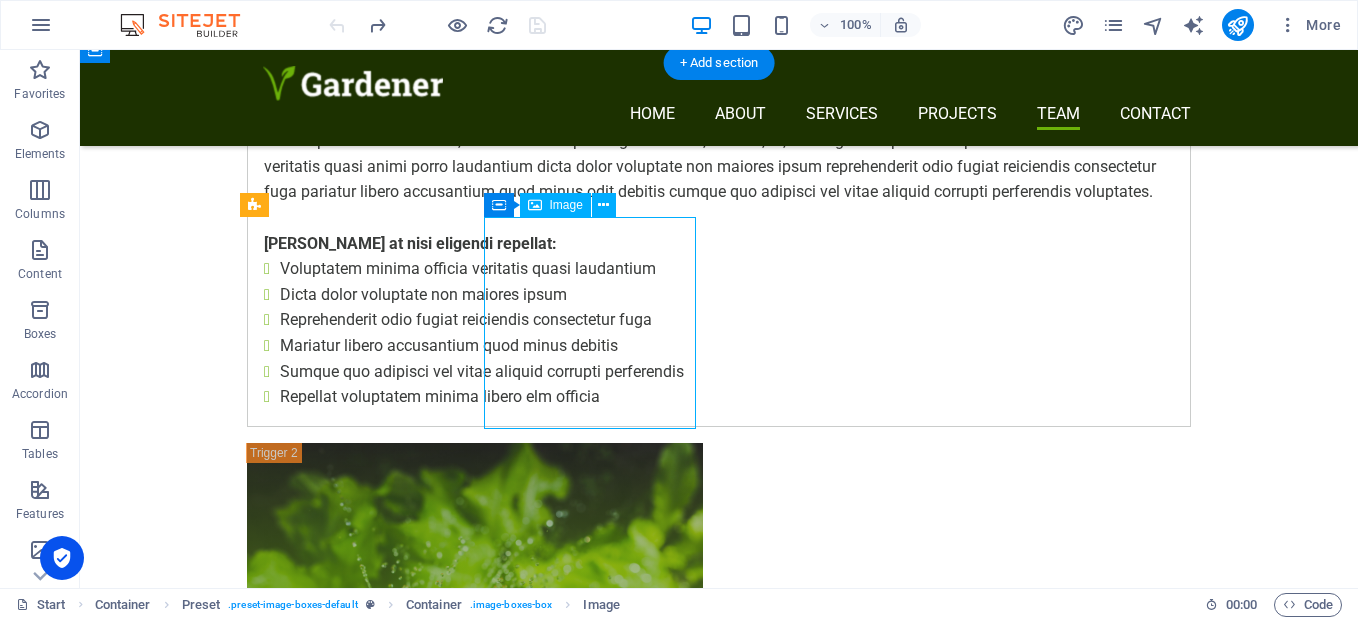 click at bounding box center [719, 5682] 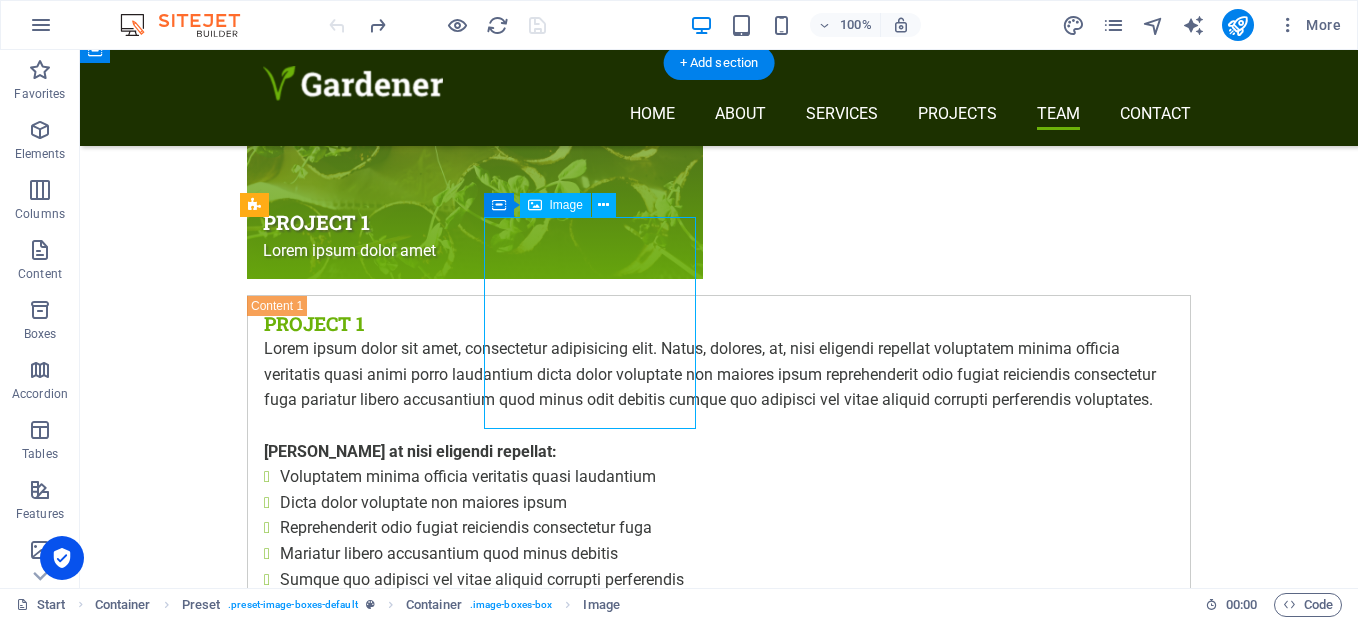 select on "%" 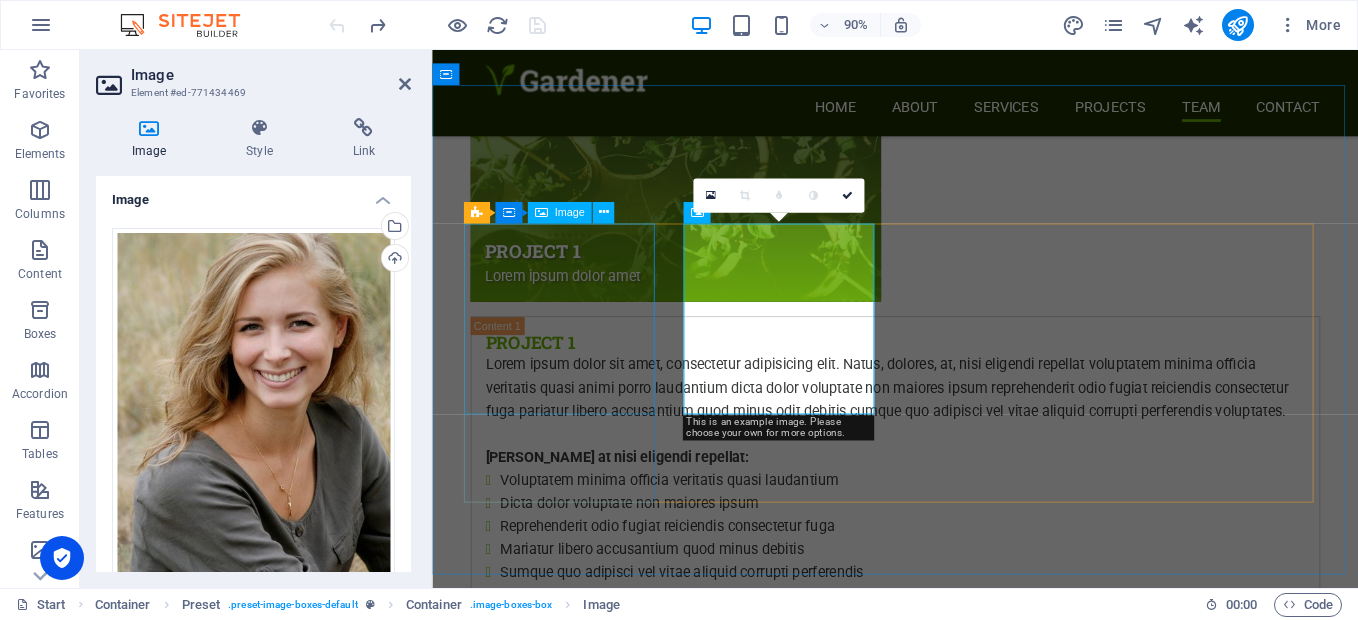 scroll, scrollTop: 8564, scrollLeft: 0, axis: vertical 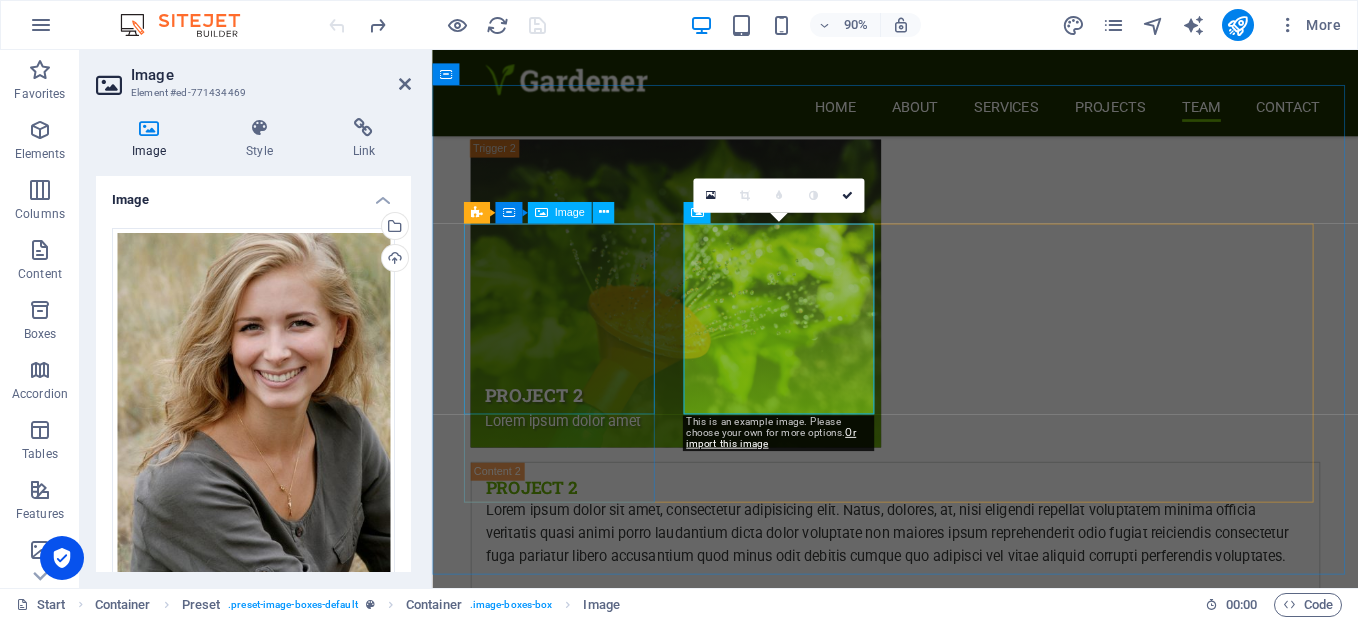 drag, startPoint x: 630, startPoint y: 366, endPoint x: 965, endPoint y: 336, distance: 336.3406 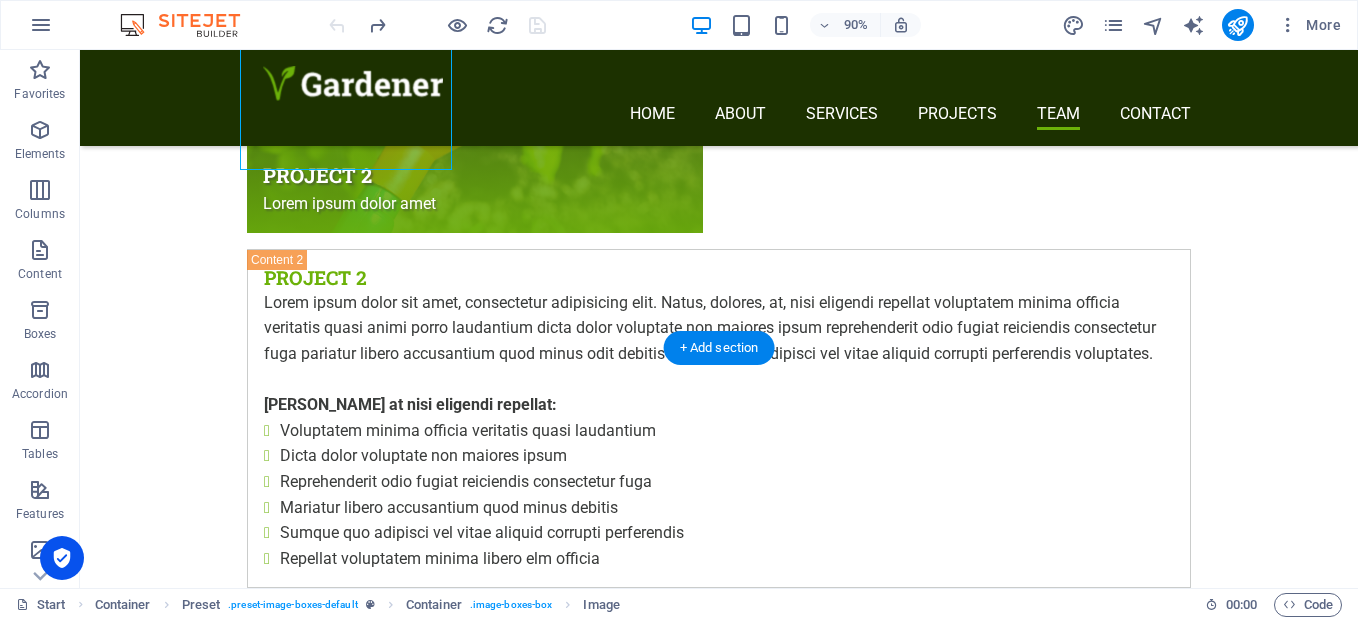 scroll, scrollTop: 8564, scrollLeft: 0, axis: vertical 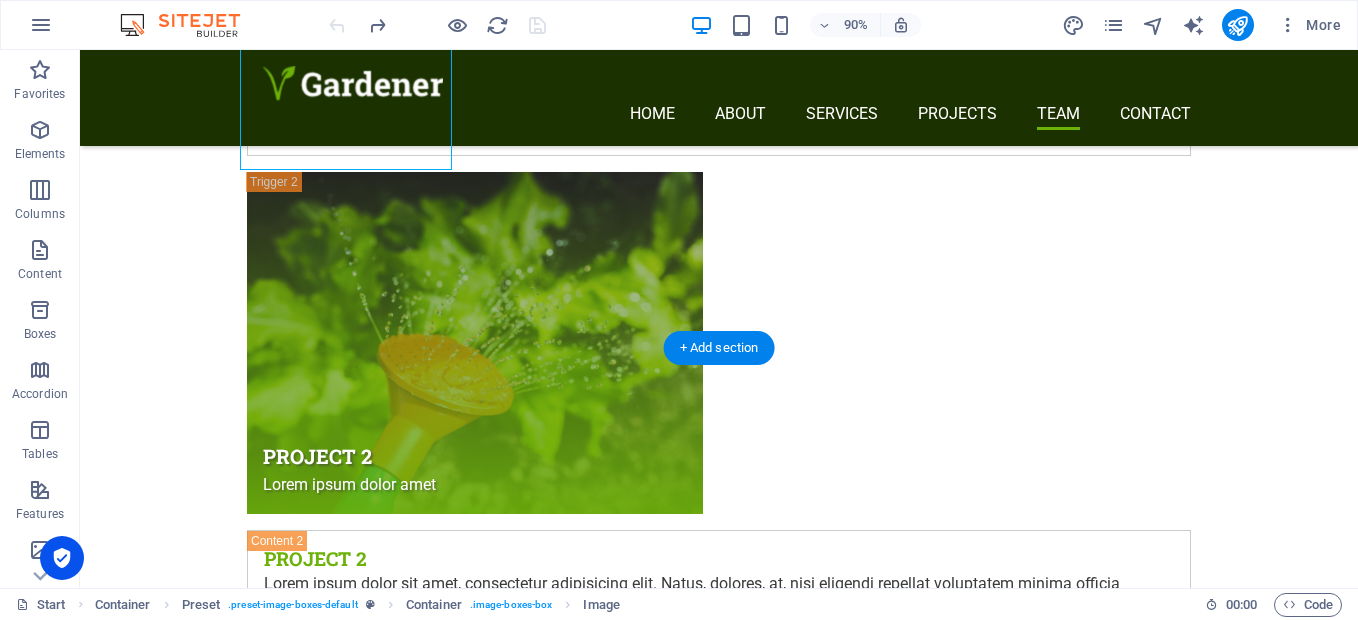 click on "[DOMAIN_NAME]  Team Baron Green Gardener Expert [PERSON_NAME] Flower Expert [PERSON_NAME] Landscape Expert [PERSON_NAME] Insect Expert" at bounding box center (719, 5952) 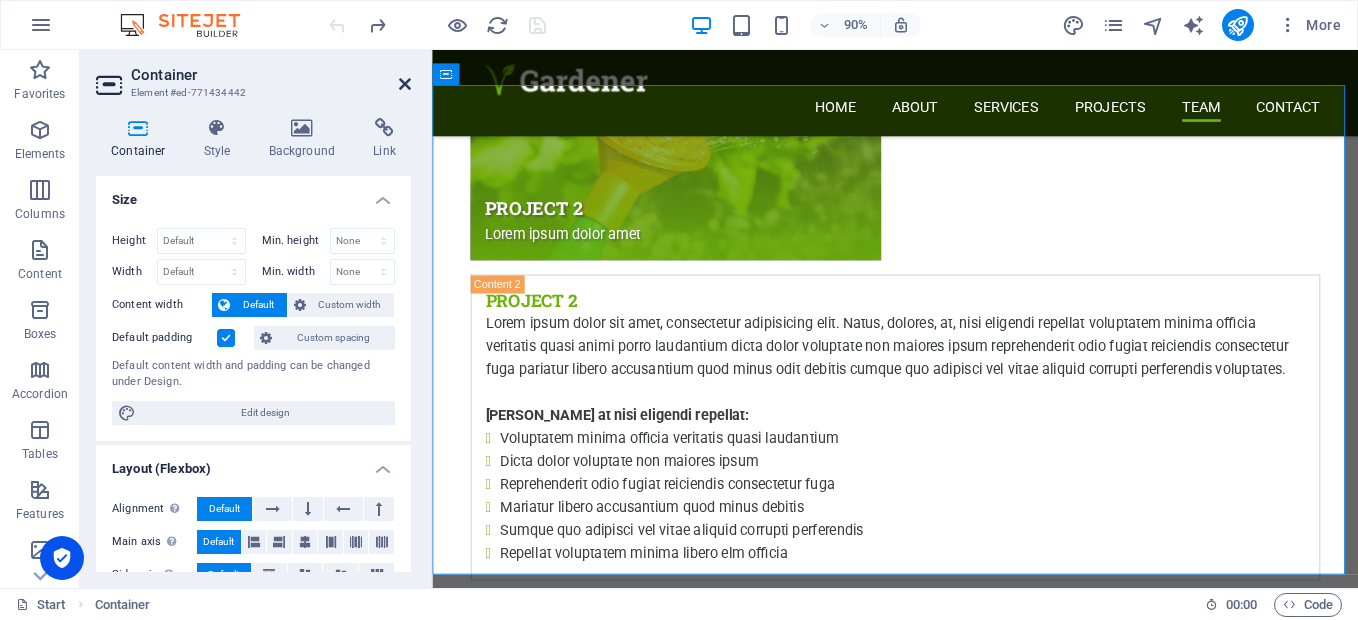click at bounding box center (405, 84) 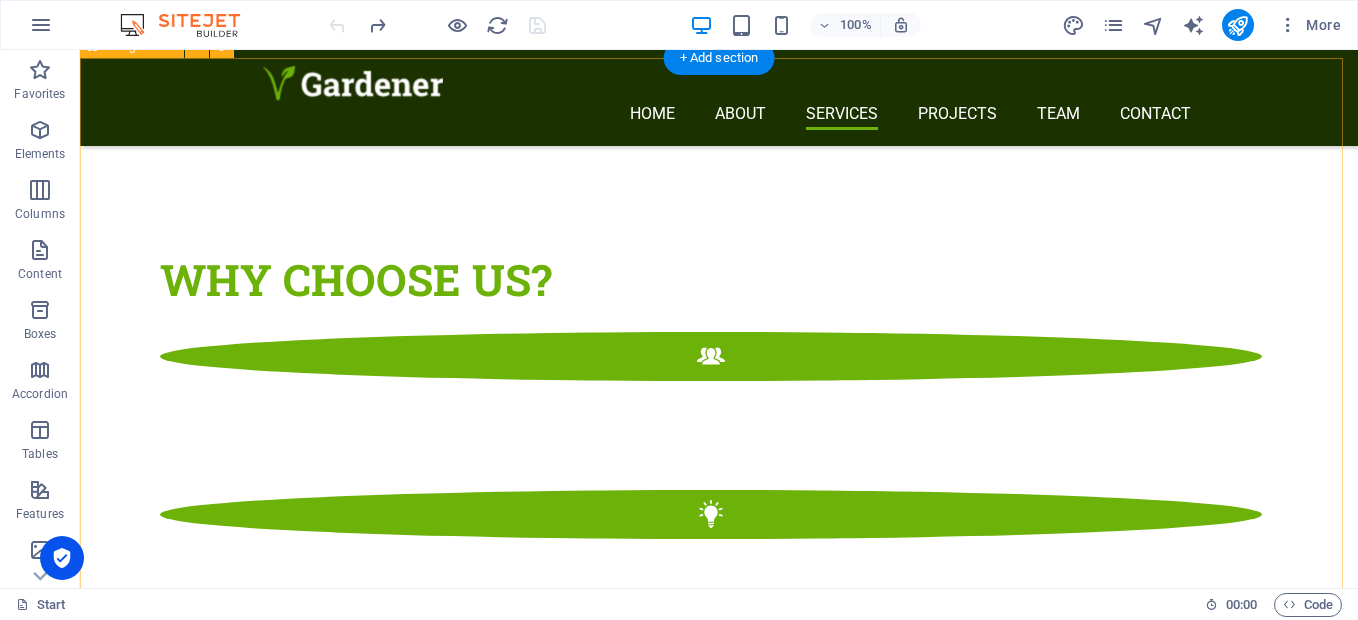 scroll, scrollTop: 2571, scrollLeft: 0, axis: vertical 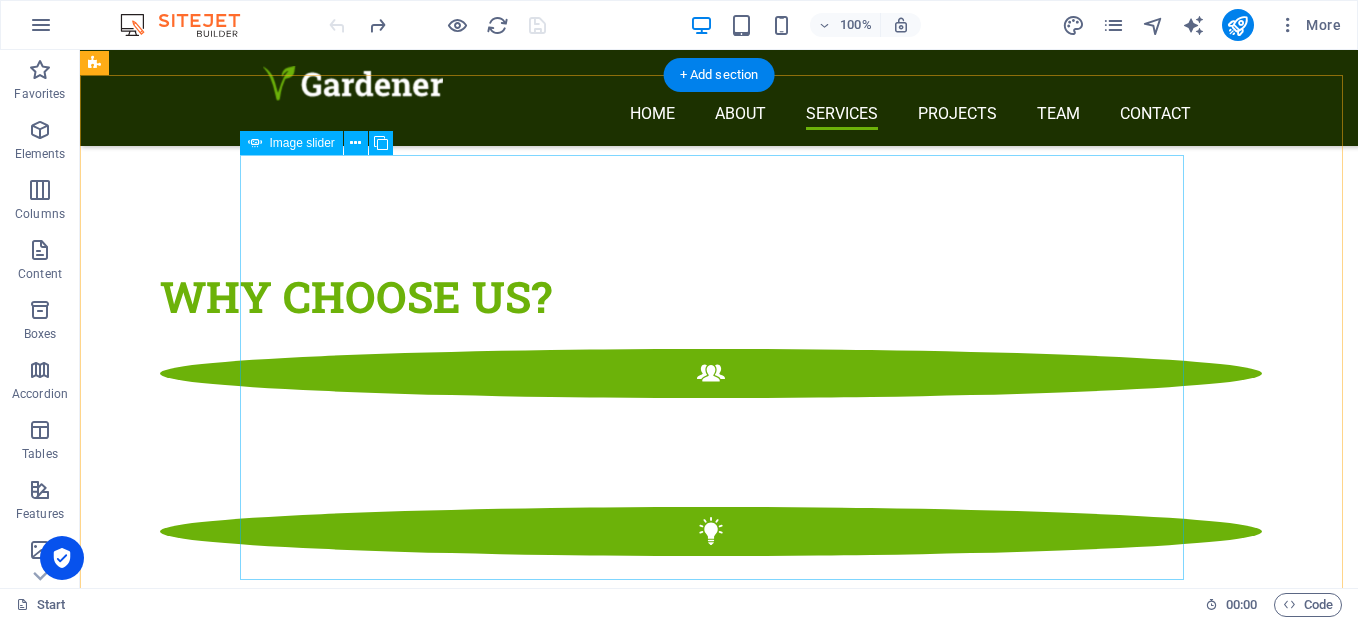 click at bounding box center (-1129, 3465) 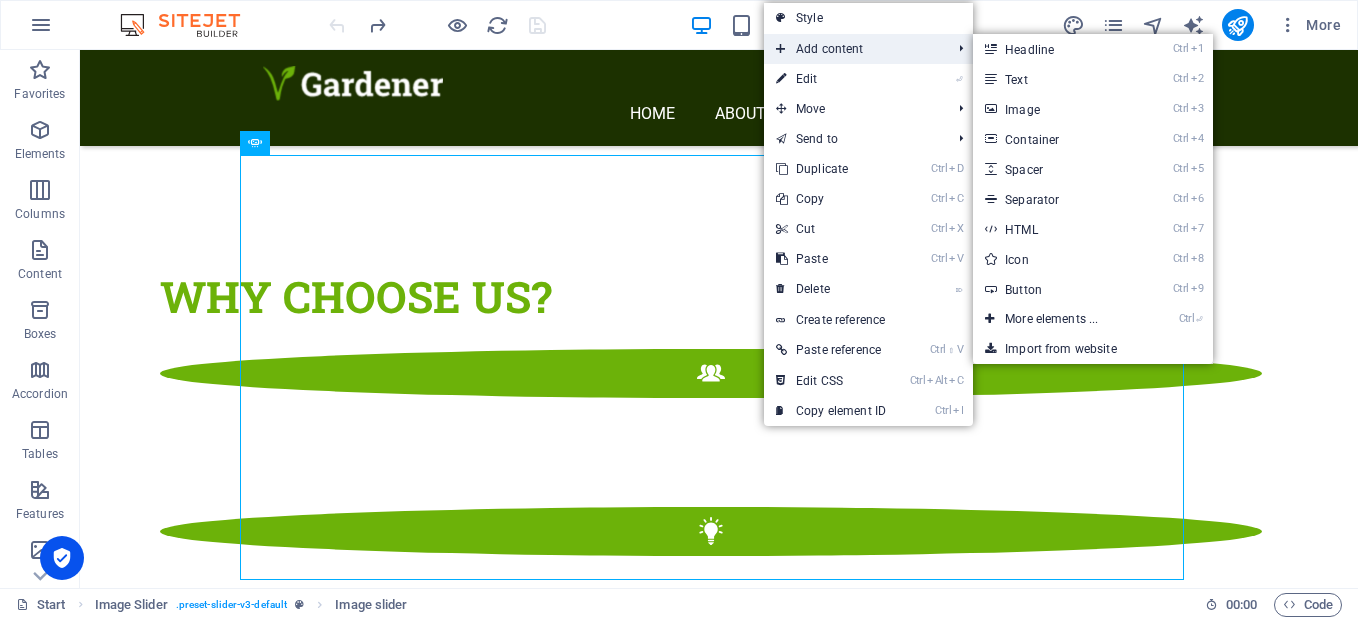 click on "Add content" at bounding box center [853, 49] 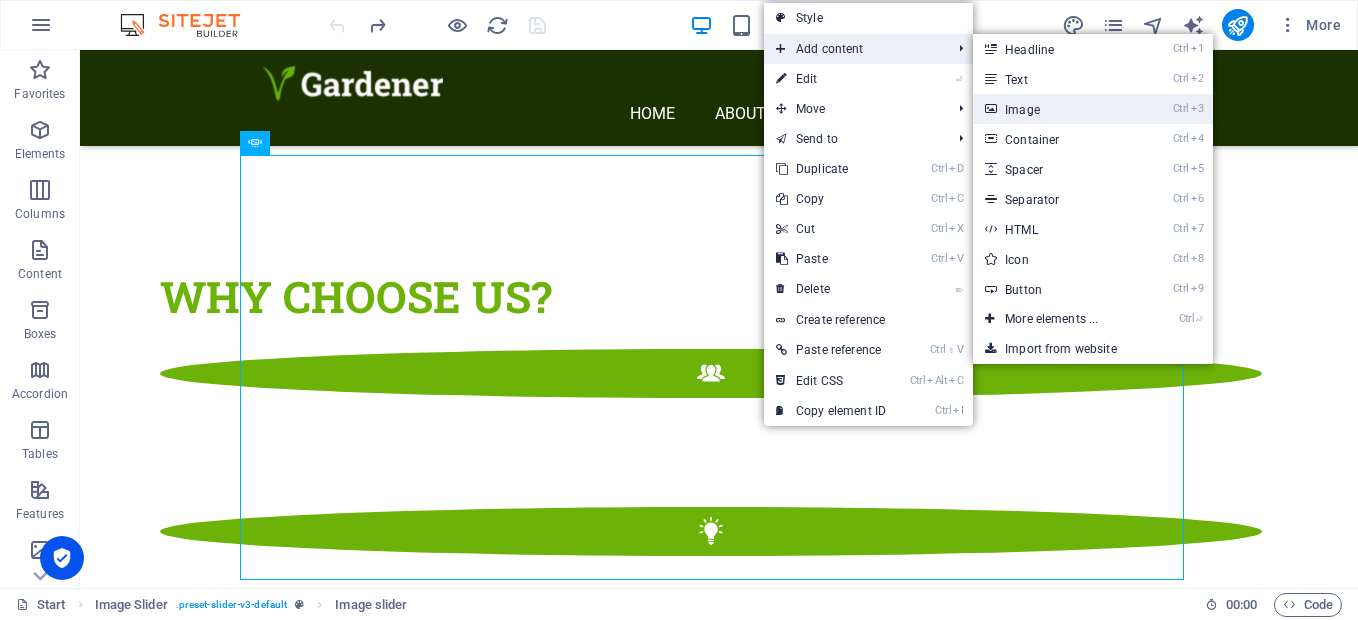click on "Ctrl 3  Image" at bounding box center [1055, 109] 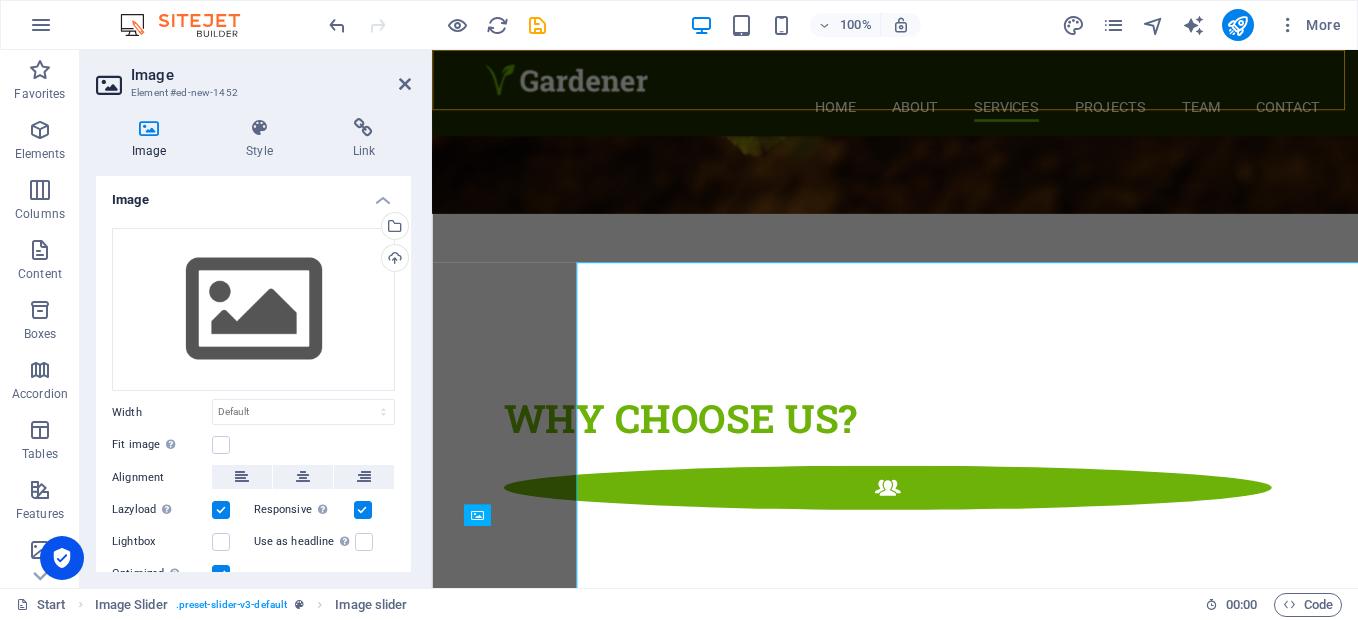 scroll, scrollTop: 2865, scrollLeft: 0, axis: vertical 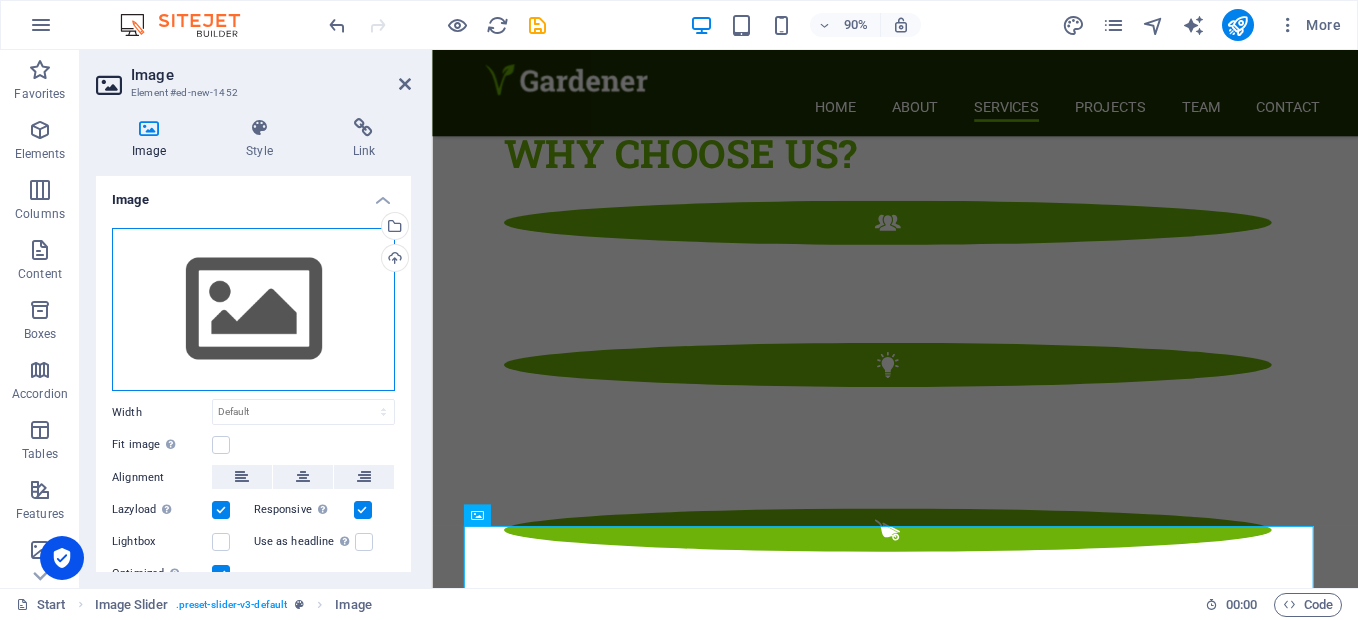 click on "Drag files here, click to choose files or select files from Files or our free stock photos & videos" at bounding box center (253, 310) 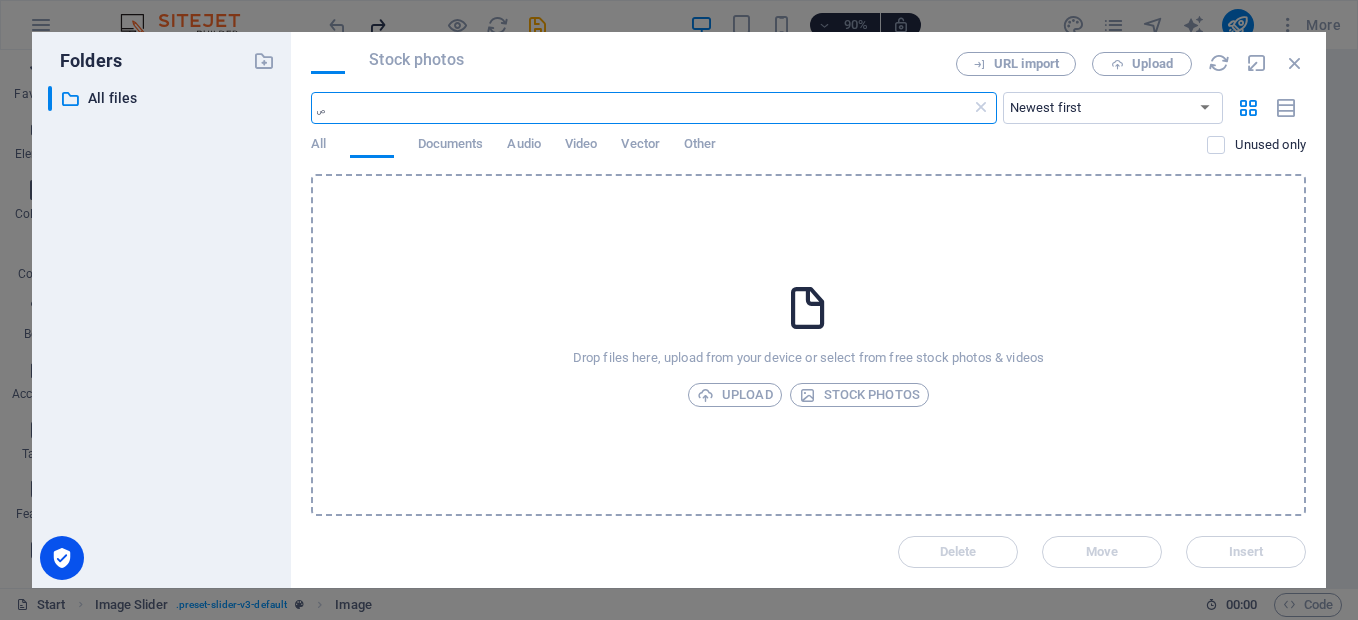 scroll, scrollTop: 3535, scrollLeft: 0, axis: vertical 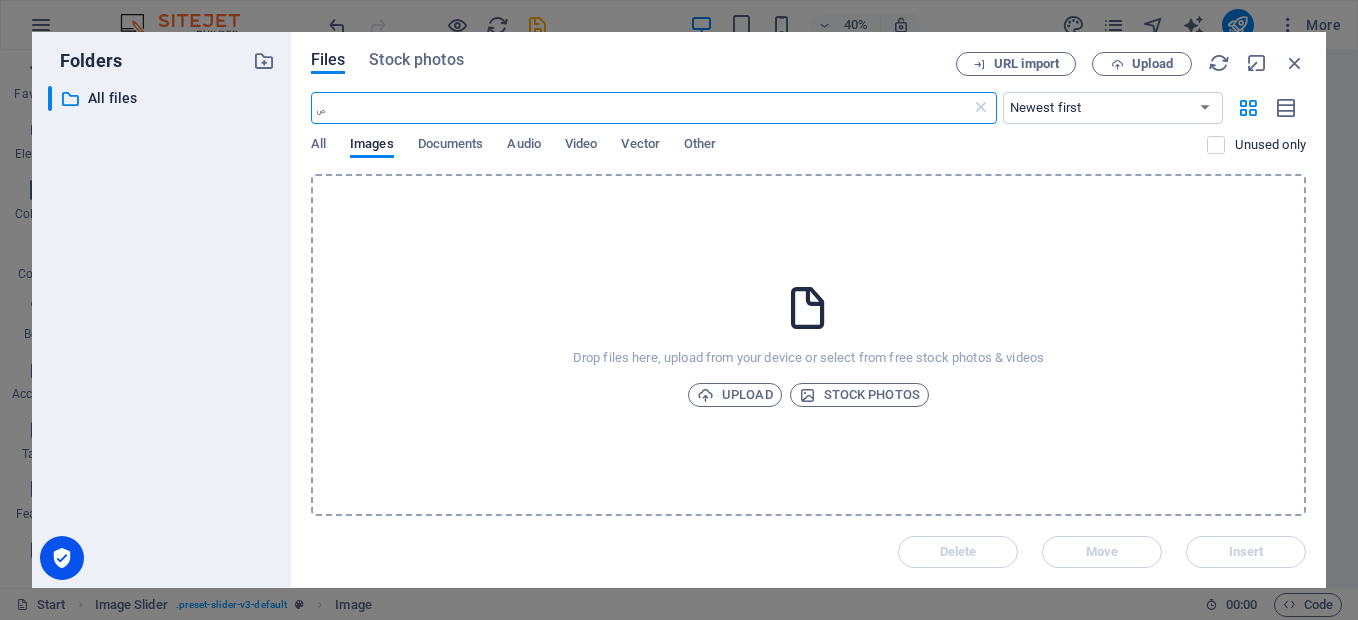 click on "​ All files All files" at bounding box center [161, 329] 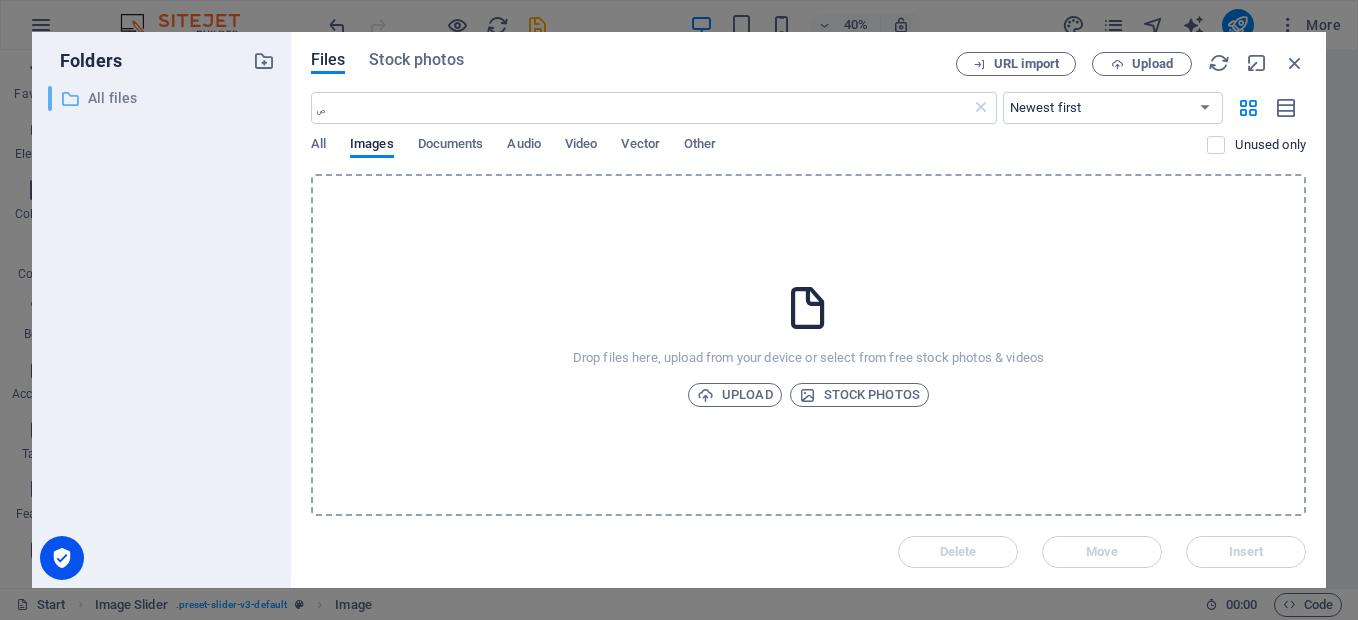 click on "All files" at bounding box center [163, 98] 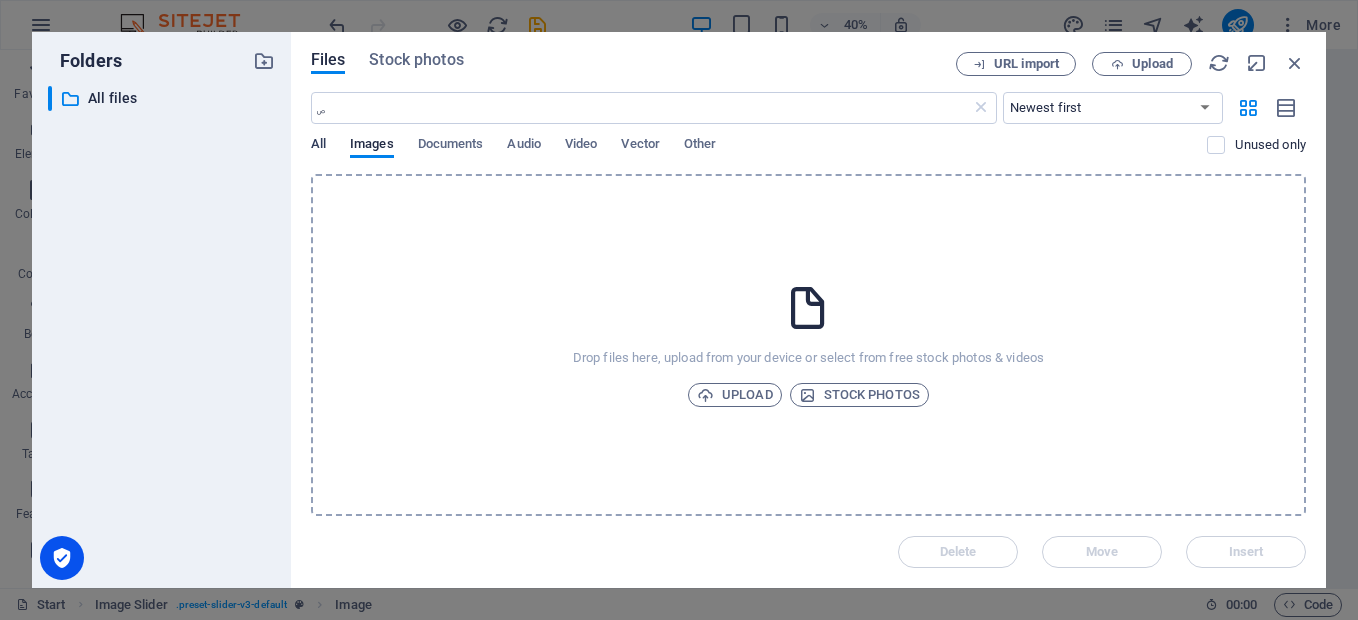 click on "All" at bounding box center [318, 146] 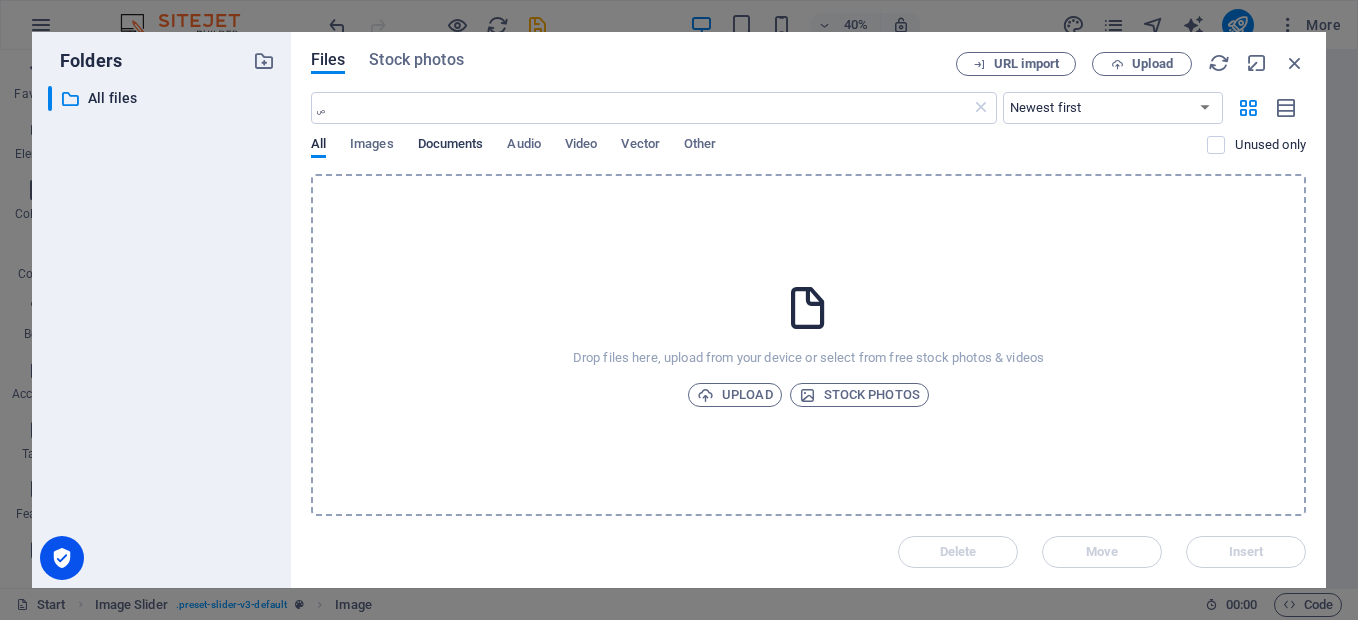 click on "Documents" at bounding box center [451, 146] 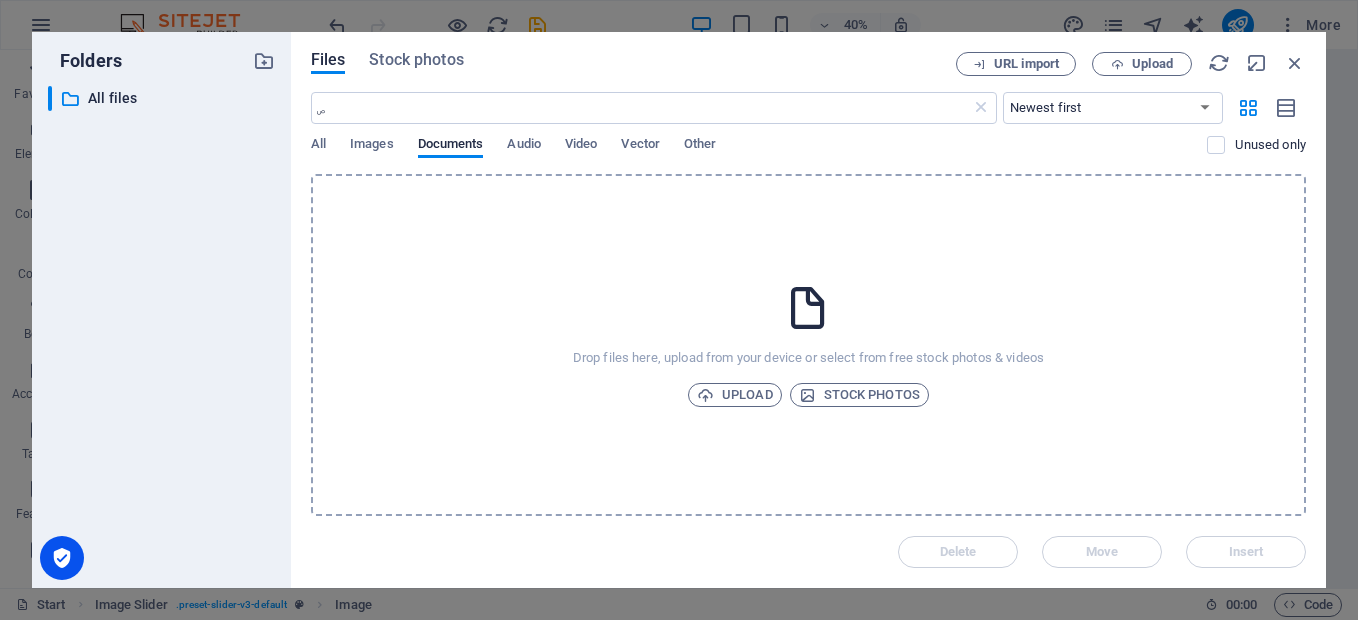 click on "Folders ​ All files All files Files Stock photos URL import Upload ص ​ Newest first Oldest first Name (A-Z) Name (Z-A) Size (0-9) Size (9-0) Resolution (0-9) Resolution (9-0) All Images Documents Audio Video Vector Other Unused only Drop files here, upload from your device or select from free stock photos & videos Upload Stock photos Delete Move Insert" at bounding box center [679, 310] 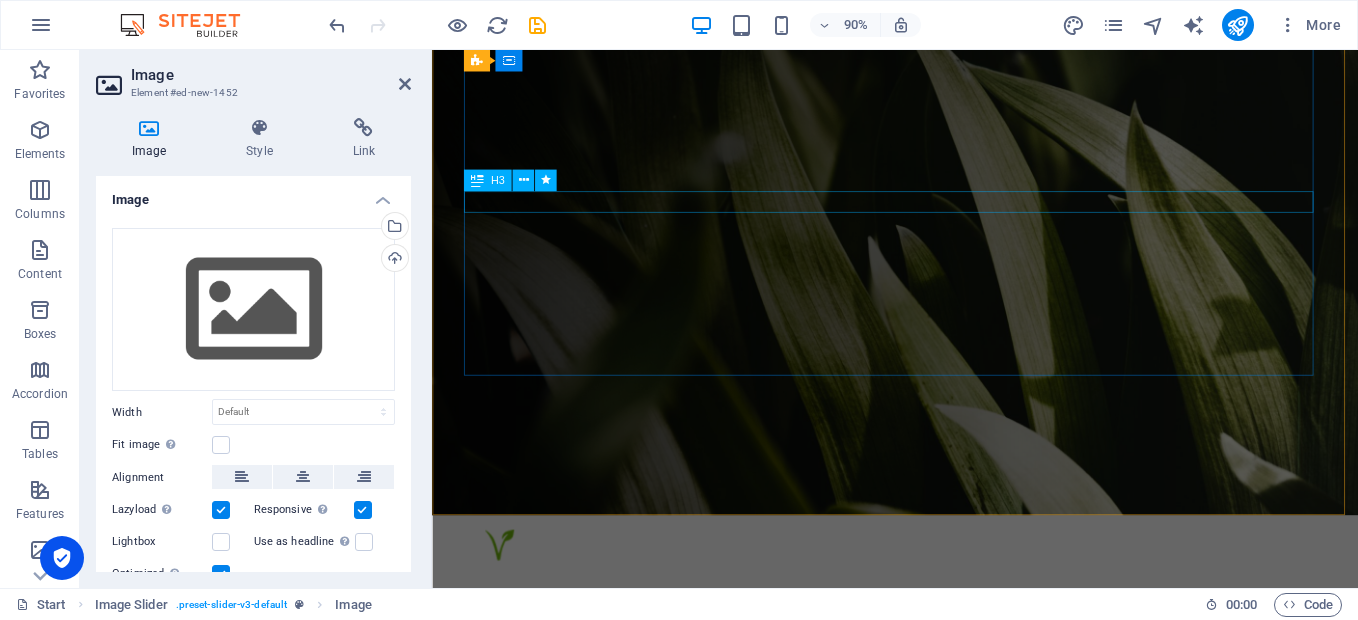 scroll, scrollTop: 0, scrollLeft: 0, axis: both 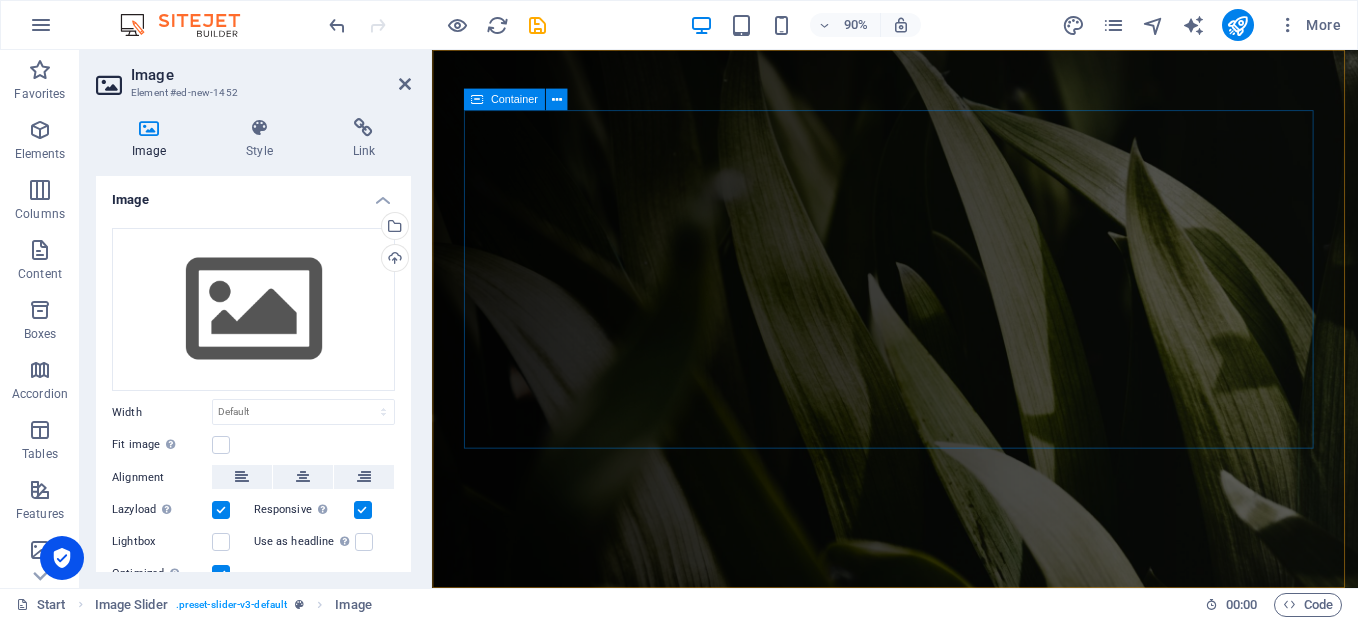 click on "Gardening & Lawncare Service Your professional Partner in [GEOGRAPHIC_DATA] [US_STATE]. Learn more Our Services" at bounding box center [947, 923] 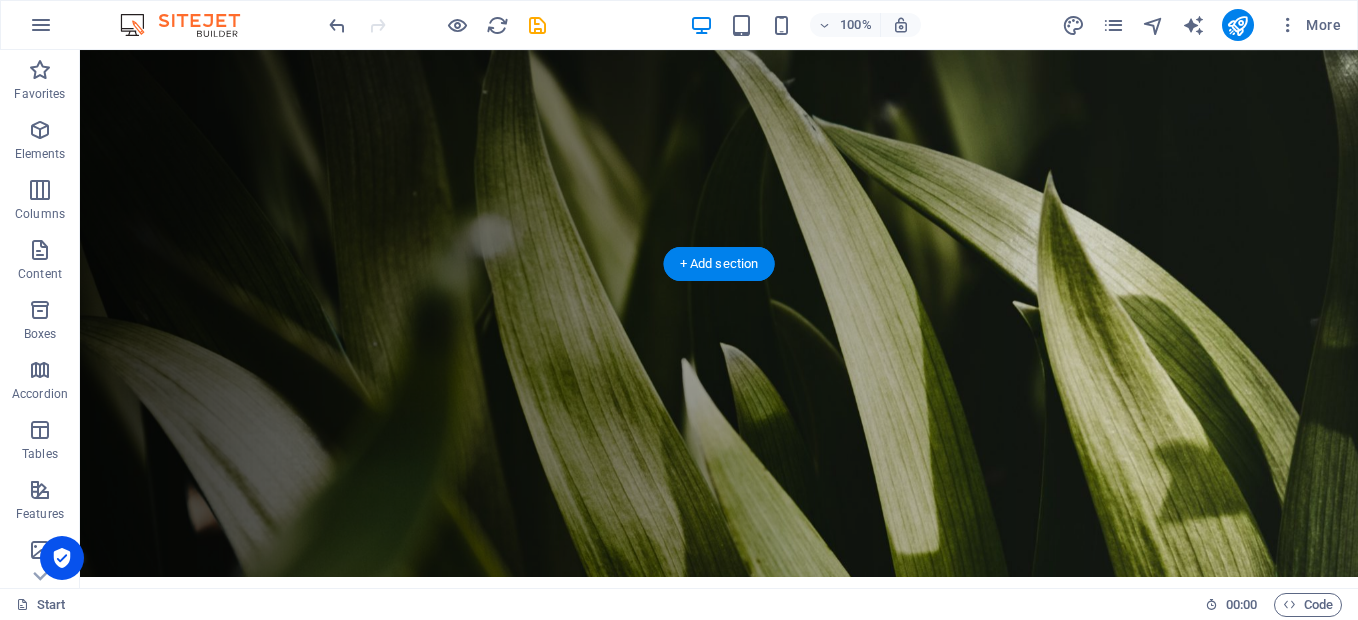 scroll, scrollTop: 0, scrollLeft: 0, axis: both 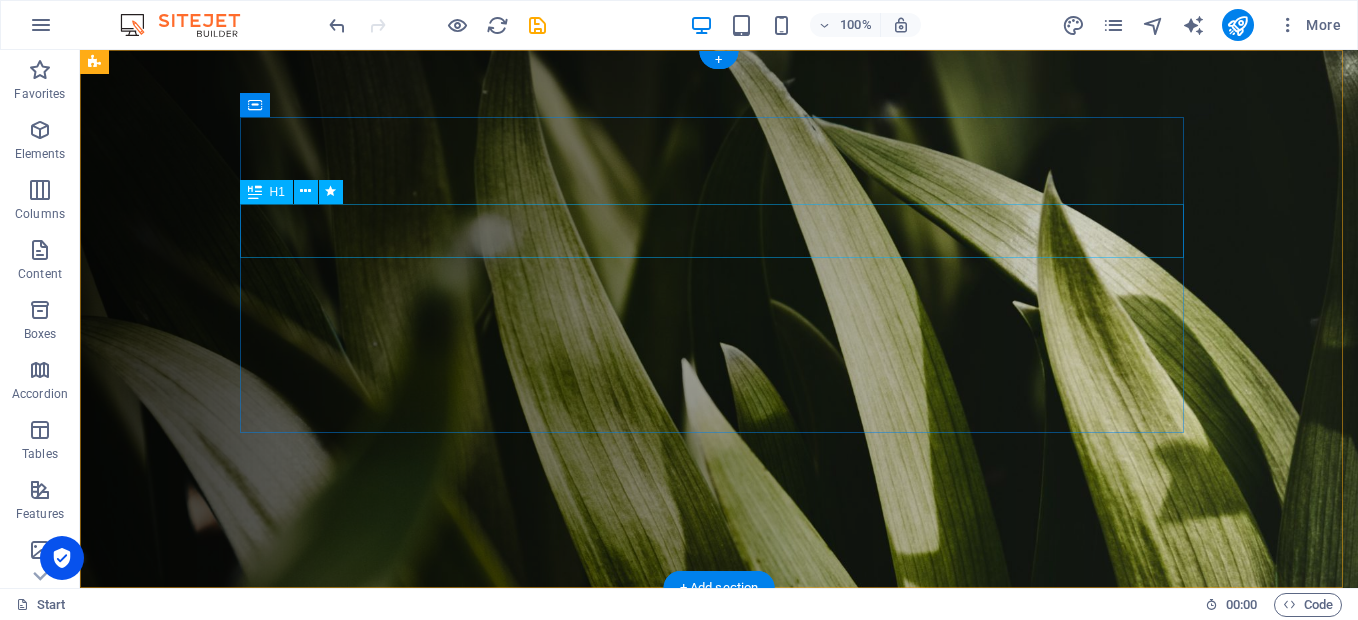 click on "Gardening & Lawncare Service" at bounding box center [719, 791] 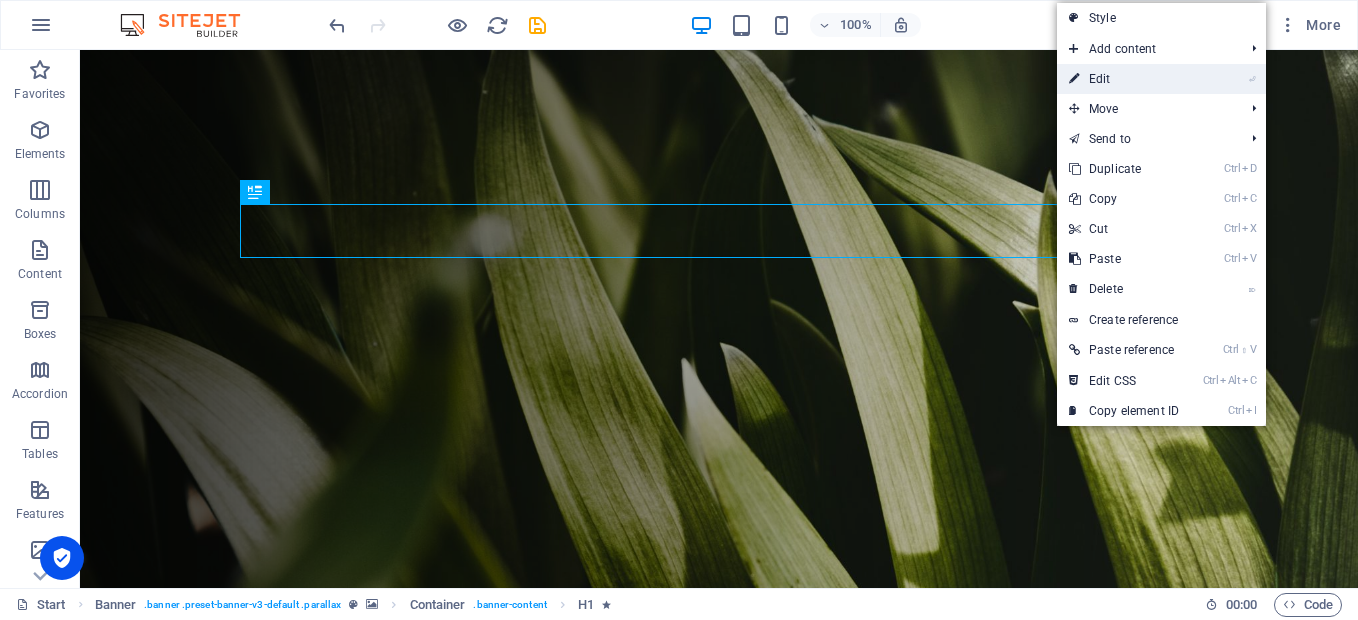 click on "⏎  Edit" at bounding box center (1124, 79) 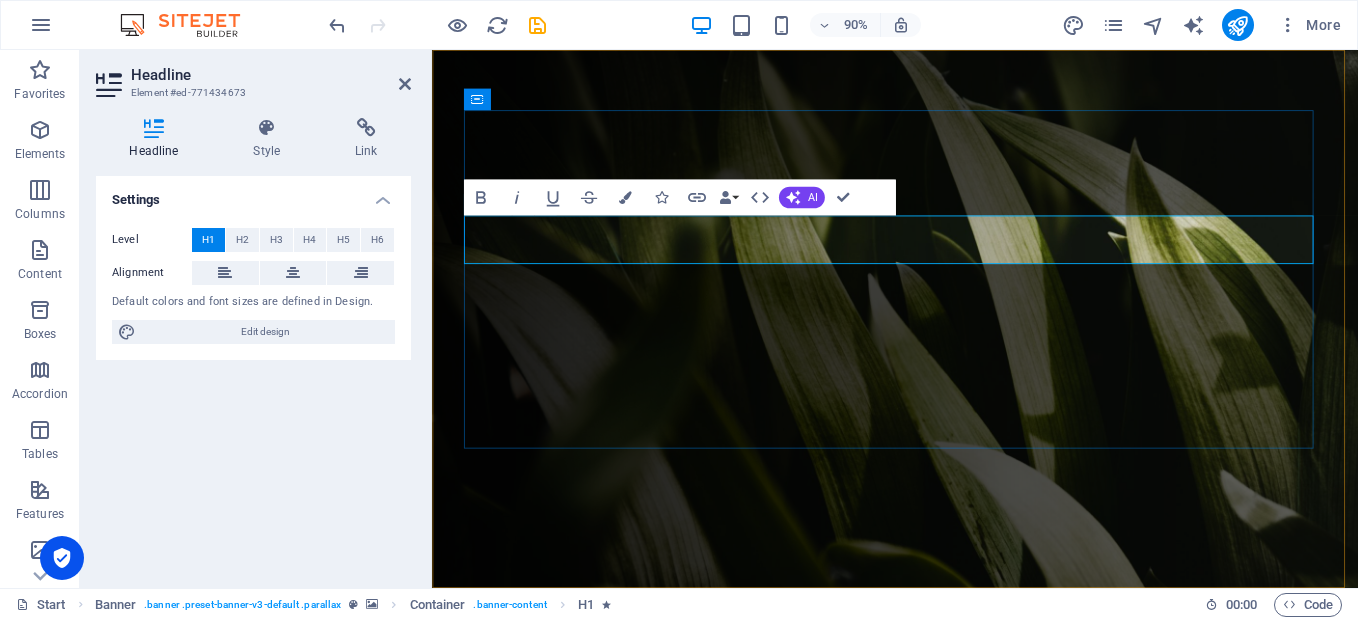 type 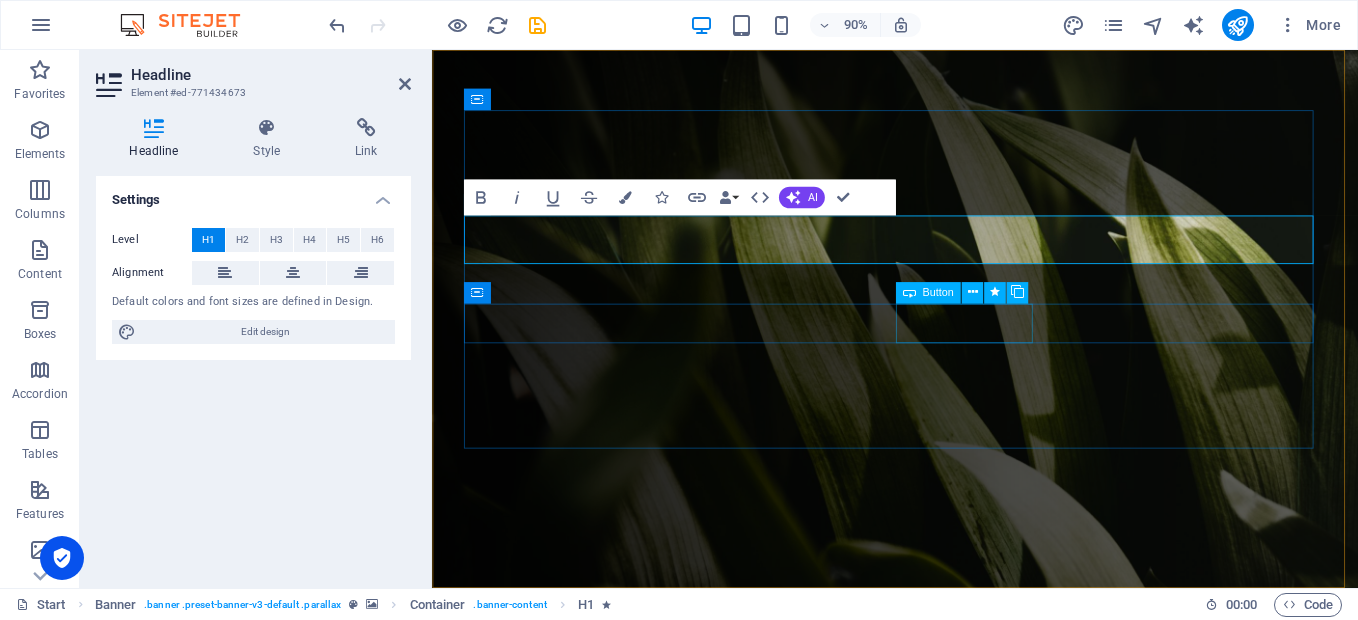 click on "Our Services" at bounding box center (947, 1000) 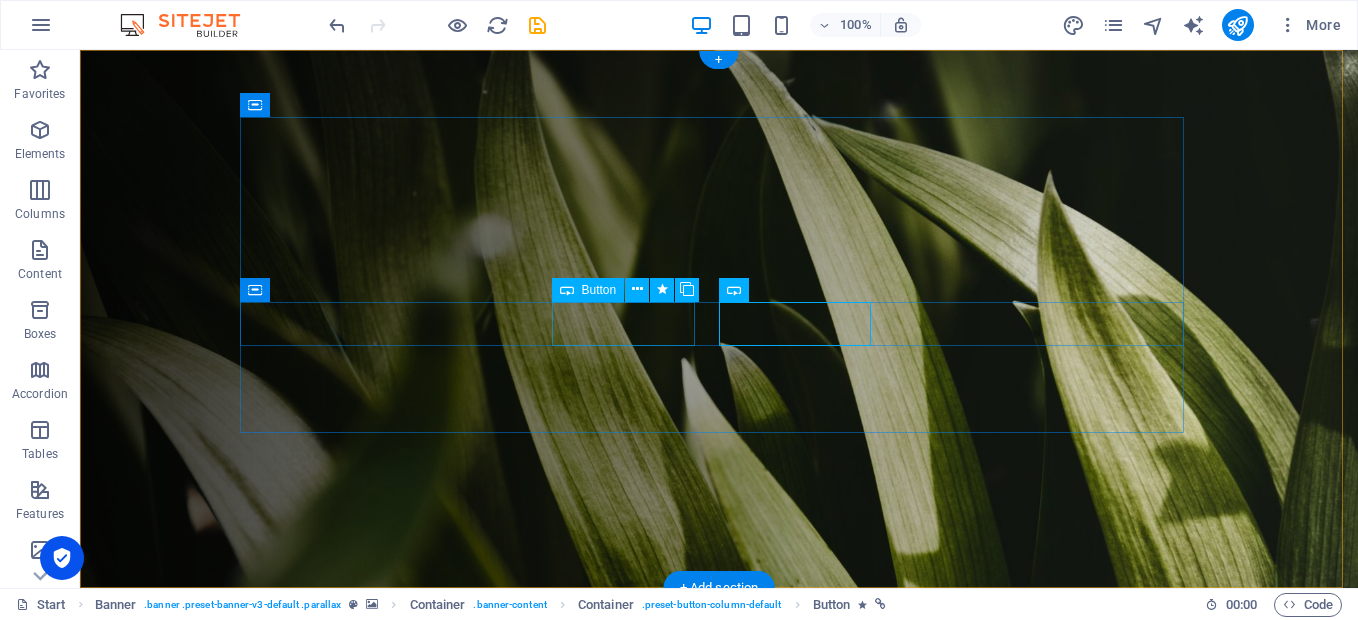 click on "Learn more" at bounding box center (719, 884) 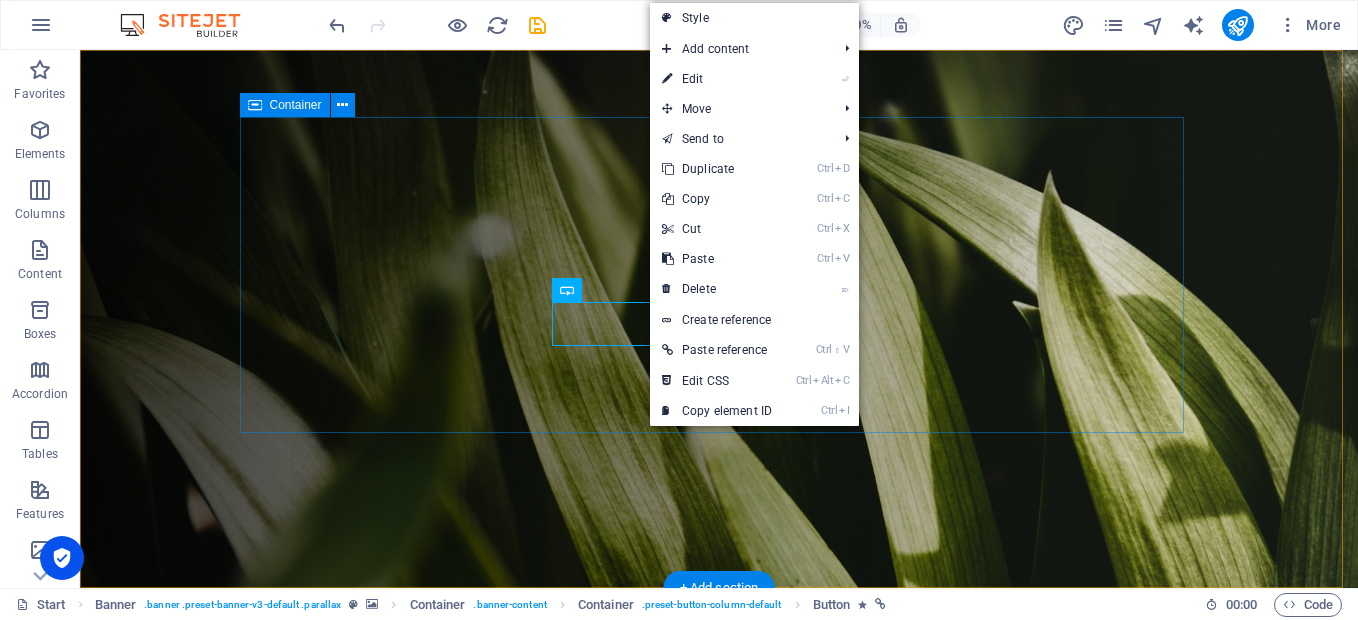 click on "شركة ارض الحياة للتنمية و الزراعة  Your professional Partner in [GEOGRAPHIC_DATA] [US_STATE]. Learn more Our Services" at bounding box center [719, 863] 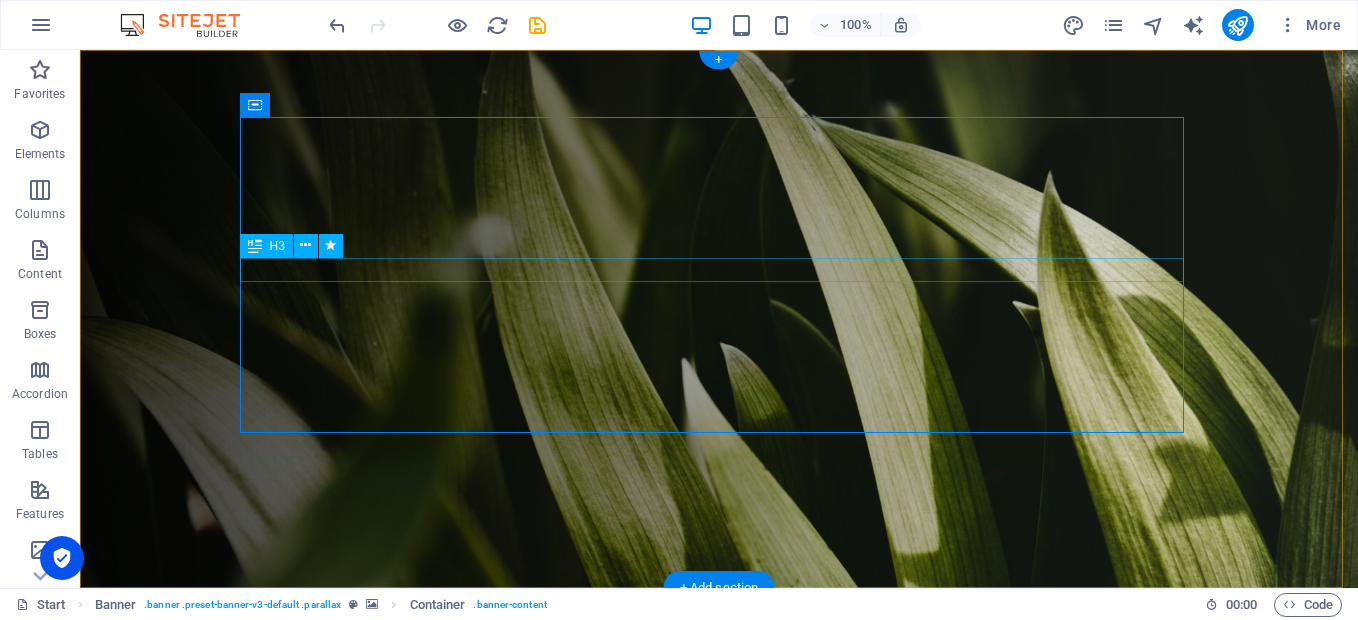 click on "Your professional Partner in [GEOGRAPHIC_DATA] [US_STATE]." at bounding box center [719, 830] 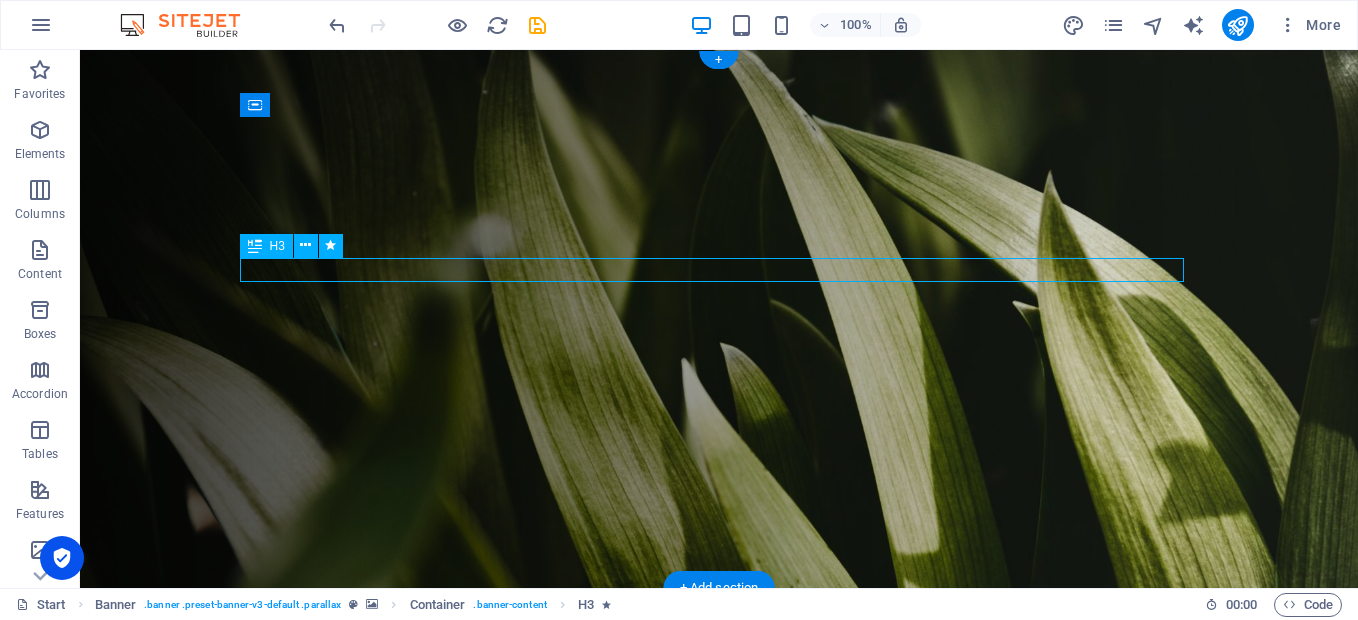drag, startPoint x: 976, startPoint y: 264, endPoint x: 945, endPoint y: 275, distance: 32.89377 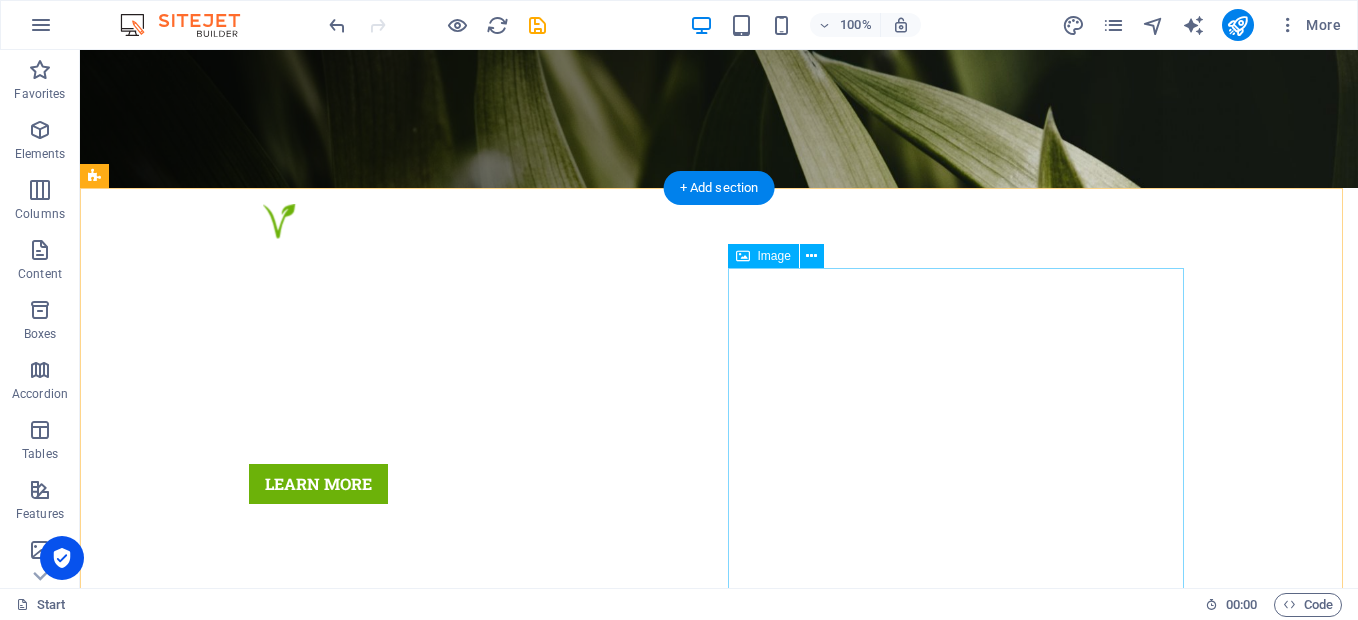 scroll, scrollTop: 0, scrollLeft: 0, axis: both 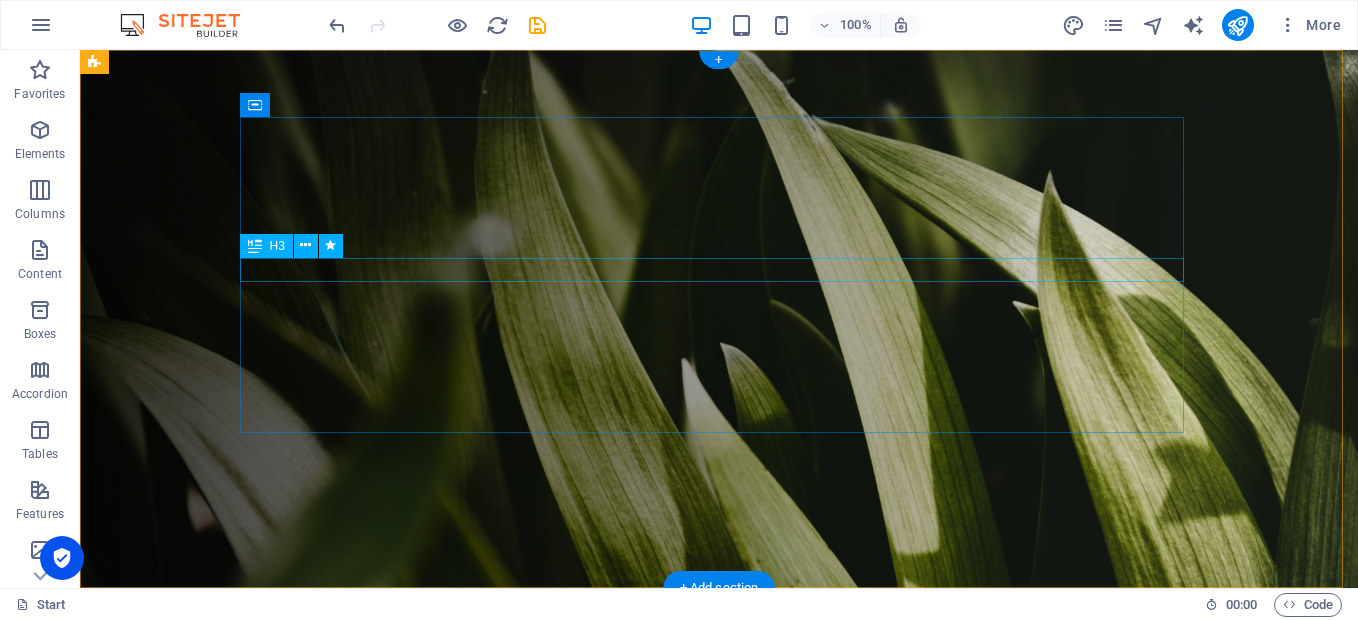 click on "Your professional Partner in [GEOGRAPHIC_DATA] [US_STATE]." at bounding box center (719, 830) 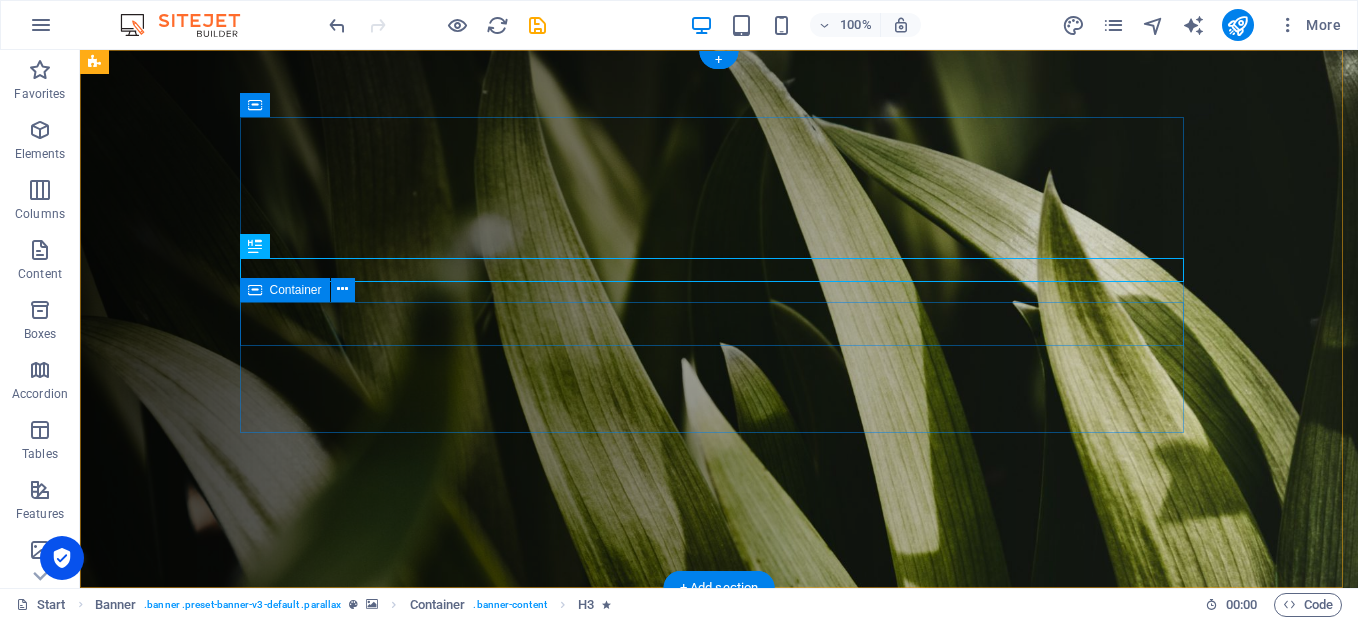 click on "Learn more Our Services" at bounding box center [719, 912] 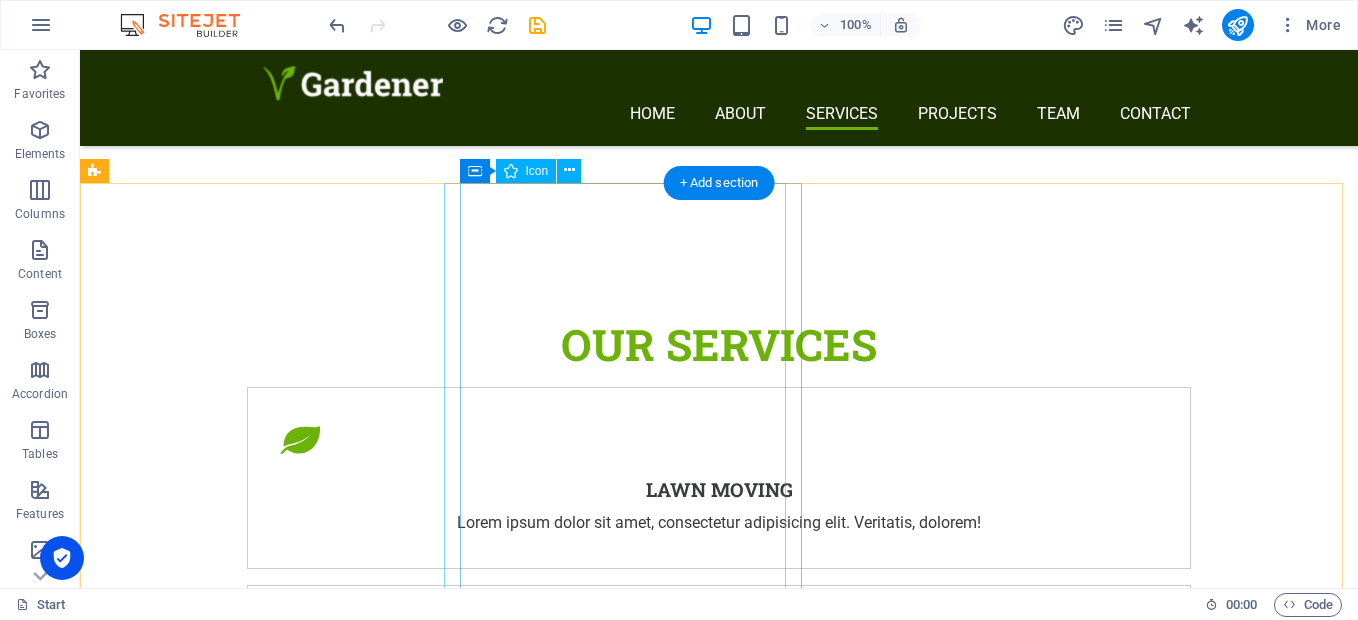 scroll, scrollTop: 3600, scrollLeft: 0, axis: vertical 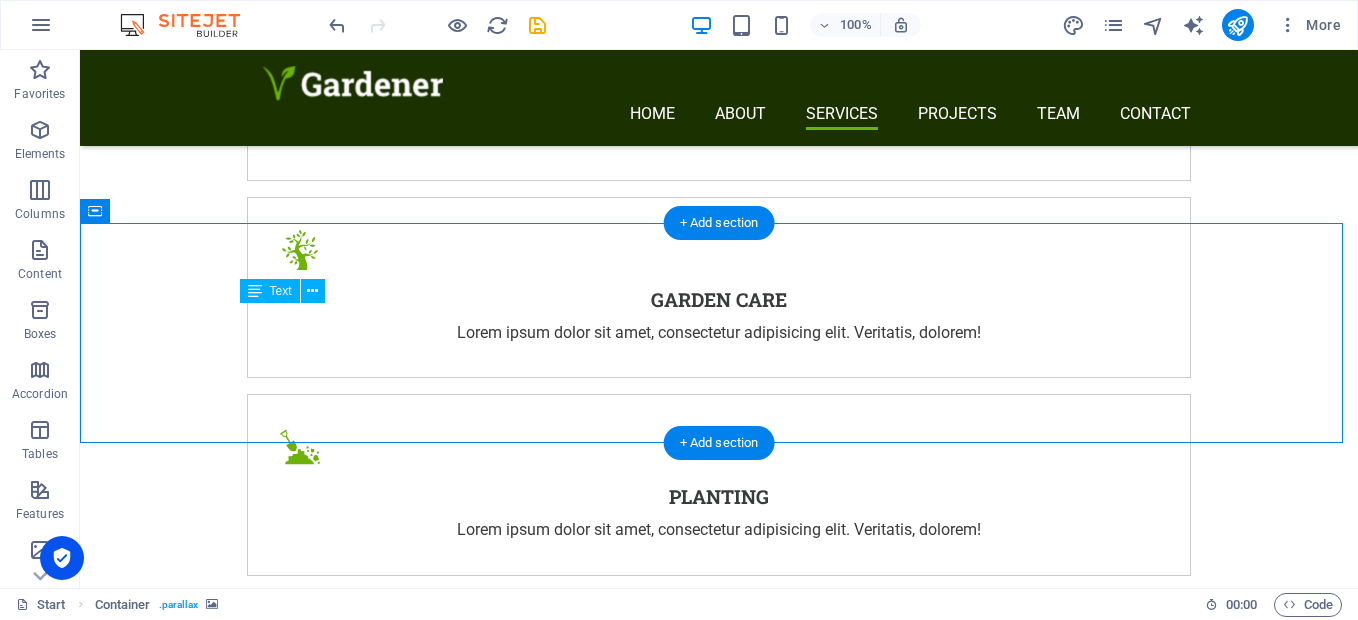 click on "Get in touch    +1-123-456-7890" at bounding box center [719, 3988] 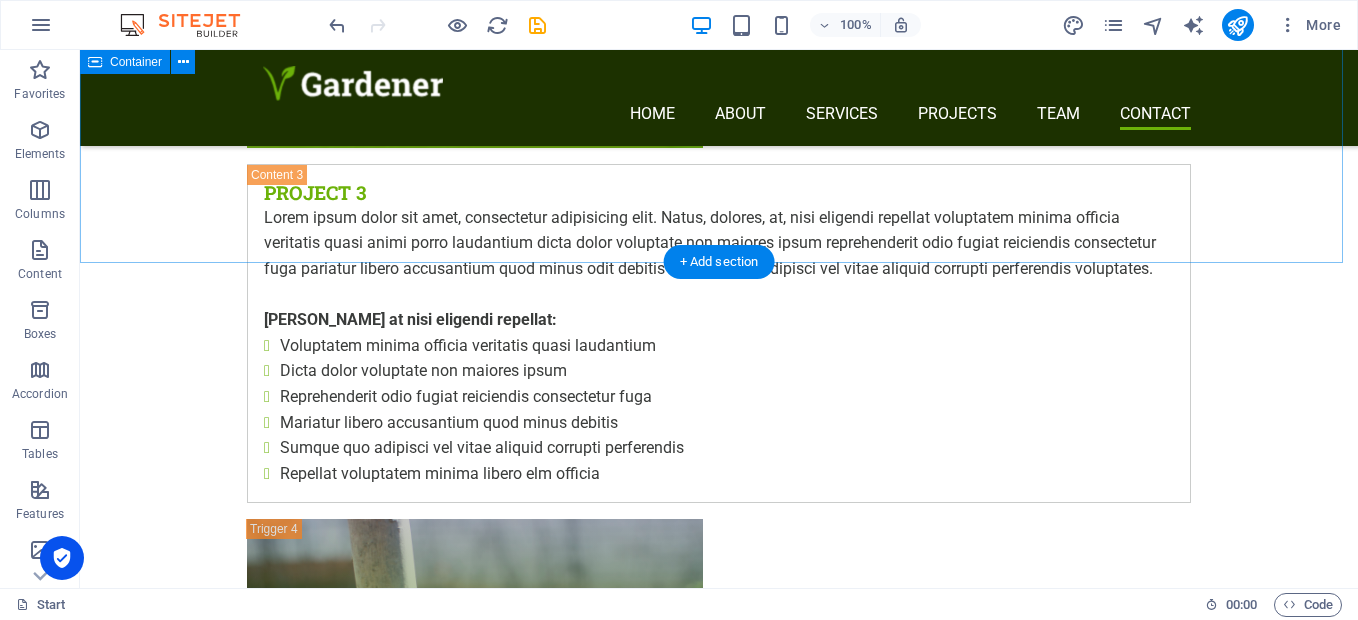 scroll, scrollTop: 9600, scrollLeft: 0, axis: vertical 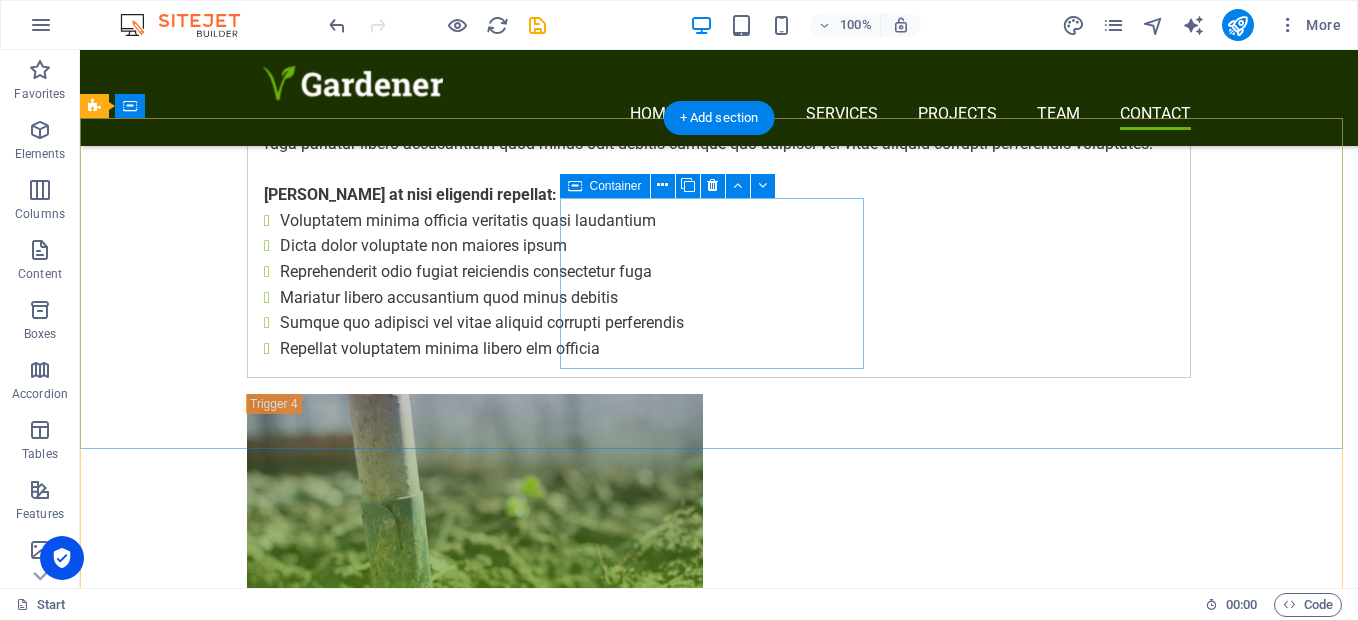 click on "Phone P:  [PHONE_NUMBER] M:" at bounding box center [568, 10098] 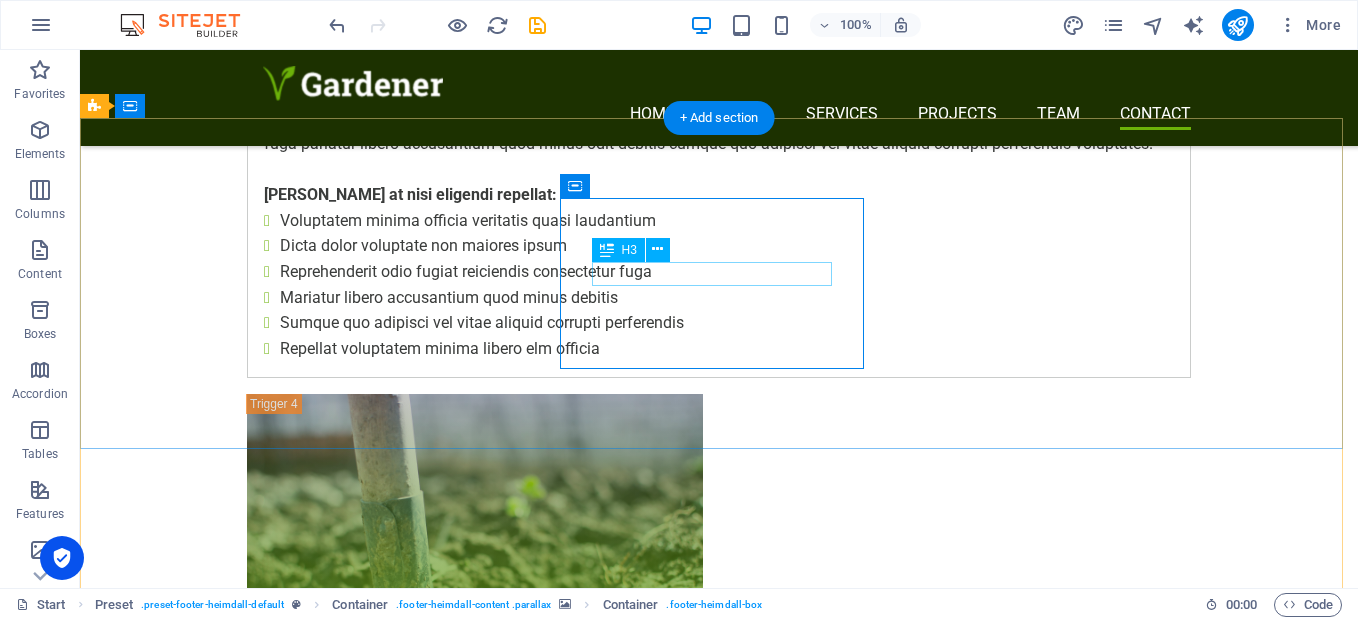 click on "Phone" at bounding box center (568, 10089) 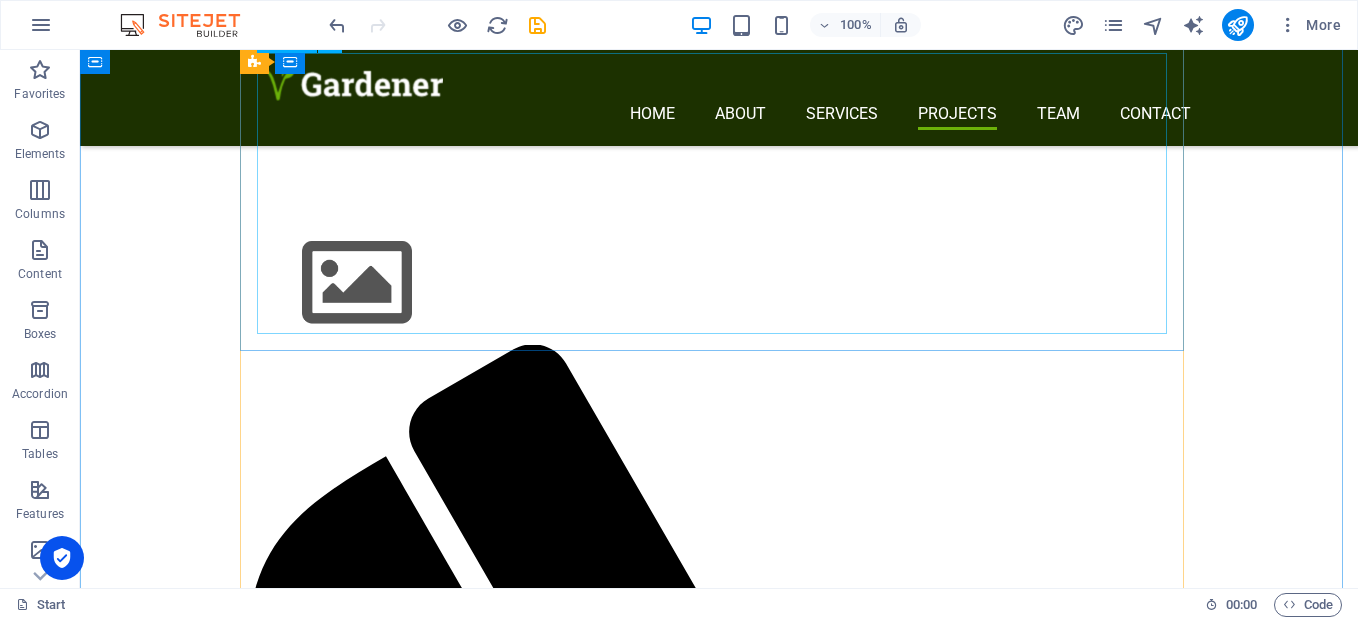 scroll, scrollTop: 5600, scrollLeft: 0, axis: vertical 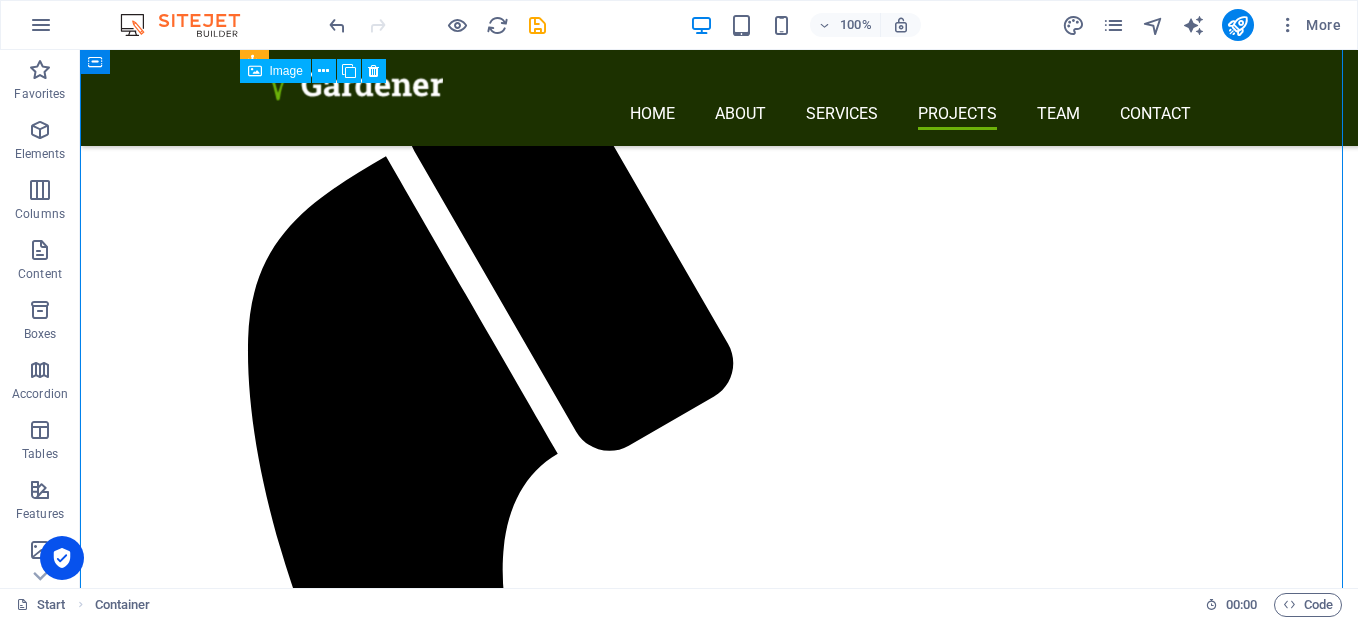 drag, startPoint x: 560, startPoint y: 306, endPoint x: 614, endPoint y: 316, distance: 54.91812 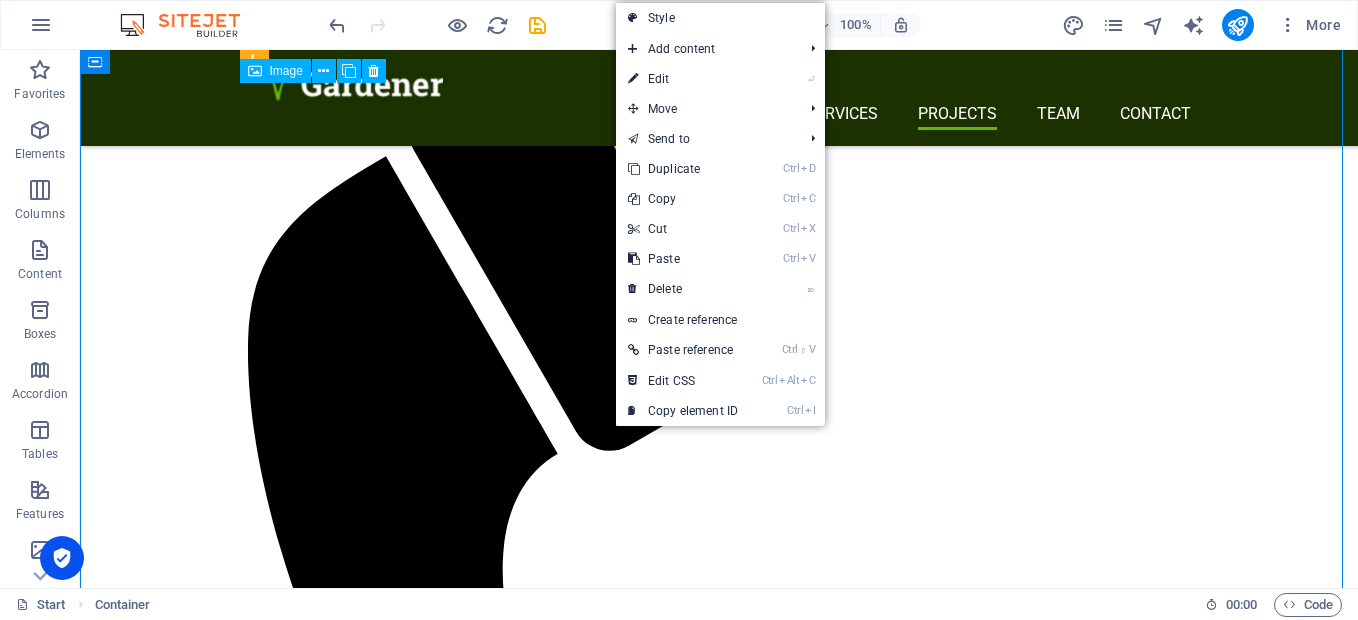 click on "Project 3 Lorem ipsum dolor amet" at bounding box center [475, 3852] 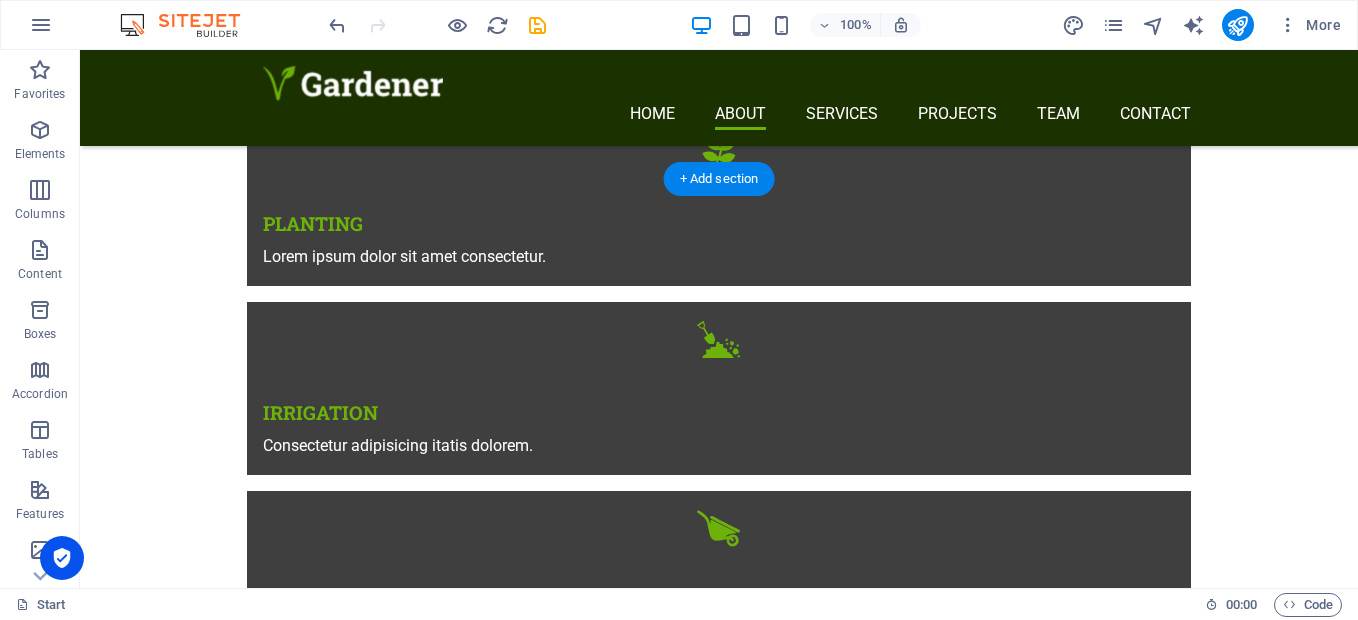 scroll, scrollTop: 400, scrollLeft: 0, axis: vertical 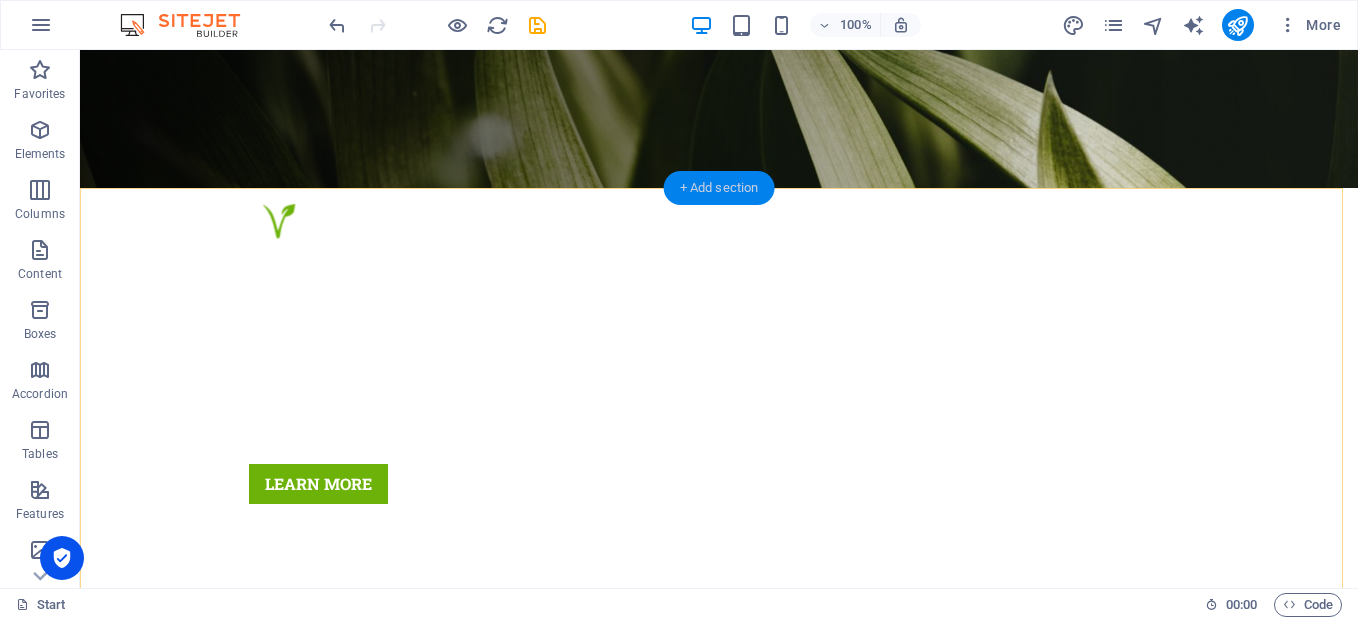 click on "+ Add section" at bounding box center [719, 188] 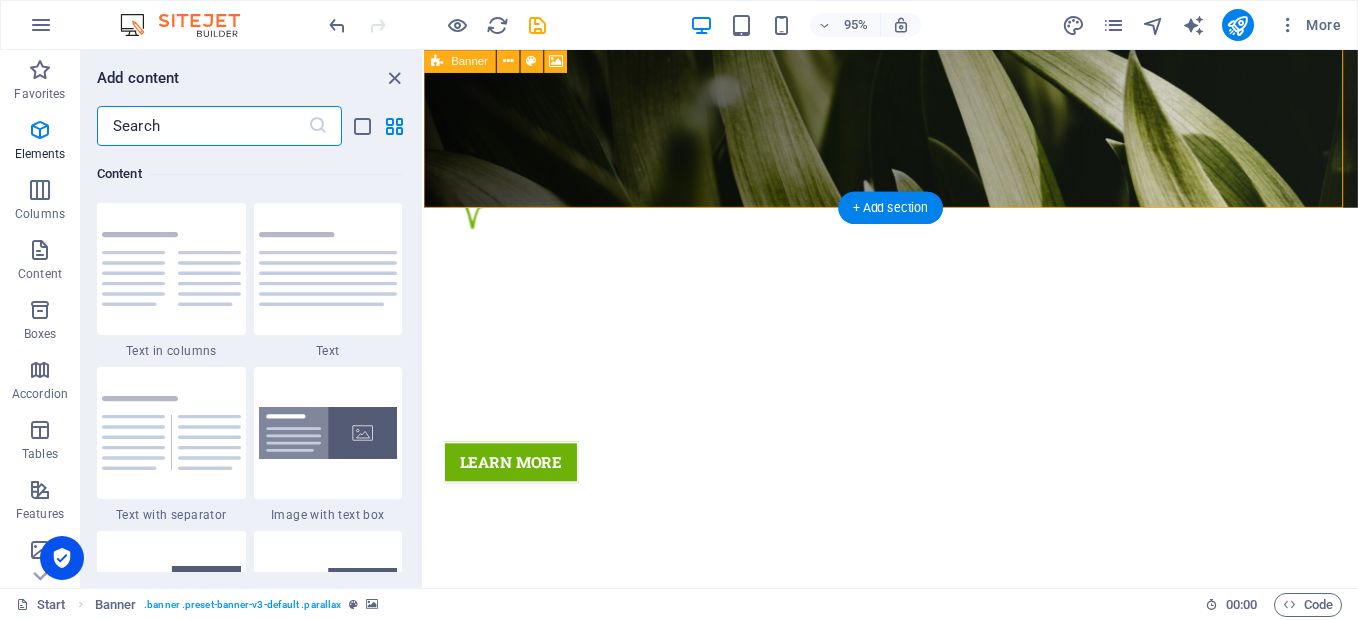 scroll, scrollTop: 3499, scrollLeft: 0, axis: vertical 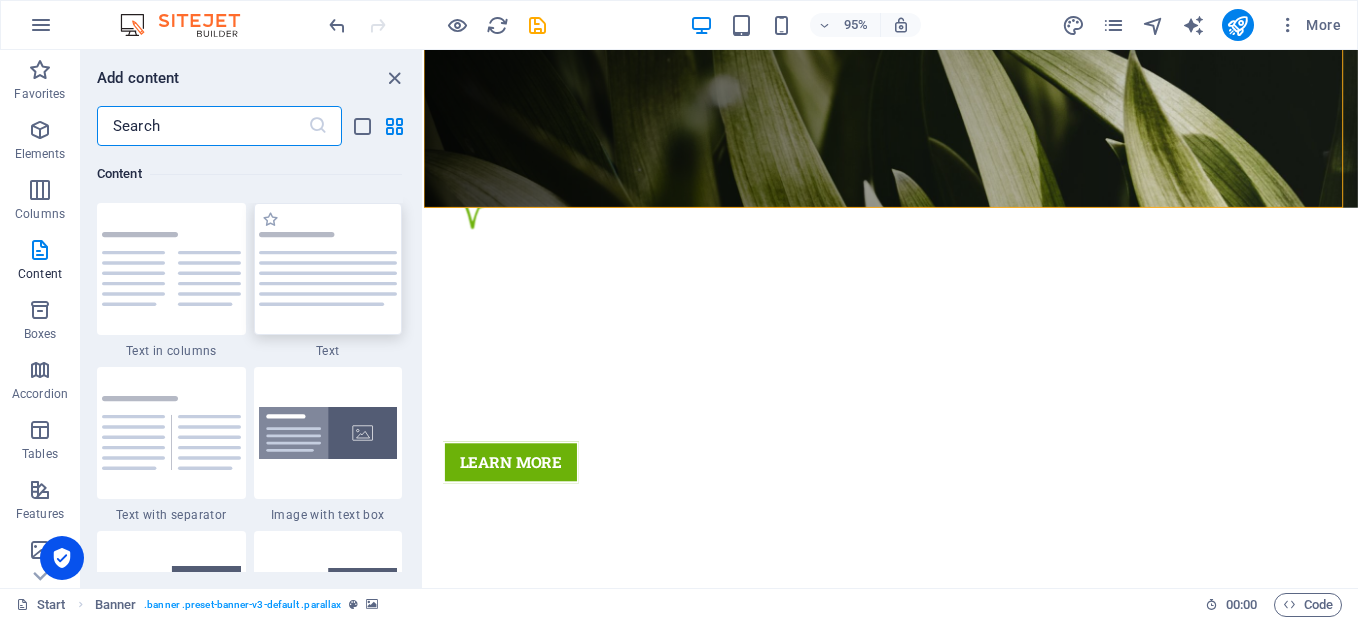 click at bounding box center (328, 269) 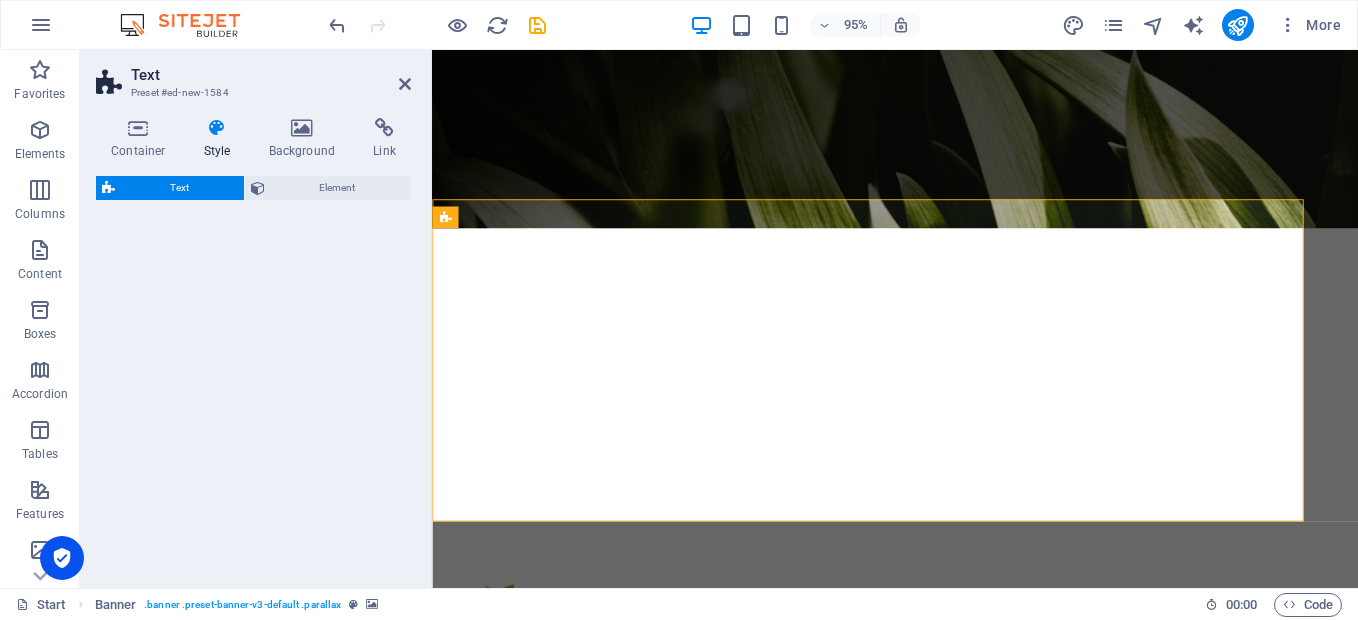 select on "rem" 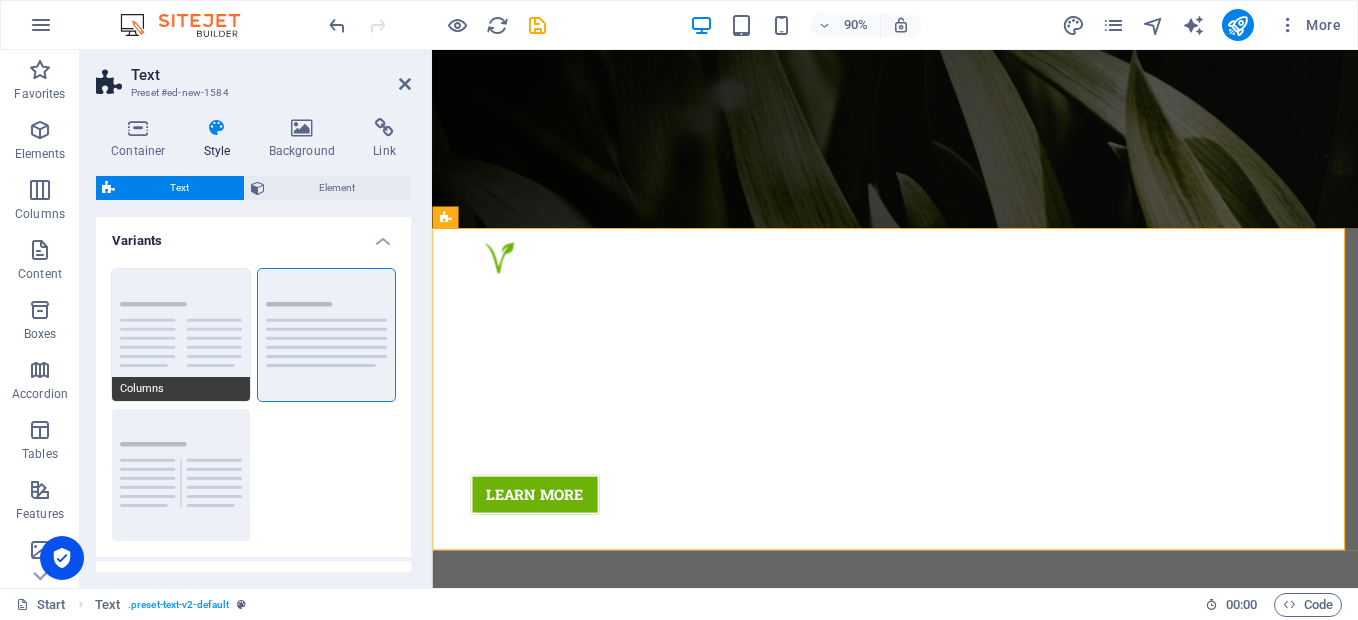click on "Columns" at bounding box center (181, 335) 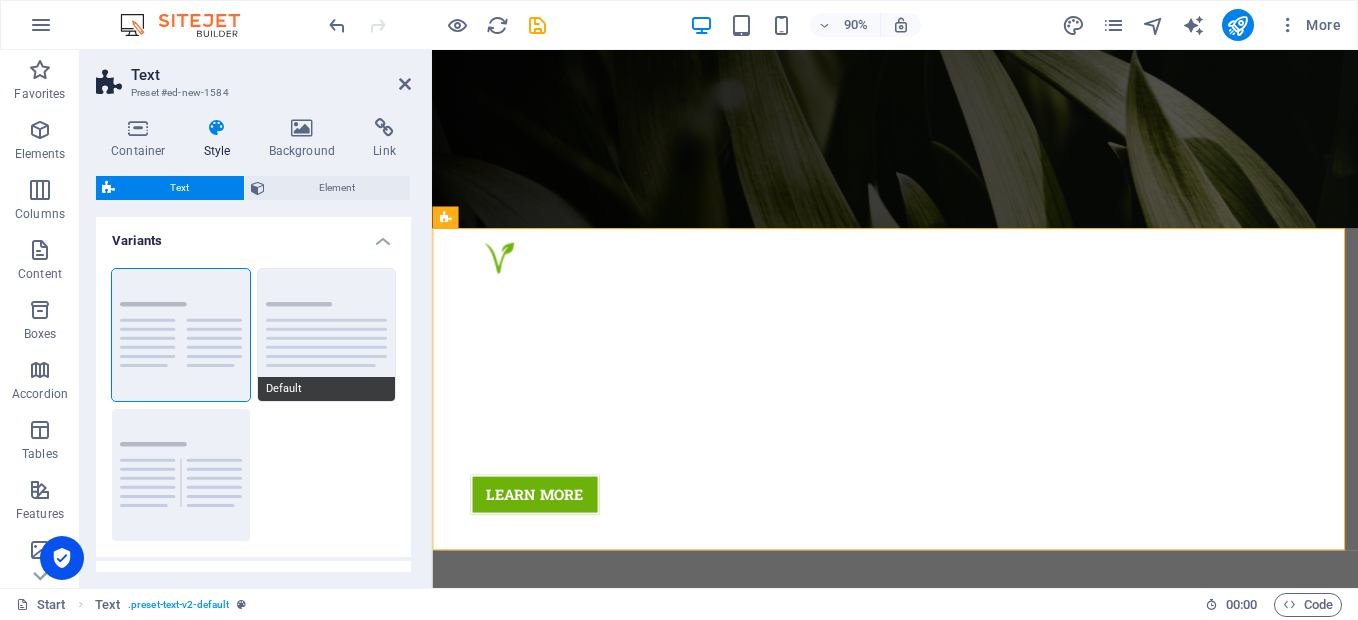 click on "Default" at bounding box center [327, 335] 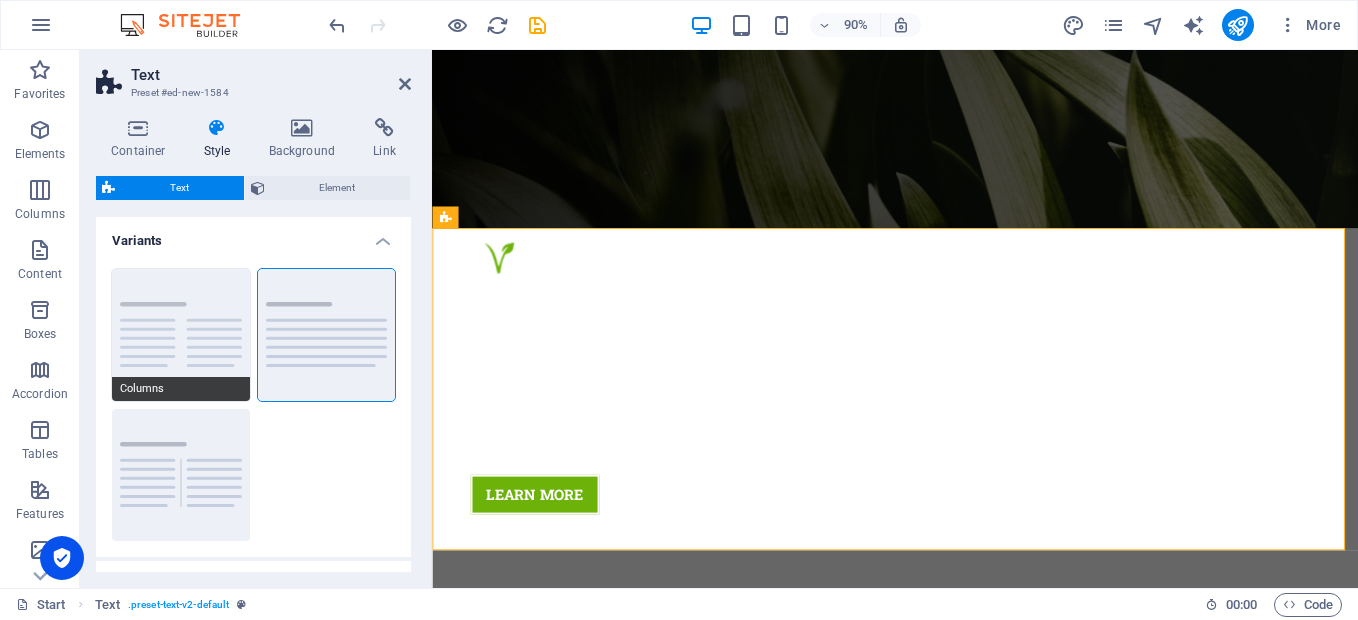 click on "Columns" at bounding box center [181, 335] 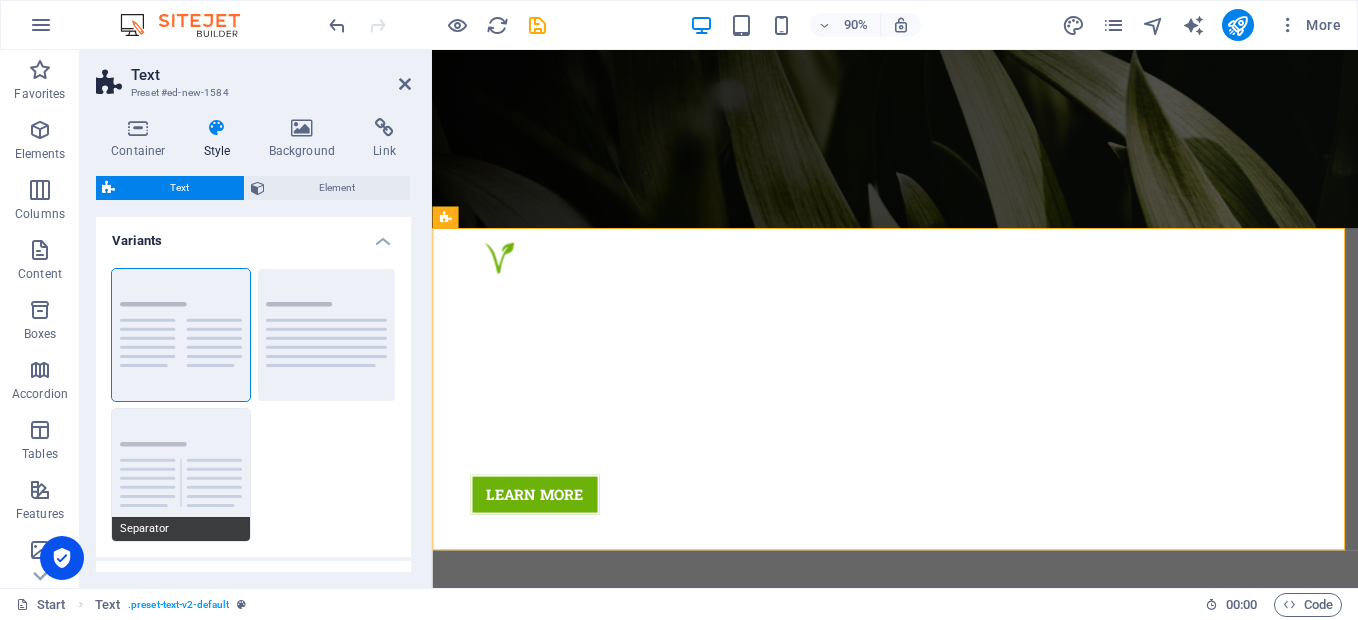 click on "Separator" at bounding box center (181, 475) 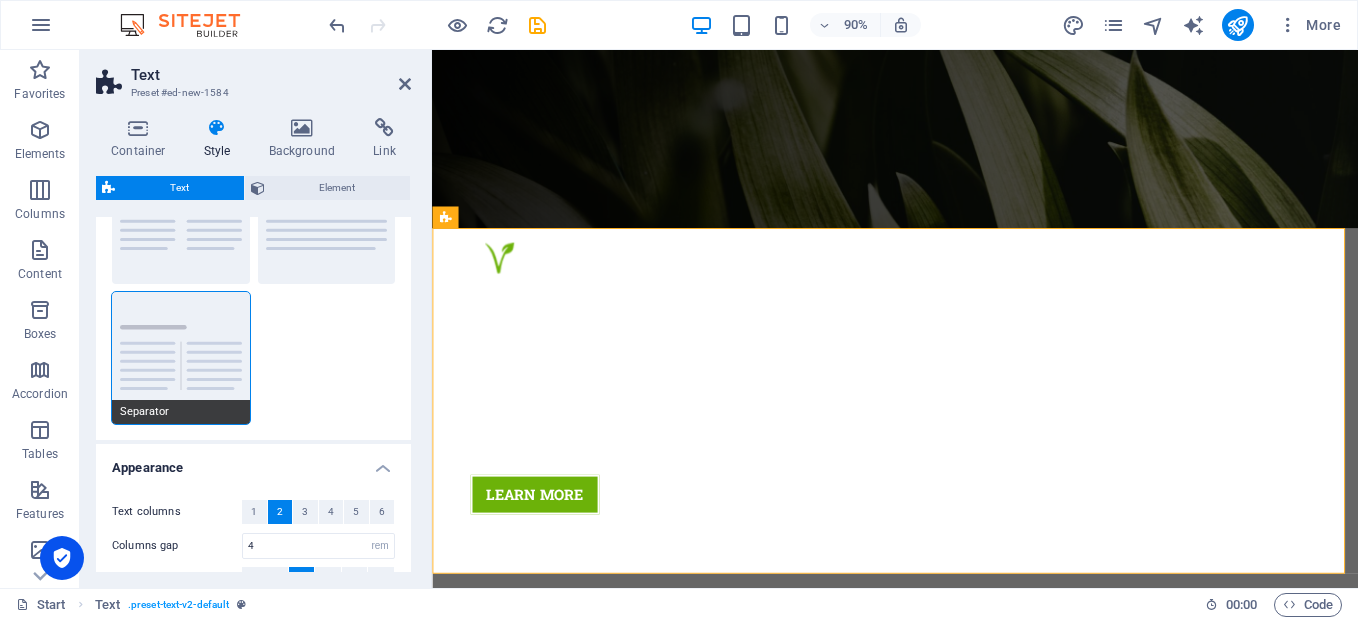 scroll, scrollTop: 303, scrollLeft: 0, axis: vertical 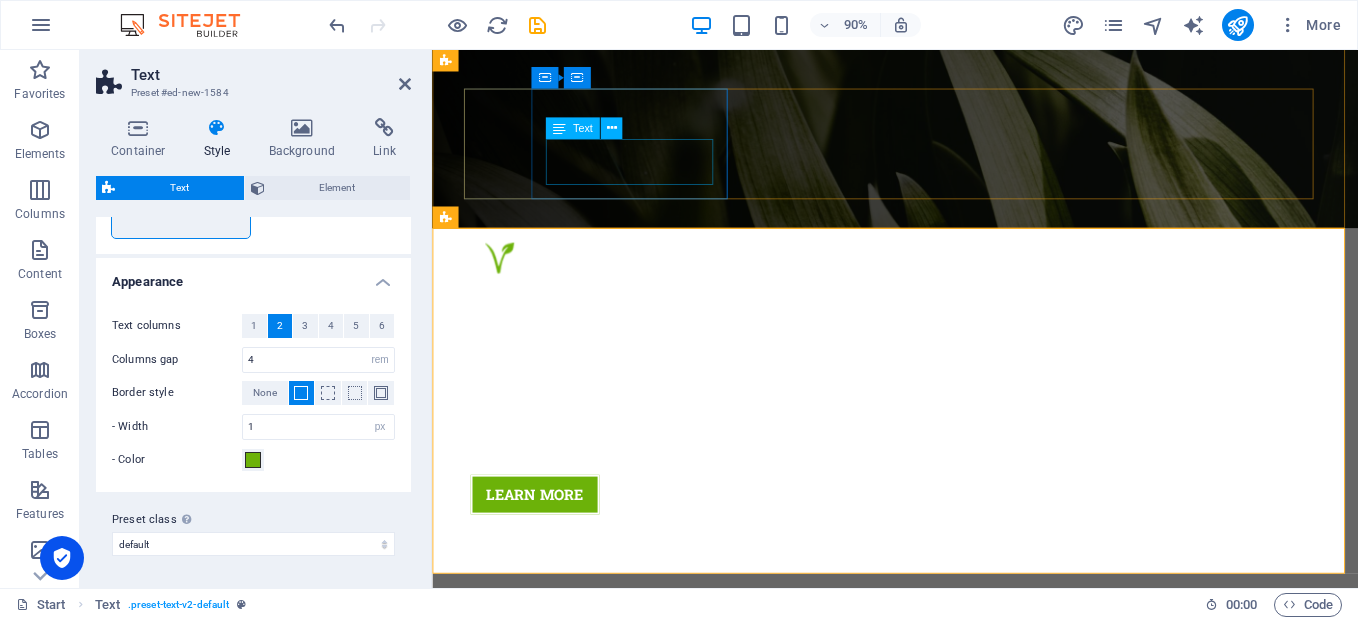 drag, startPoint x: 611, startPoint y: 186, endPoint x: 947, endPoint y: 179, distance: 336.0729 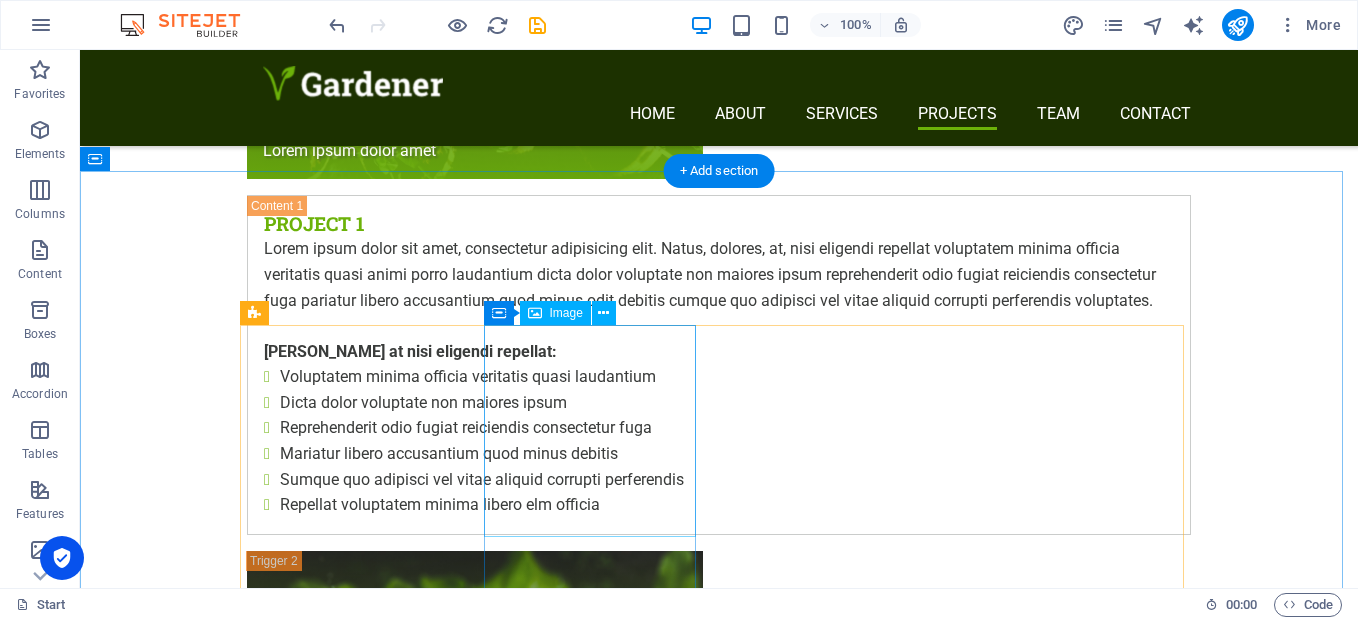 scroll, scrollTop: 8100, scrollLeft: 0, axis: vertical 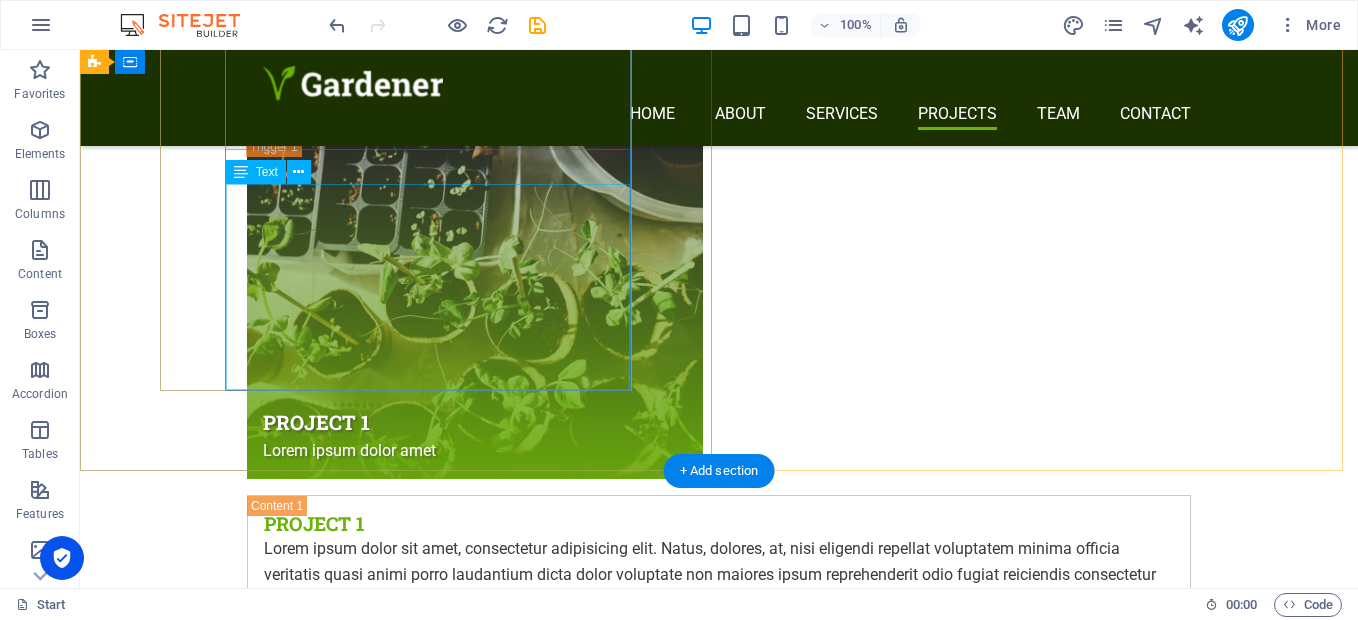 click on "Lorem Ipsum is simply dummy text of the printing and typesetting industry. Lorem Ipsum has been the industry's standard dummy text ever since the 1500s, when an unknown printer took a galley of type and scrambled it to make a type specimen book. It has survived not only five centuries, but also the leap into electronic typesetting, remaining essentially unchanged." at bounding box center (719, 4275) 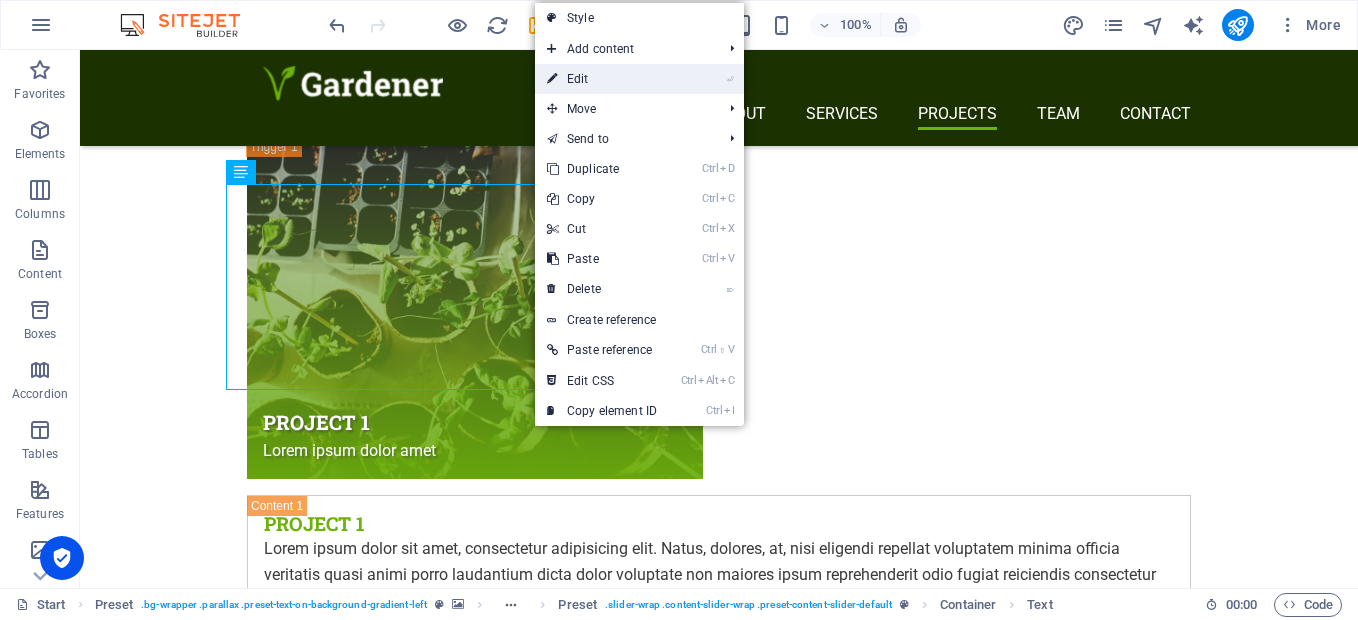 click on "⏎  Edit" at bounding box center [602, 79] 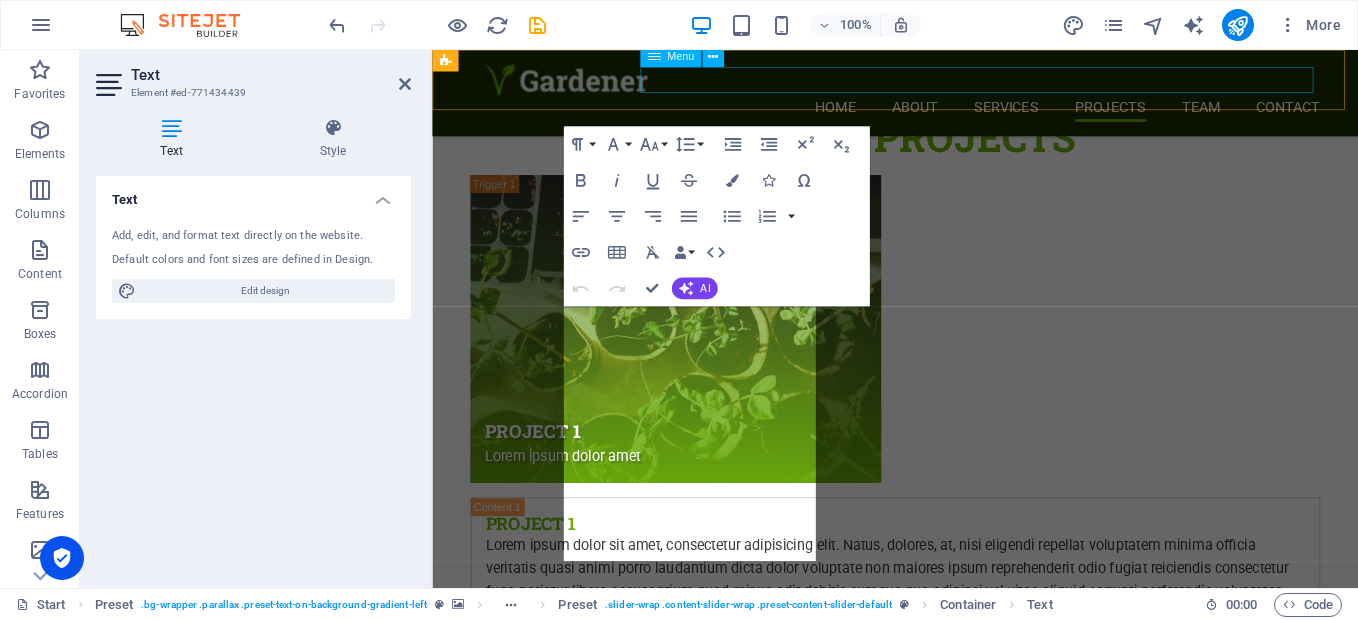 scroll, scrollTop: 8450, scrollLeft: 0, axis: vertical 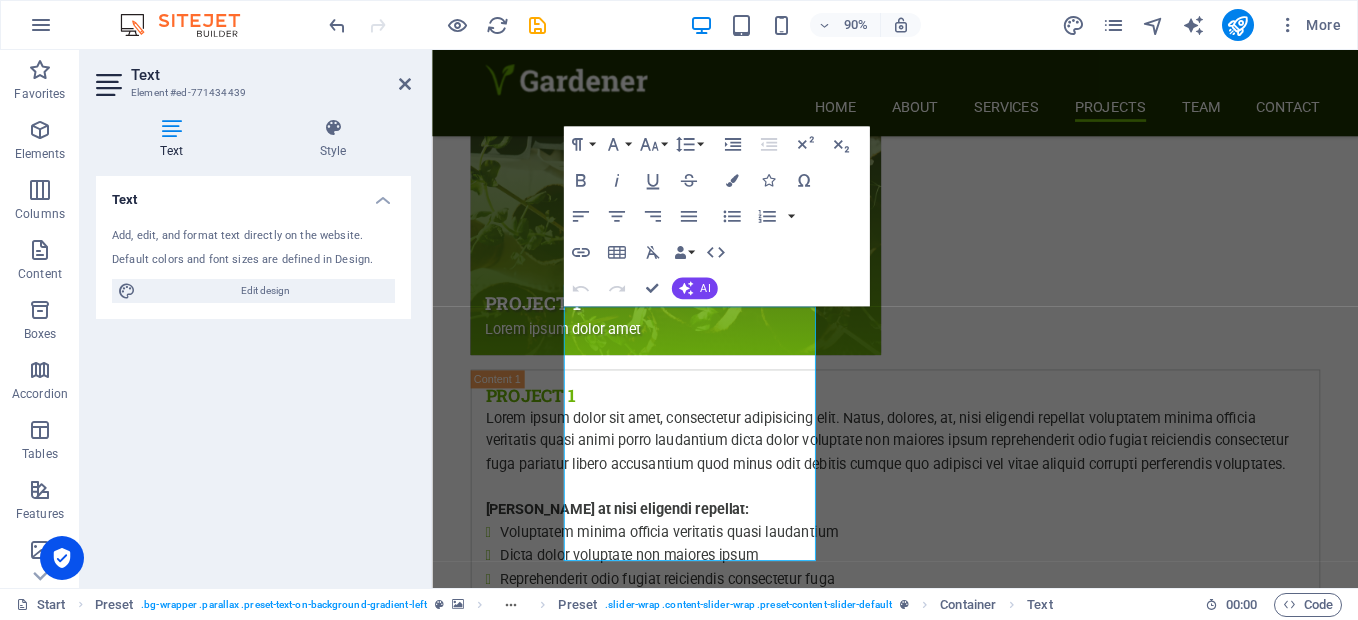 click at bounding box center (946, 3763) 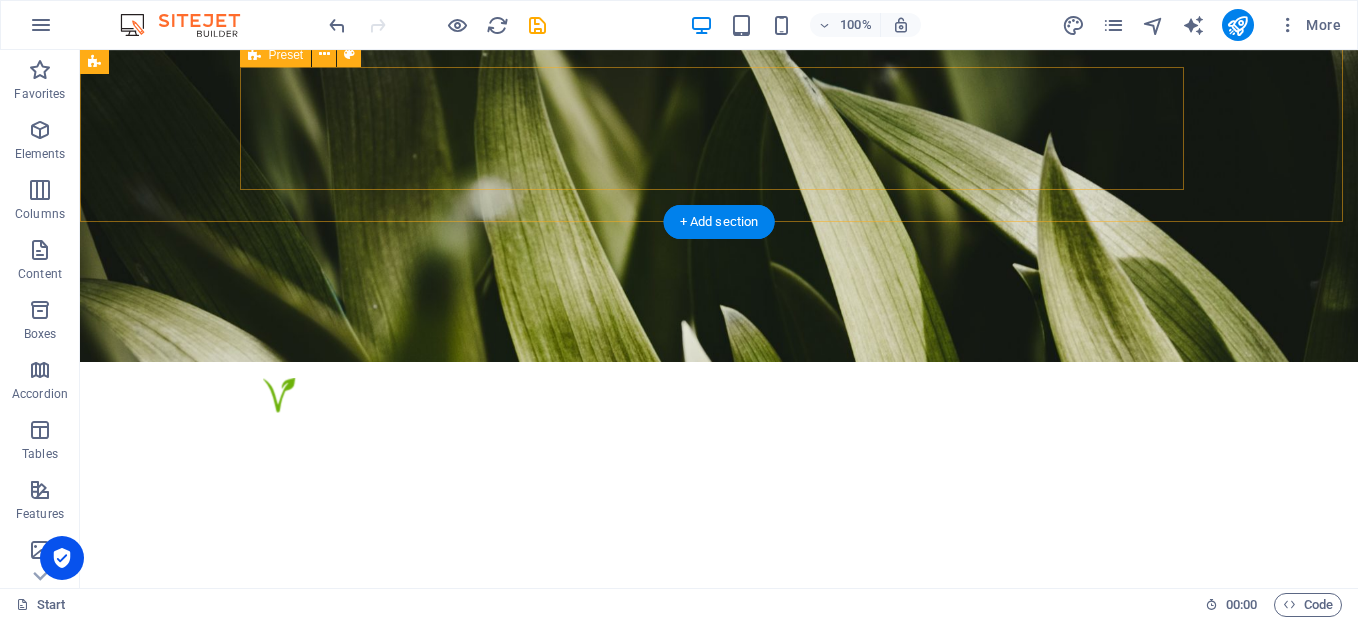 scroll, scrollTop: 150, scrollLeft: 0, axis: vertical 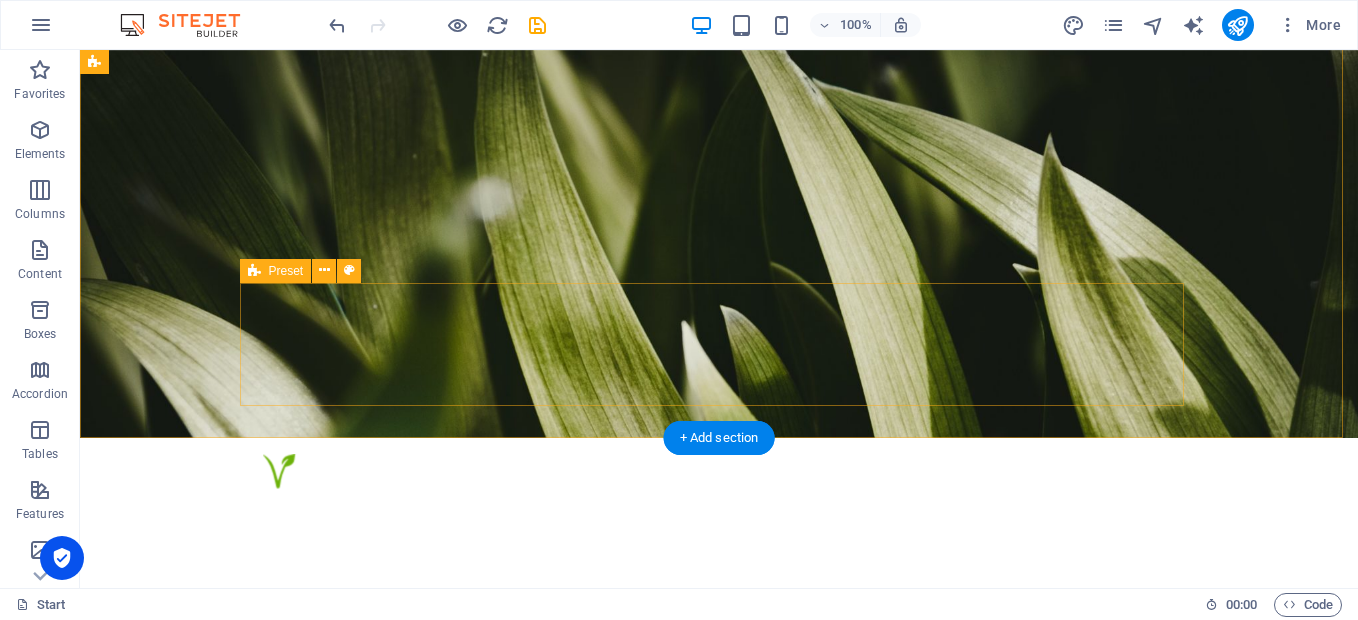click on "Planting Lorem ipsum dolor sit amet consectetur. Irrigation Consectetur adipisicing itatis dolorem. Cleanup Adipisicing elit veritatis amet elm dolorem." at bounding box center (719, 1167) 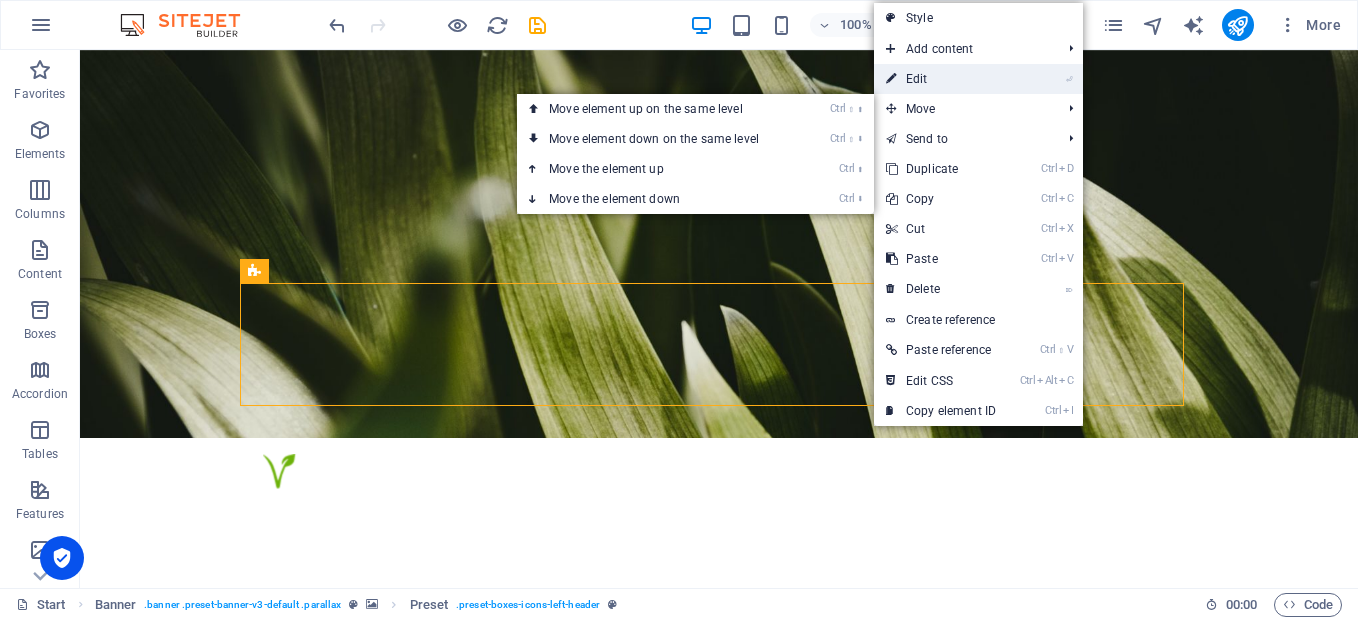 click on "⏎  Edit" at bounding box center [941, 79] 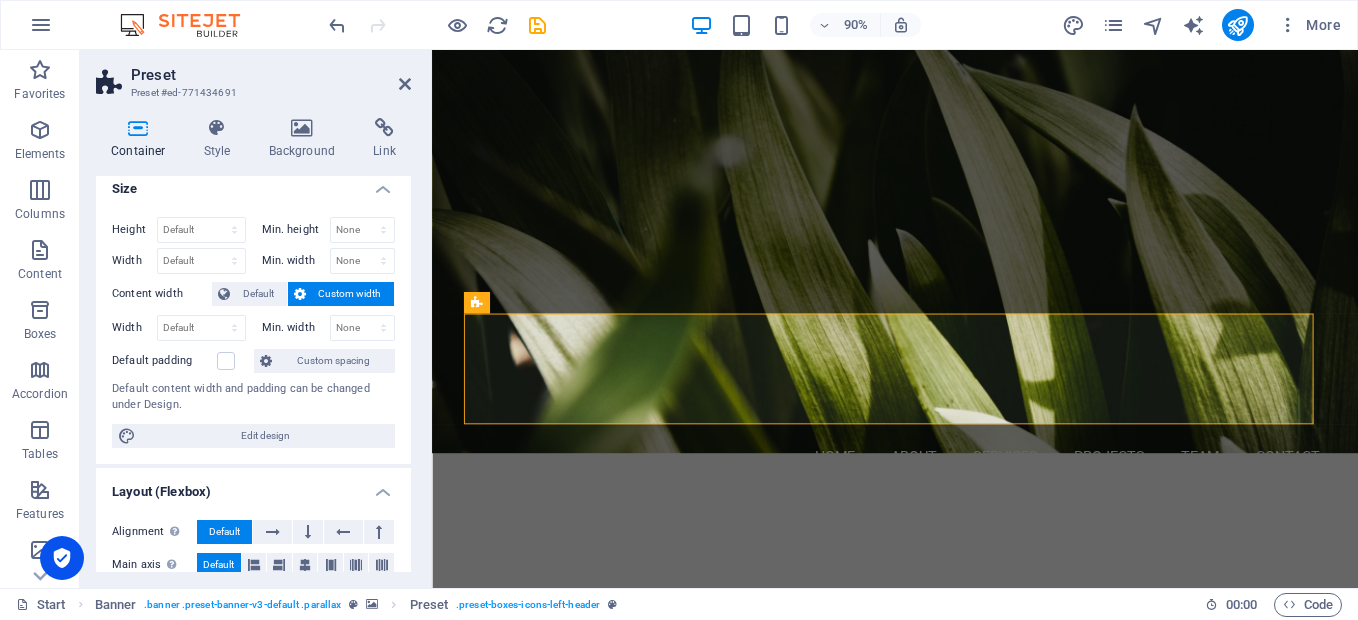 scroll, scrollTop: 0, scrollLeft: 0, axis: both 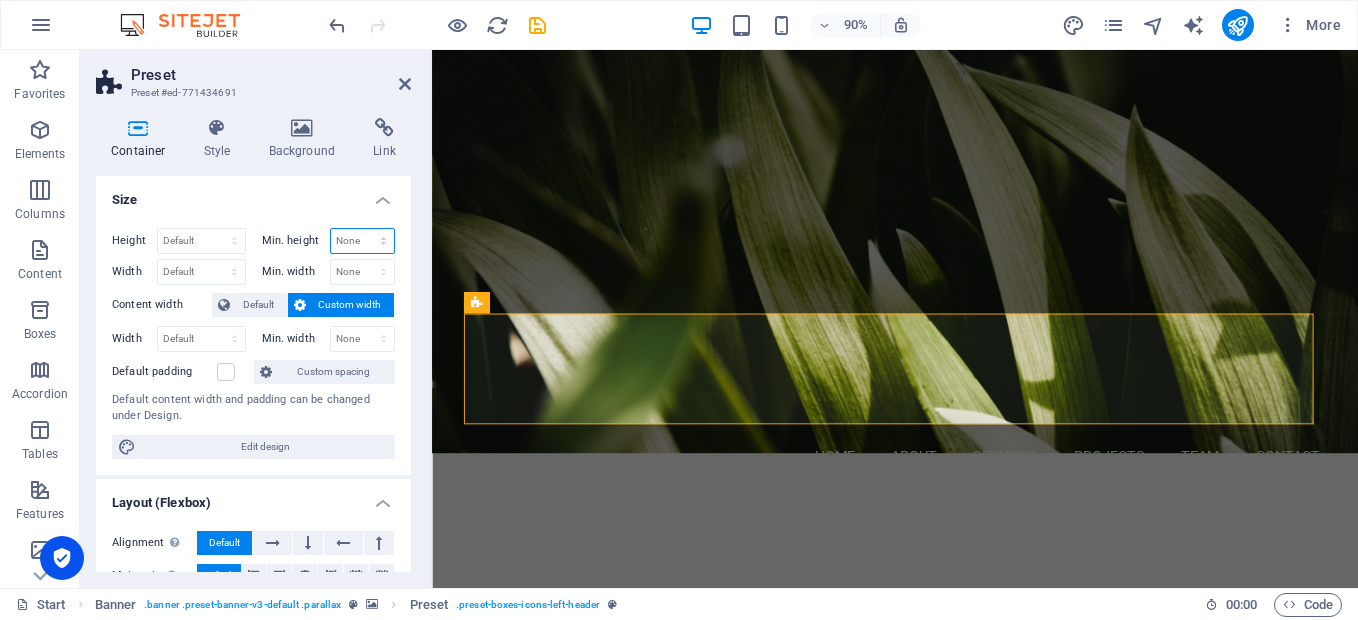 click on "None px rem % vh vw" at bounding box center (363, 241) 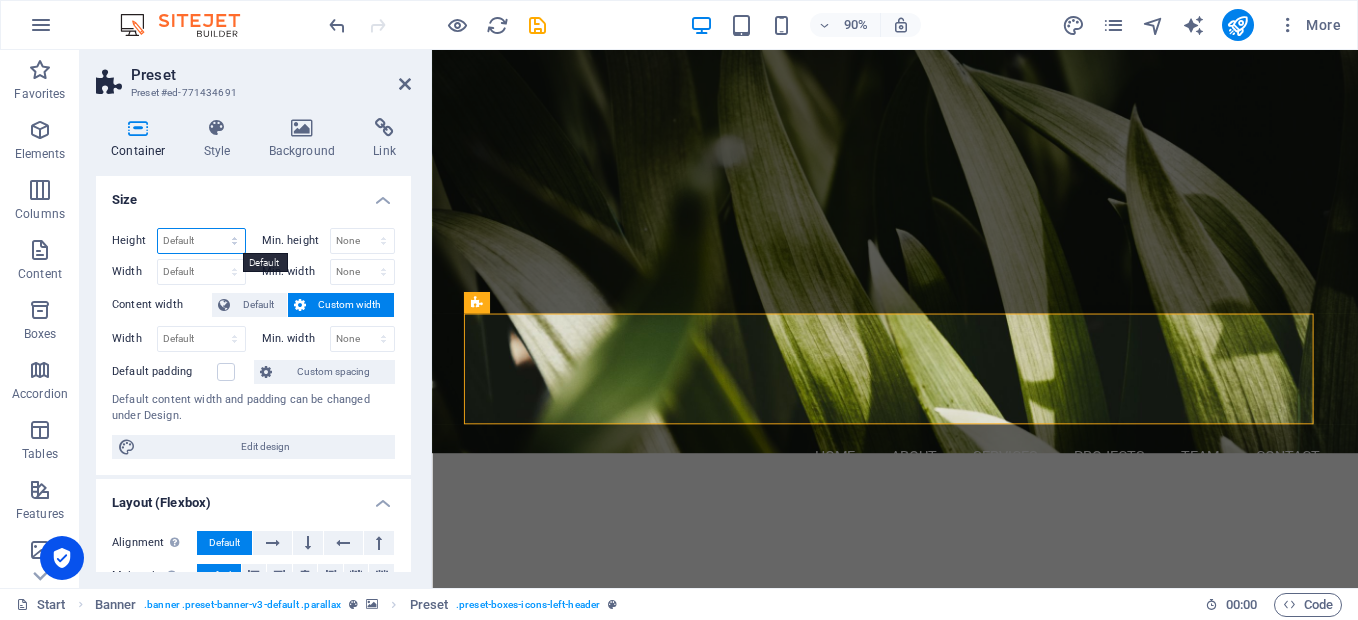 click on "Default px rem % vh vw" at bounding box center [201, 241] 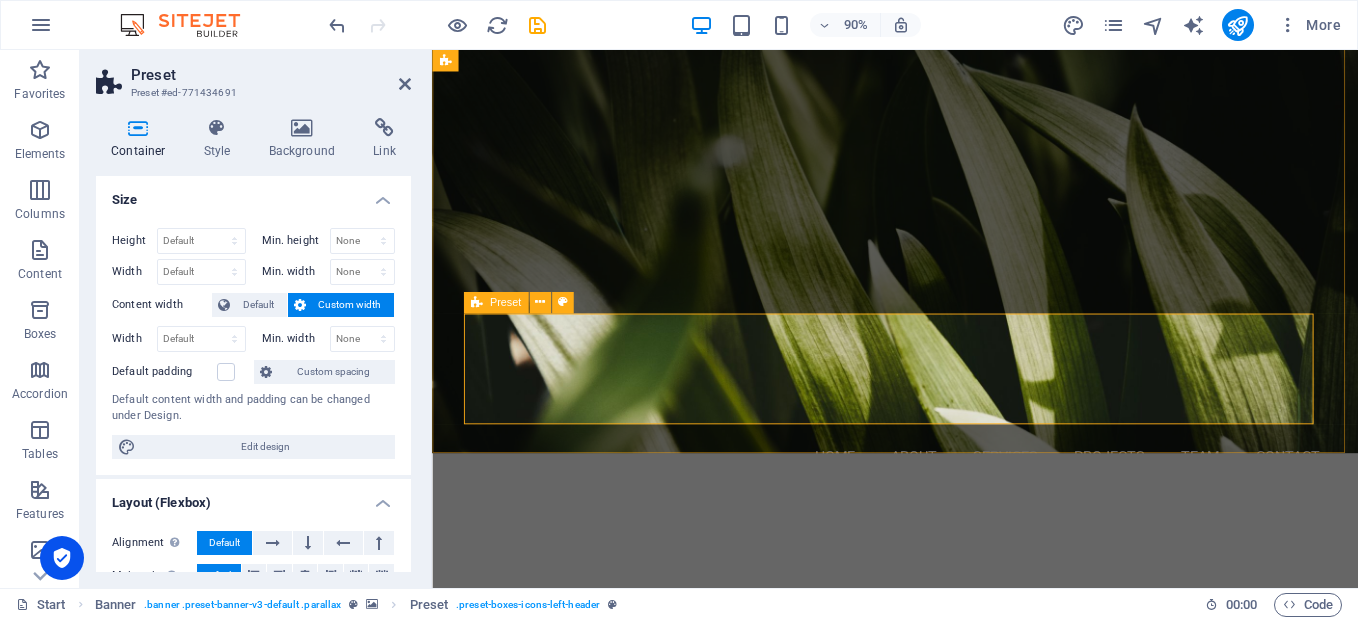 click on "Planting Lorem ipsum dolor sit amet consectetur. Irrigation Consectetur adipisicing itatis dolorem. Cleanup Adipisicing elit veritatis amet elm dolorem." at bounding box center (947, 1167) 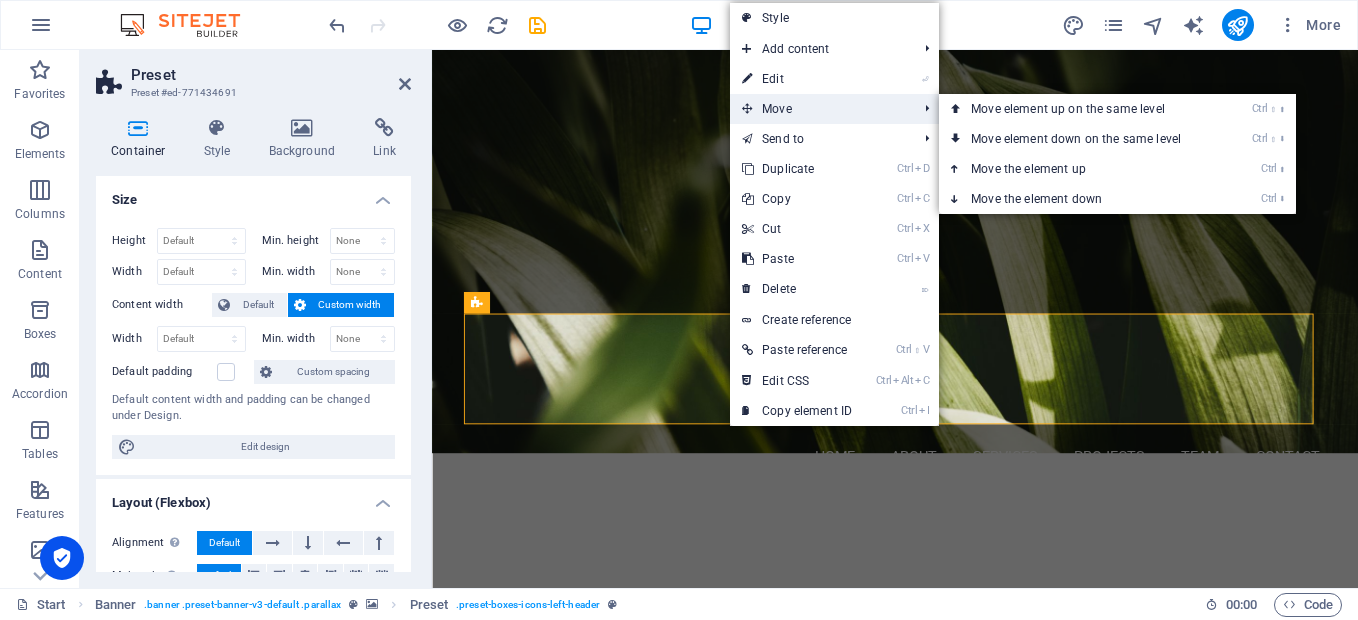 click on "Move" at bounding box center (819, 109) 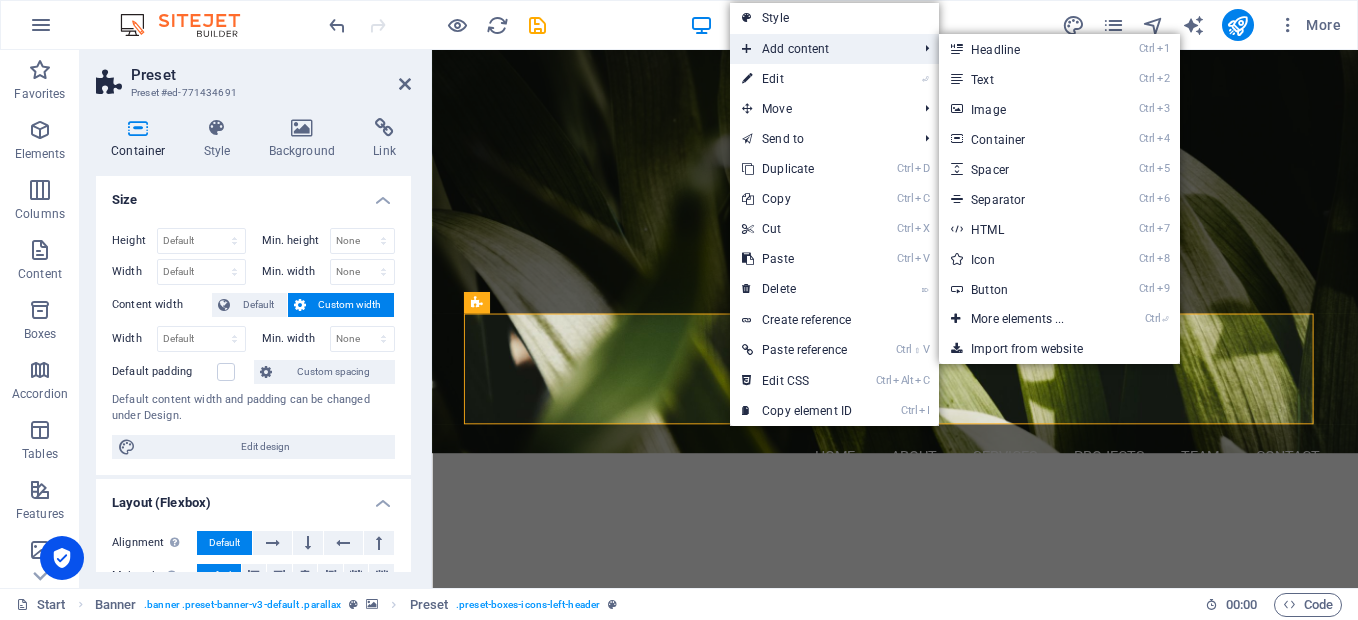 click on "Add content" at bounding box center [819, 49] 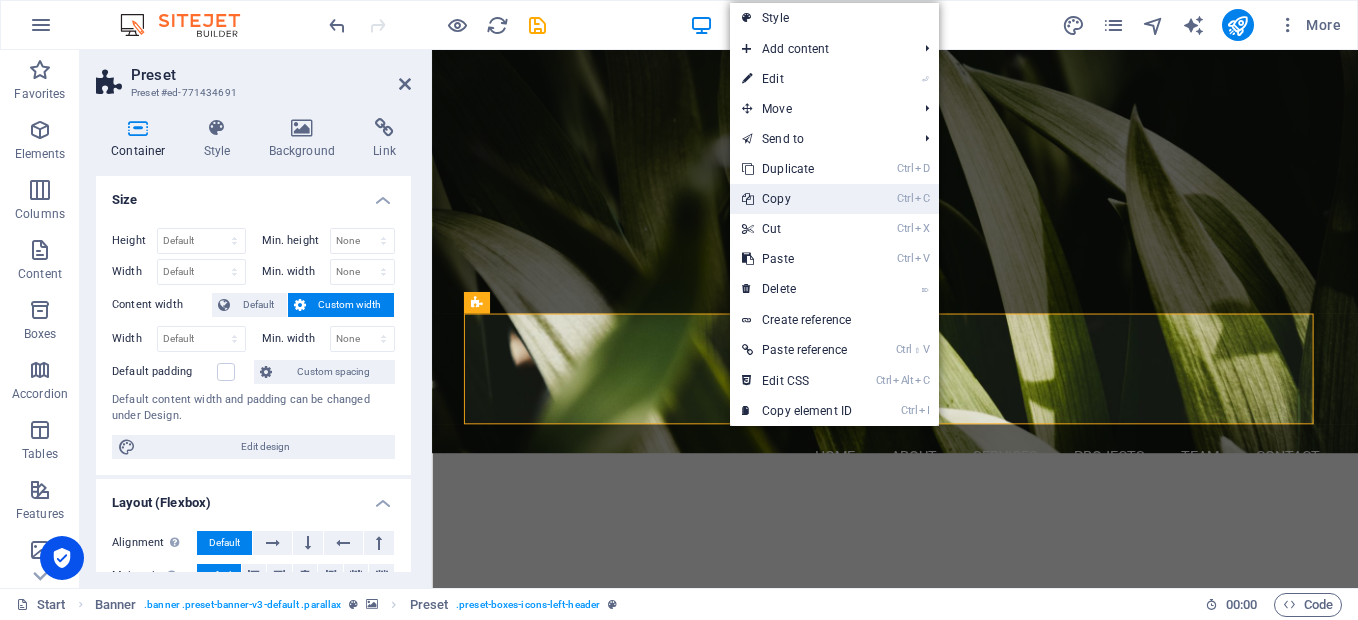 click on "Ctrl C  Copy" at bounding box center (797, 199) 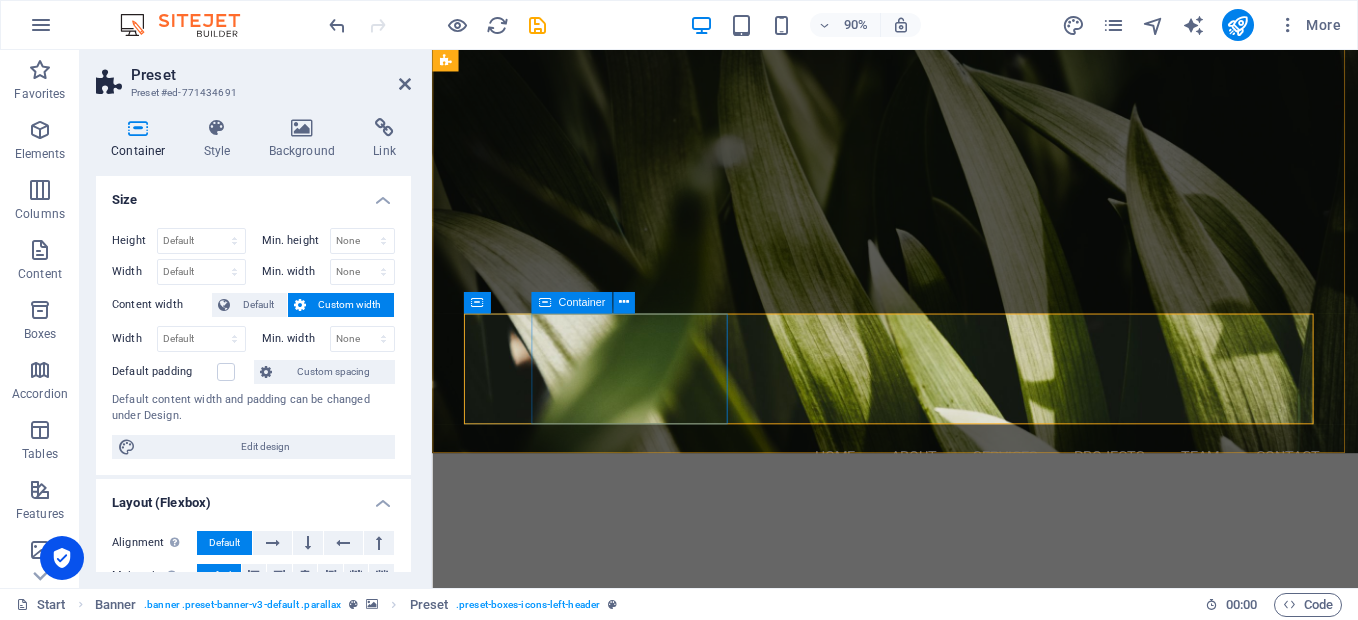 click on "Planting Lorem ipsum dolor sit amet consectetur." at bounding box center (947, 1016) 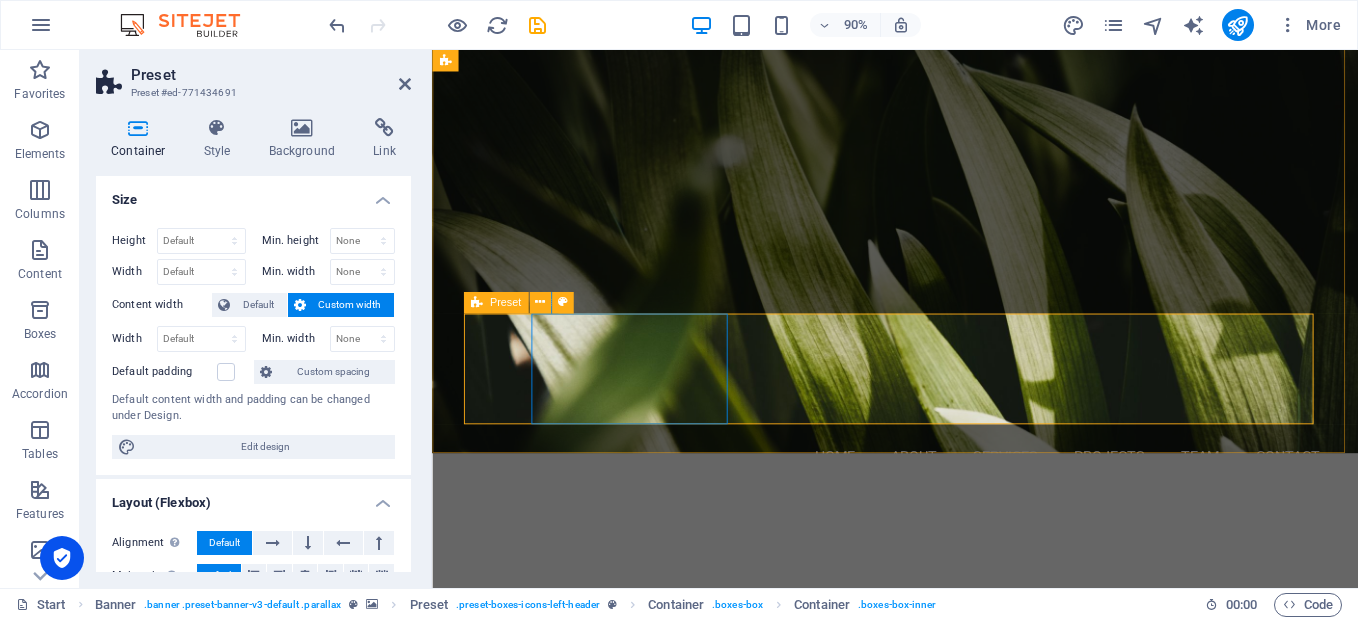 click on "Planting Lorem ipsum dolor sit amet consectetur. Irrigation Consectetur adipisicing itatis dolorem. Cleanup Adipisicing elit veritatis amet elm dolorem." at bounding box center (947, 1167) 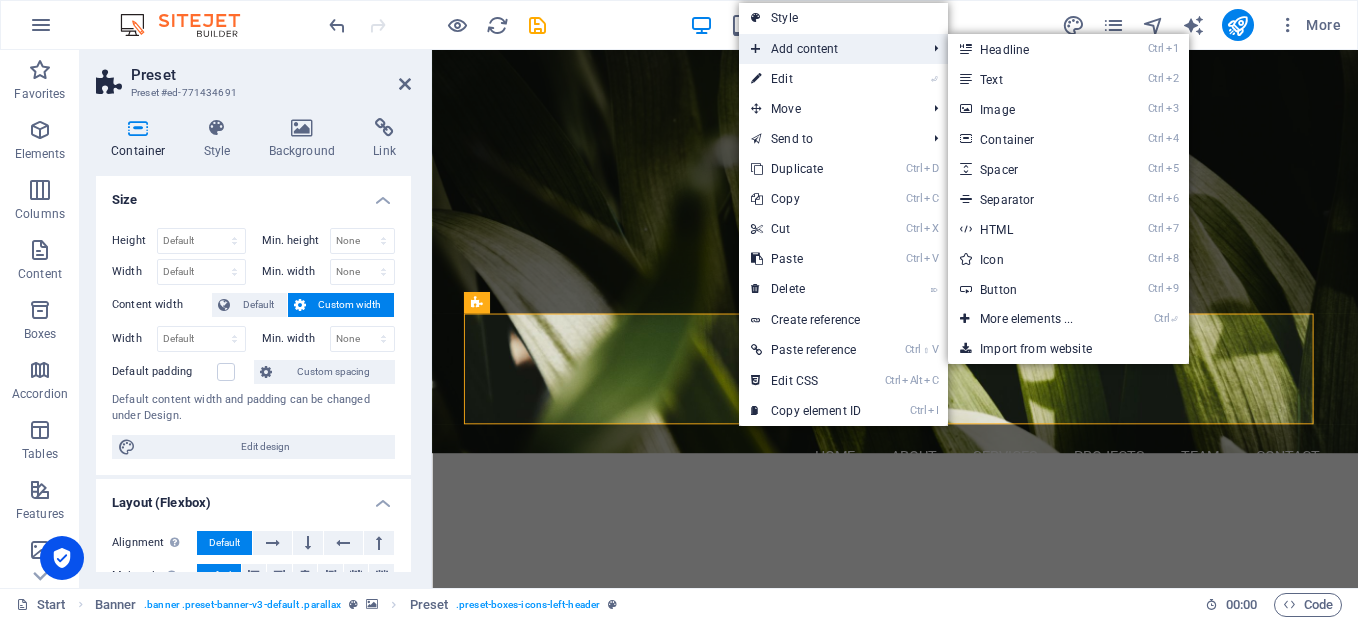 click on "Add content" at bounding box center (828, 49) 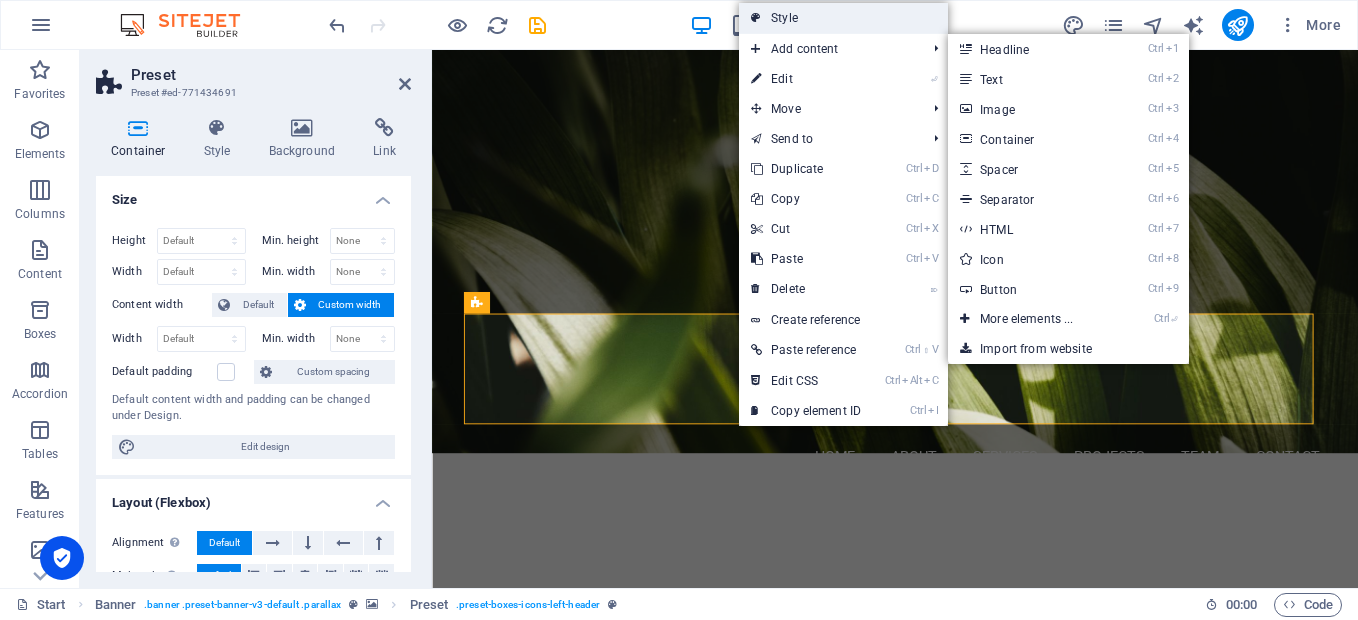 click on "Style" at bounding box center (843, 18) 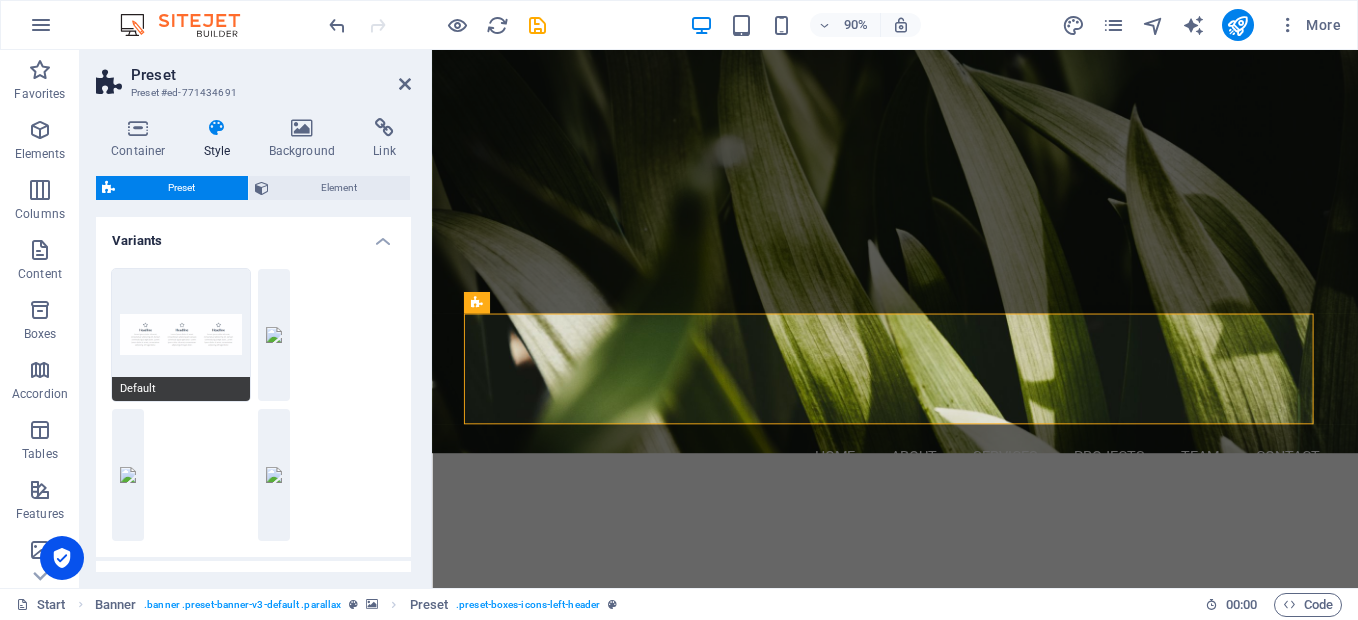 click on "Default" at bounding box center [181, 335] 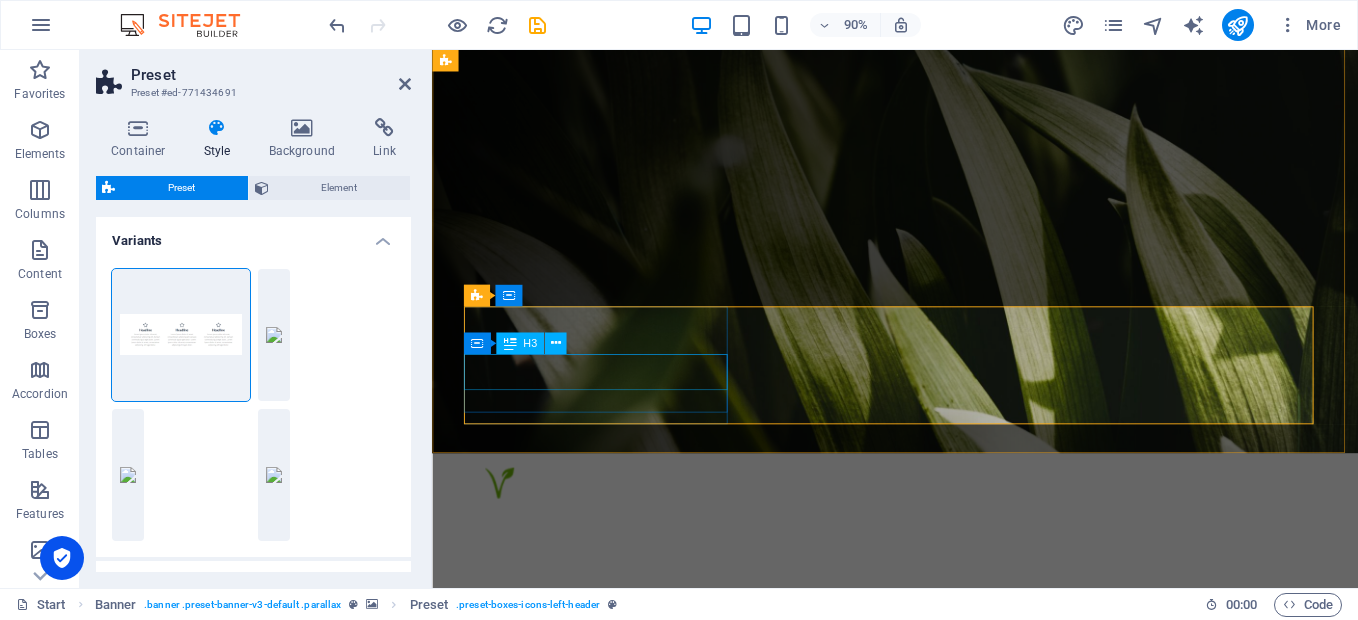 click on "Planting" at bounding box center [947, 1012] 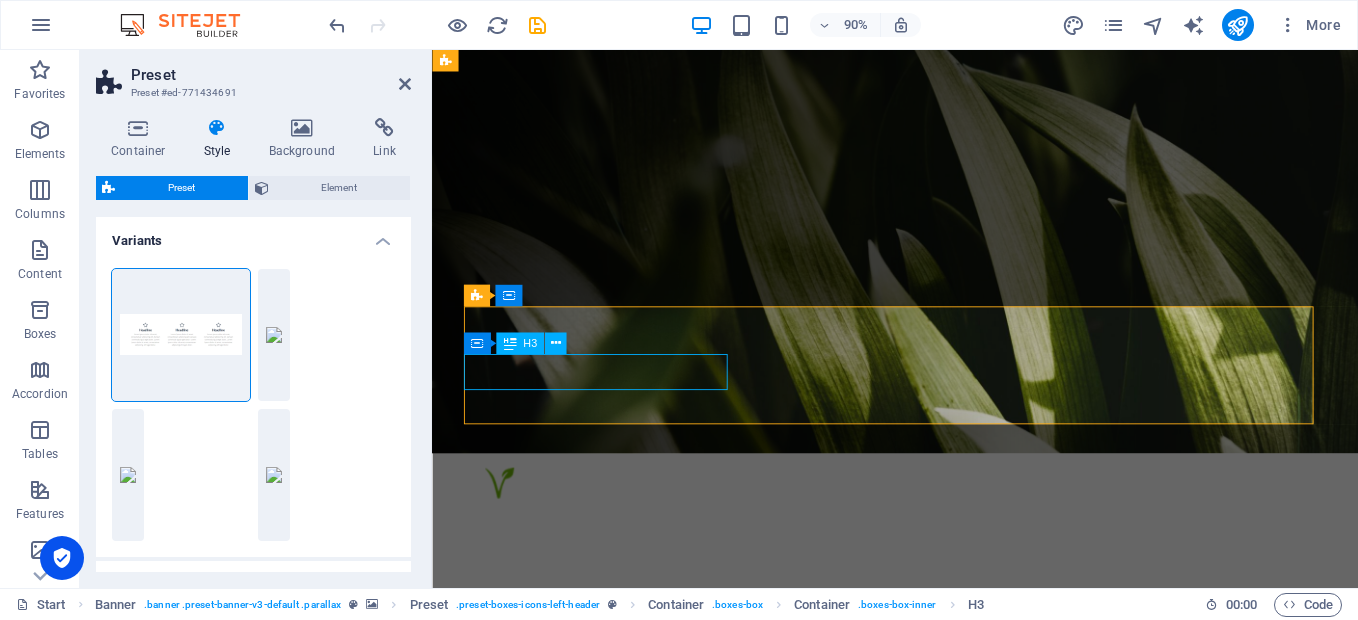 click on "Planting" at bounding box center [947, 1012] 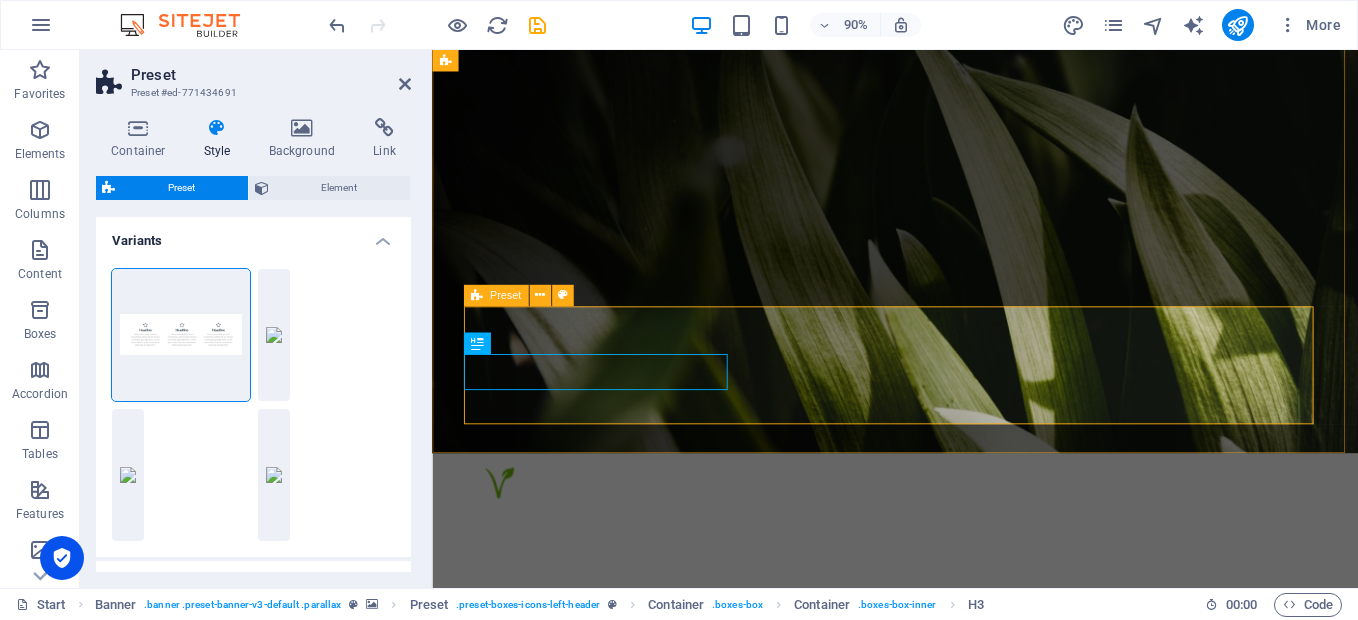 click on "Planting Lorem ipsum dolor sit amet consectetur. Irrigation Consectetur adipisicing itatis dolorem. Cleanup Adipisicing elit veritatis amet elm dolorem." at bounding box center [947, 1126] 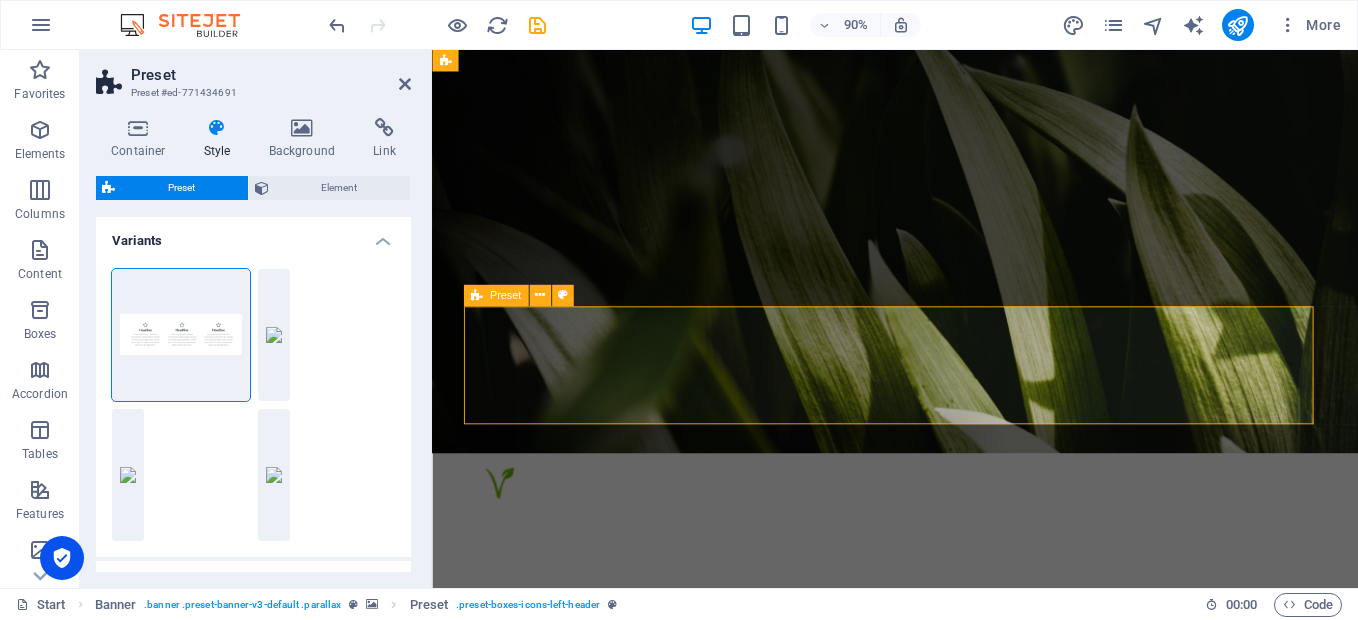 click on "Planting Lorem ipsum dolor sit amet consectetur. Irrigation Consectetur adipisicing itatis dolorem. Cleanup Adipisicing elit veritatis amet elm dolorem." at bounding box center (947, 1126) 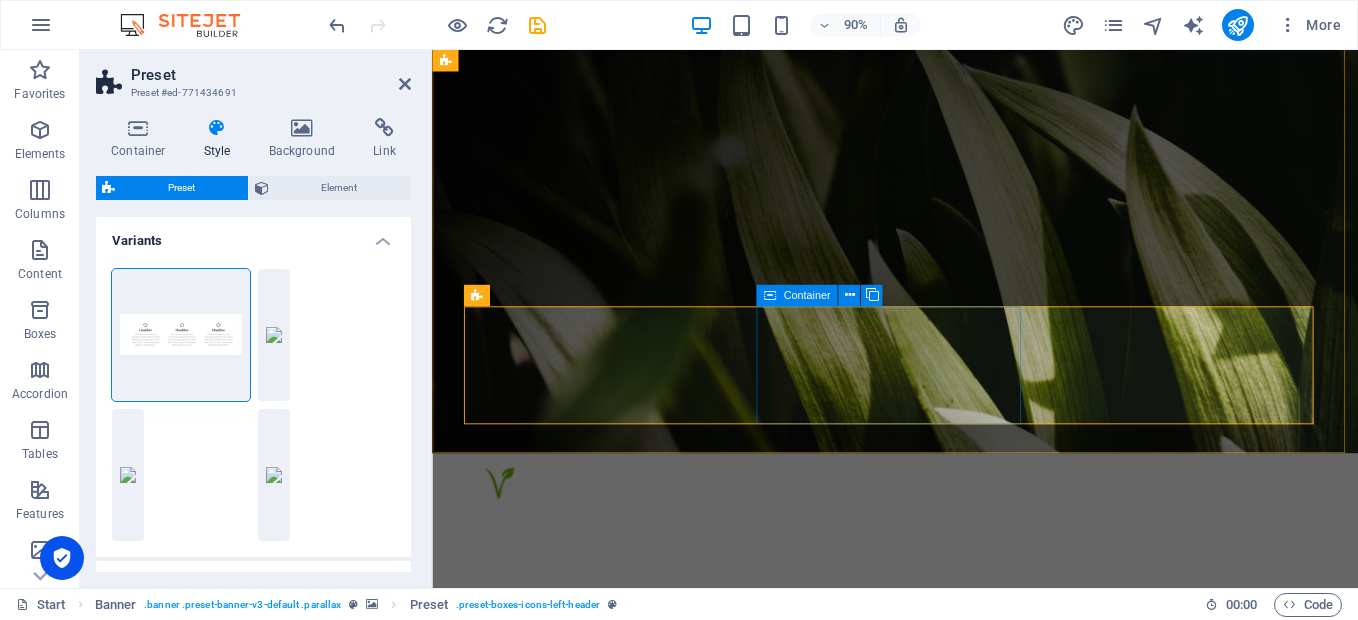 click on "Irrigation Consectetur adipisicing itatis dolorem." at bounding box center (947, 1127) 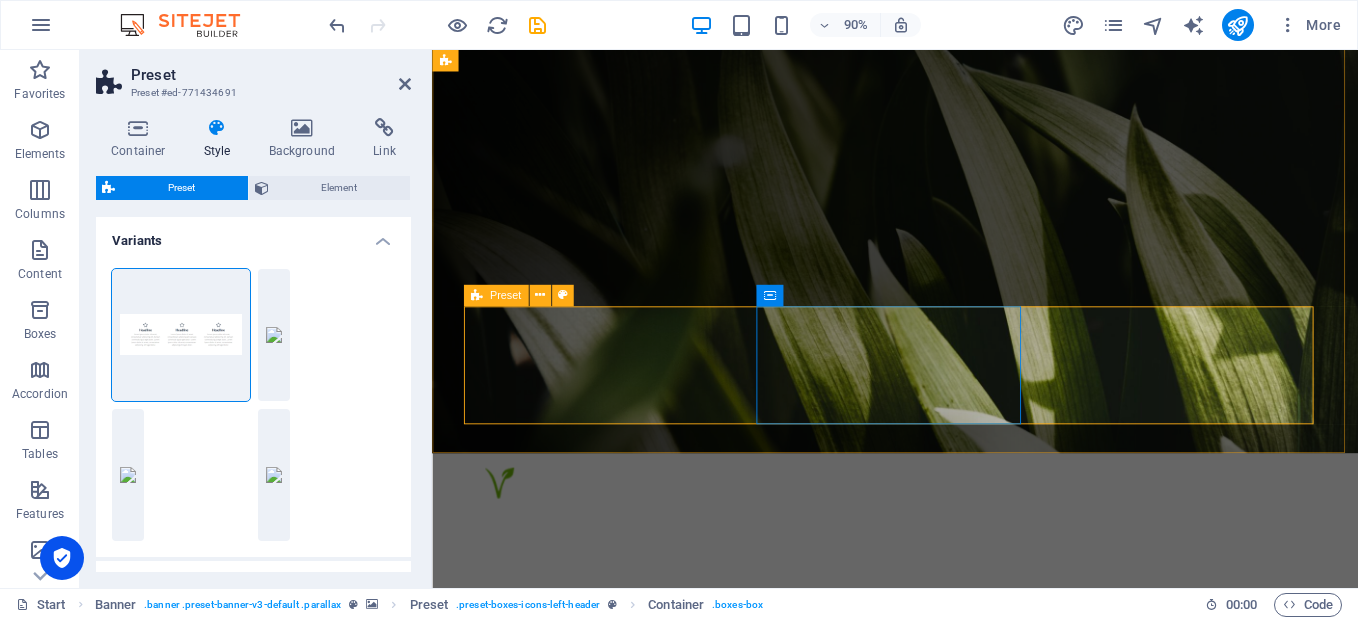 click on "Planting Lorem ipsum dolor sit amet consectetur. Irrigation Consectetur adipisicing itatis dolorem. Cleanup Adipisicing elit veritatis amet elm dolorem." at bounding box center (947, 1126) 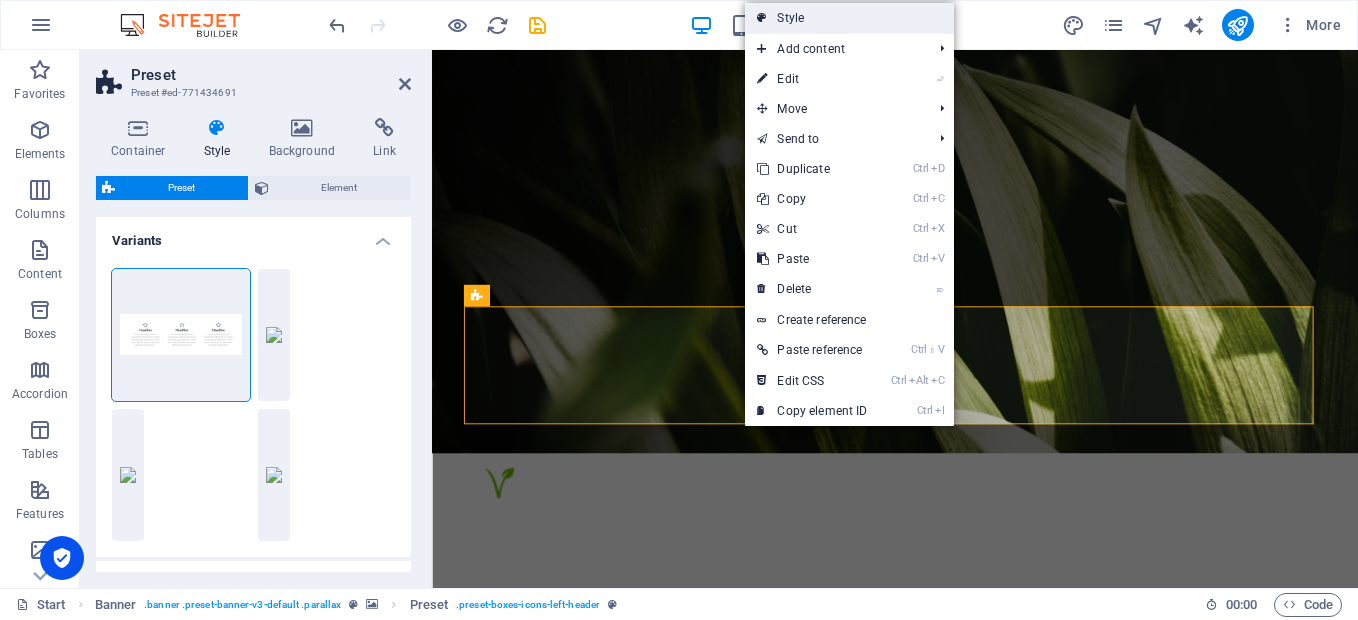 click on "Style" at bounding box center (849, 18) 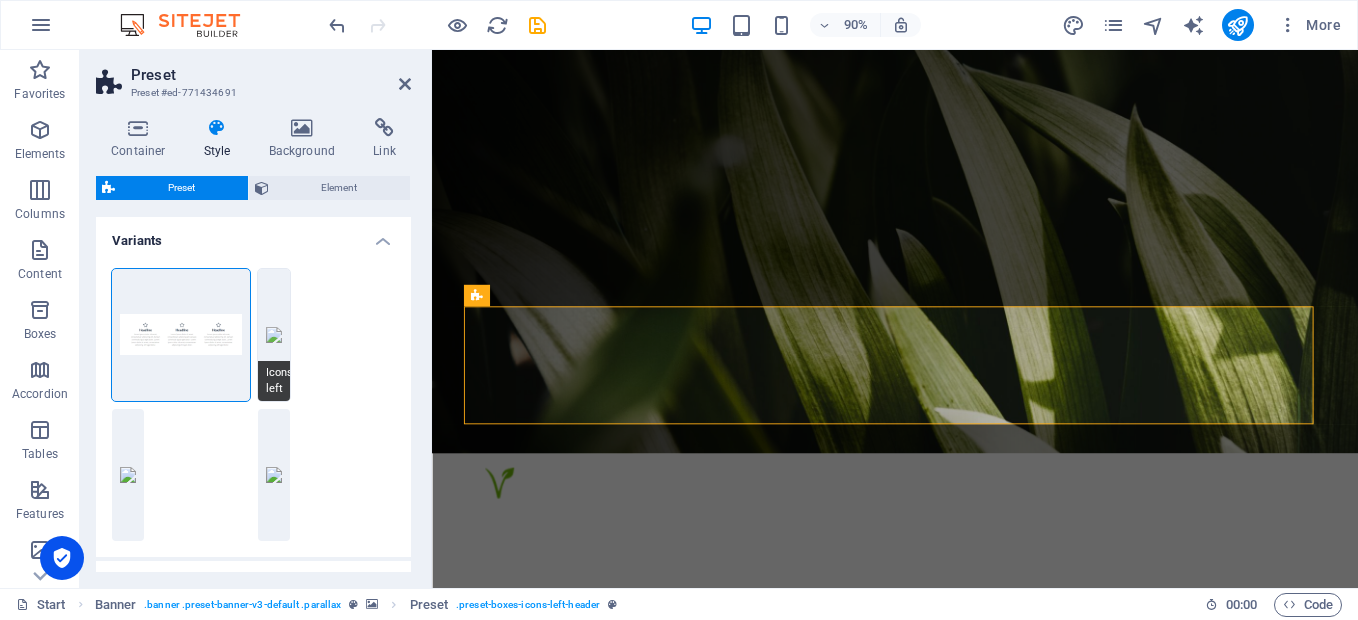 click on "Icons left" at bounding box center (274, 335) 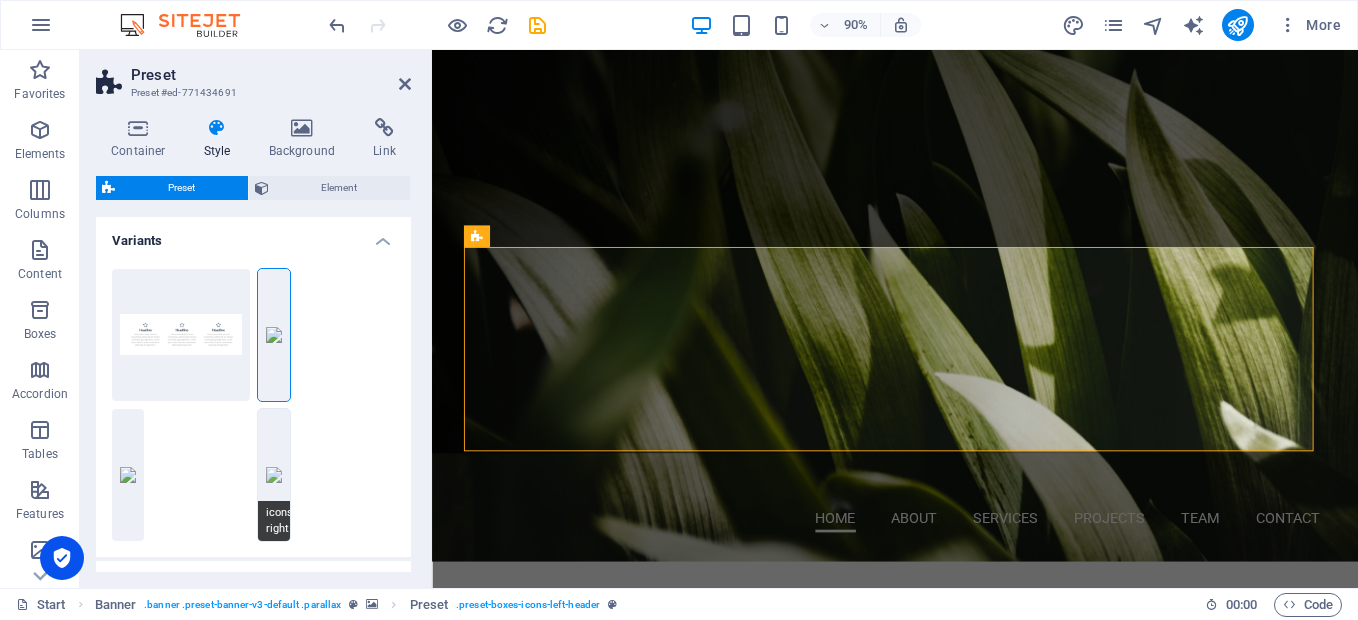 click on "icons-right" at bounding box center [274, 475] 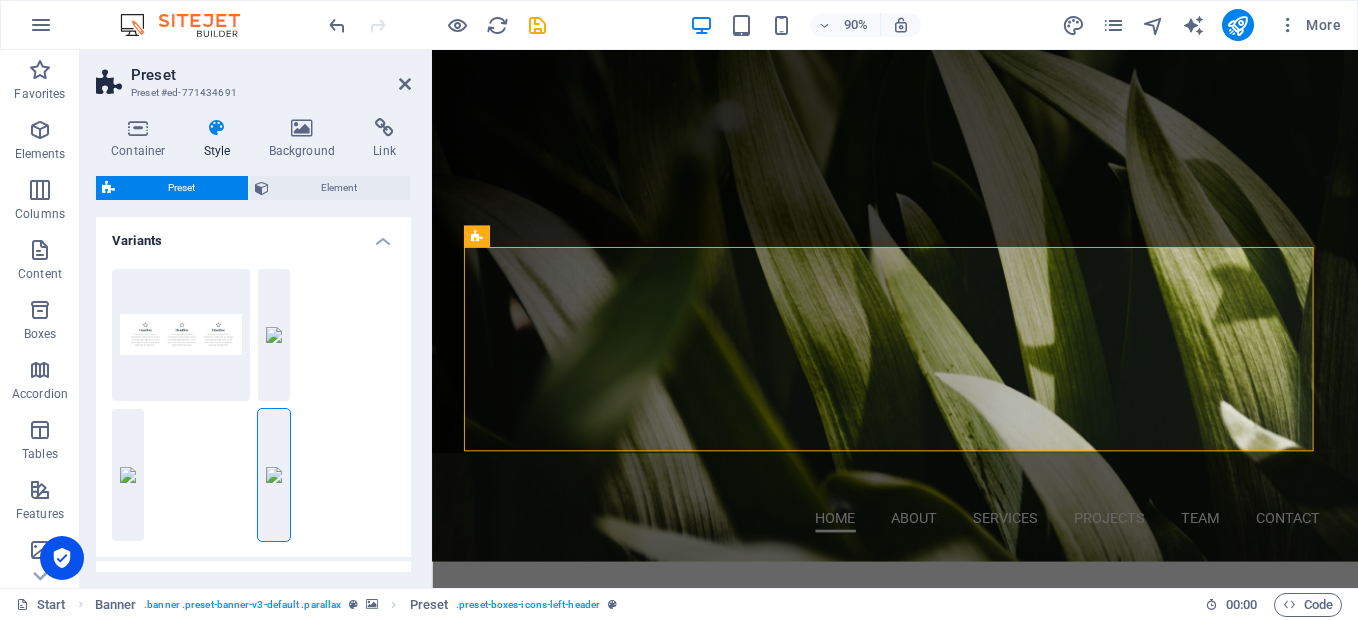 click on "Default Icons left Icons outside icons-right" at bounding box center [253, 405] 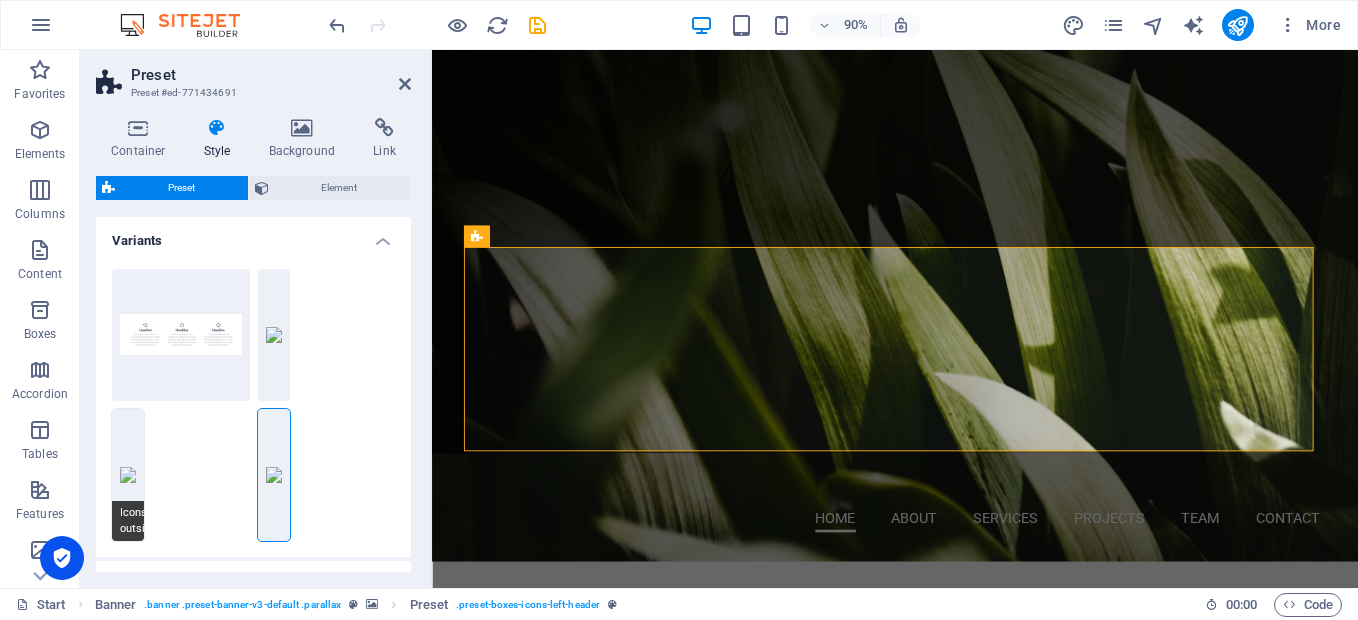 click on "Icons outside" at bounding box center [128, 475] 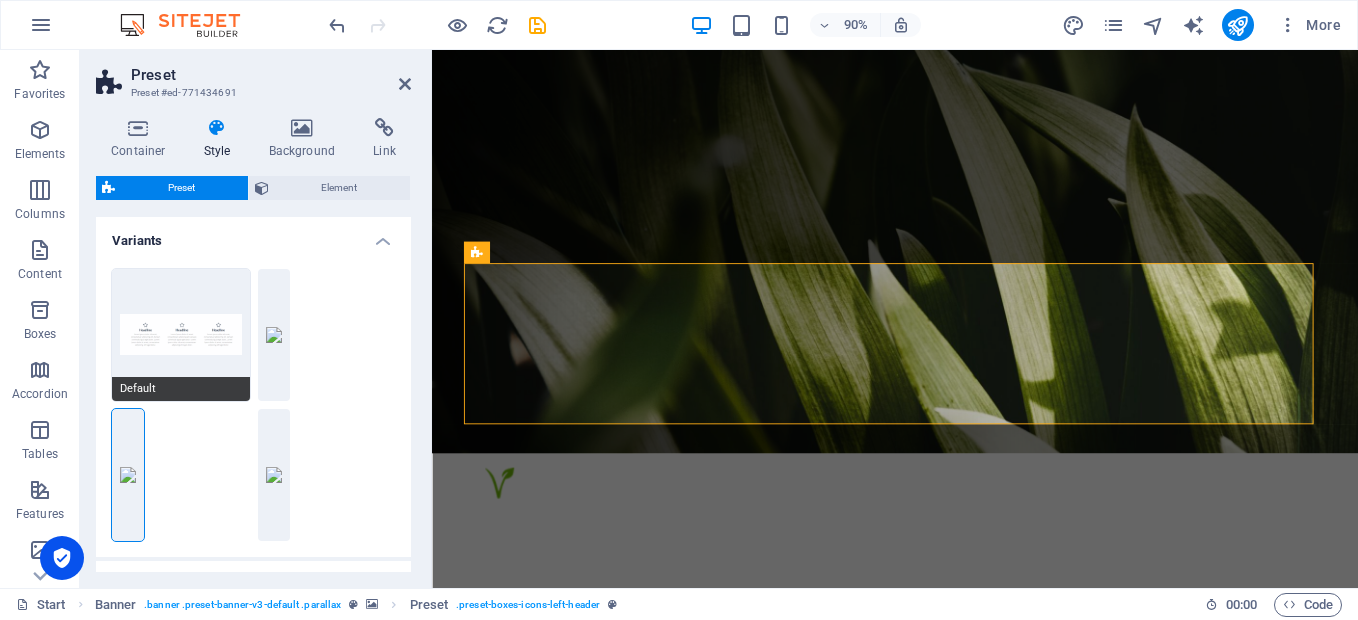 click on "Default" at bounding box center [181, 335] 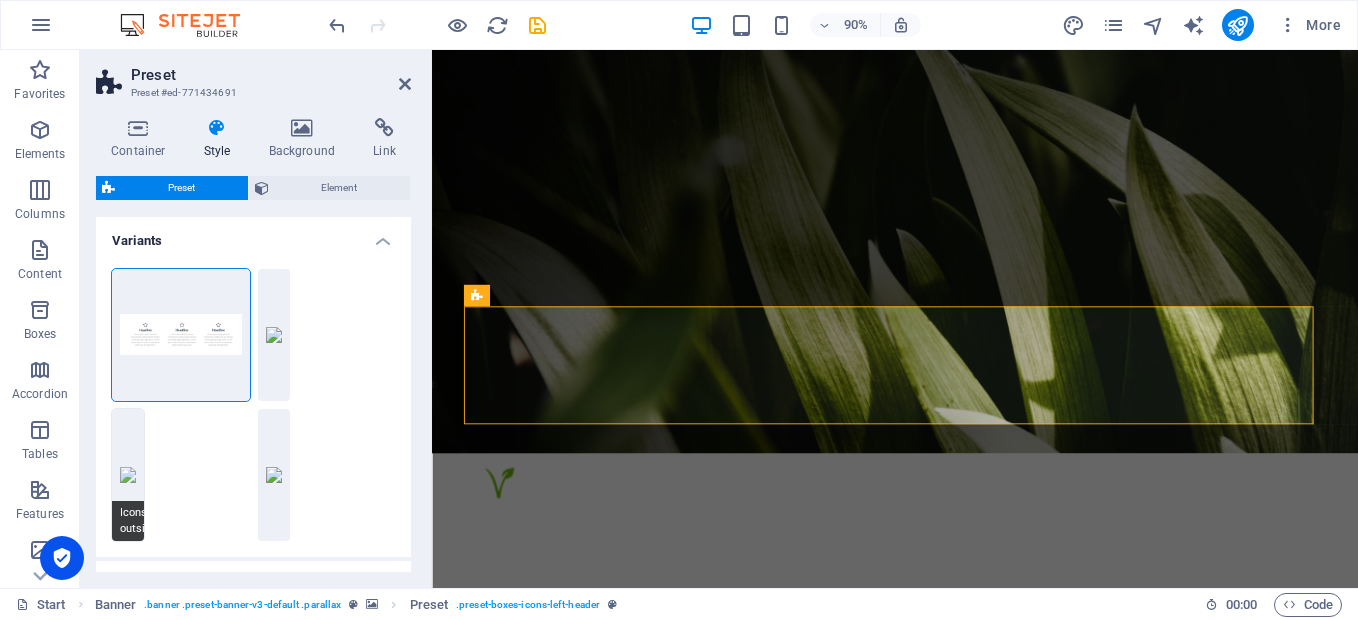 click on "Icons outside" at bounding box center (128, 475) 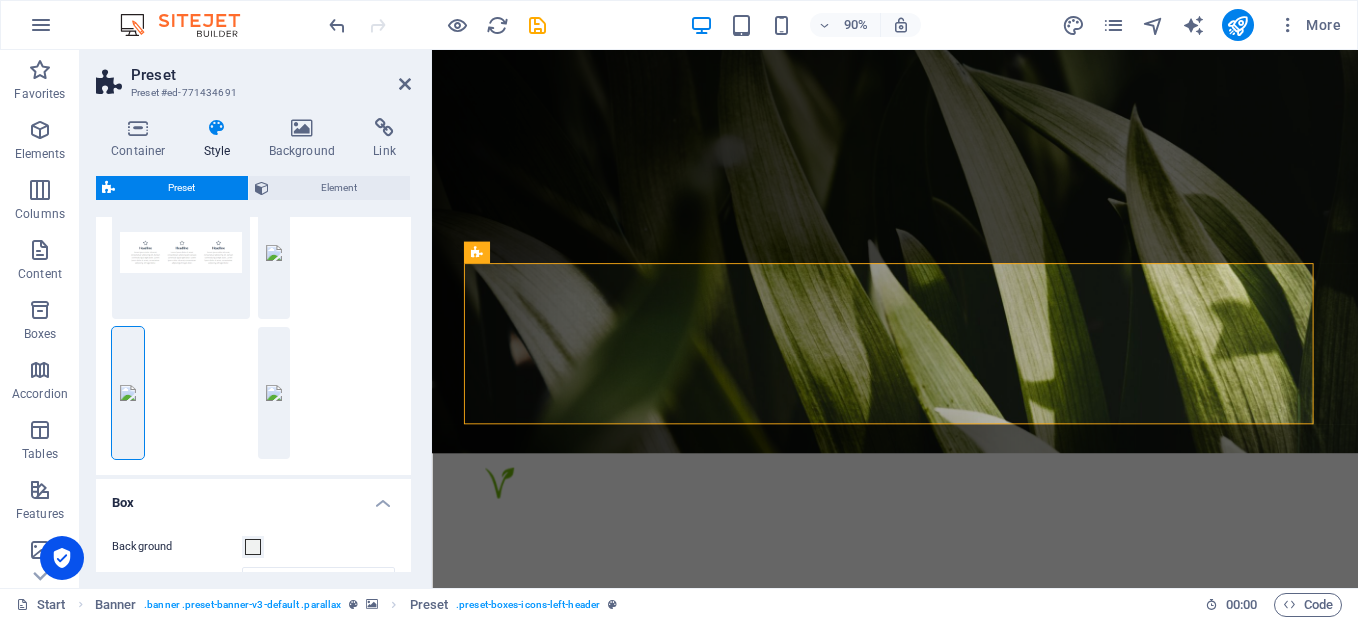 scroll, scrollTop: 0, scrollLeft: 0, axis: both 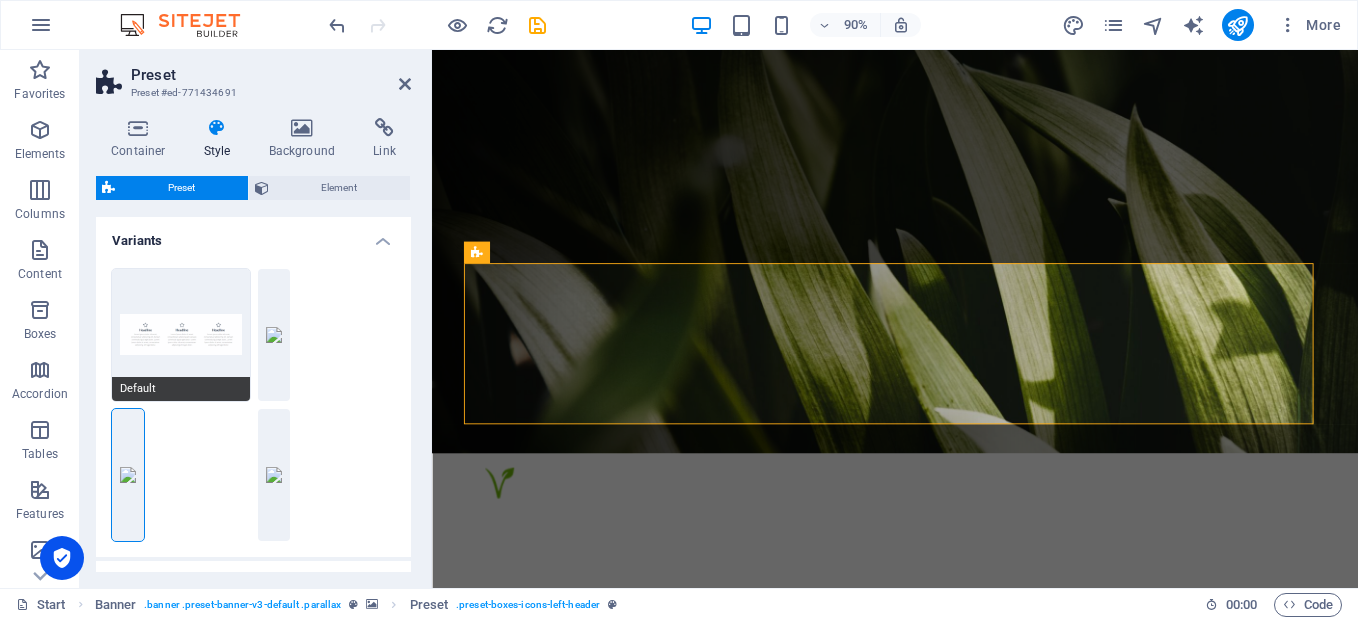 click on "Default" at bounding box center (181, 335) 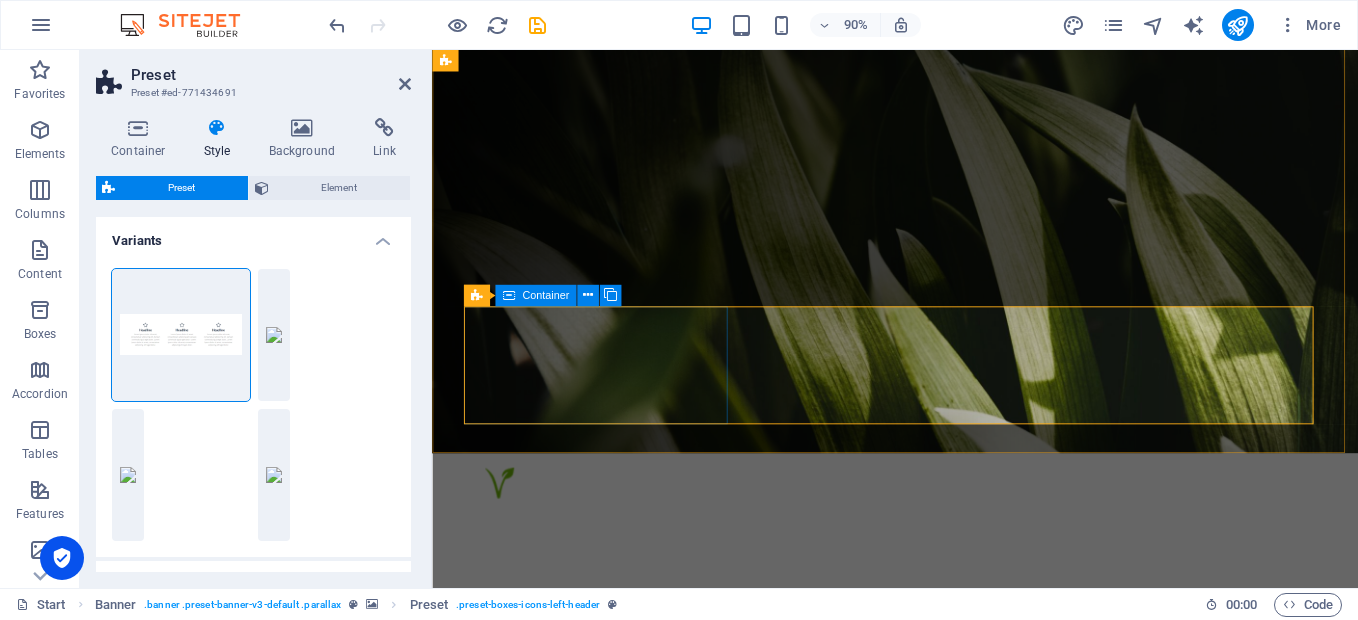 click on "Planting Lorem ipsum dolor sit amet consectetur." at bounding box center [947, 1005] 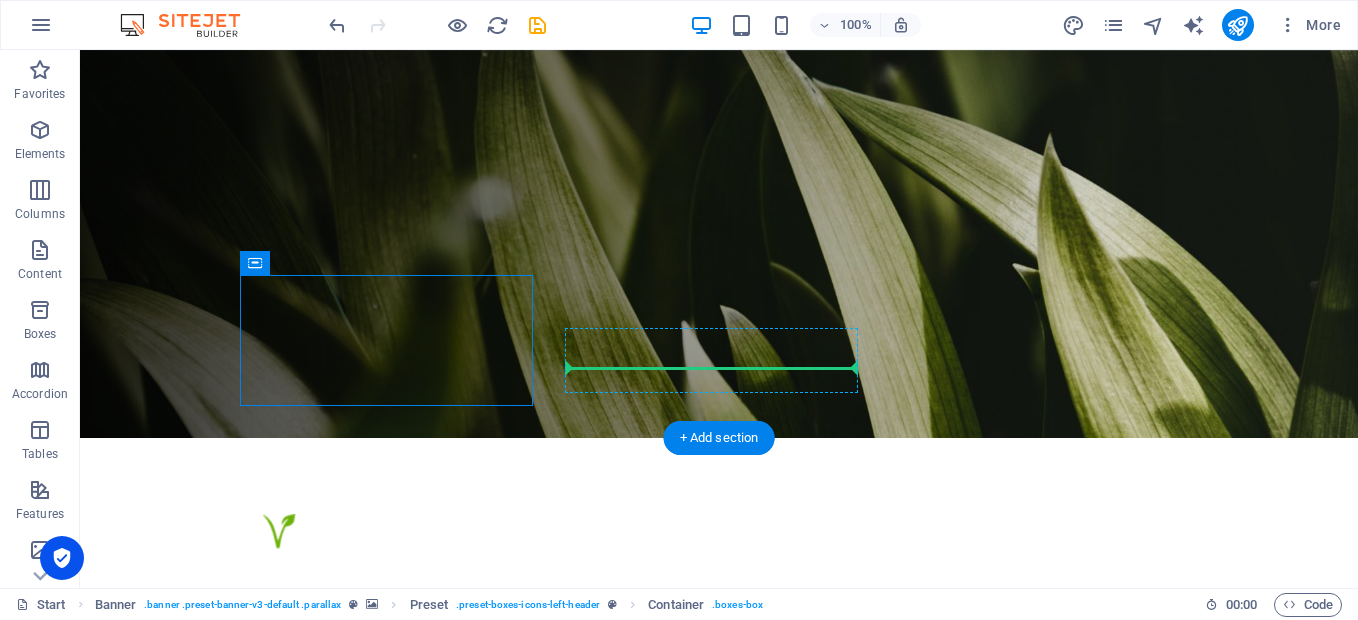 drag, startPoint x: 386, startPoint y: 375, endPoint x: 747, endPoint y: 369, distance: 361.04987 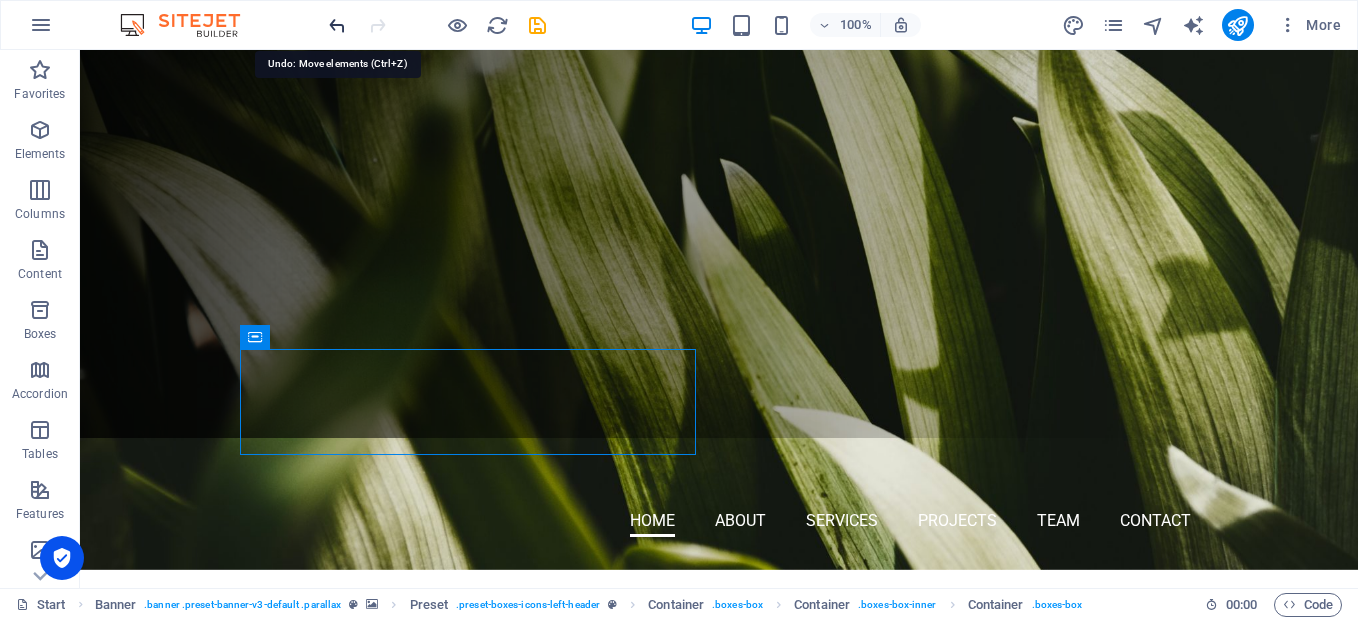 click at bounding box center (337, 25) 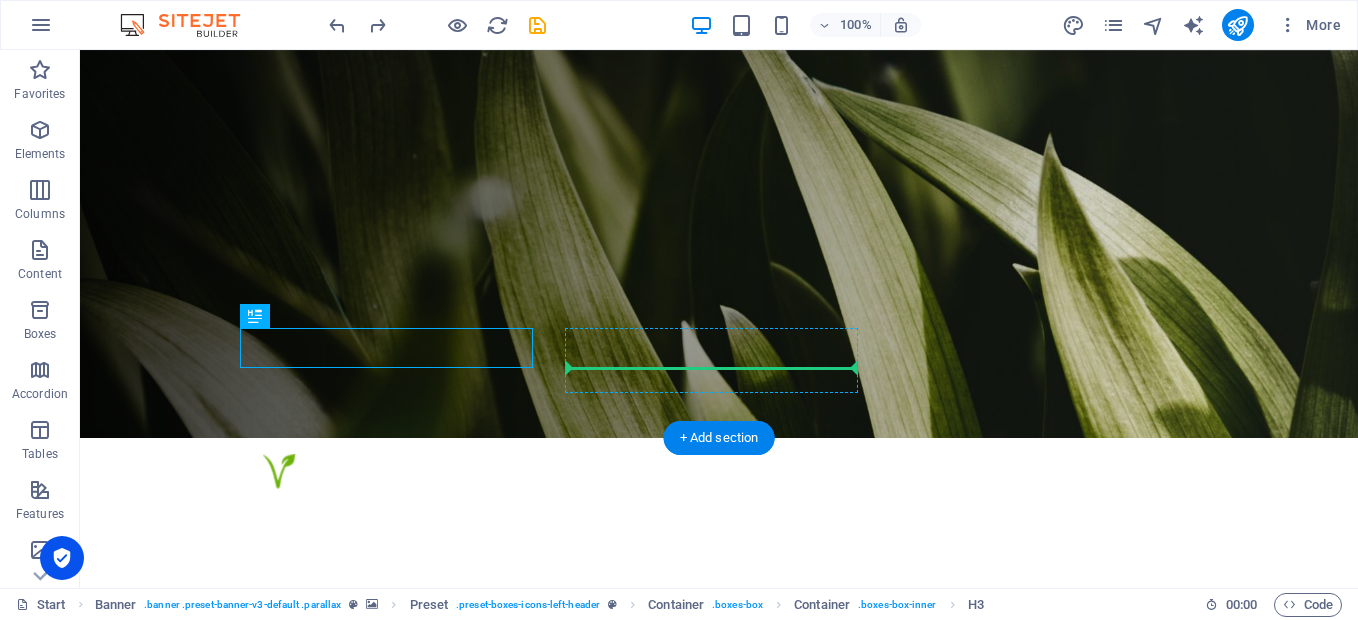 drag, startPoint x: 526, startPoint y: 354, endPoint x: 640, endPoint y: 352, distance: 114.01754 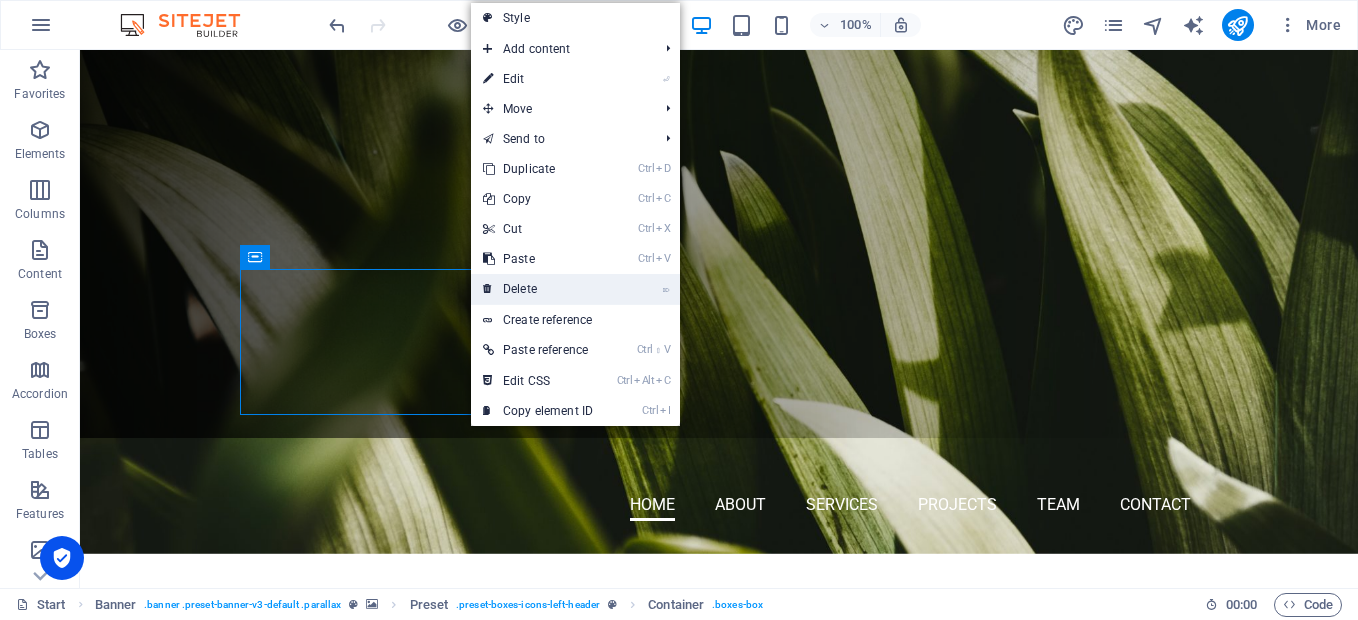 click on "⌦  Delete" at bounding box center [538, 289] 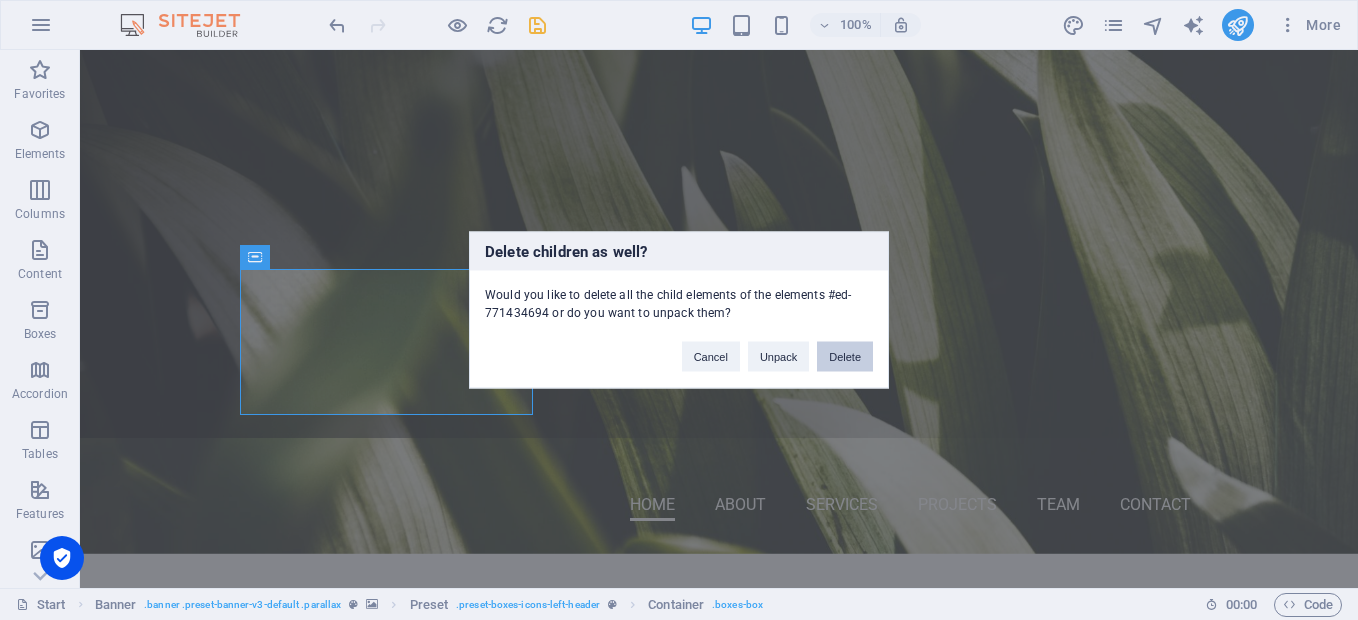 click on "Delete" at bounding box center [845, 357] 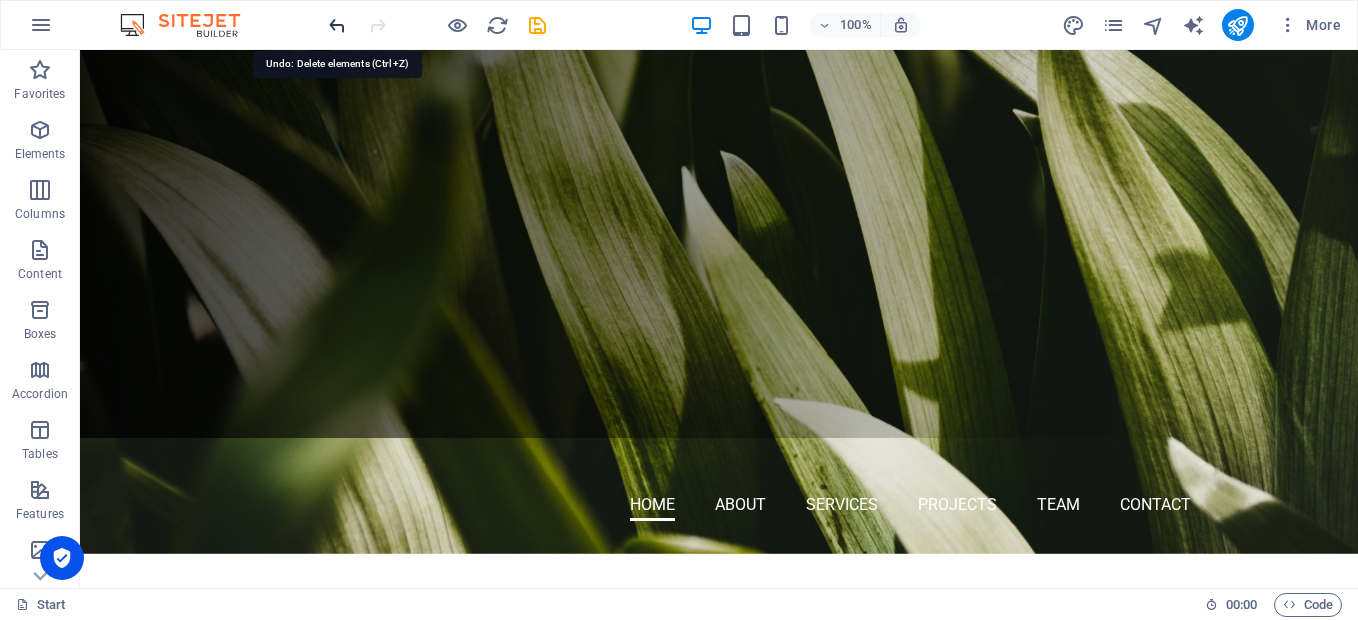 click at bounding box center [337, 25] 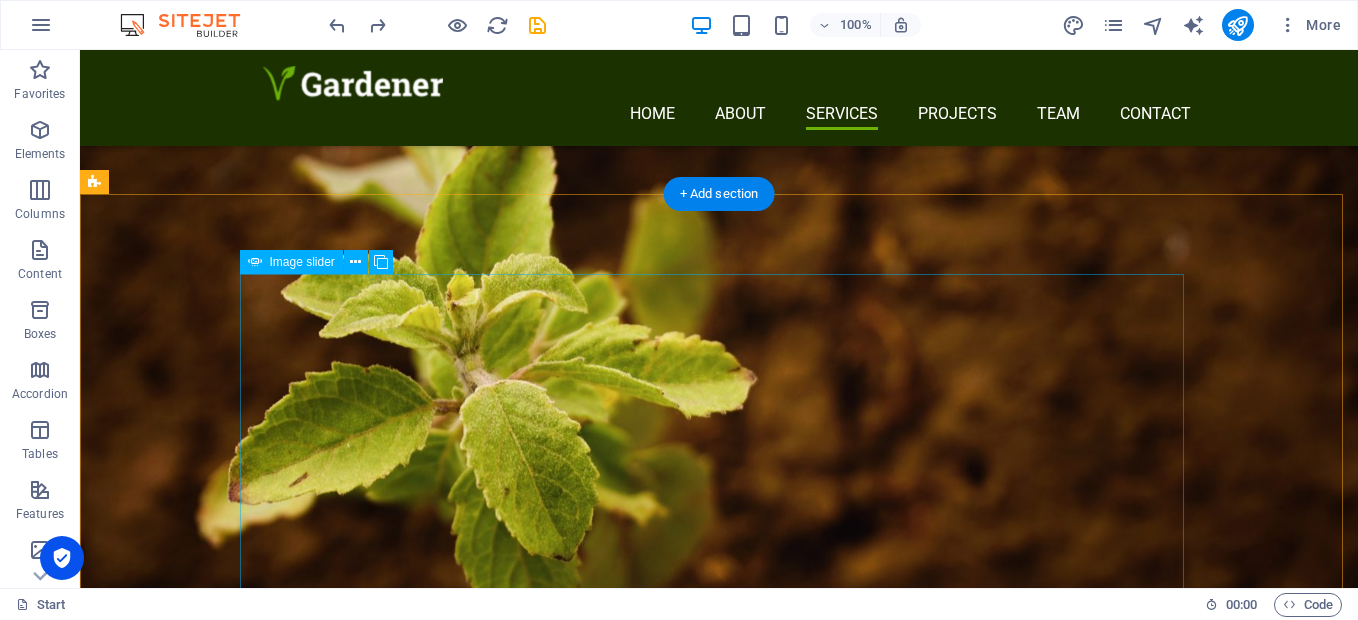 scroll, scrollTop: 2450, scrollLeft: 0, axis: vertical 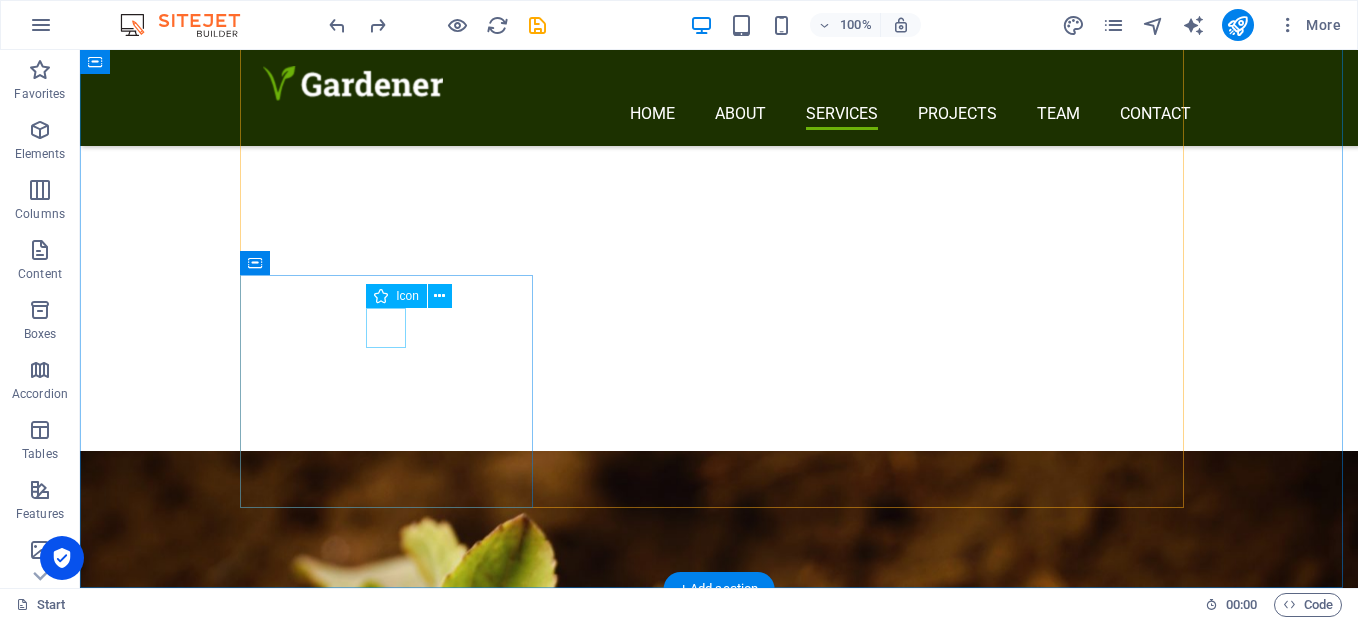 click at bounding box center (719, 1972) 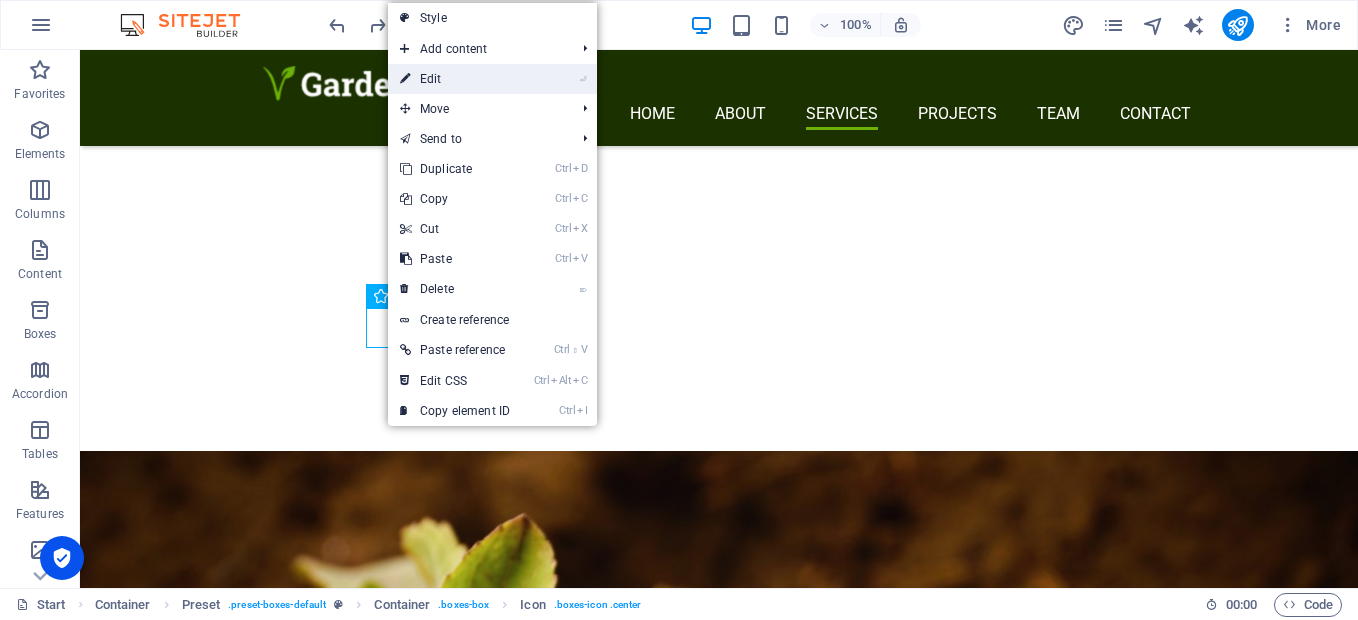 click on "⏎  Edit" at bounding box center (455, 79) 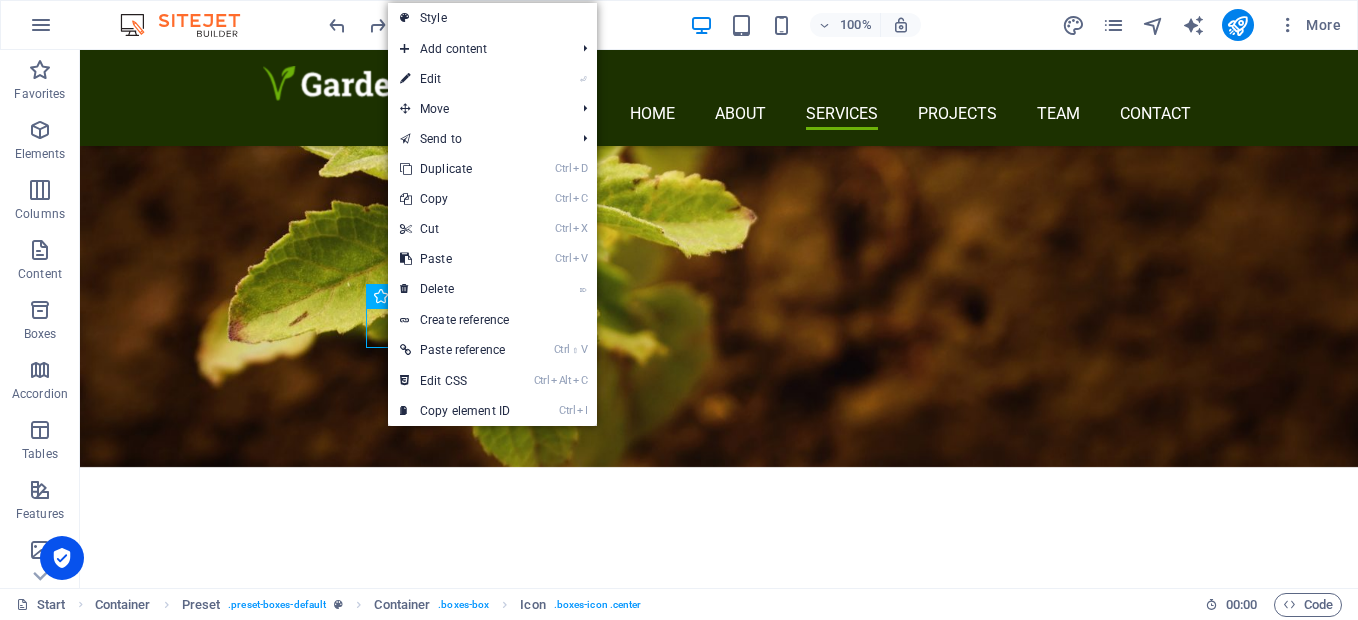 select on "xMidYMid" 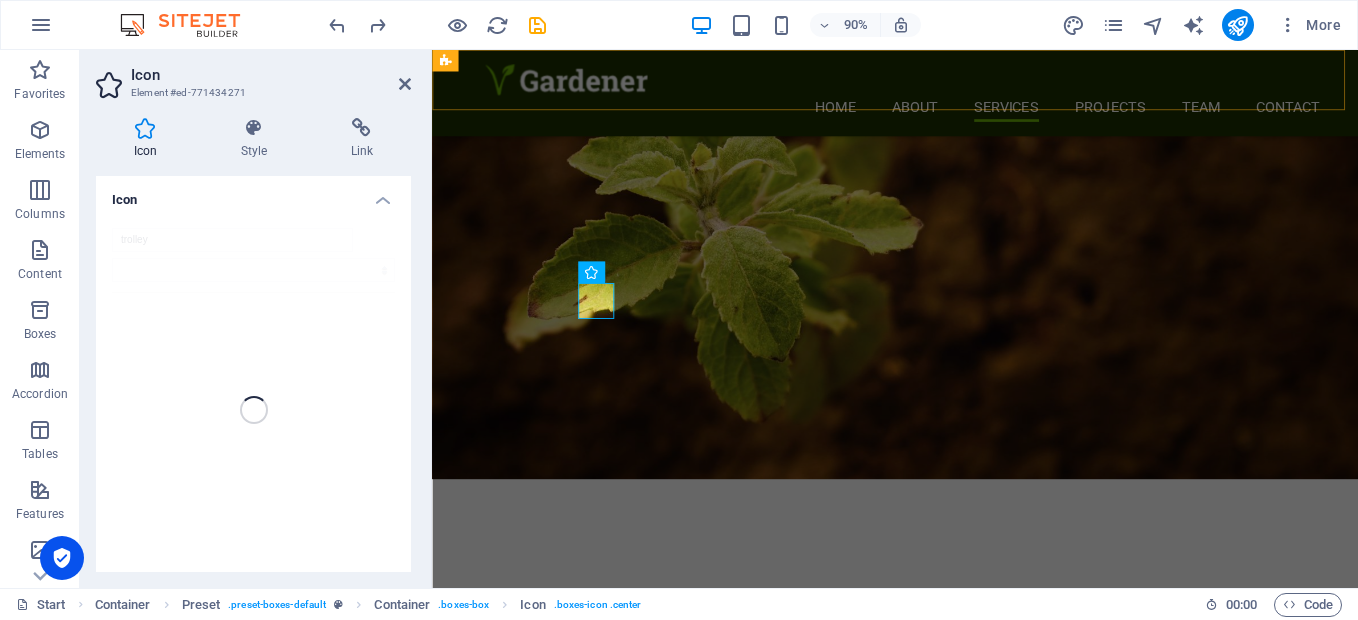scroll, scrollTop: 2734, scrollLeft: 0, axis: vertical 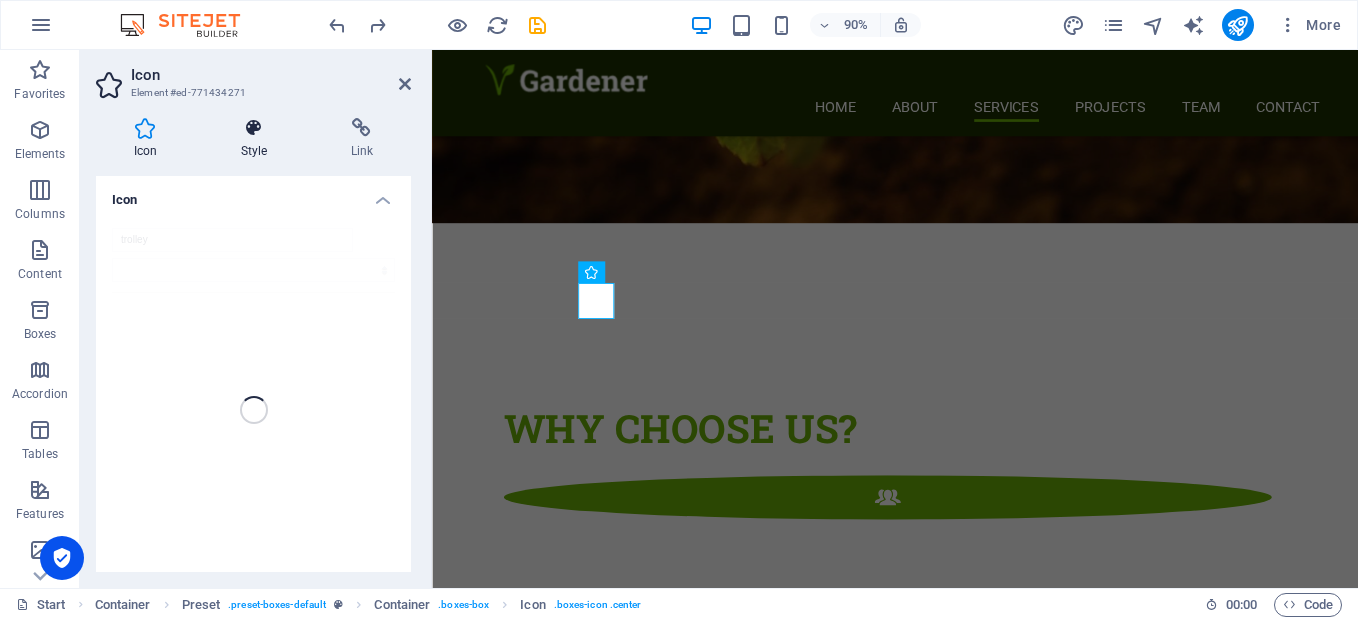 click on "Style" at bounding box center [258, 139] 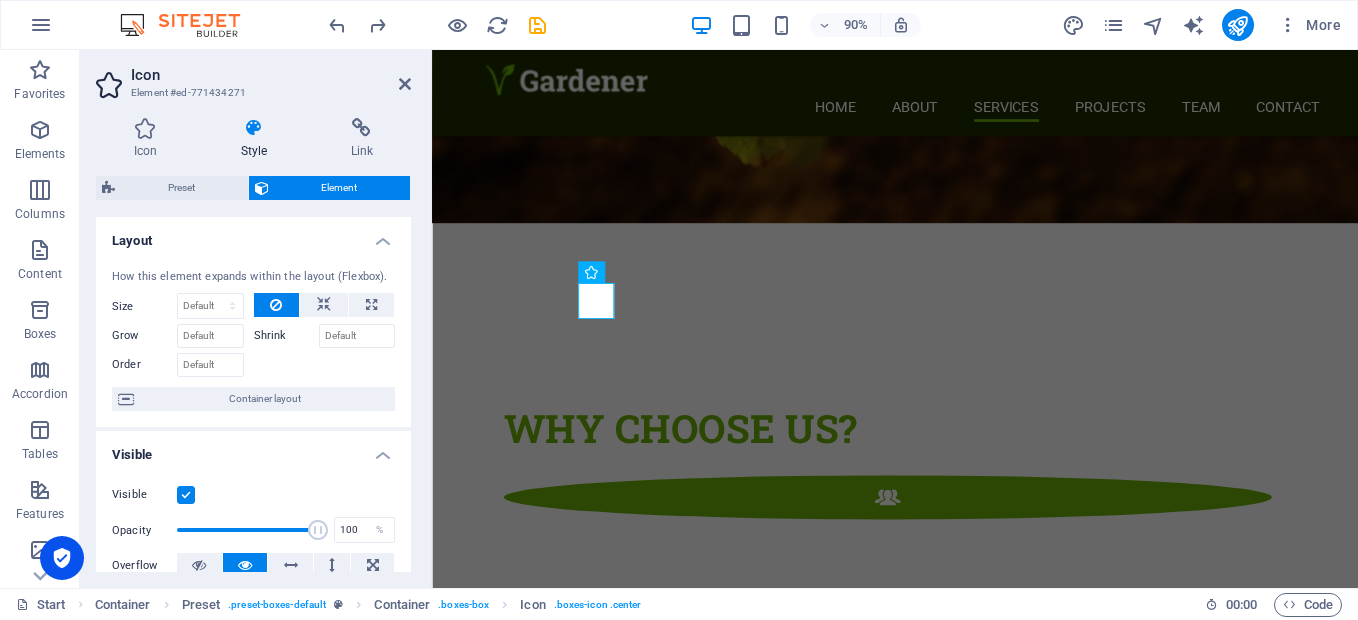 click on "Layout" at bounding box center [253, 235] 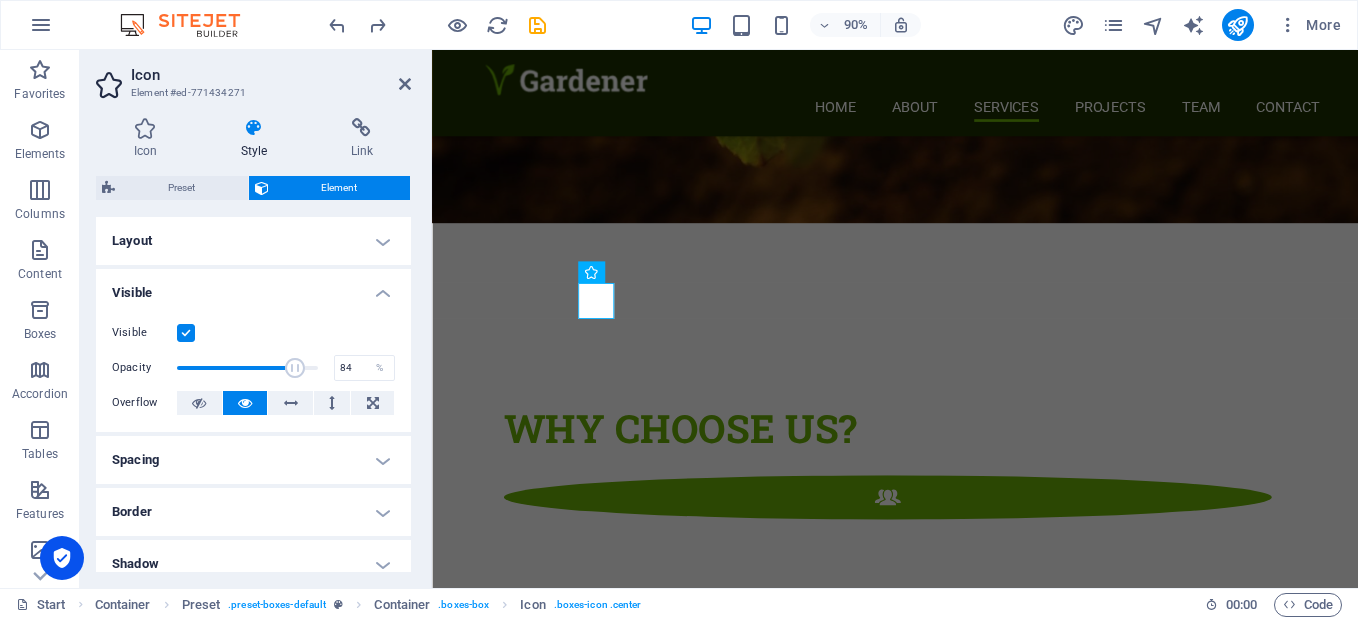 drag, startPoint x: 312, startPoint y: 363, endPoint x: 292, endPoint y: 370, distance: 21.189621 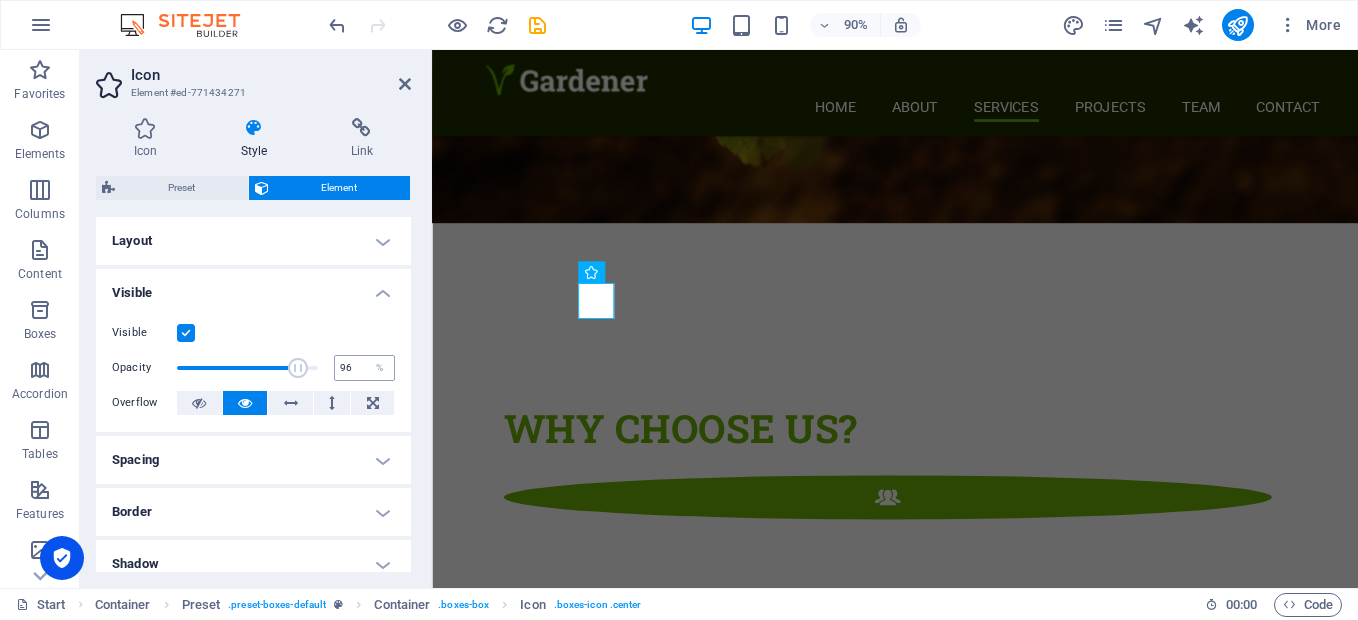 type on "100" 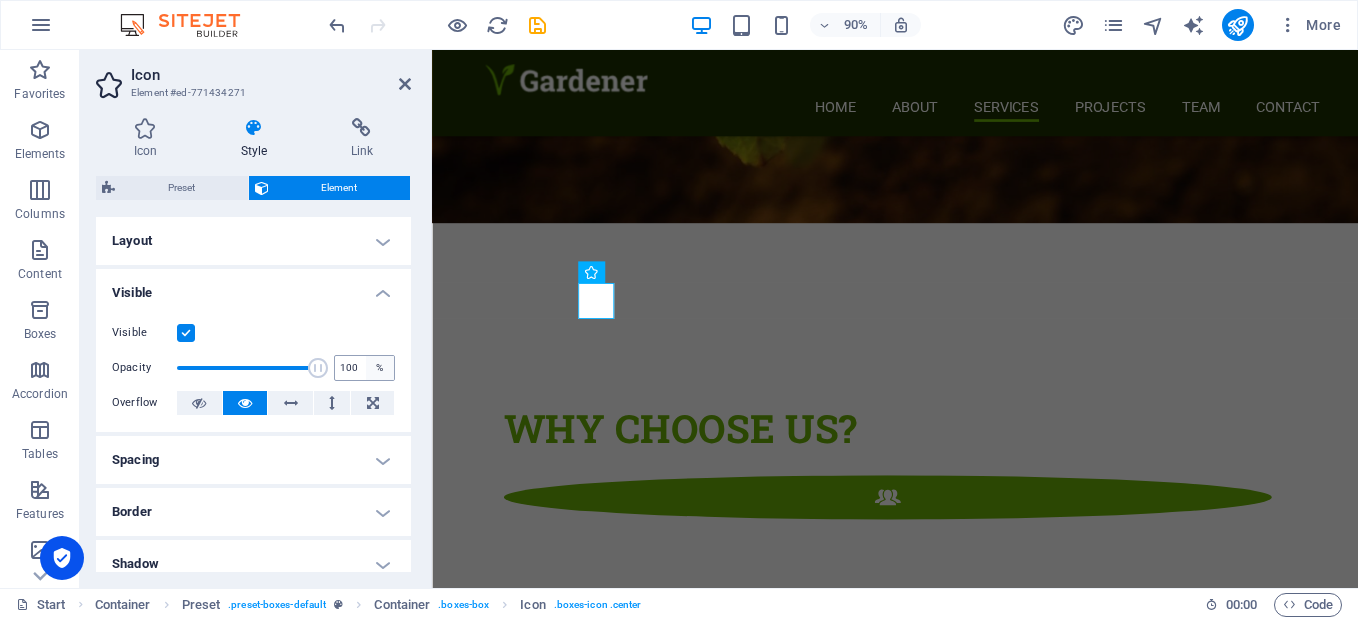 drag, startPoint x: 294, startPoint y: 371, endPoint x: 374, endPoint y: 375, distance: 80.09994 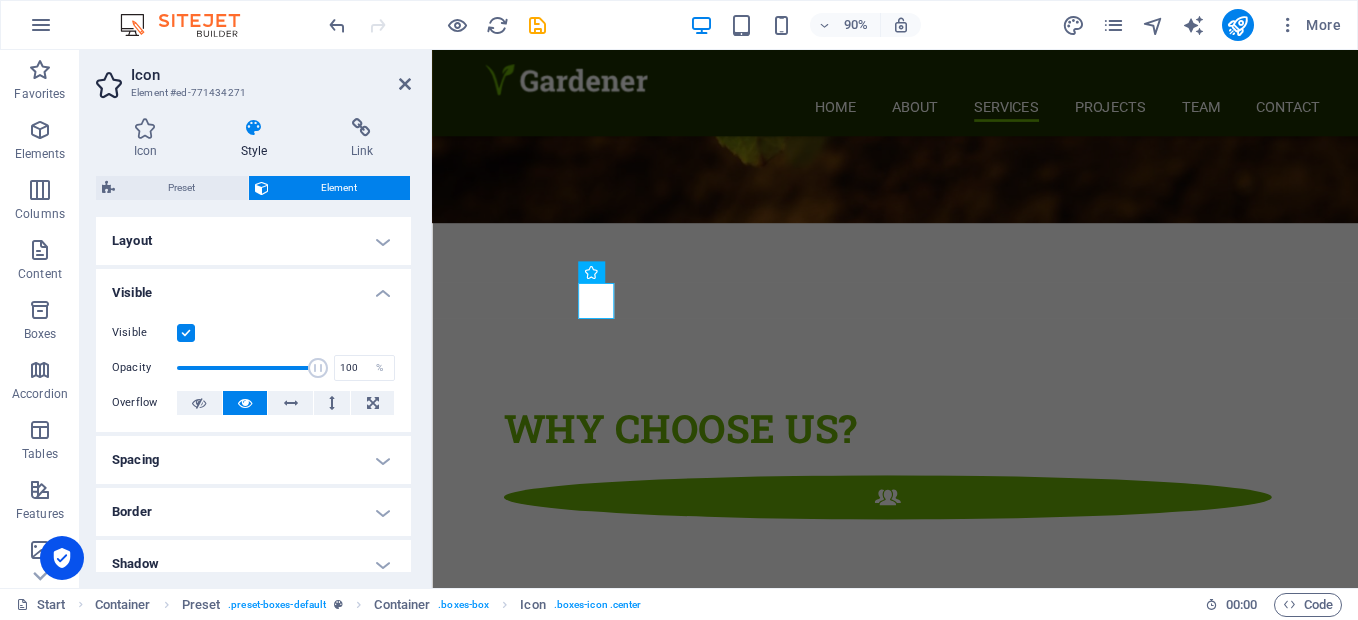 drag, startPoint x: 370, startPoint y: 440, endPoint x: 354, endPoint y: 448, distance: 17.888544 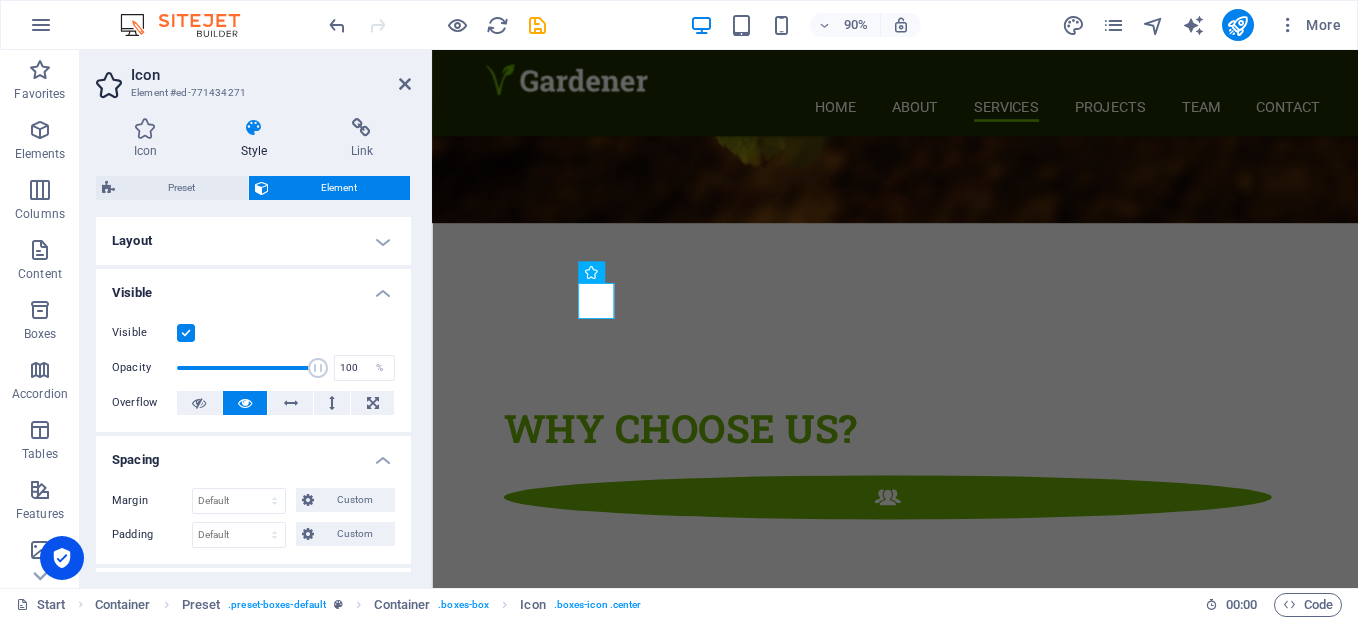 drag, startPoint x: 376, startPoint y: 459, endPoint x: 398, endPoint y: 452, distance: 23.086792 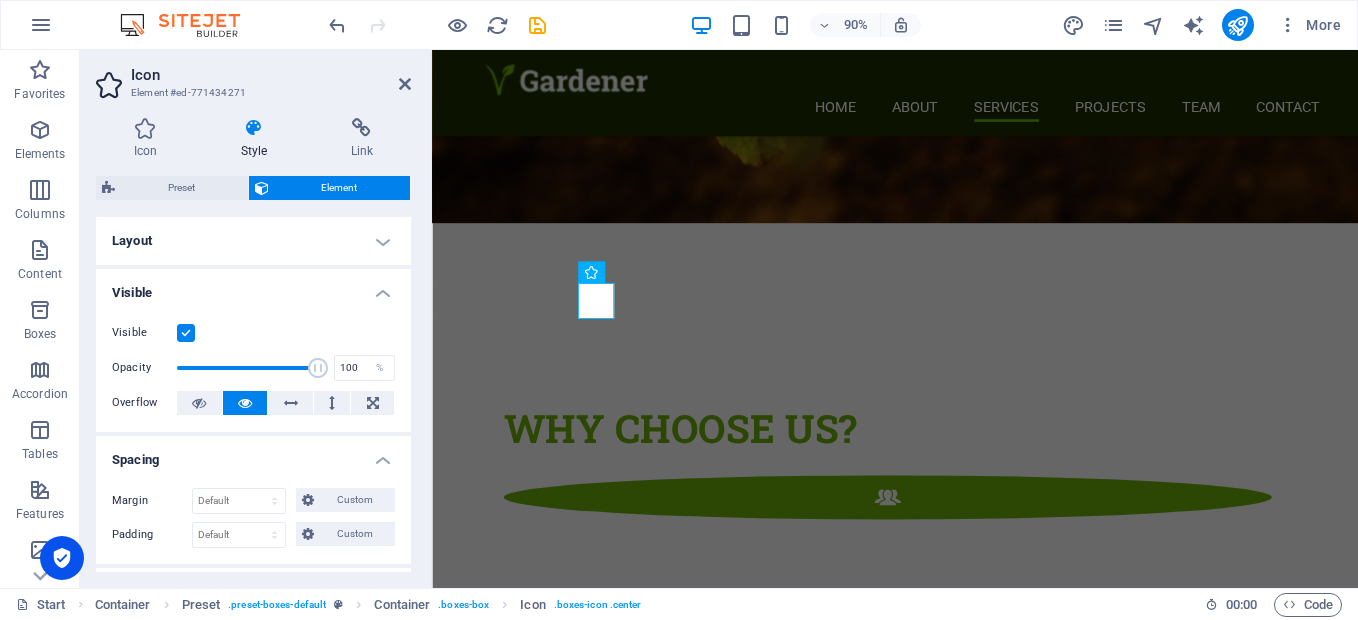 click on "Spacing" at bounding box center (253, 454) 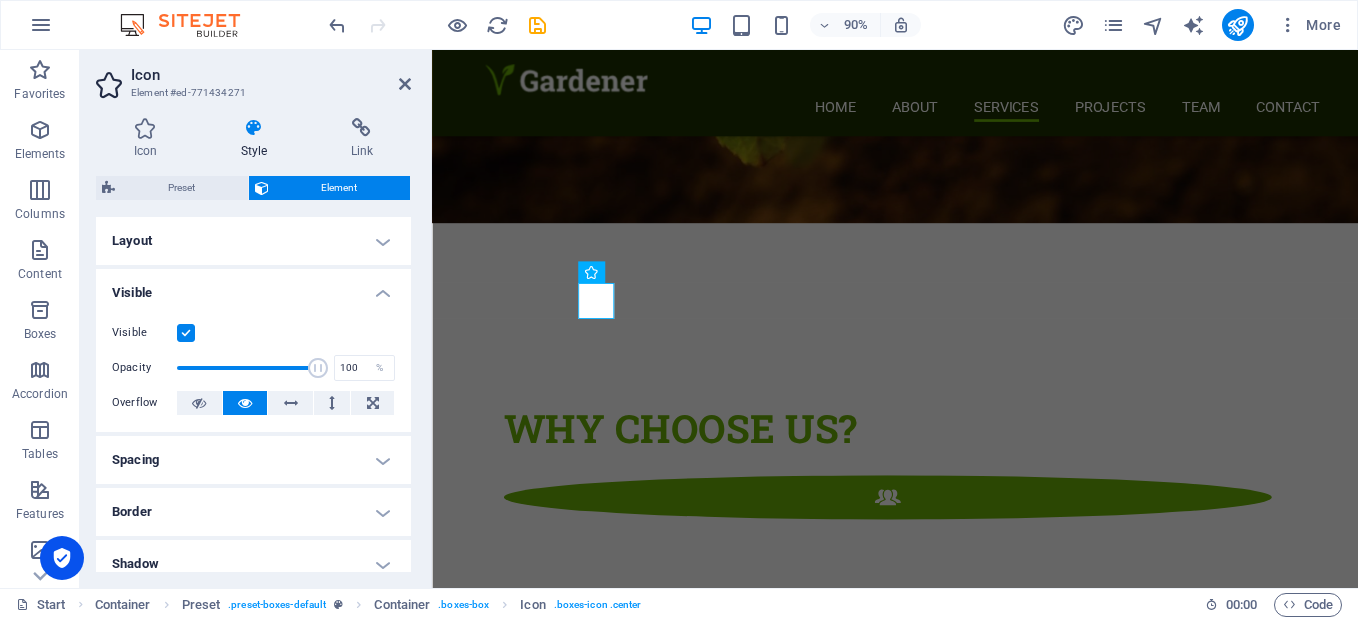 click on "Spacing" at bounding box center (253, 460) 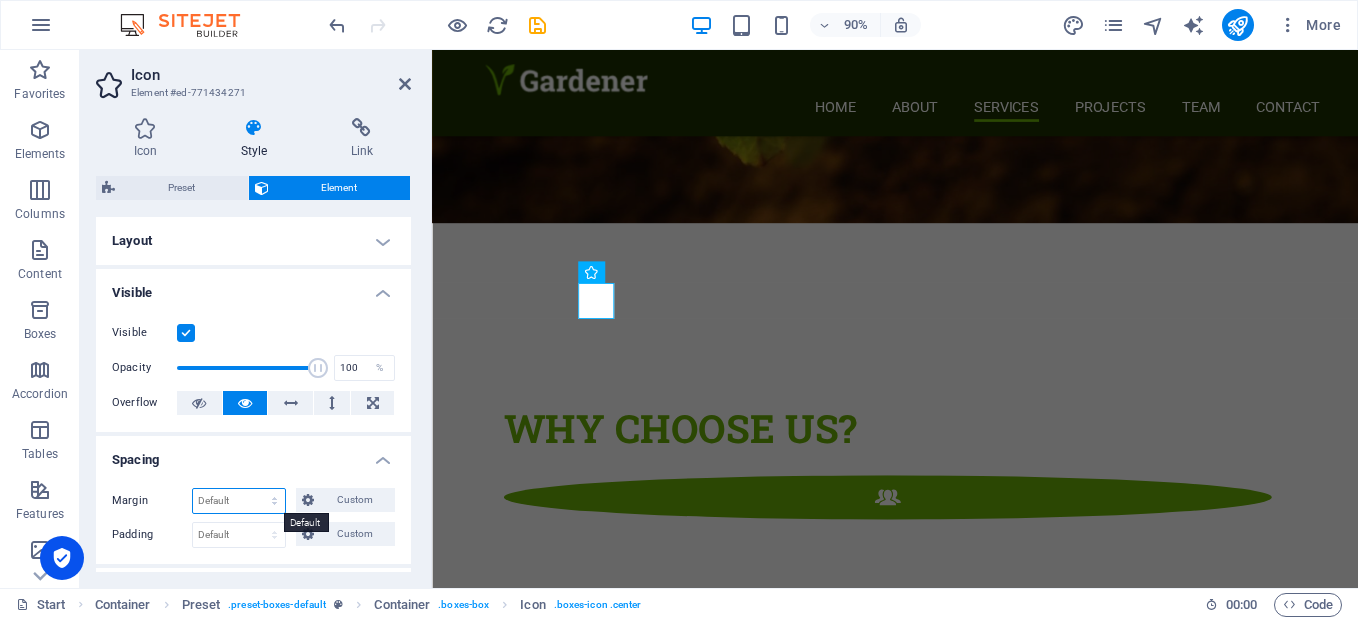 click on "Default auto px % rem vw vh Custom" at bounding box center (239, 501) 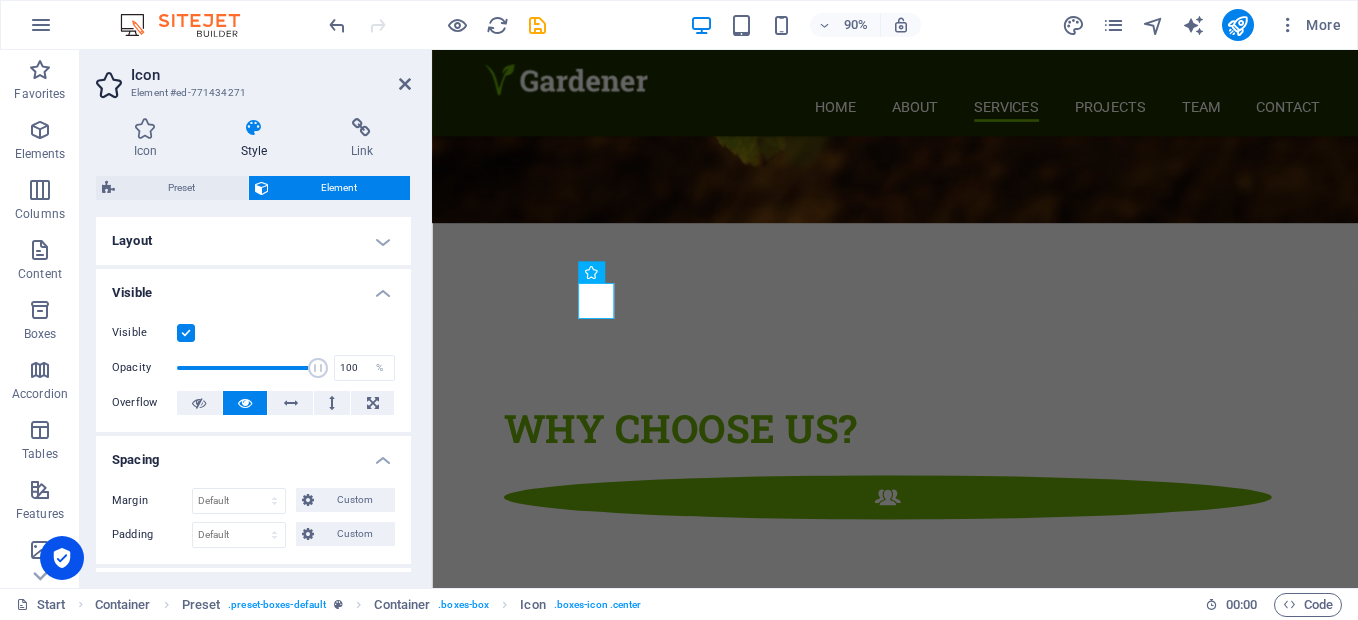 click on "Icon Style Link Icon trolley All icon sets... IcoFont Ionicons FontAwesome Brands FontAwesome Duotone FontAwesome Solid FontAwesome Regular FontAwesome Light FontAwesome Thin FontAwesome Sharp Solid FontAwesome Sharp Regular FontAwesome Sharp Light FontAwesome Sharp Thin Appearance Color Background Mode Scale Left Center Right Width Default auto px rem % em vh vw Height Default auto px rem em vh vw Padding Default px rem % em vh vw Stroke width Default px rem % em vh vw Stroke color Overflow Alignment Alignment Shadow Default None Outside Color X offset 0 px rem vh vw Y offset 0 px rem vh vw Blur 0 px rem % vh vw Text Alternative text The alternative text is used by devices that cannot display images (e.g. image search engines) and should be added to every image to improve website accessibility. Preset Element Layout How this element expands within the layout (Flexbox). Size Default auto px % 1/1 1/2 1/3 1/4 1/5 1/6 1/7 1/8 1/9 1/10 Grow Shrink Order Container layout Visible Visible Opacity 100 % Overflow px" at bounding box center [253, 345] 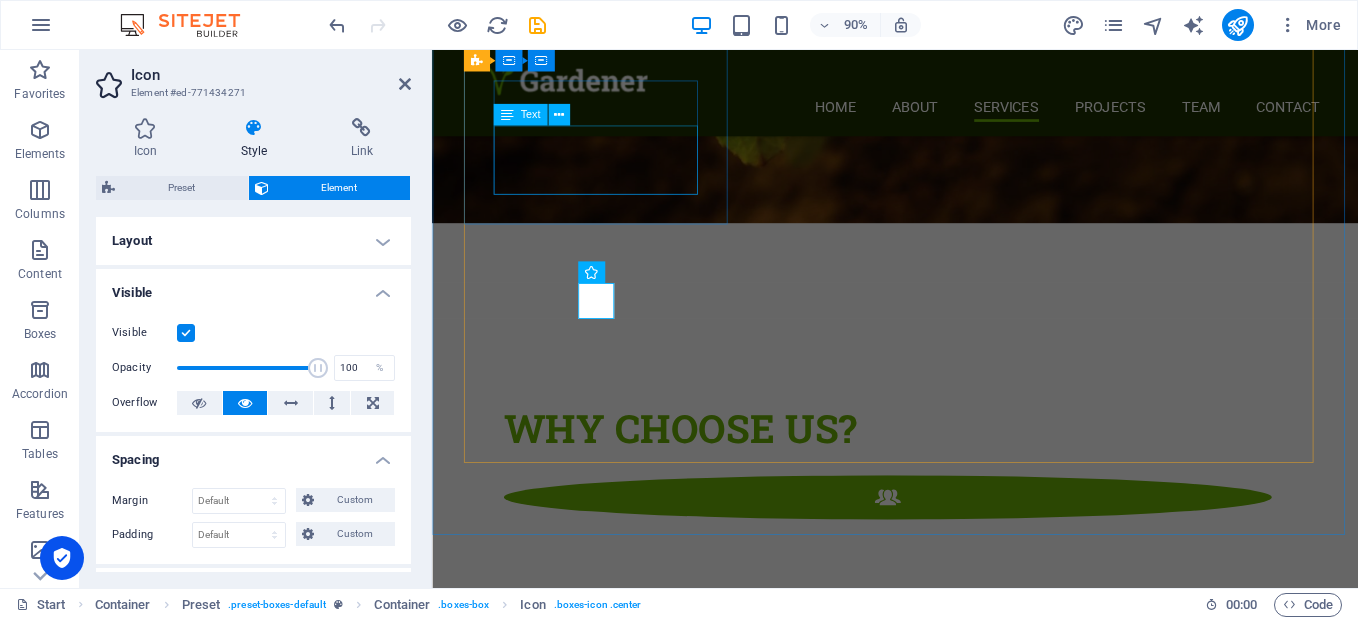 drag, startPoint x: 553, startPoint y: 177, endPoint x: 887, endPoint y: 167, distance: 334.14966 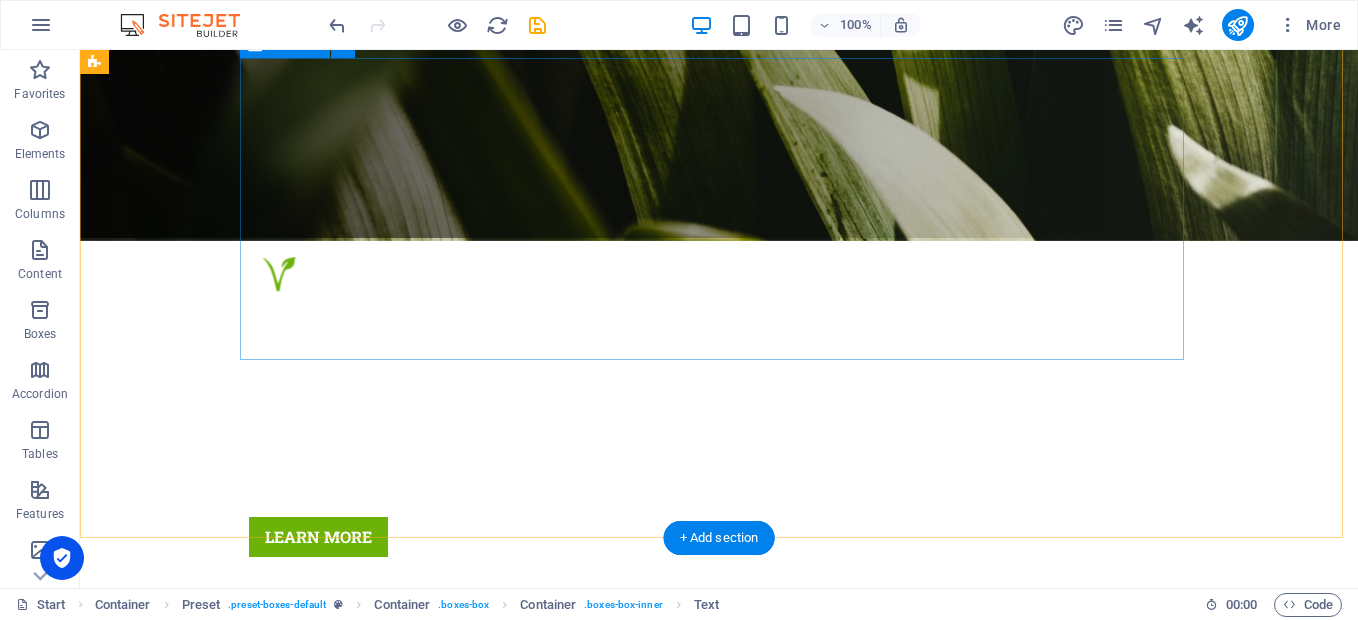 scroll, scrollTop: 0, scrollLeft: 0, axis: both 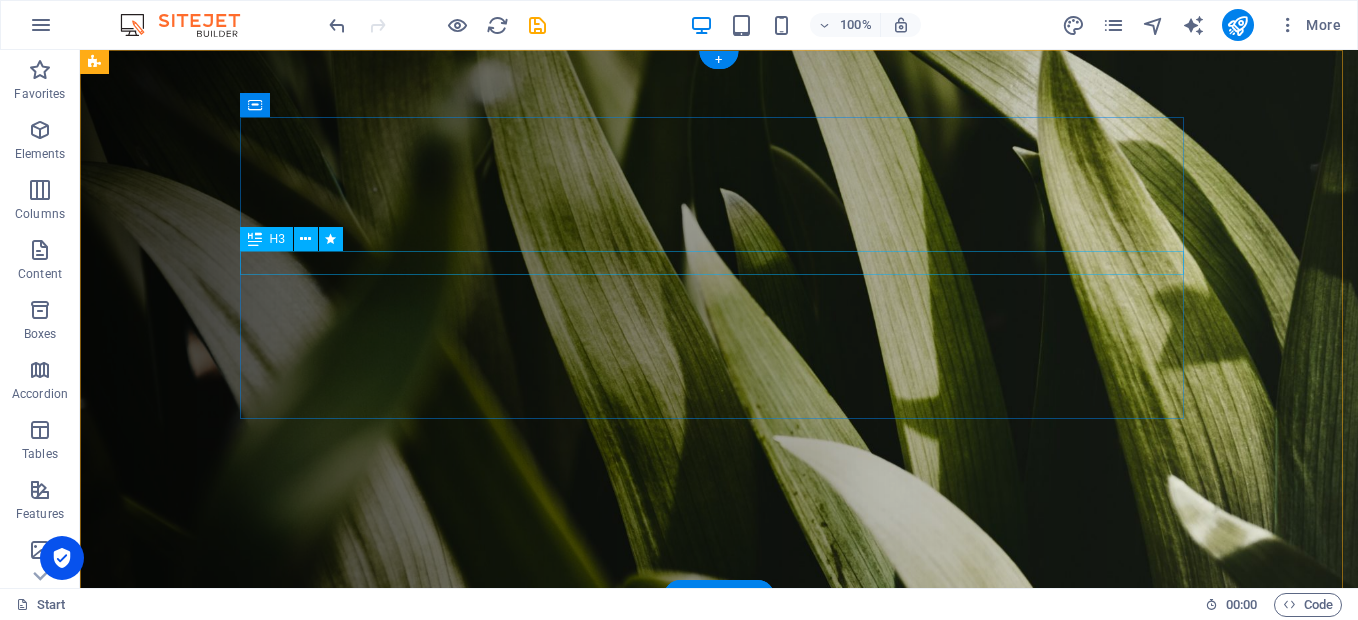 click on "Your professional Partner in [GEOGRAPHIC_DATA] [US_STATE]." at bounding box center (719, 833) 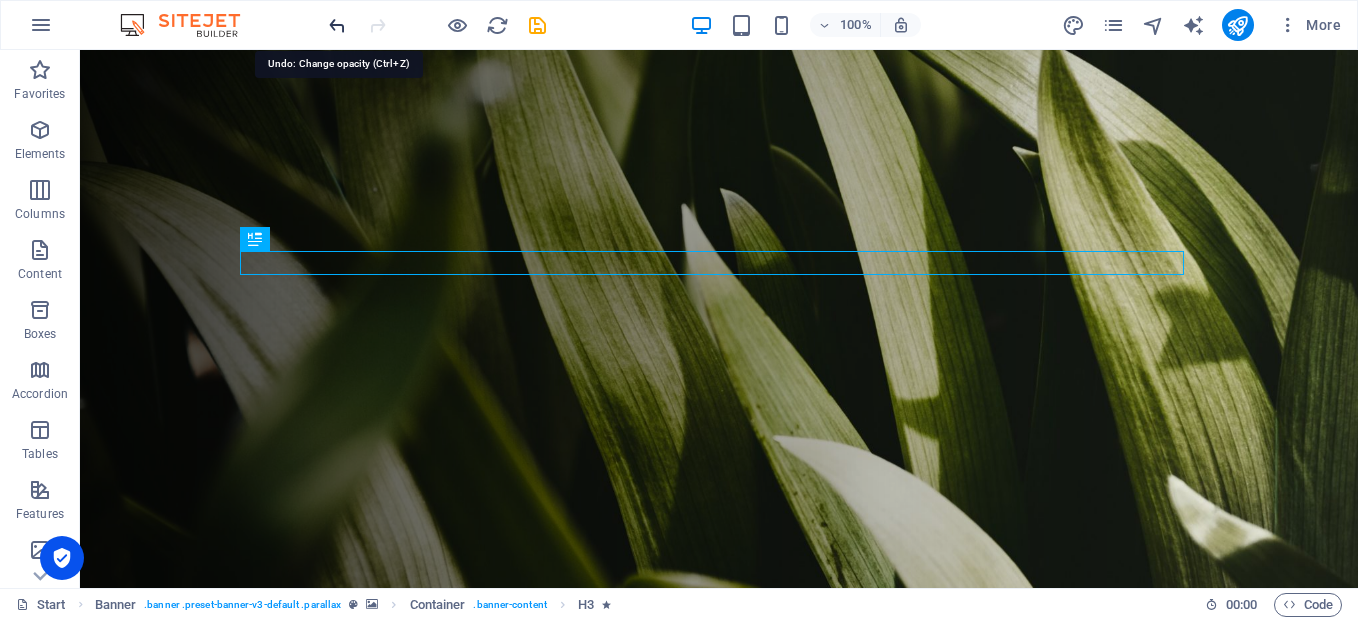 click at bounding box center [337, 25] 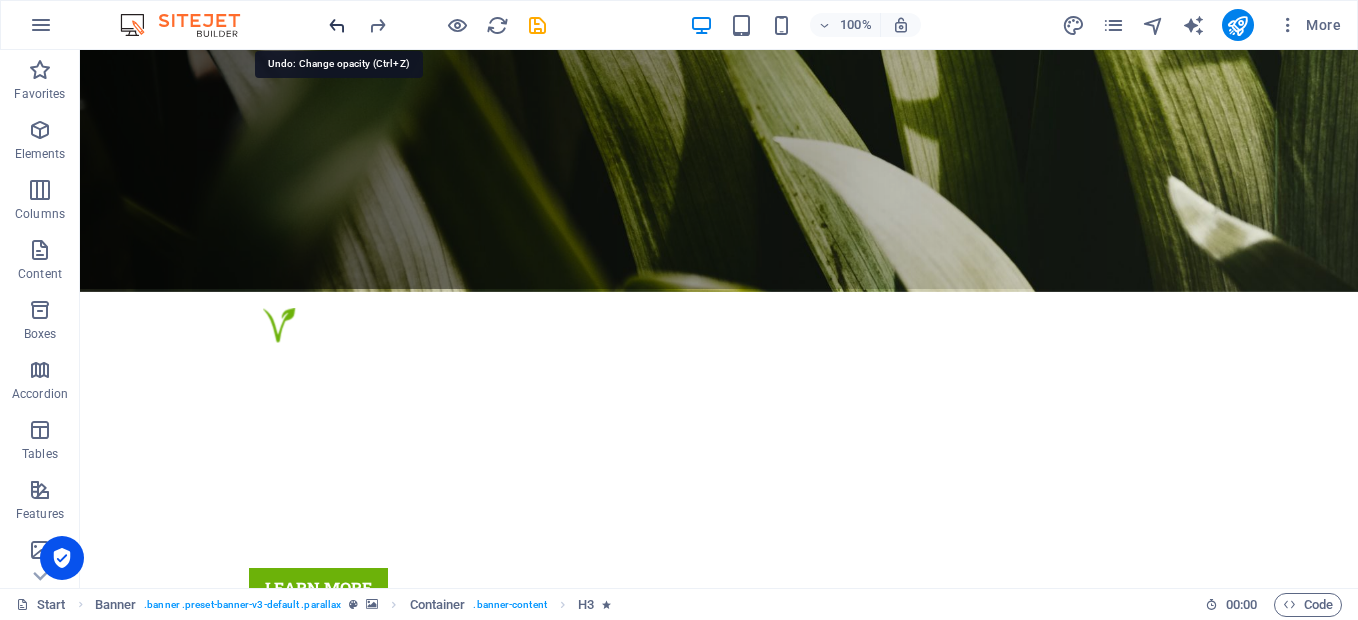click at bounding box center [337, 25] 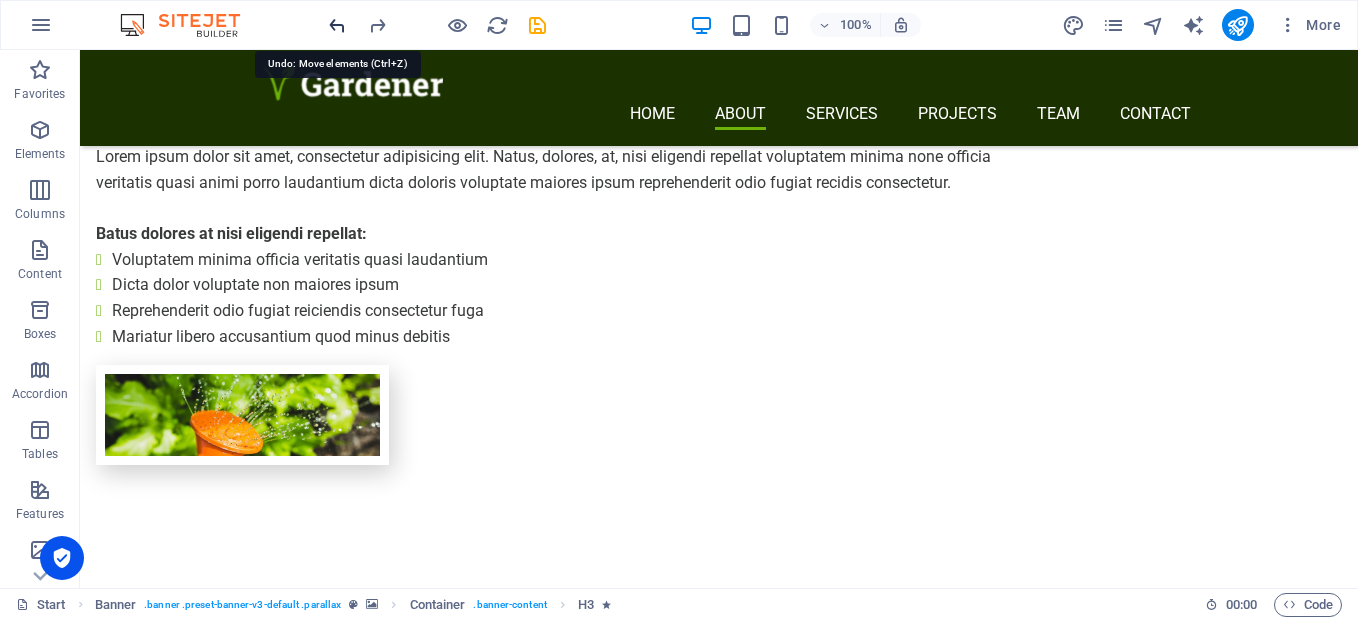 click at bounding box center (337, 25) 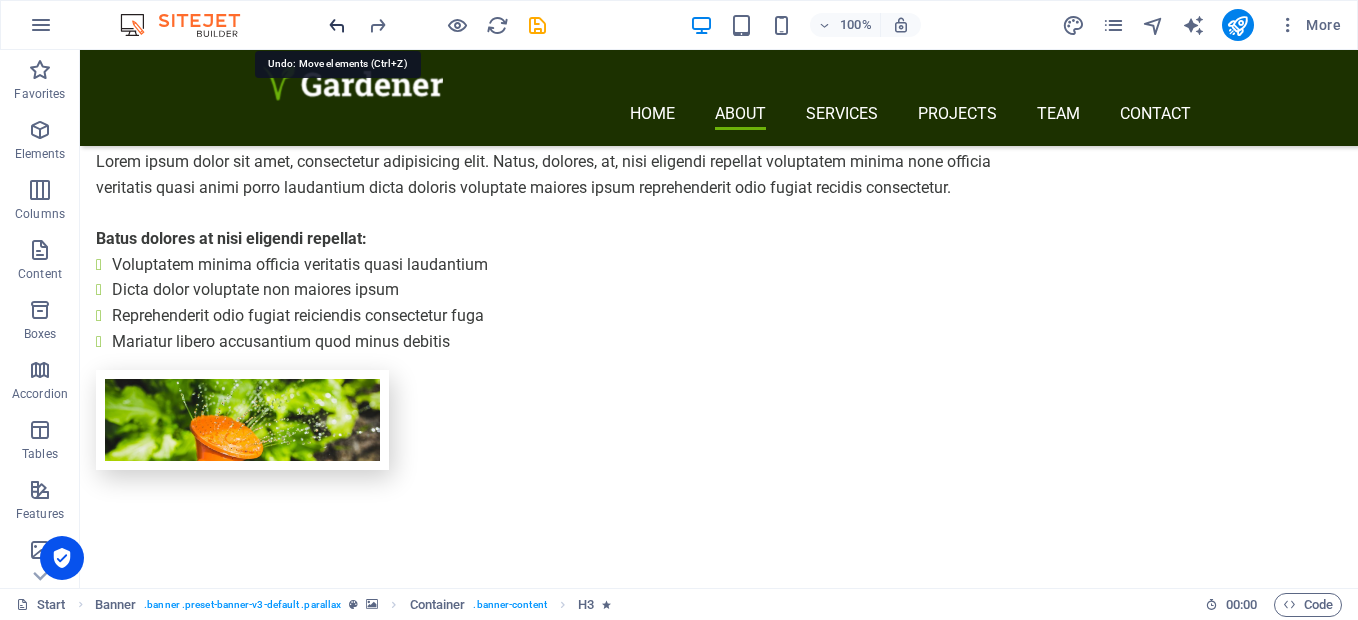 click at bounding box center [337, 25] 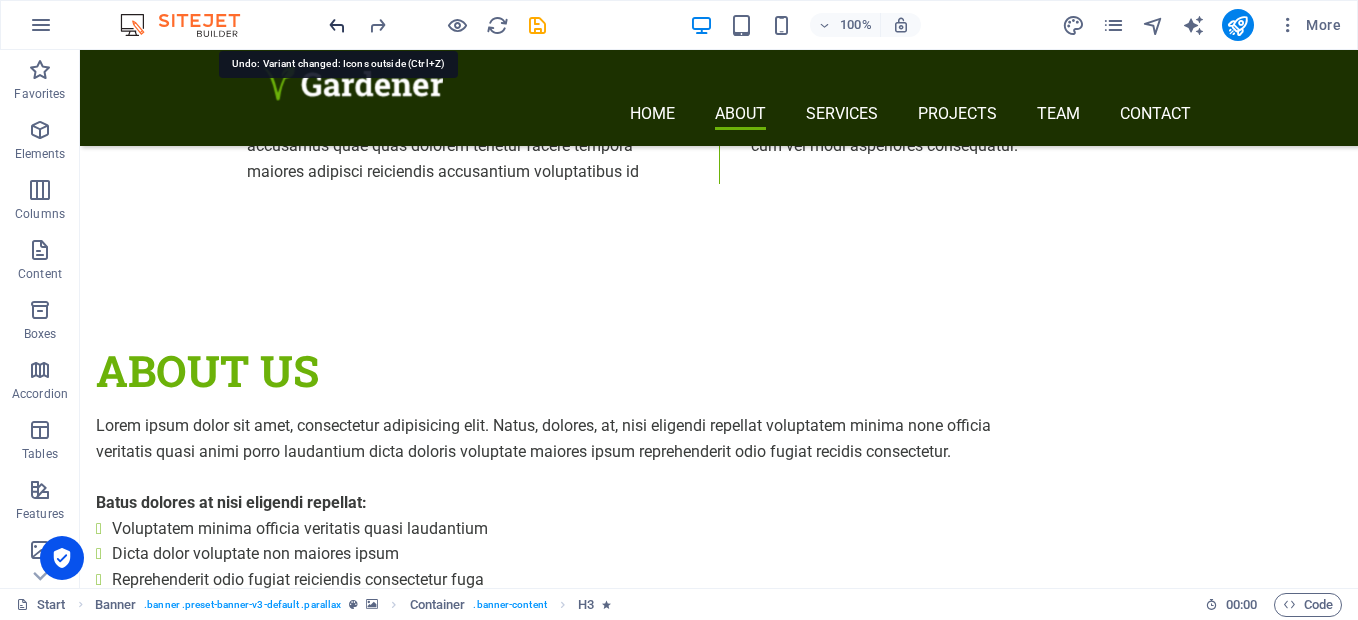click at bounding box center [337, 25] 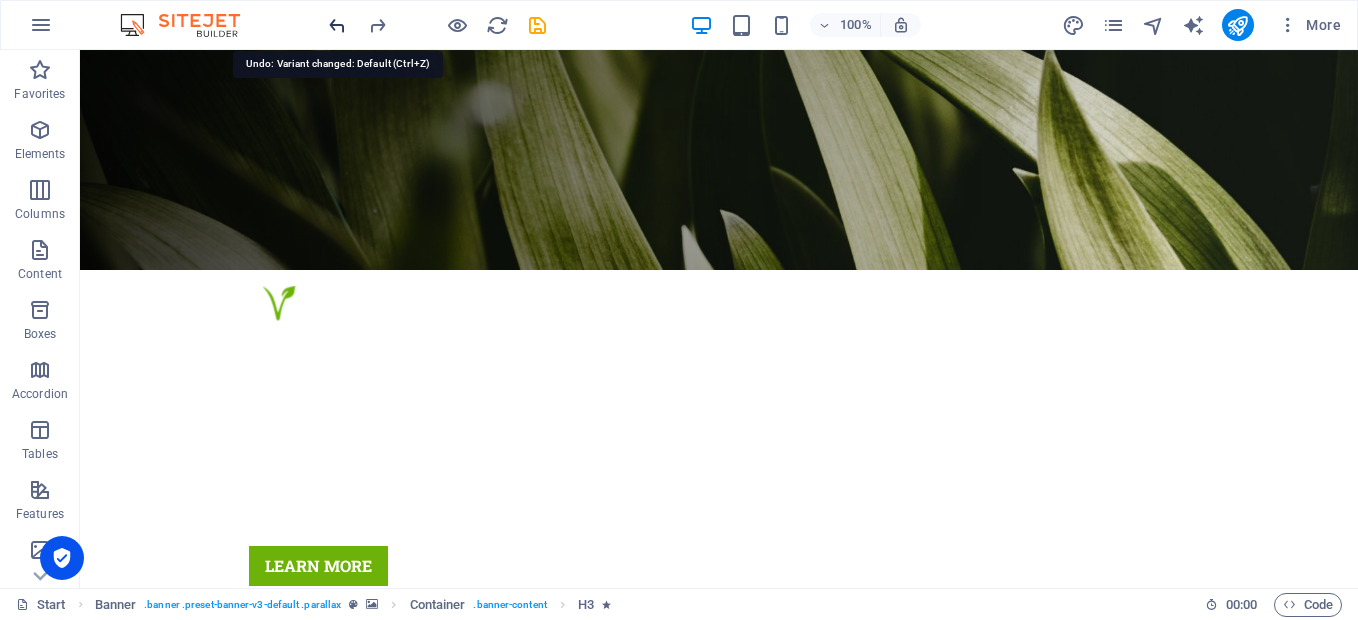 click at bounding box center (337, 25) 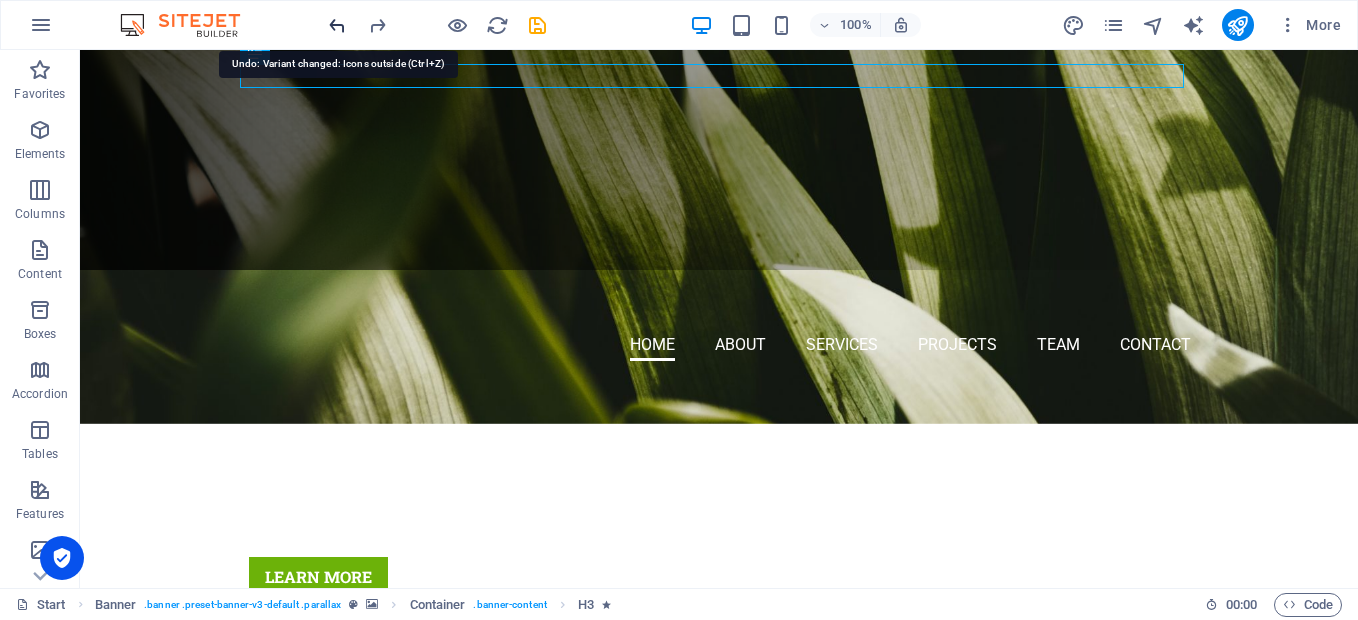 click at bounding box center (337, 25) 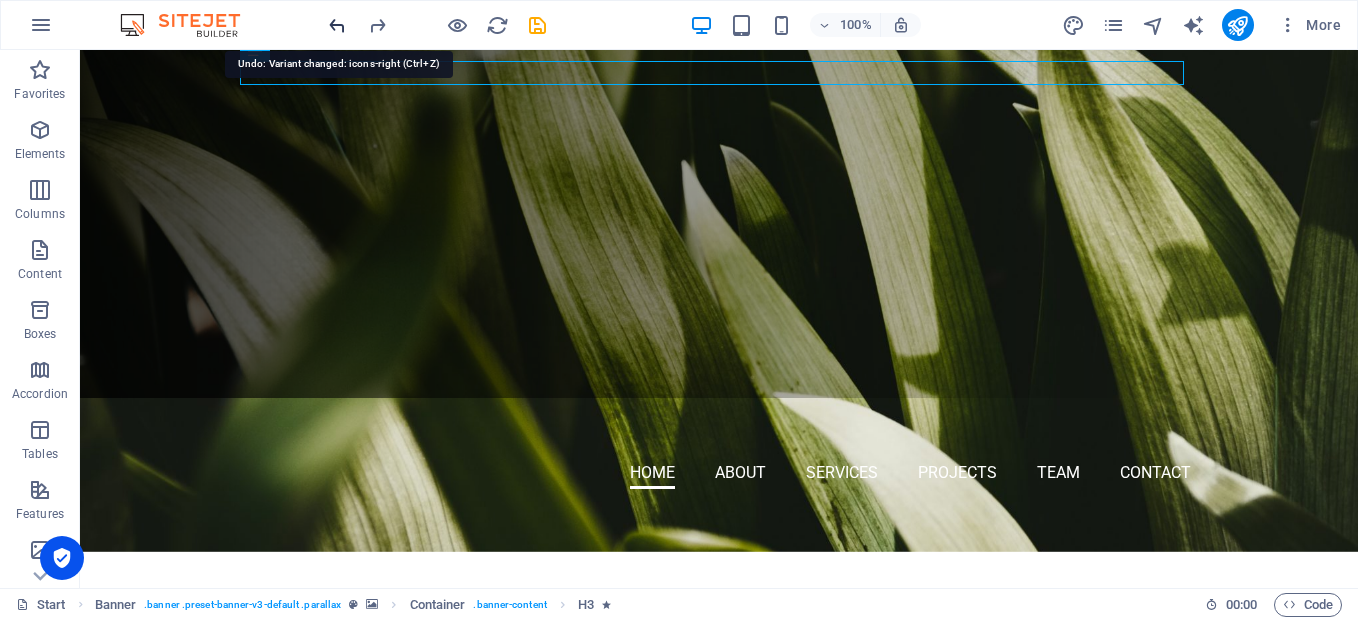 click at bounding box center [337, 25] 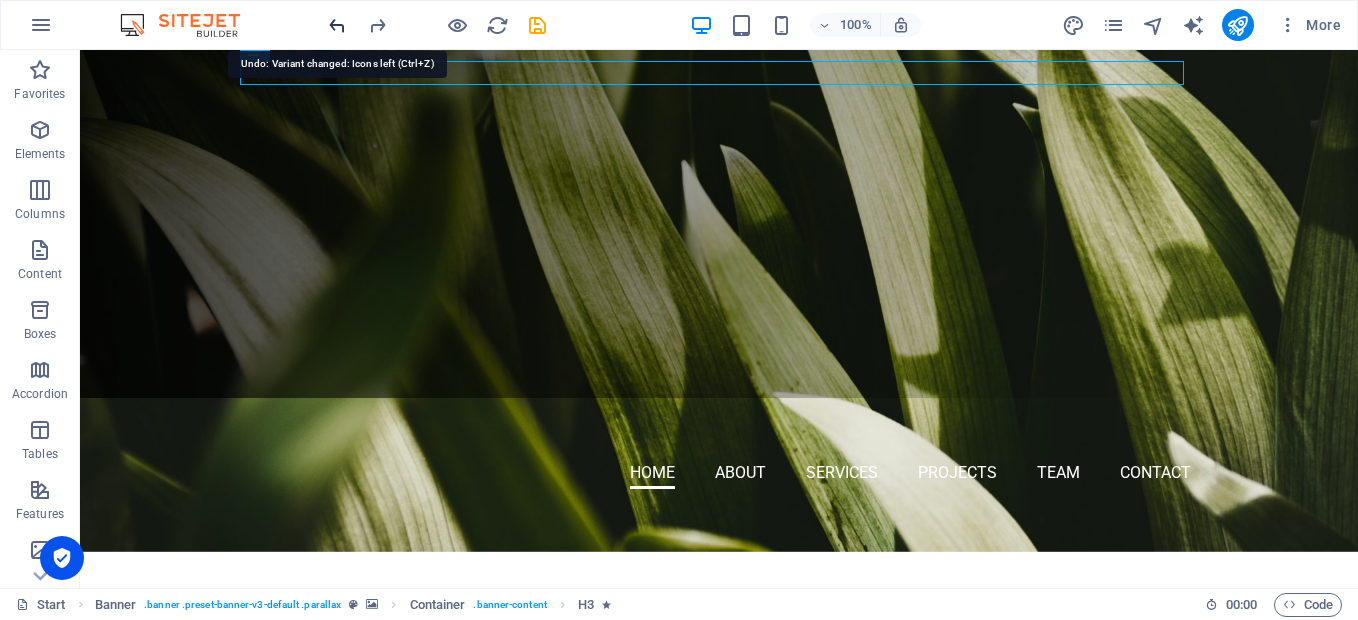 click at bounding box center [337, 25] 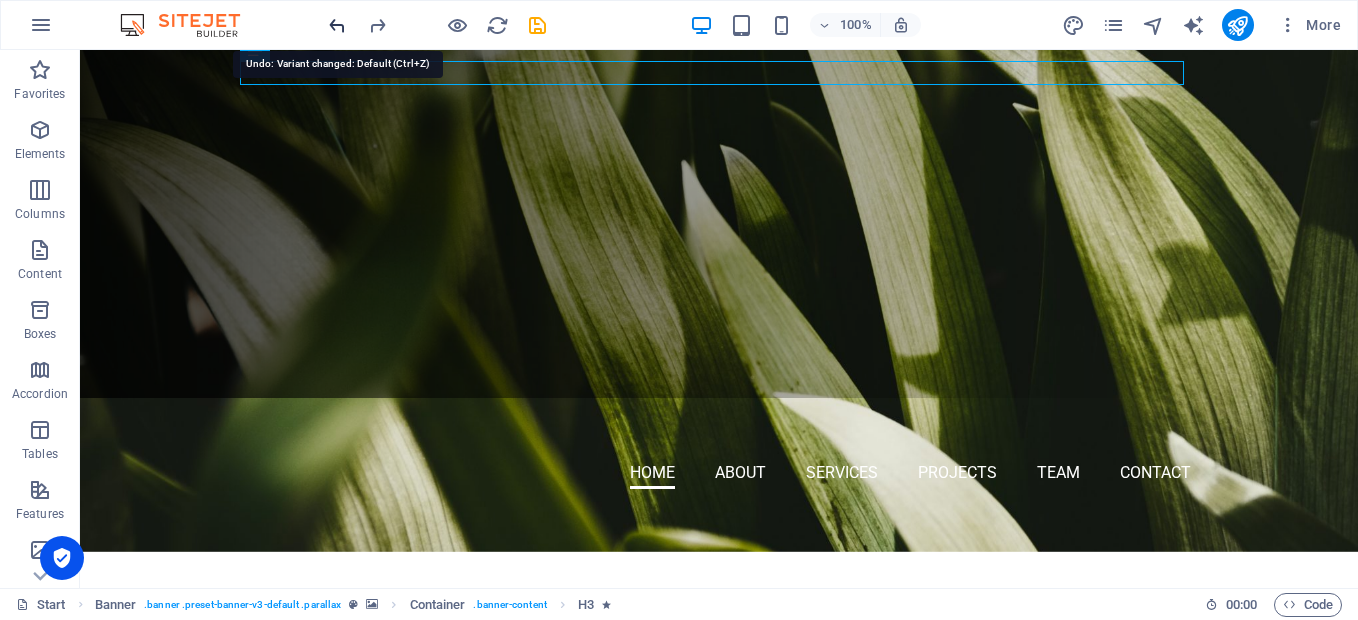 click at bounding box center [337, 25] 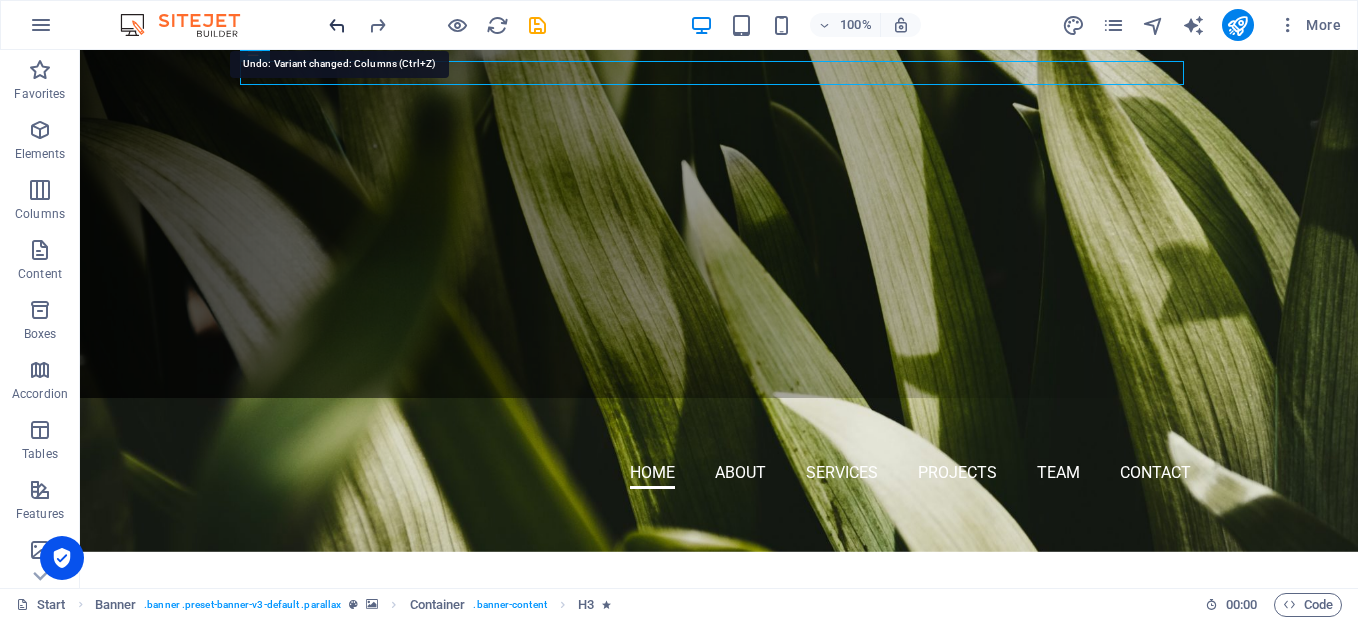 click at bounding box center (337, 25) 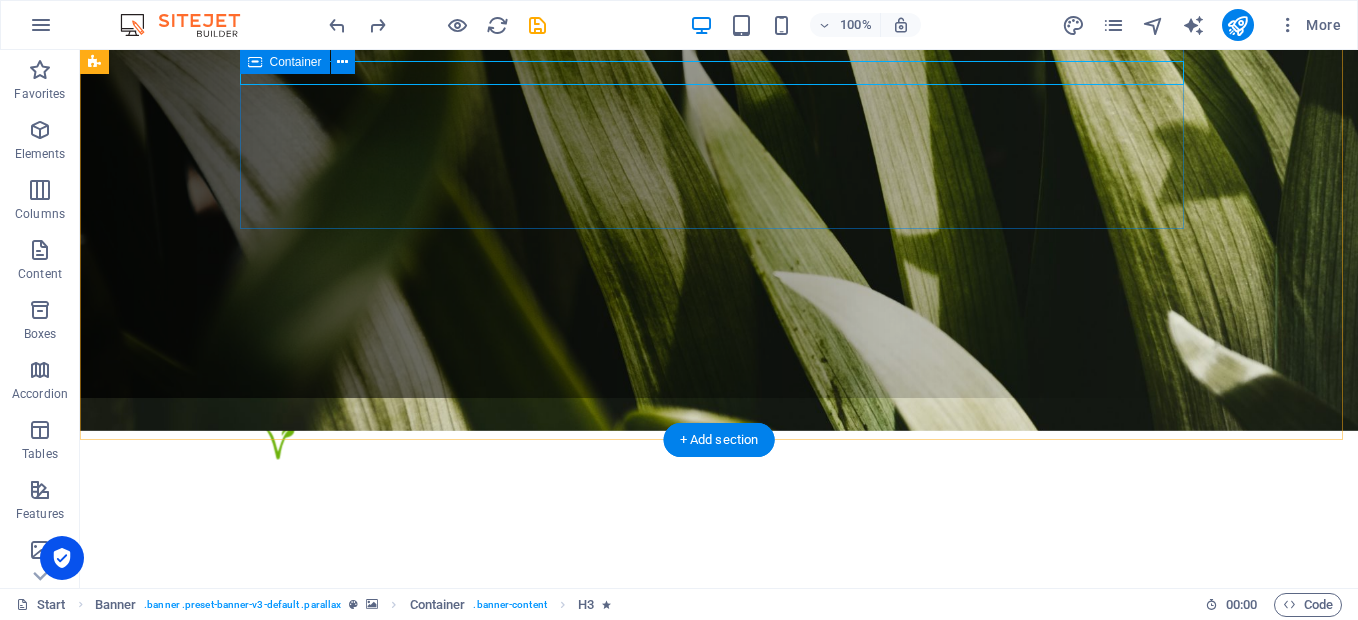 scroll, scrollTop: 0, scrollLeft: 0, axis: both 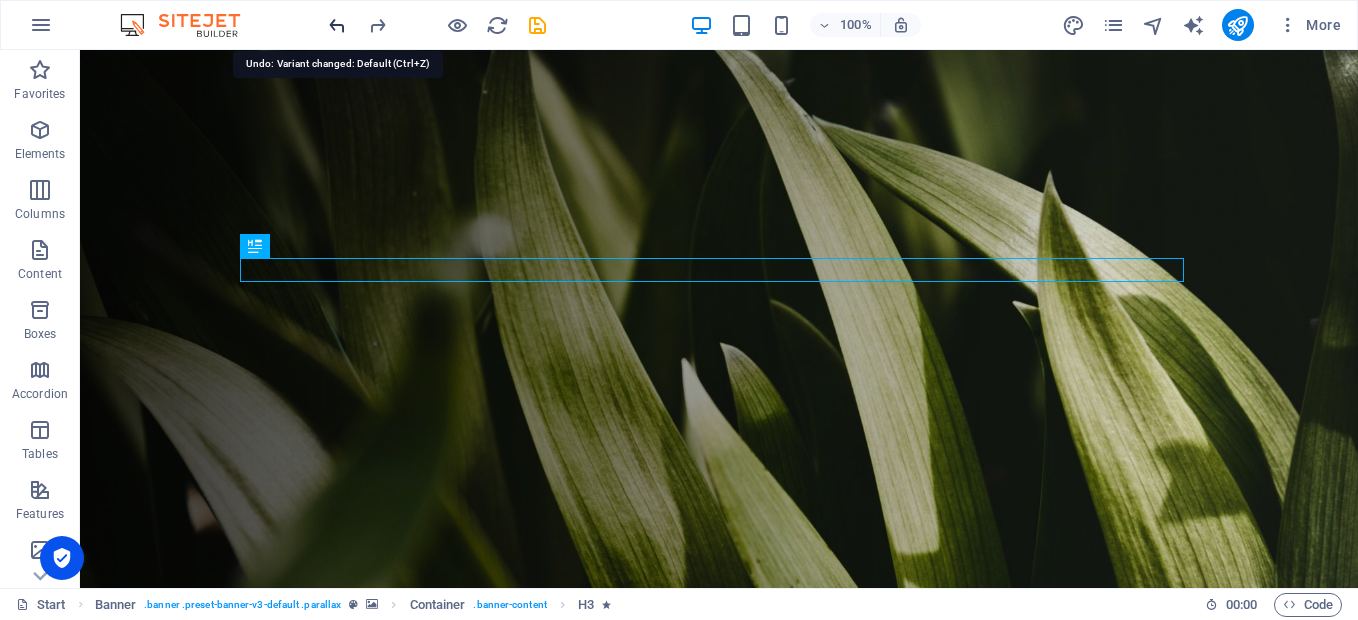 click at bounding box center (337, 25) 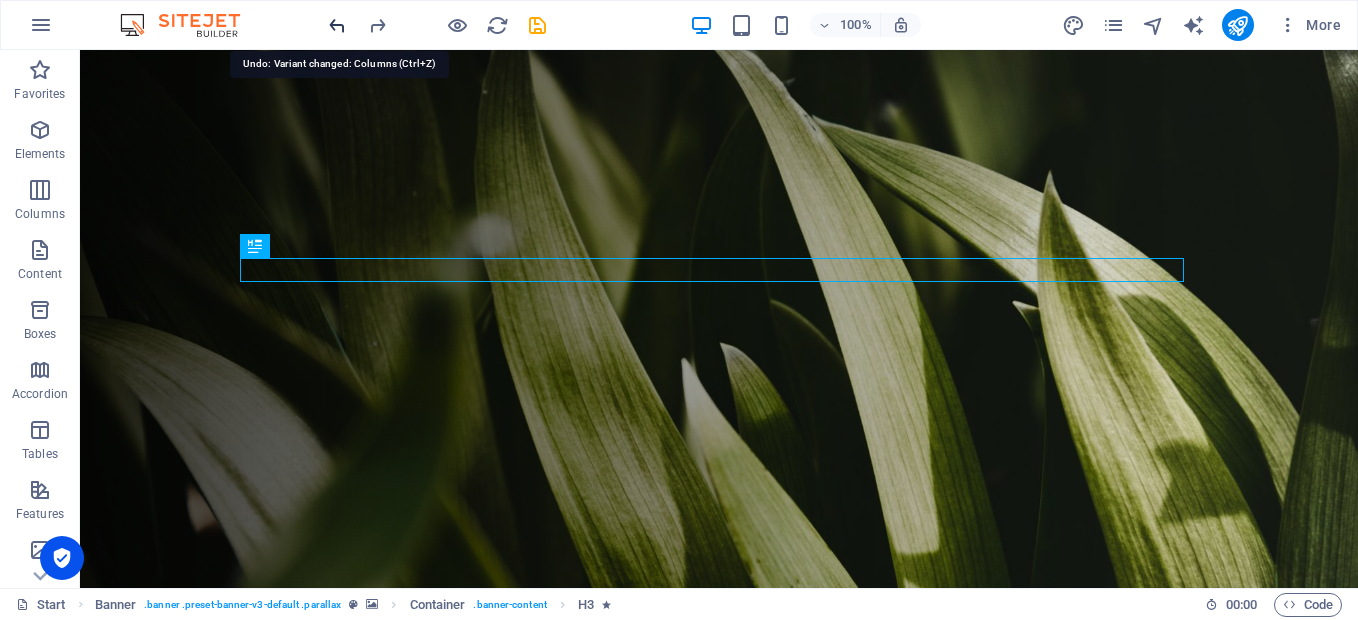 click at bounding box center (337, 25) 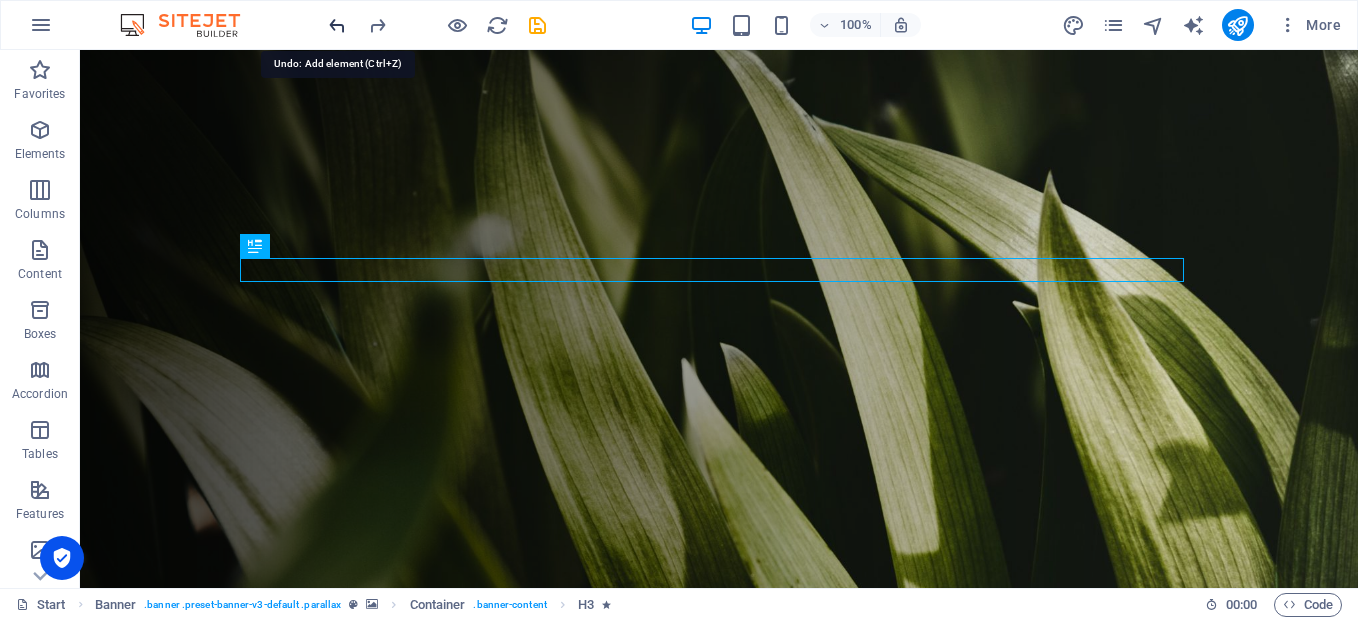 click at bounding box center (337, 25) 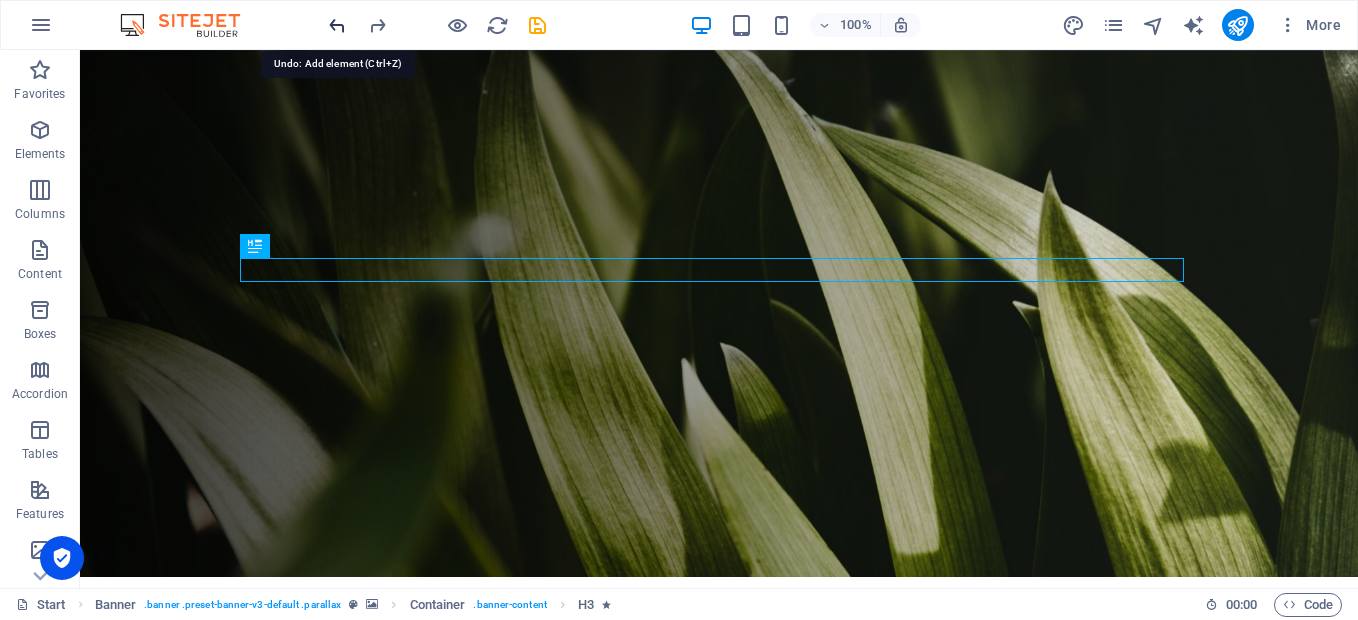 click at bounding box center (437, 25) 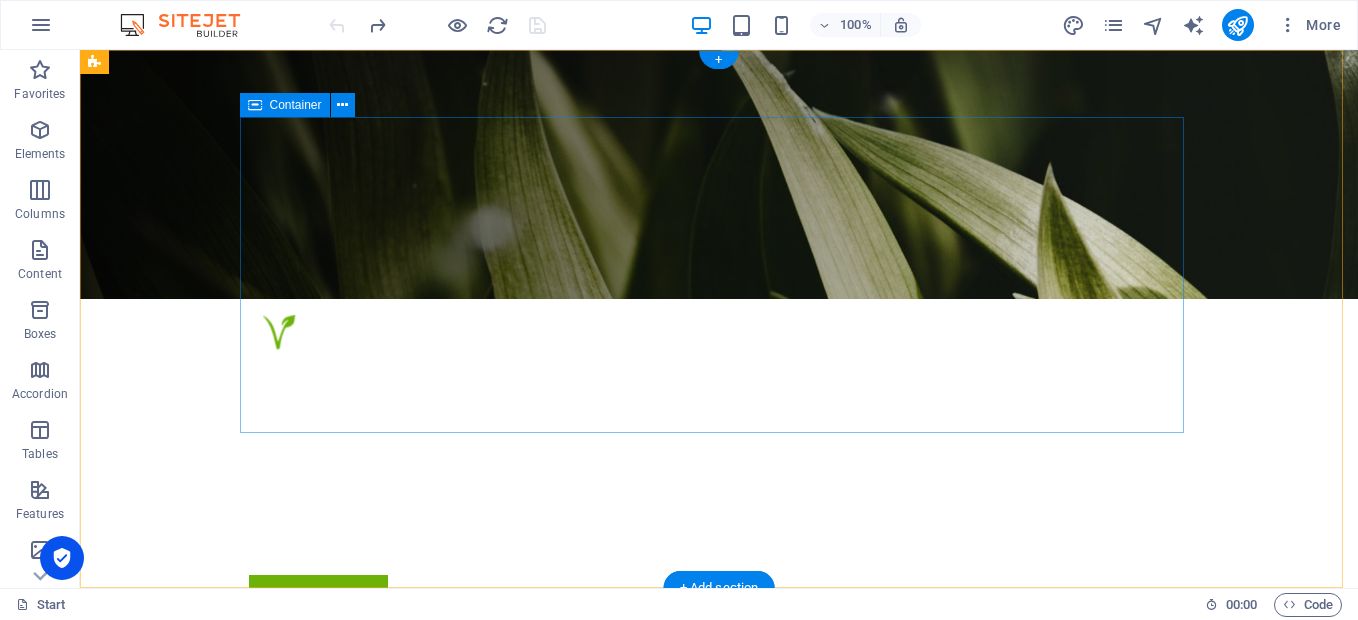 scroll, scrollTop: 0, scrollLeft: 0, axis: both 